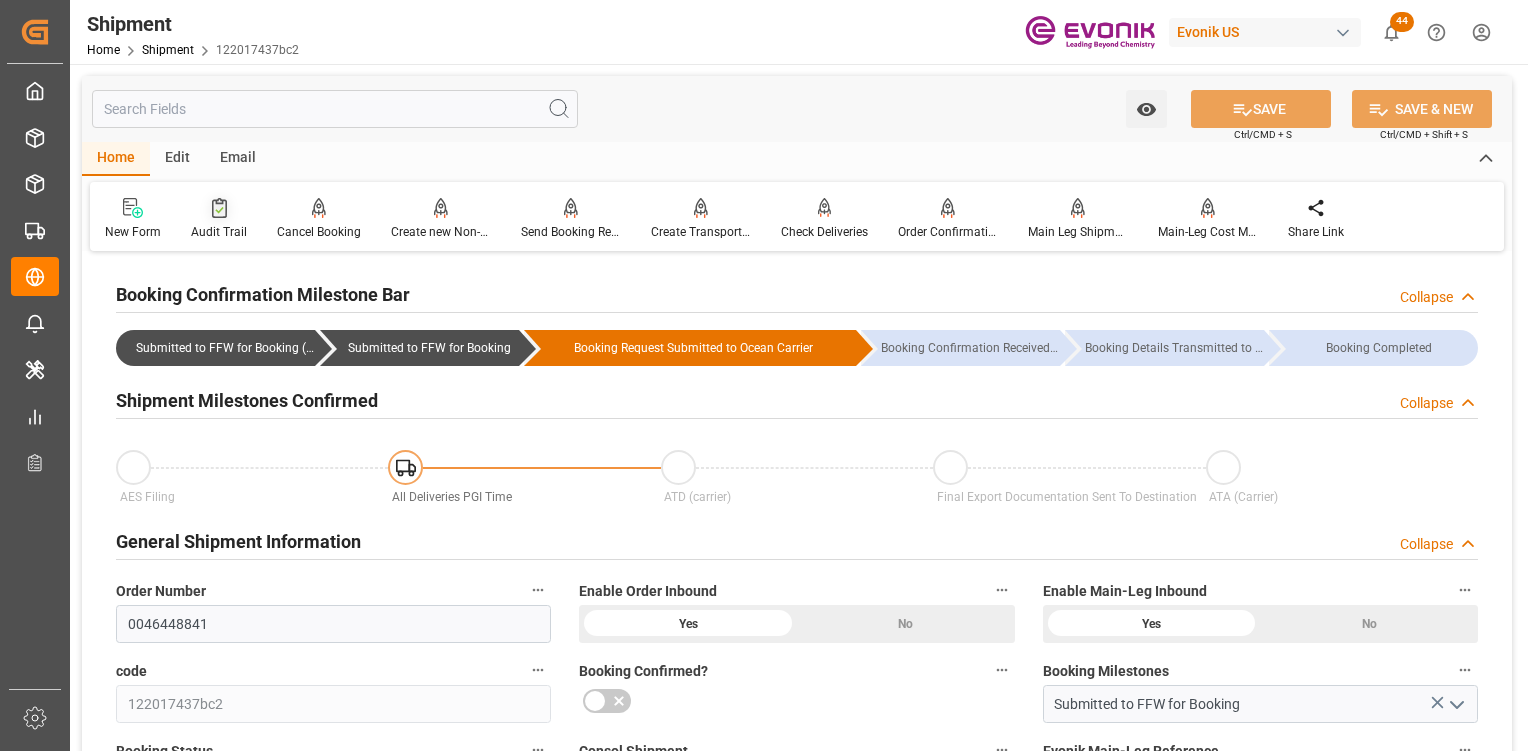 scroll, scrollTop: 0, scrollLeft: 0, axis: both 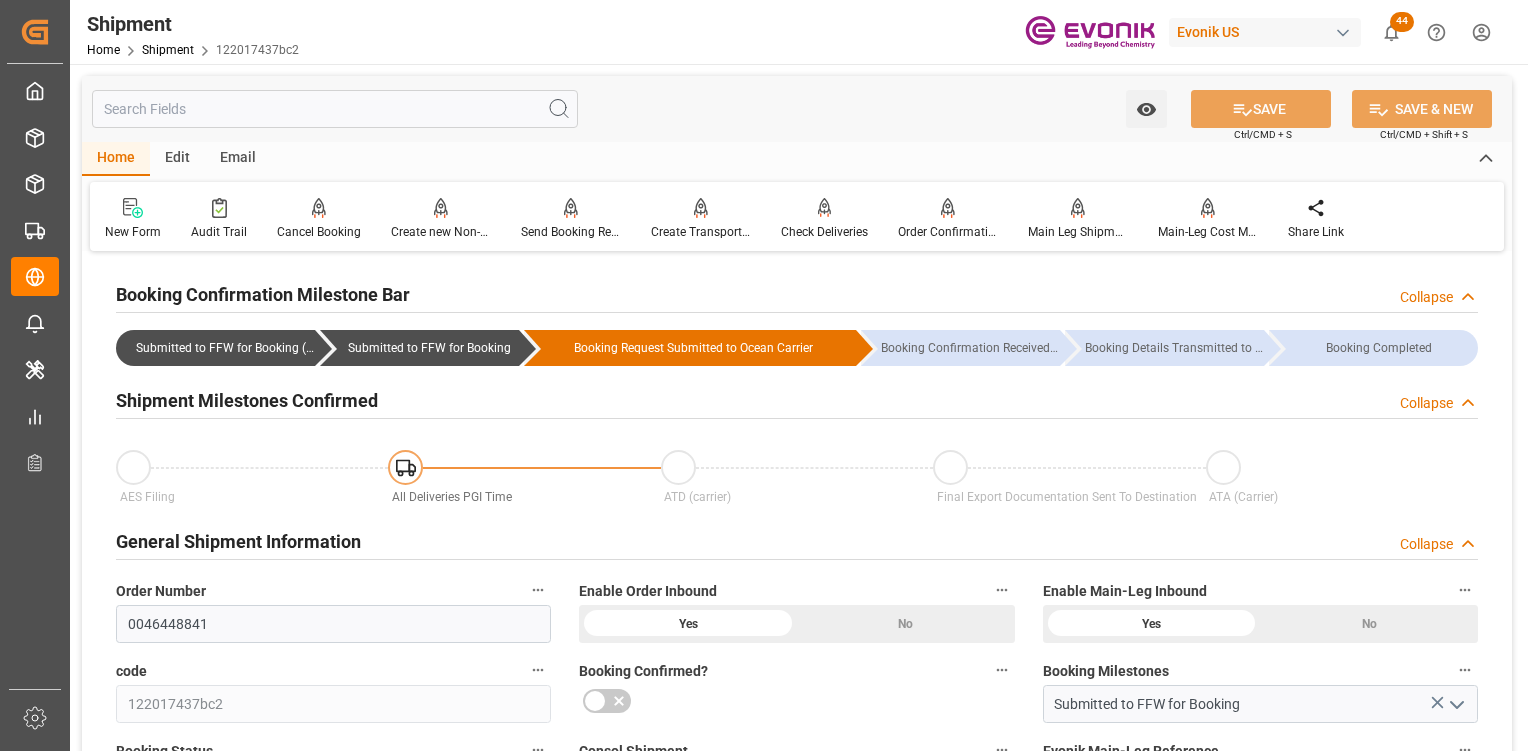 click on "0046448841" at bounding box center [333, 624] 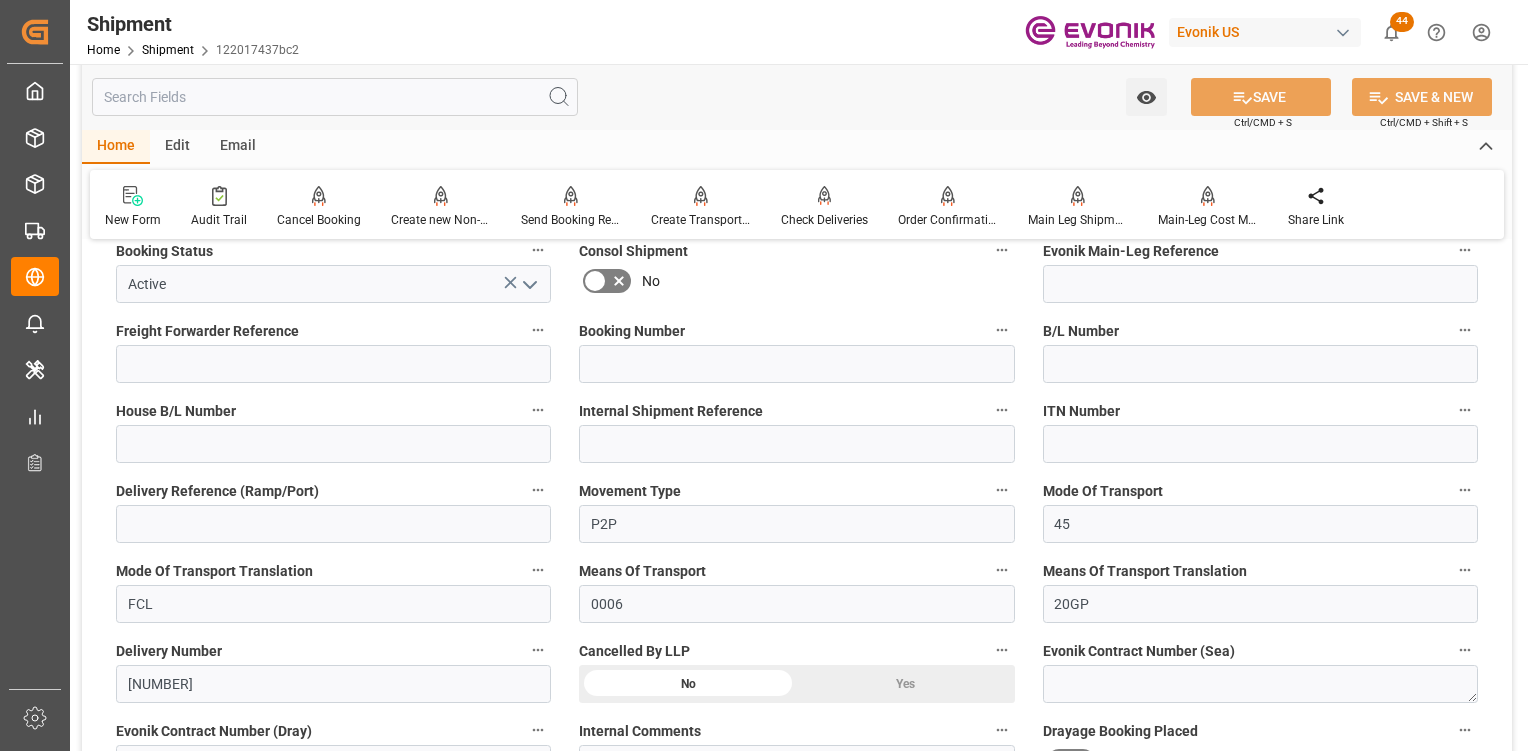 scroll, scrollTop: 0, scrollLeft: 0, axis: both 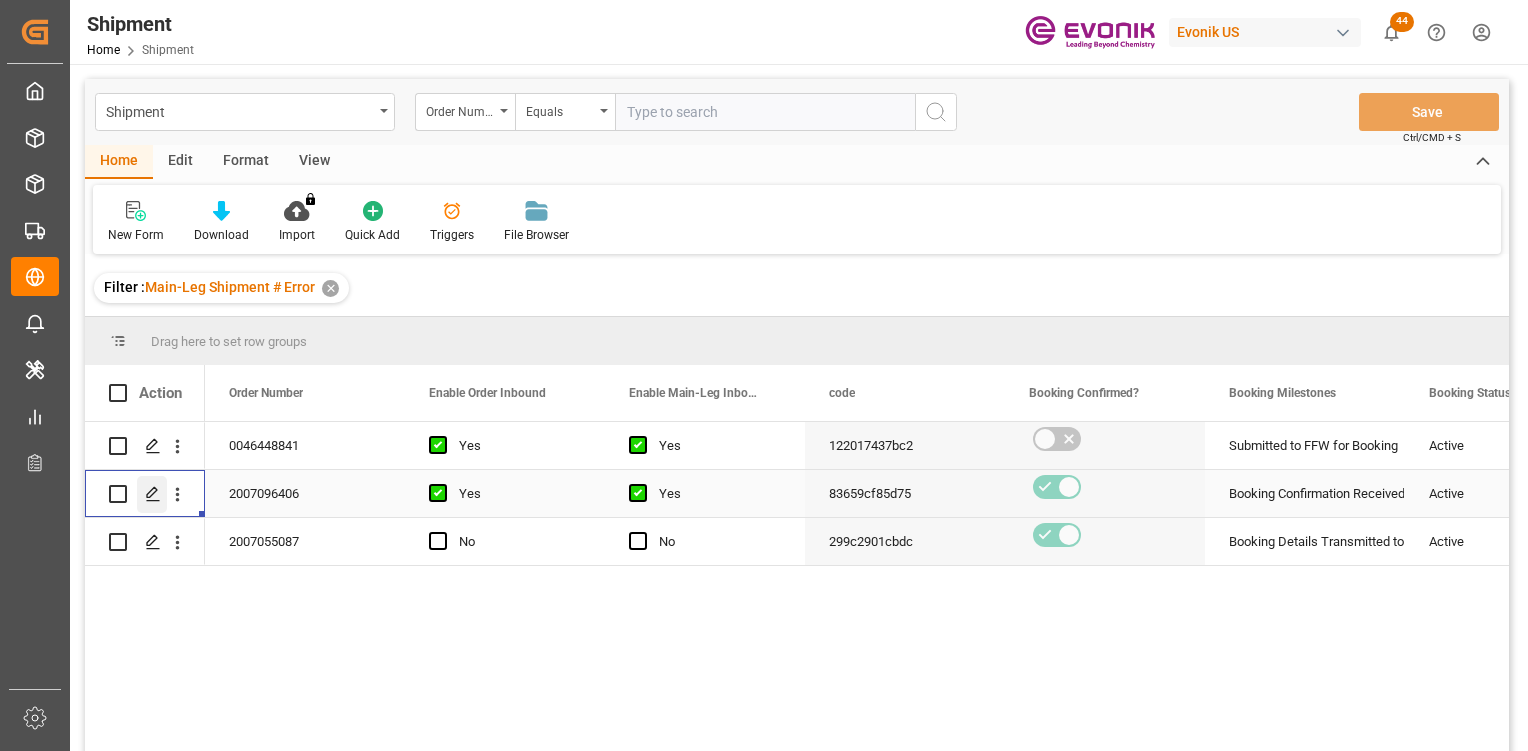 click 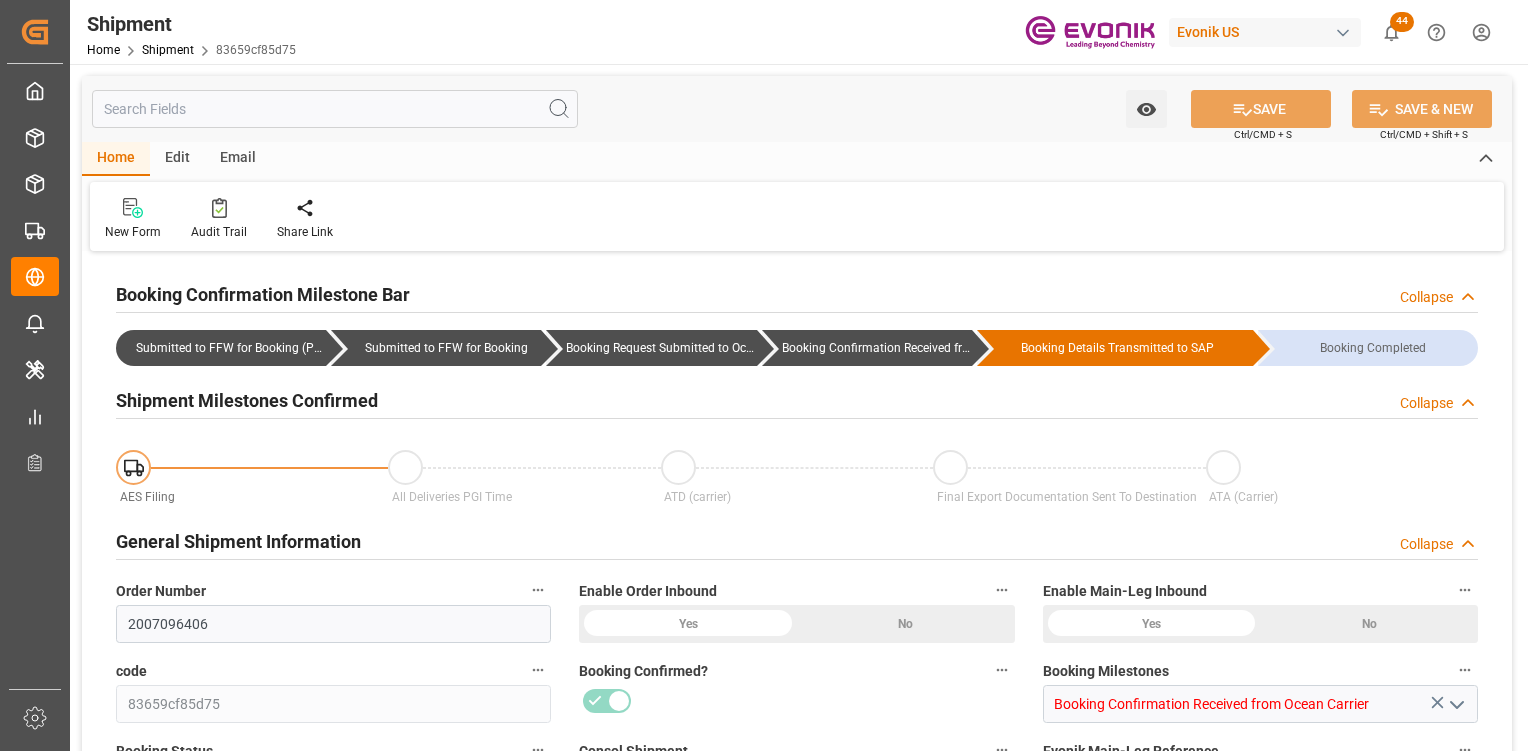 type on "Hapag Lloyd" 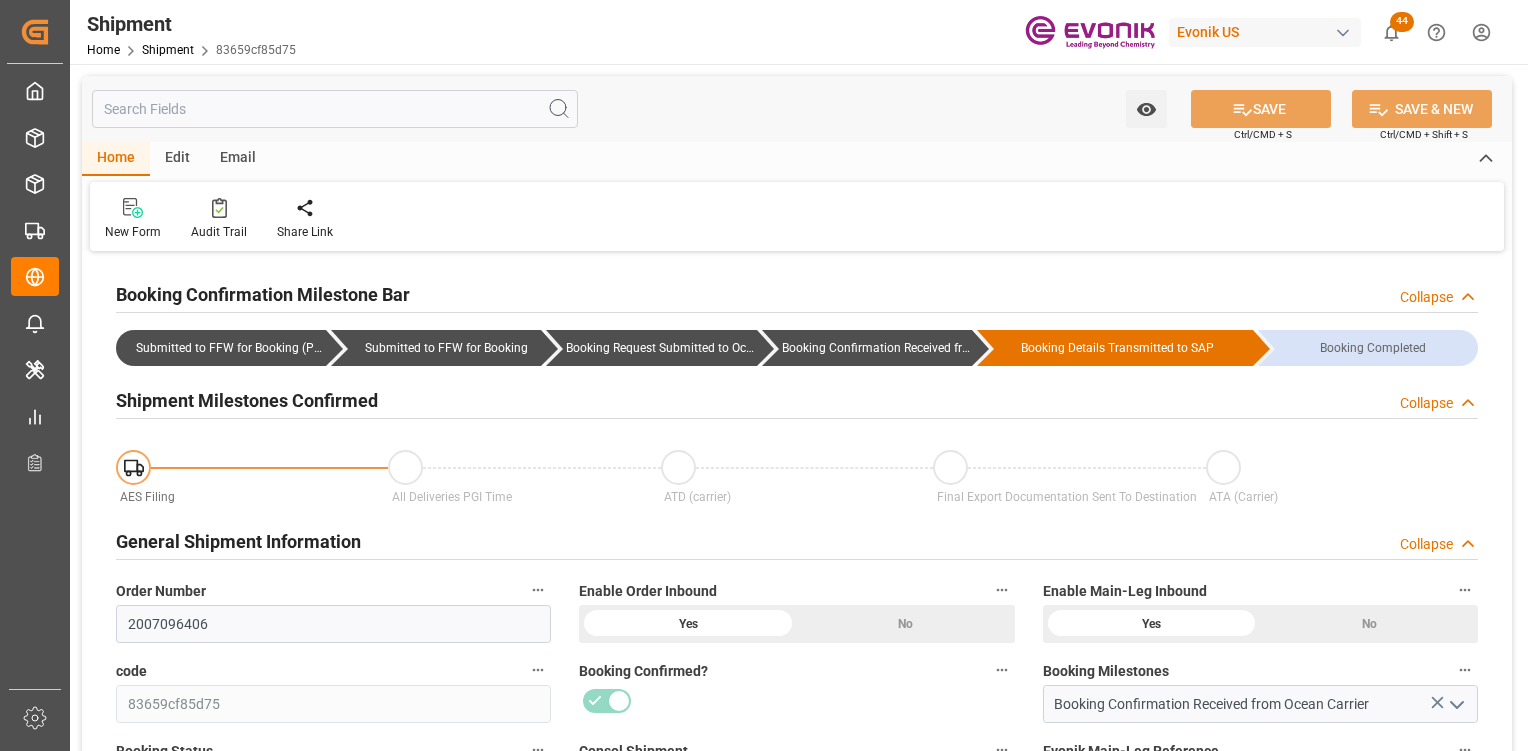 type on "09-13-2025 00:00" 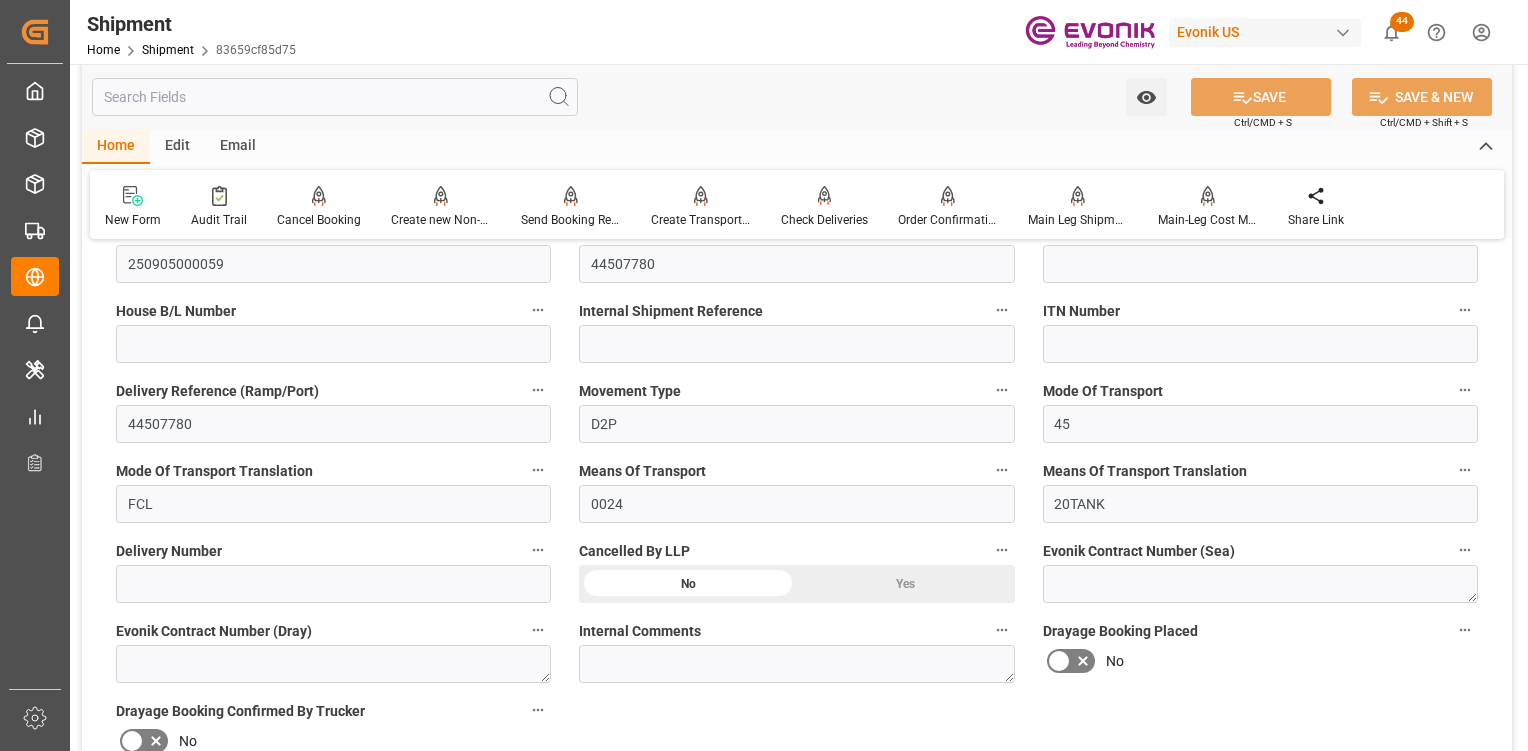 scroll, scrollTop: 900, scrollLeft: 0, axis: vertical 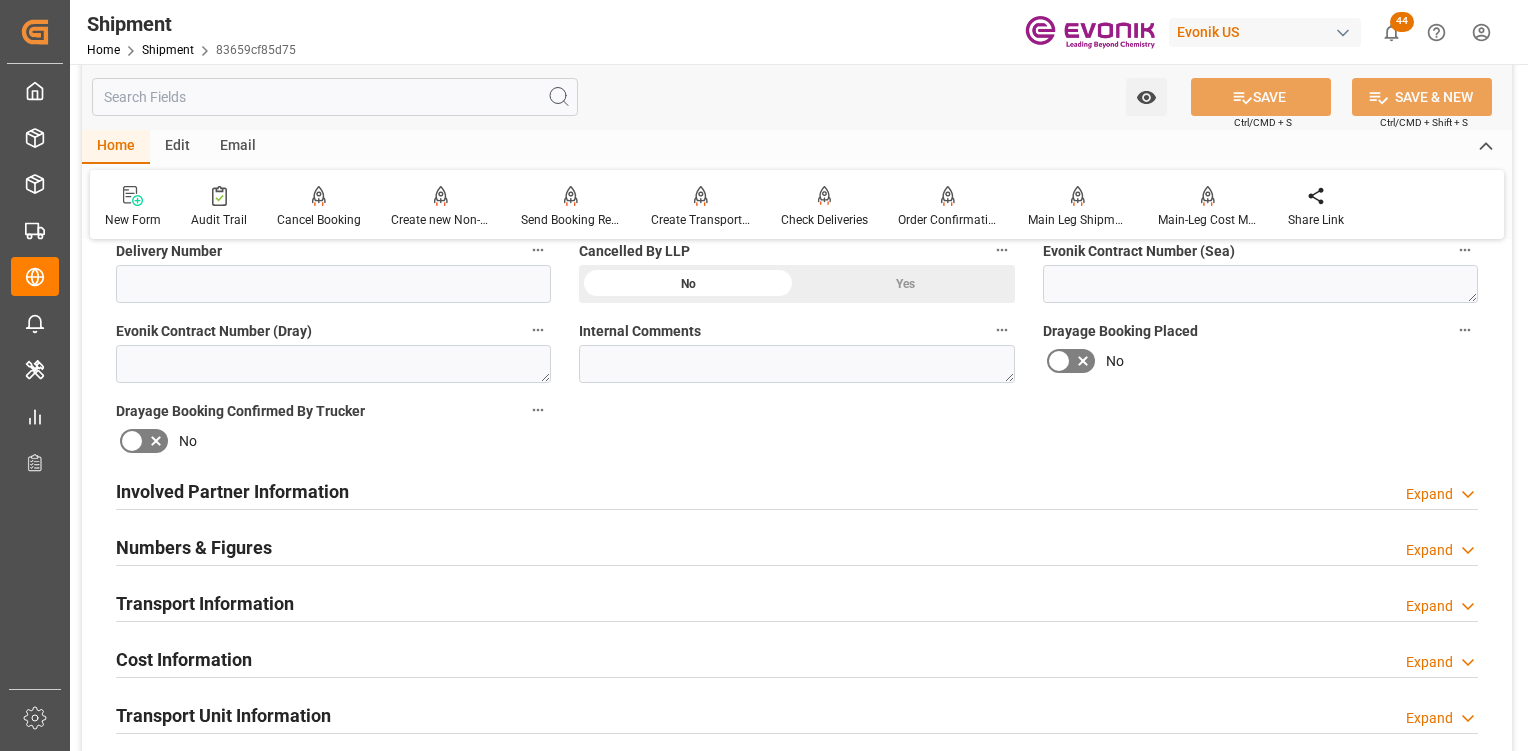 click on "Involved Partner Information Expand" at bounding box center [797, 490] 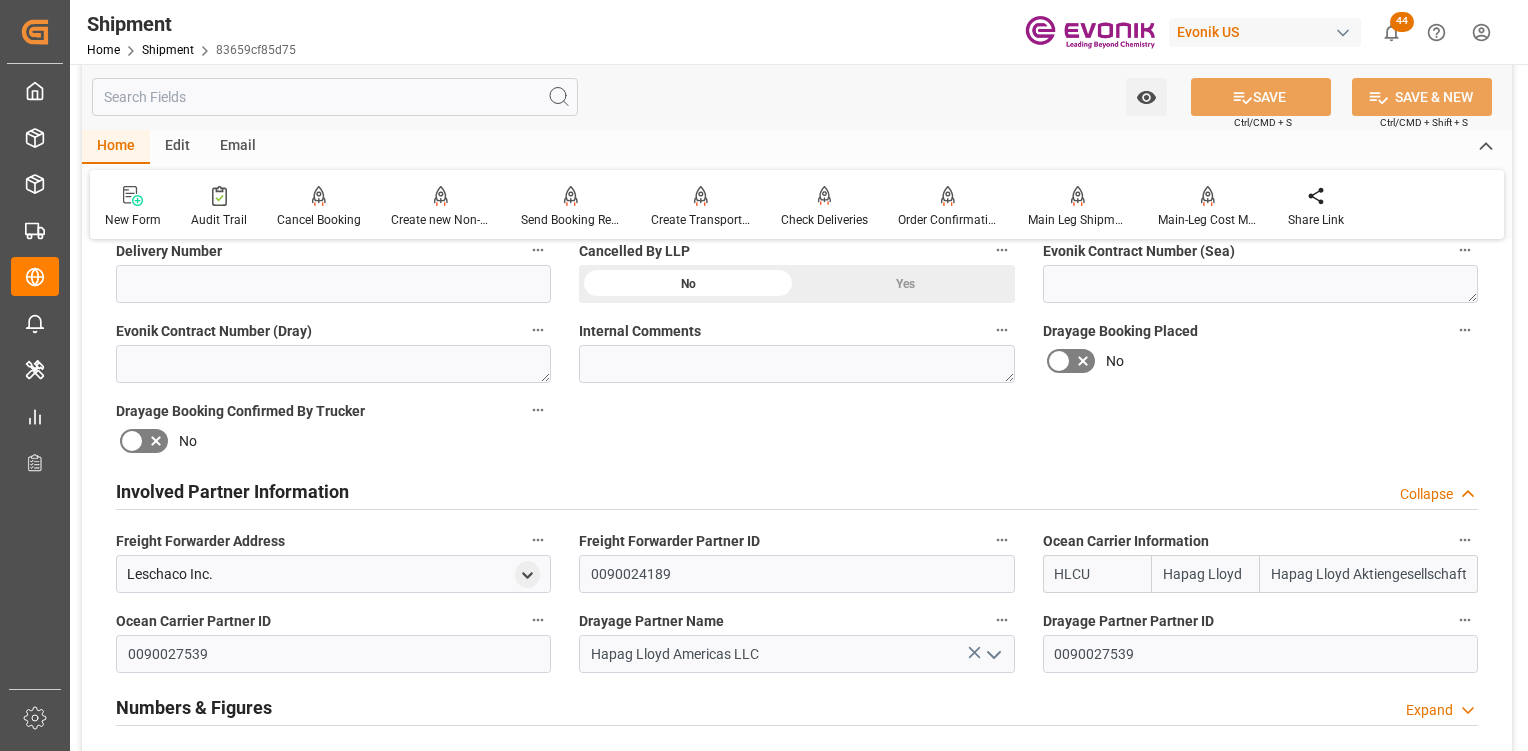 scroll, scrollTop: 1100, scrollLeft: 0, axis: vertical 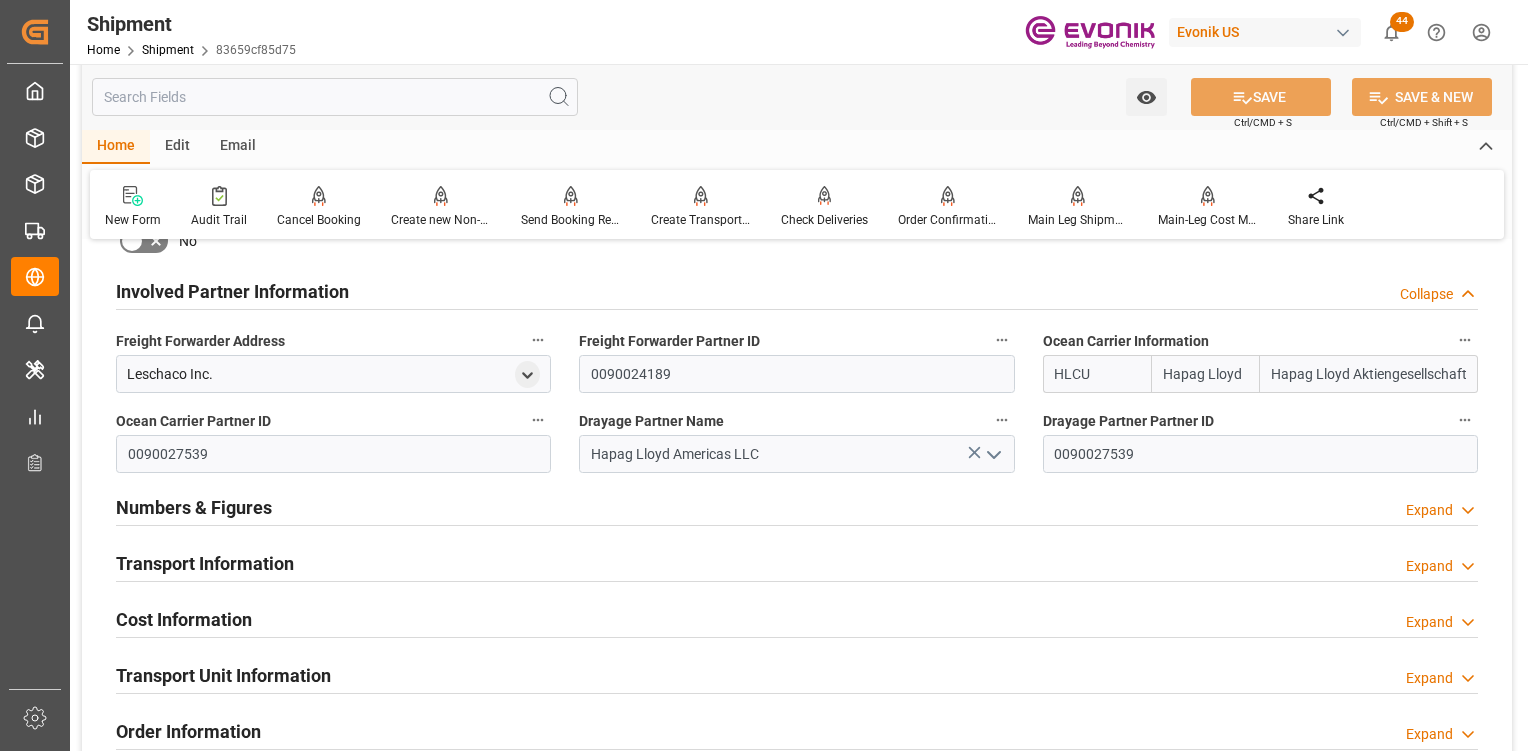 click on "Transport Information Expand" at bounding box center (797, 562) 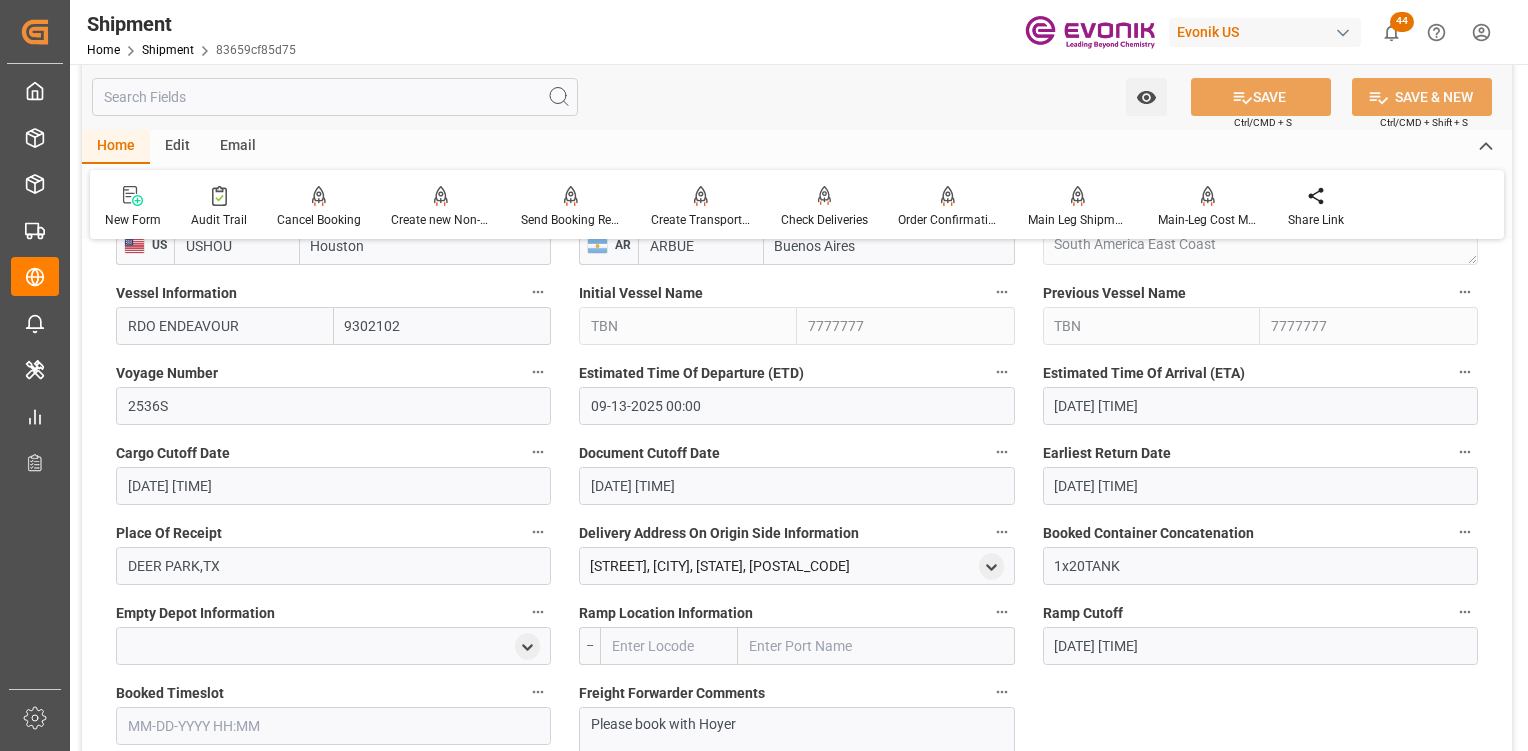 scroll, scrollTop: 1800, scrollLeft: 0, axis: vertical 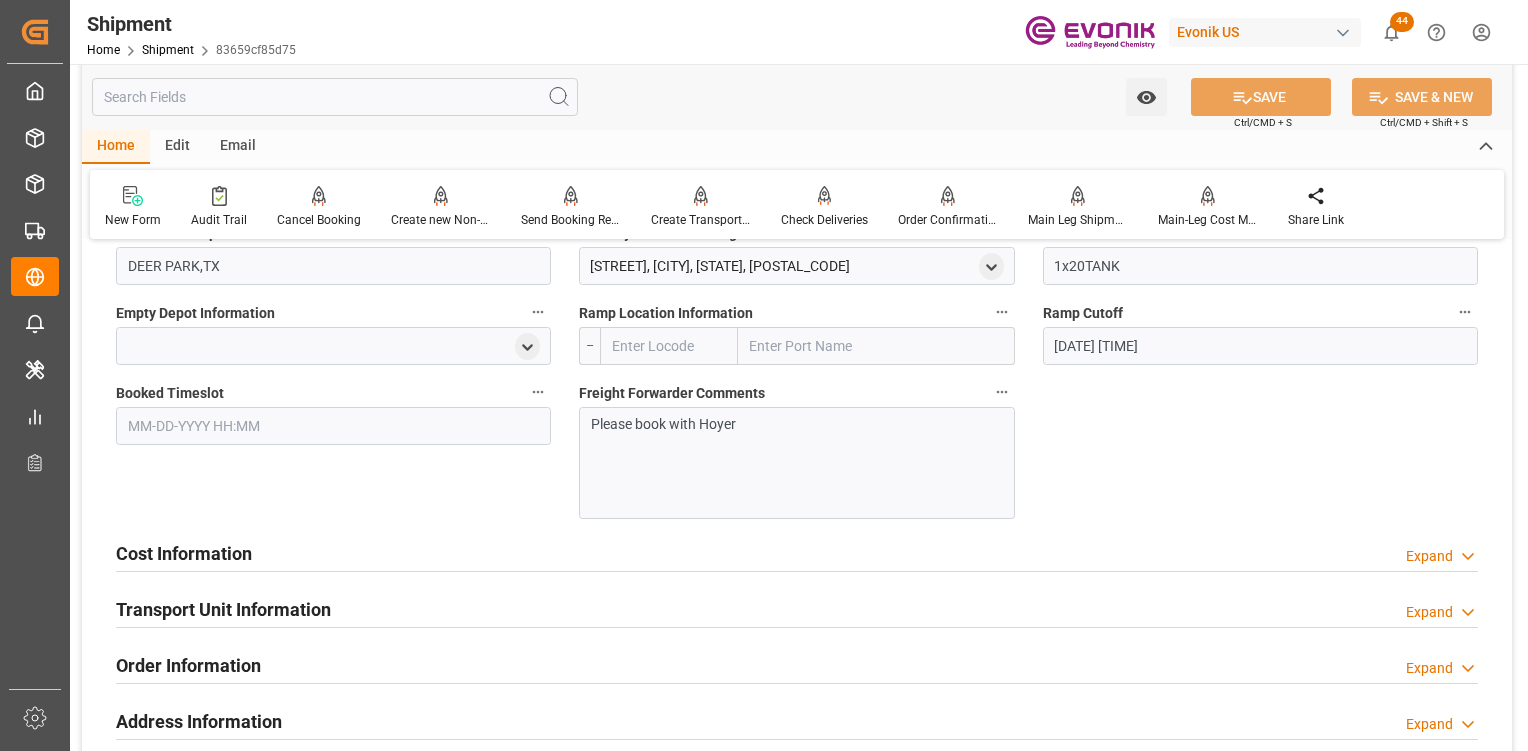 drag, startPoint x: 532, startPoint y: 541, endPoint x: 528, endPoint y: 551, distance: 10.770329 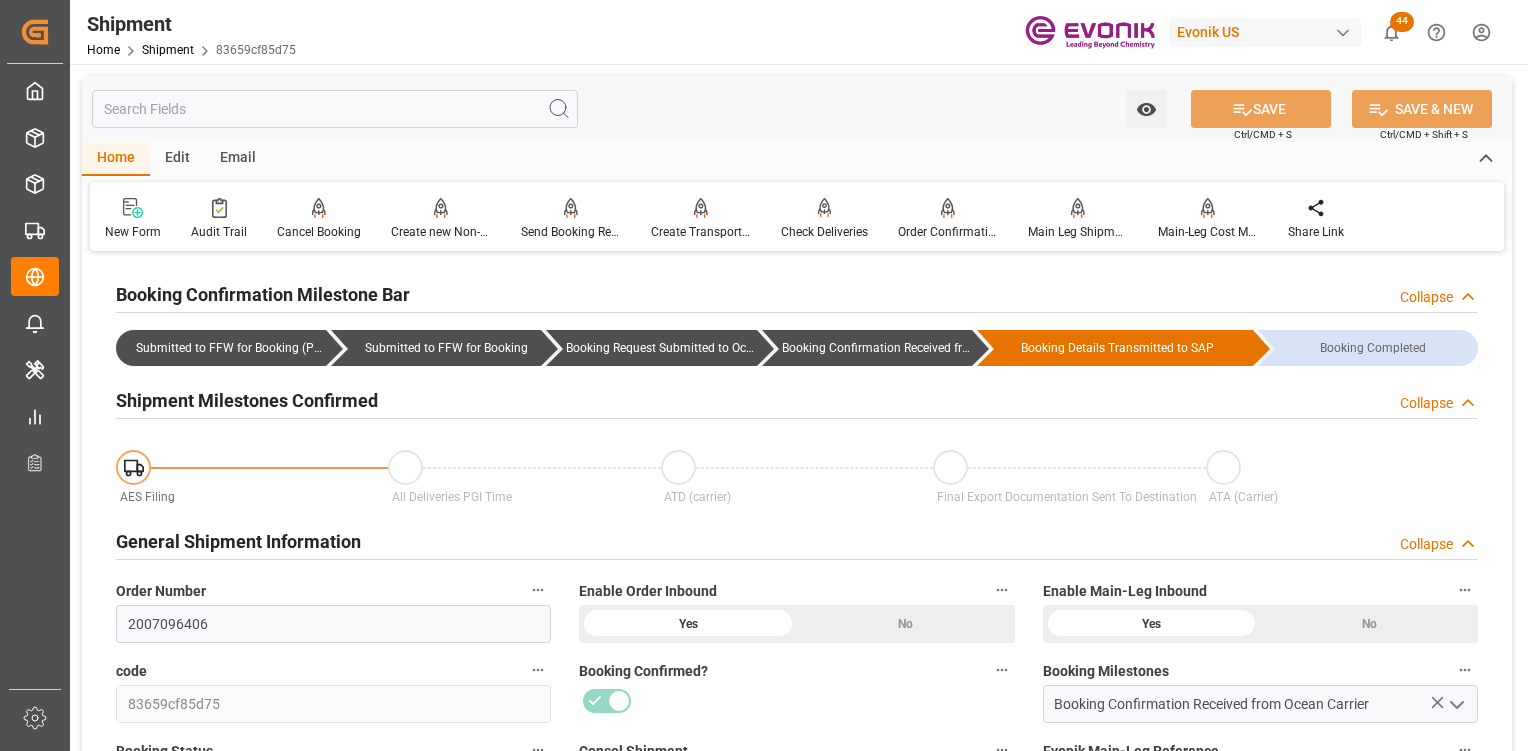 scroll, scrollTop: 300, scrollLeft: 0, axis: vertical 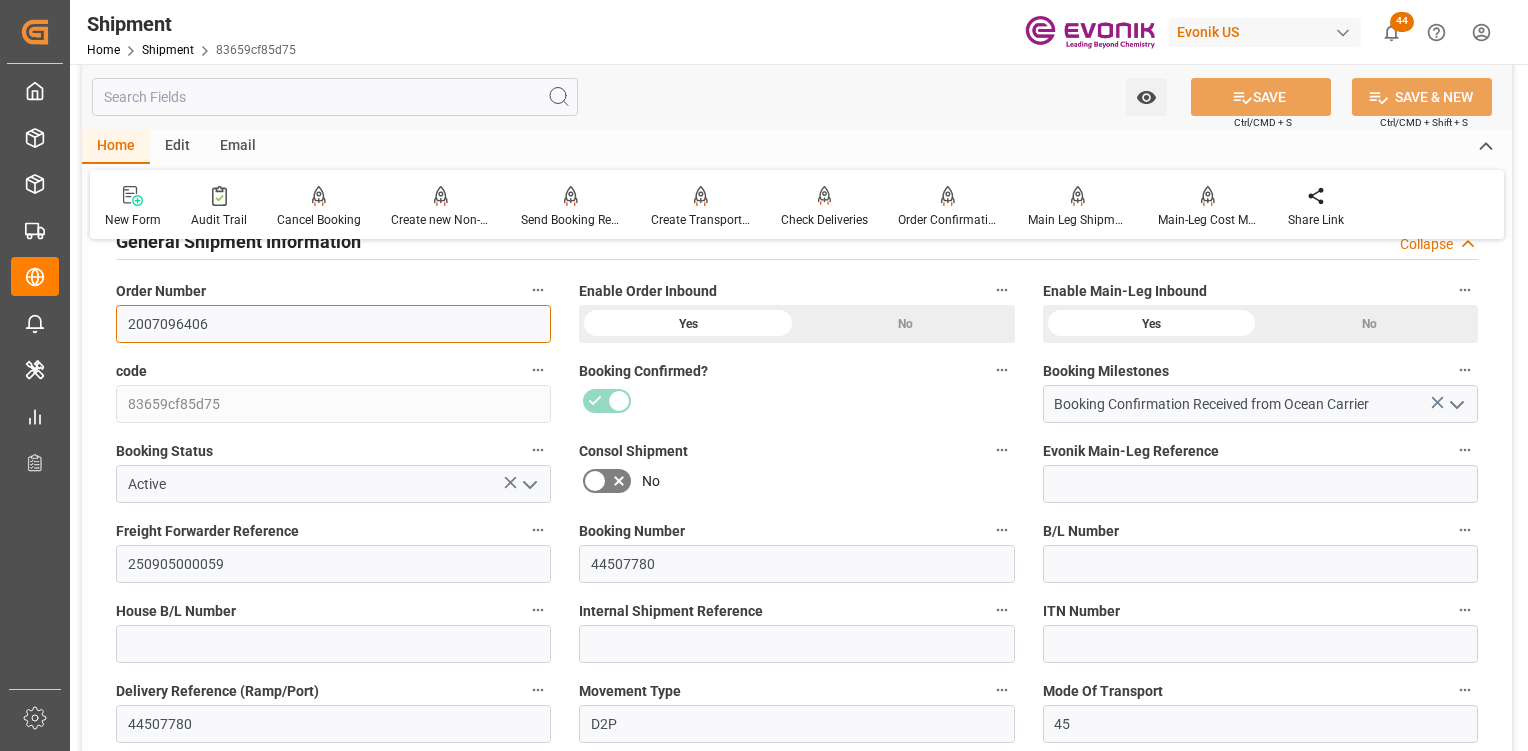 drag, startPoint x: 260, startPoint y: 324, endPoint x: 92, endPoint y: 324, distance: 168 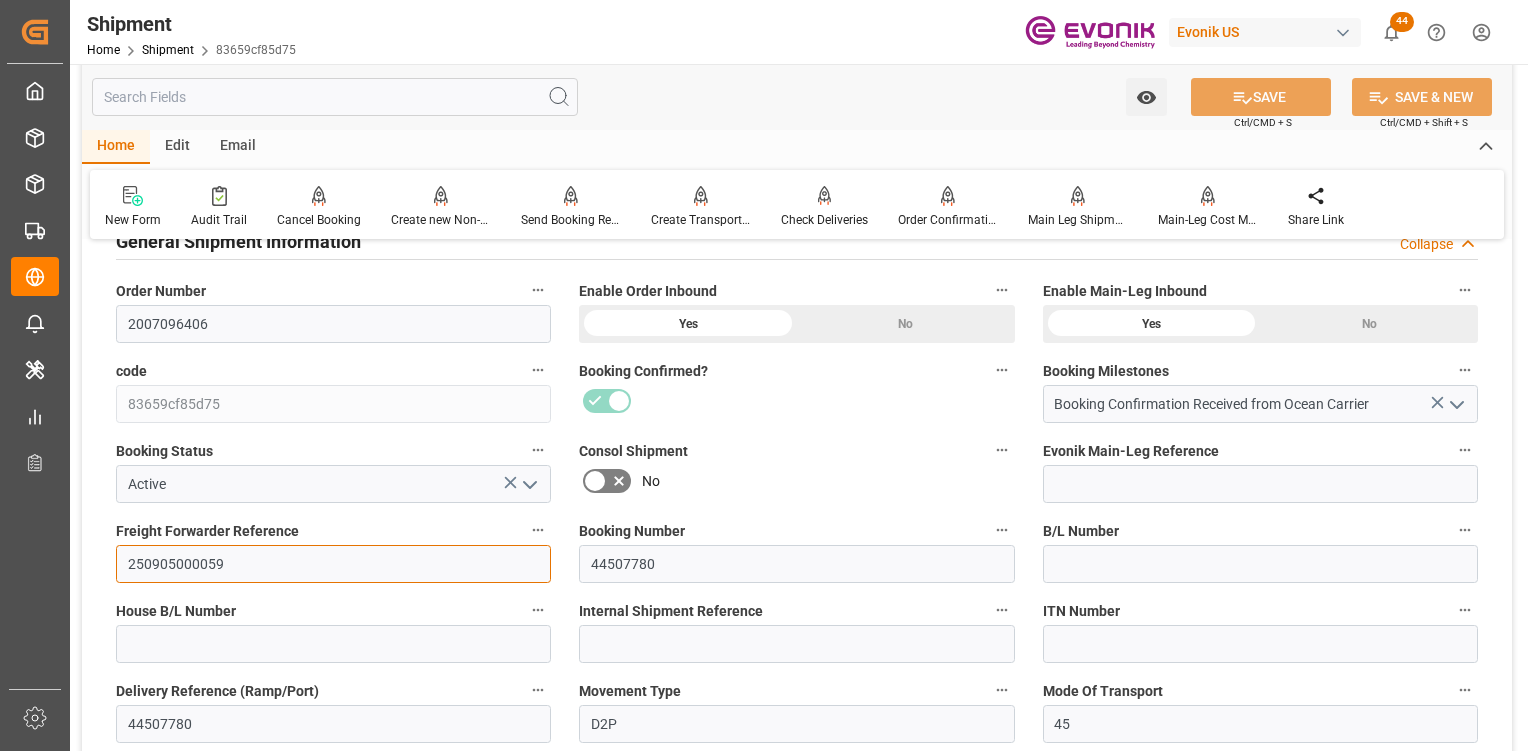 drag, startPoint x: 268, startPoint y: 571, endPoint x: 0, endPoint y: 567, distance: 268.02985 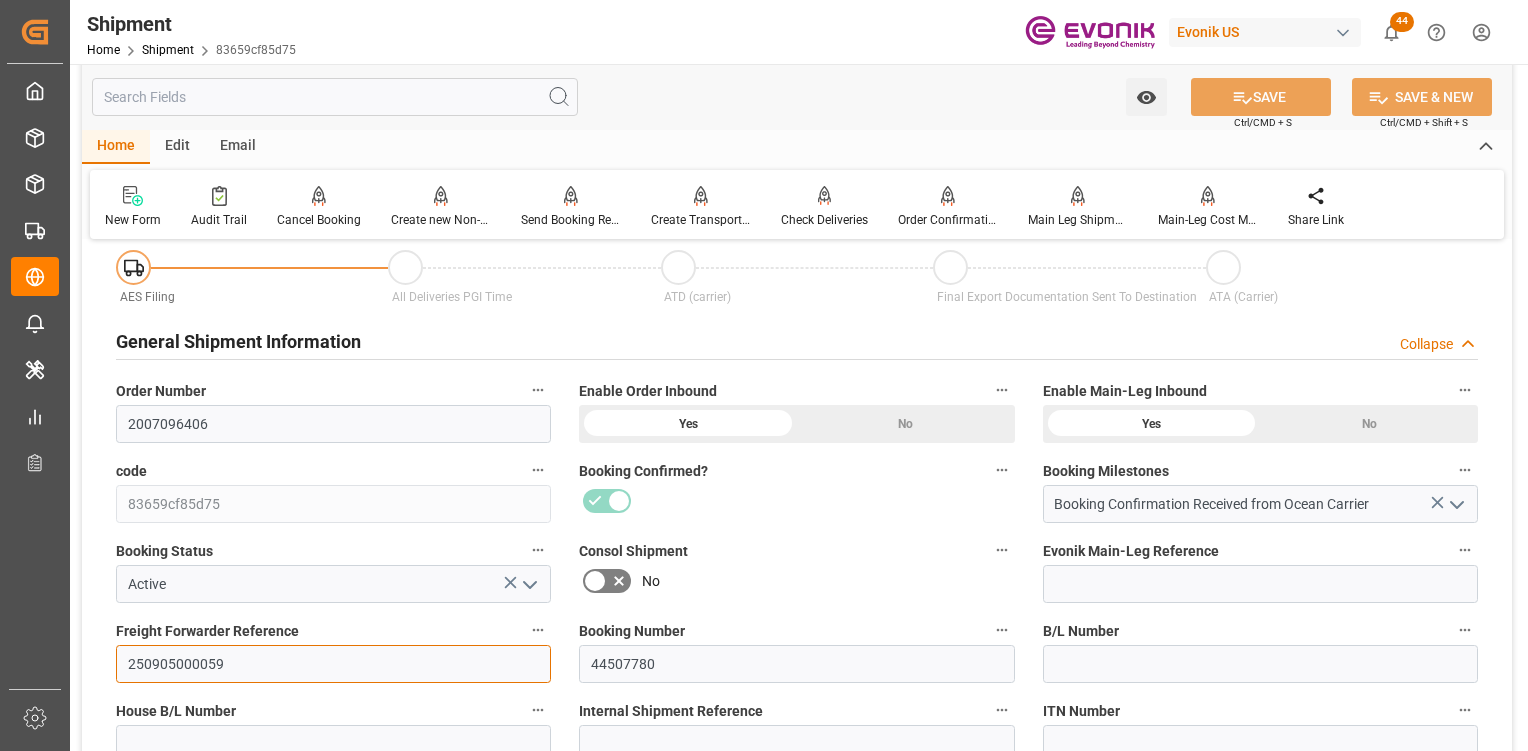 scroll, scrollTop: 0, scrollLeft: 0, axis: both 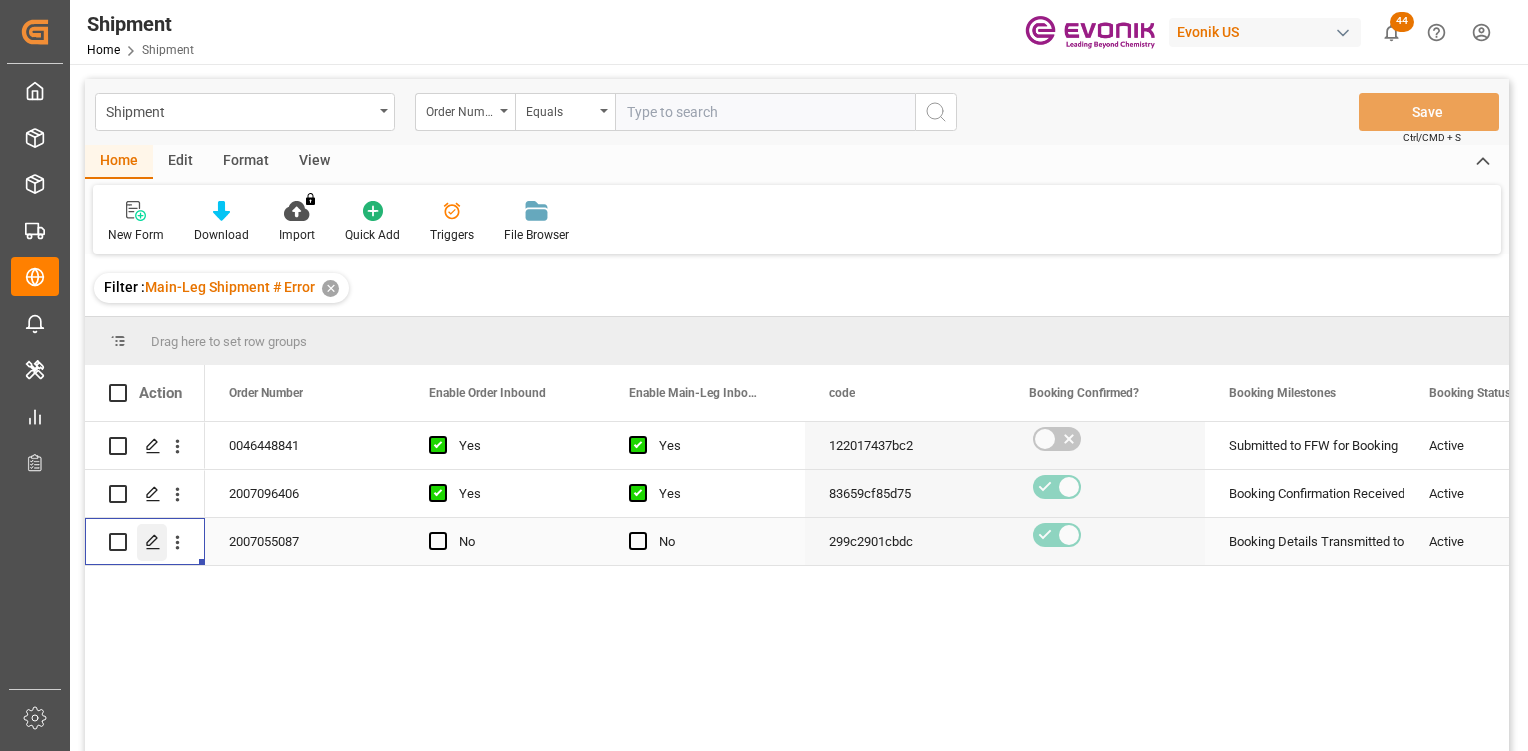 click 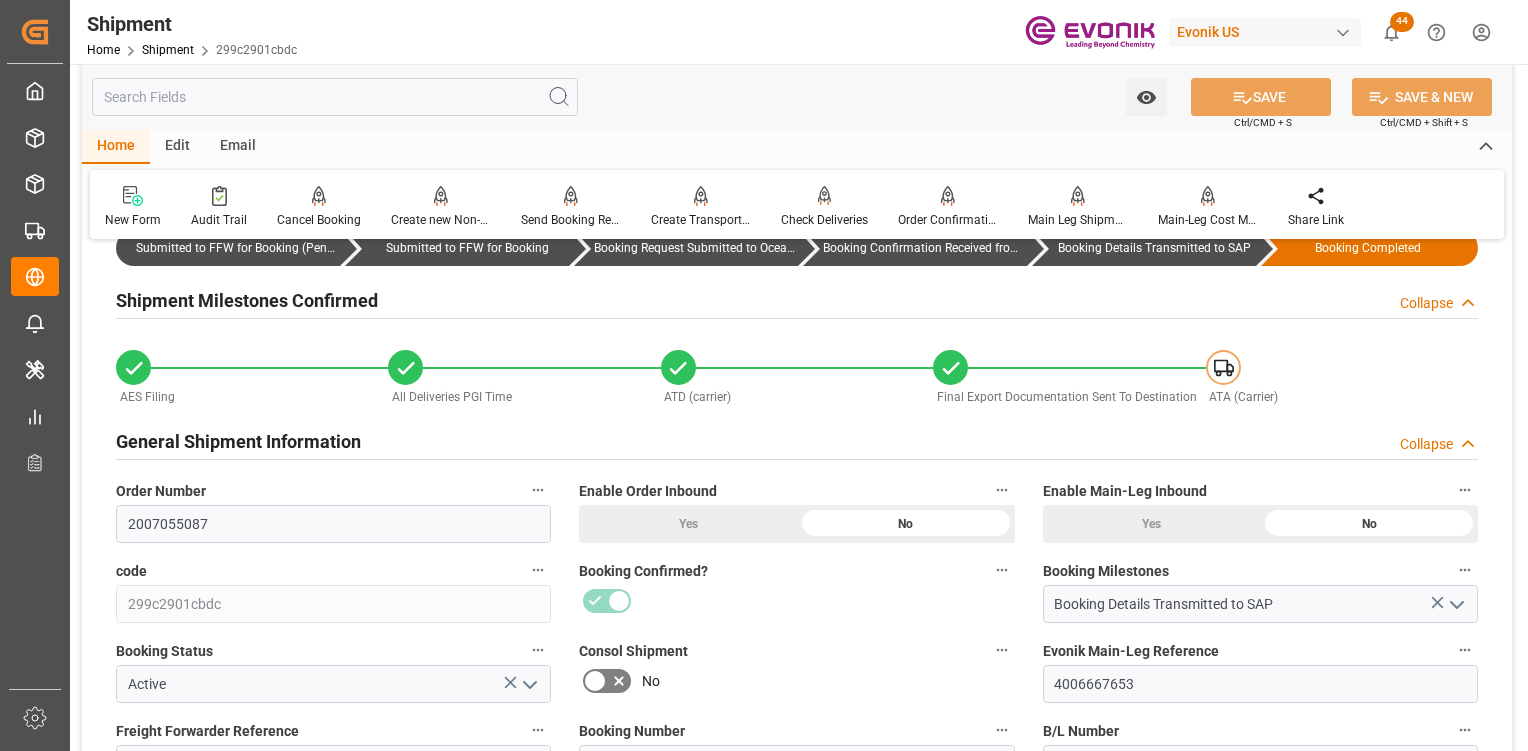 scroll, scrollTop: 0, scrollLeft: 0, axis: both 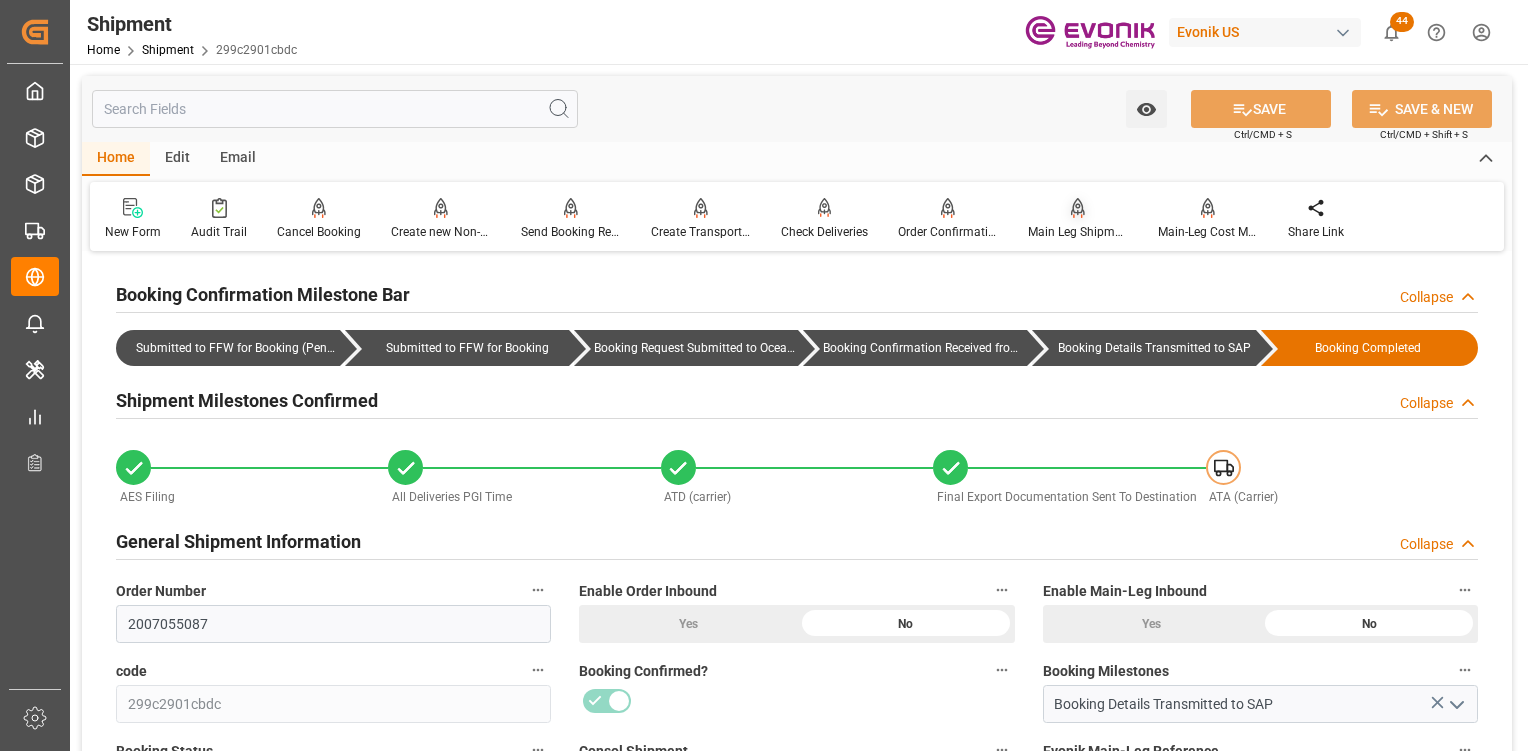 click on "Main Leg Shipment" at bounding box center [1078, 232] 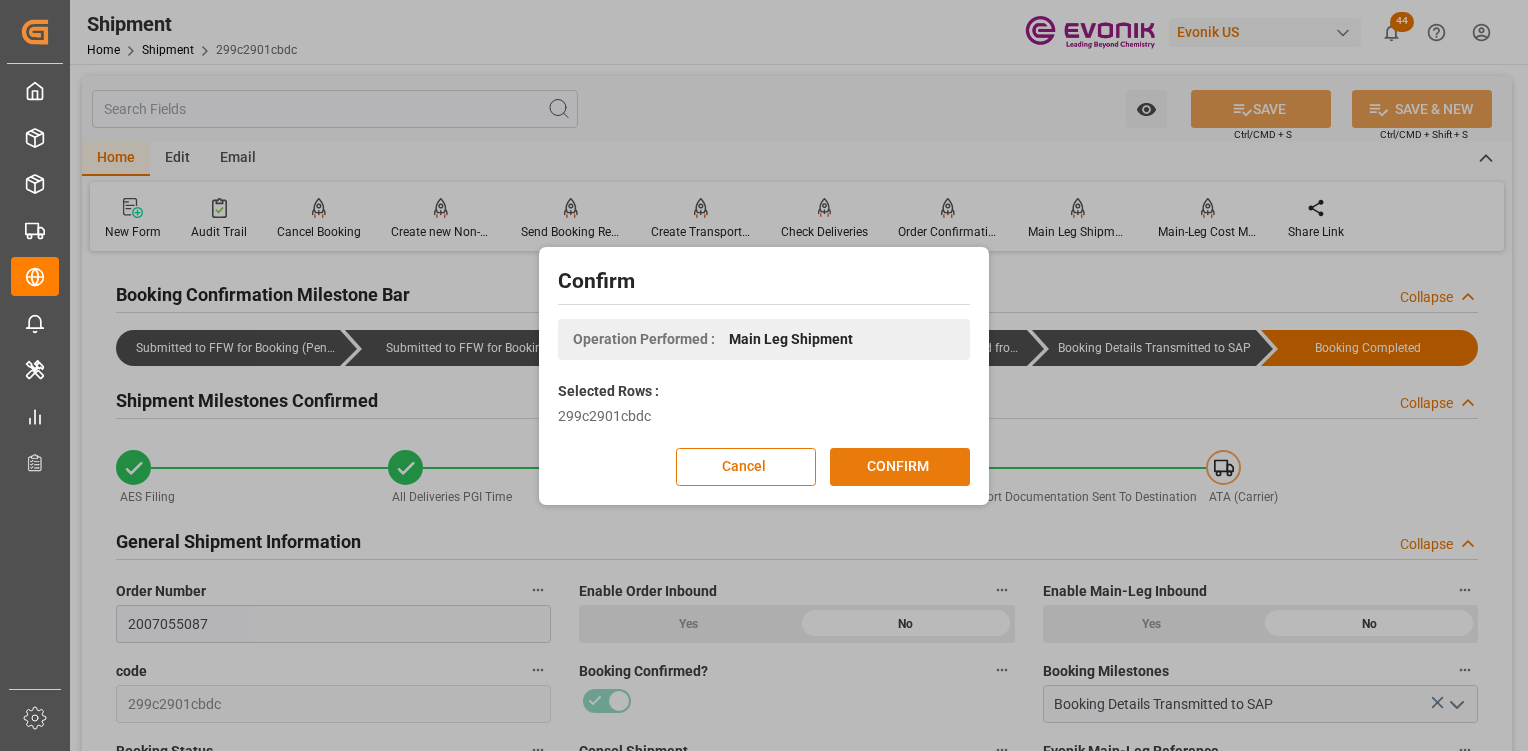 click on "CONFIRM" at bounding box center (900, 467) 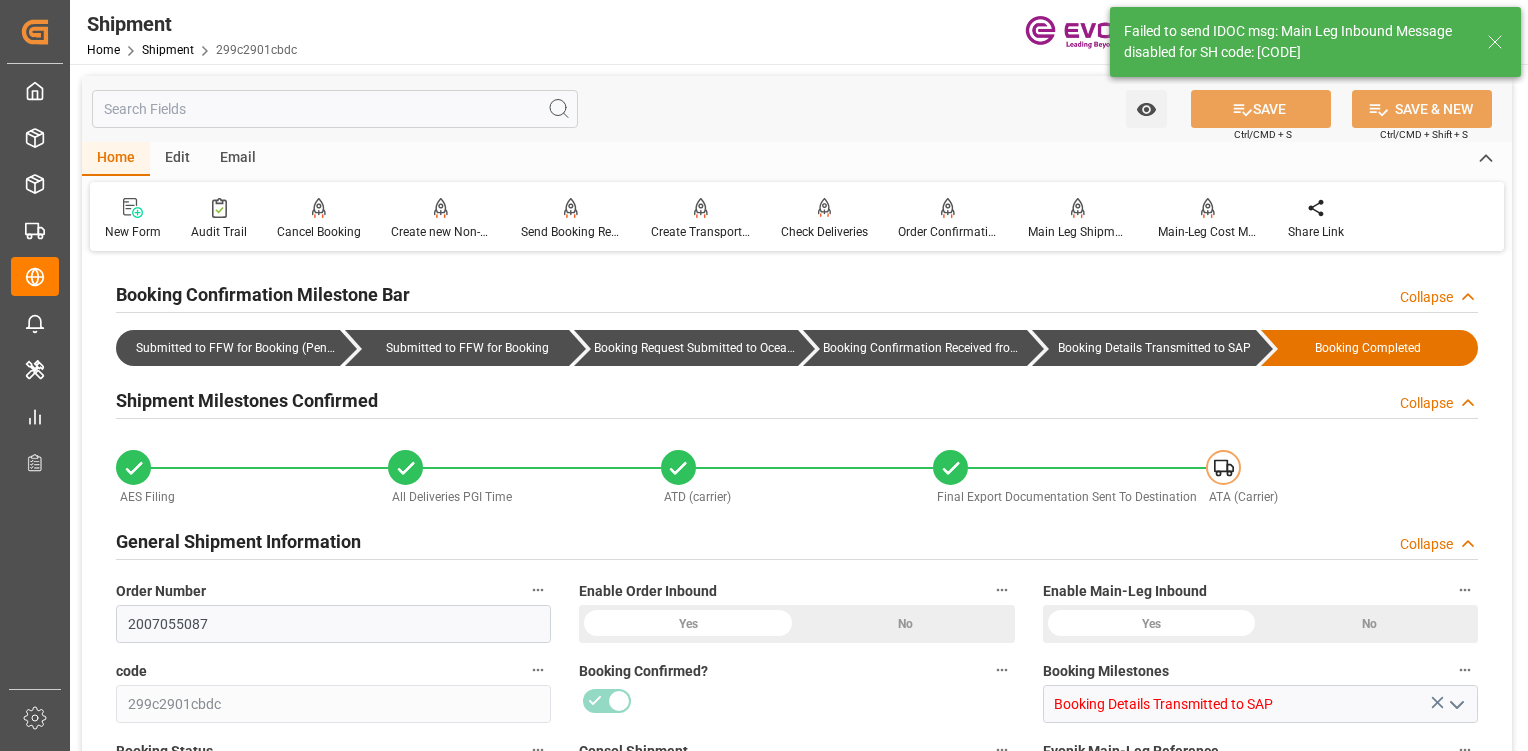 type on "4" 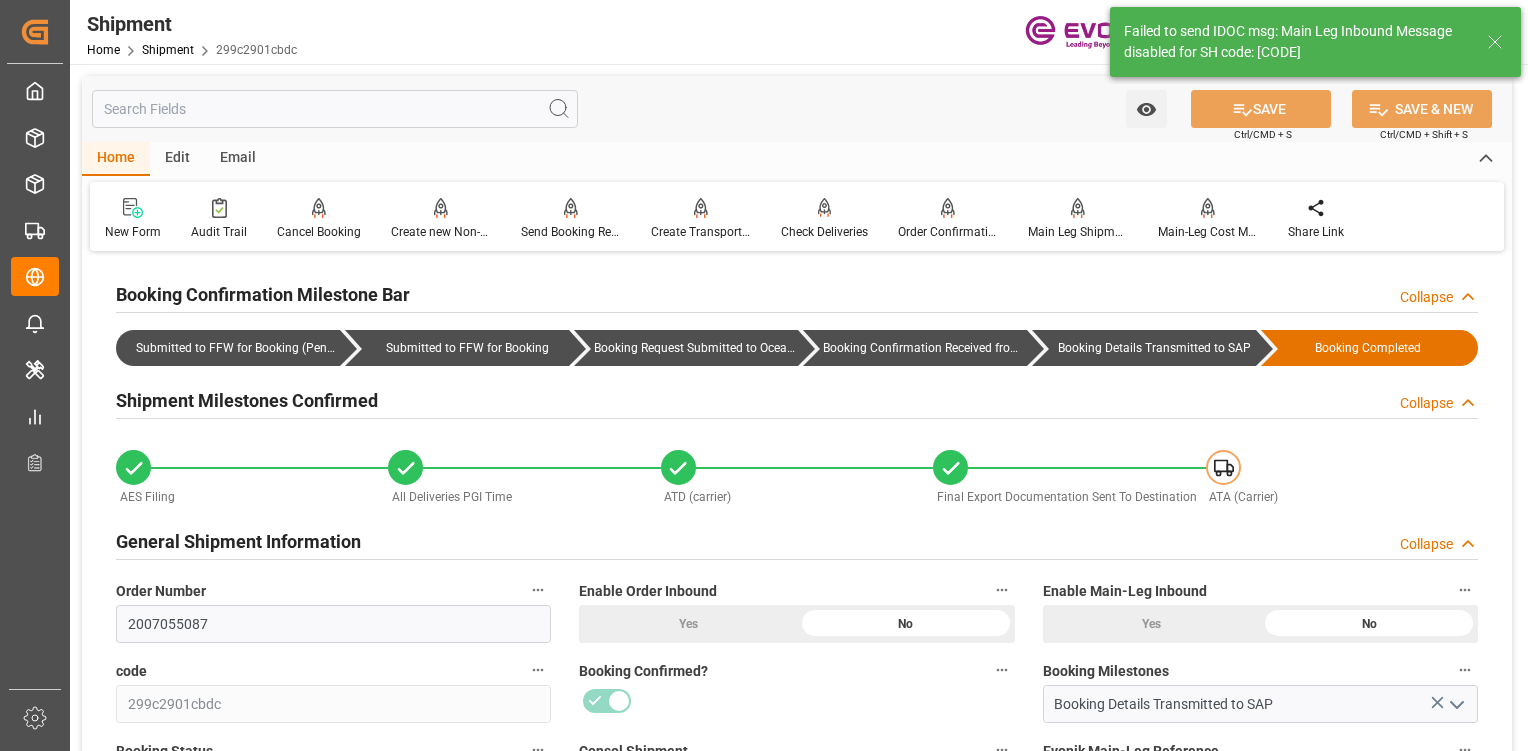type on "07-22-2025 07:03" 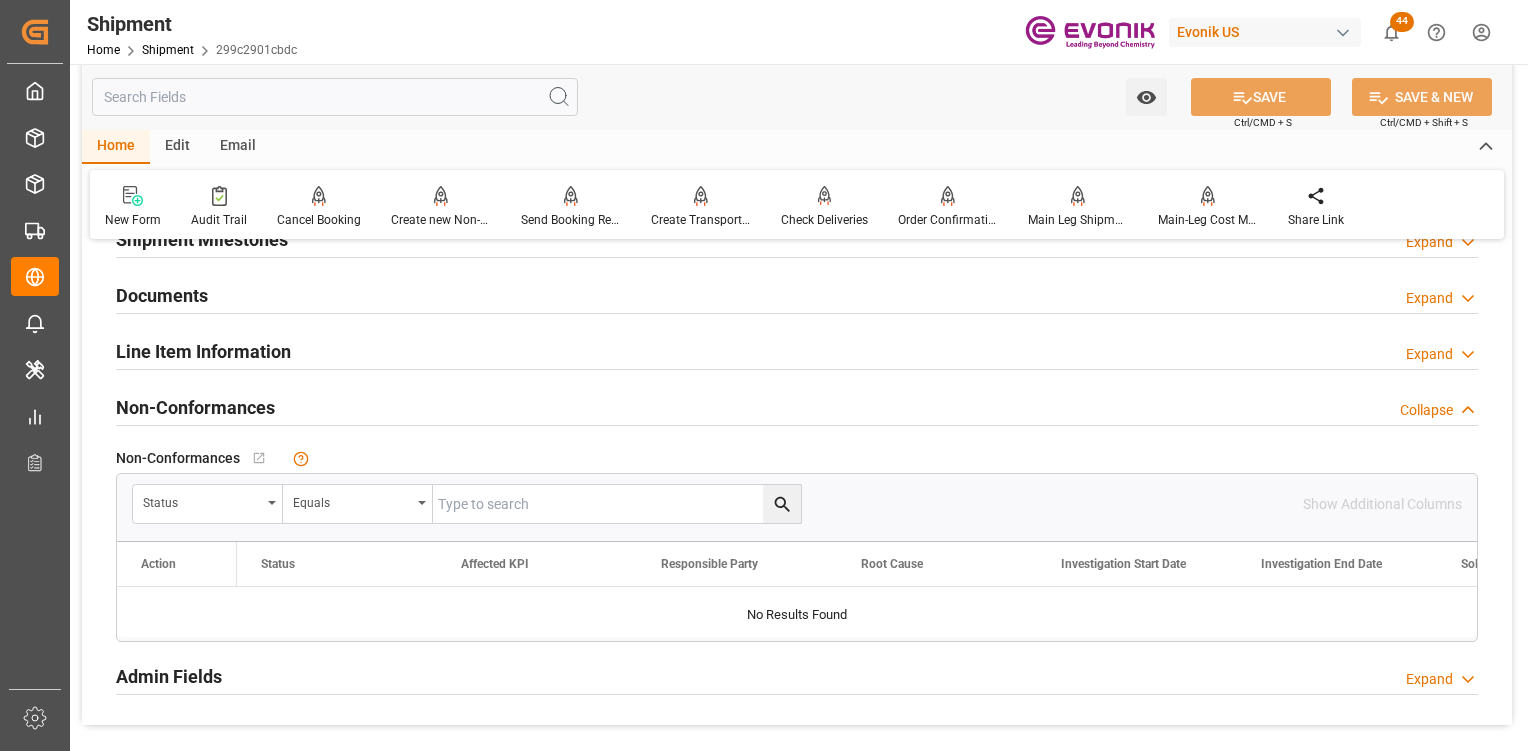 scroll, scrollTop: 1972, scrollLeft: 0, axis: vertical 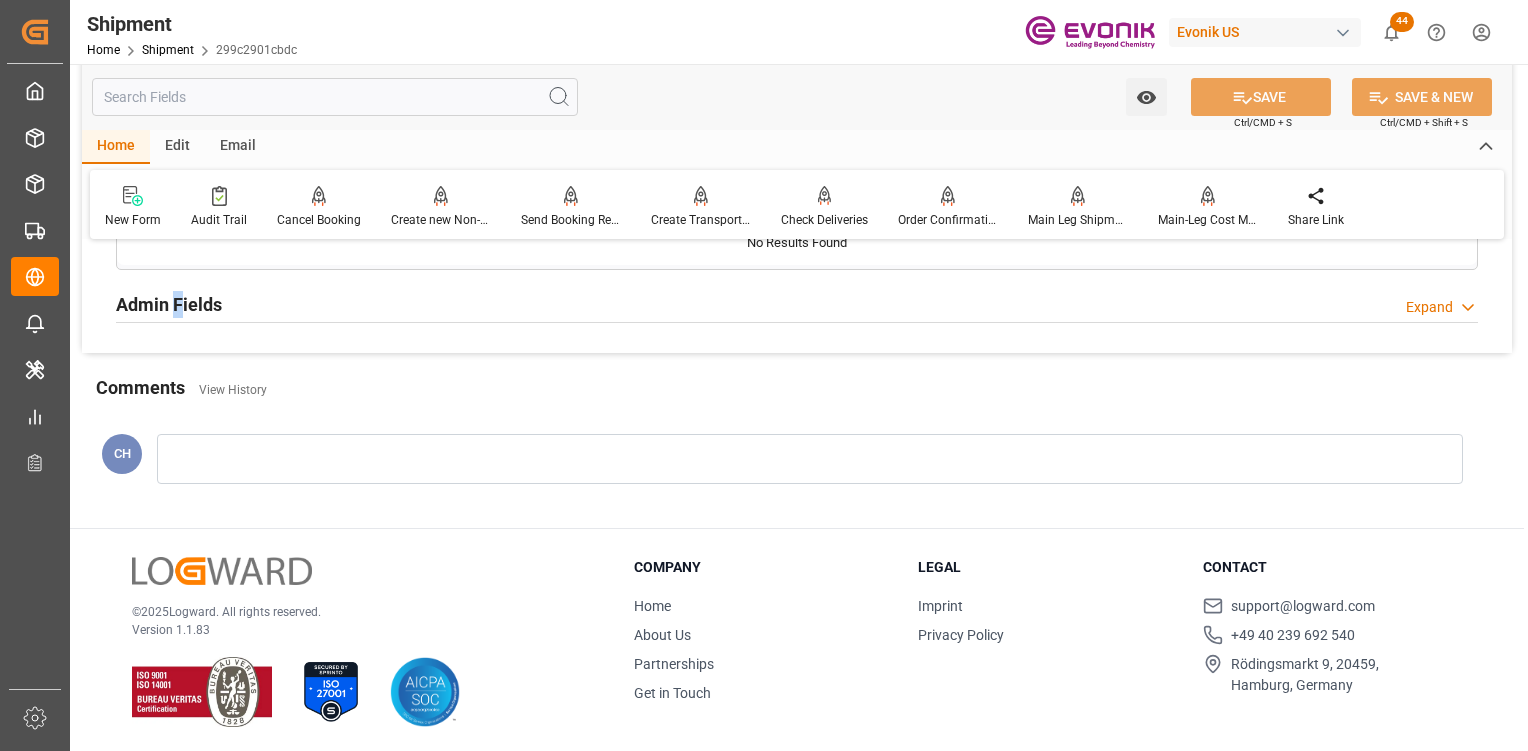 drag, startPoint x: 177, startPoint y: 296, endPoint x: 247, endPoint y: 348, distance: 87.20092 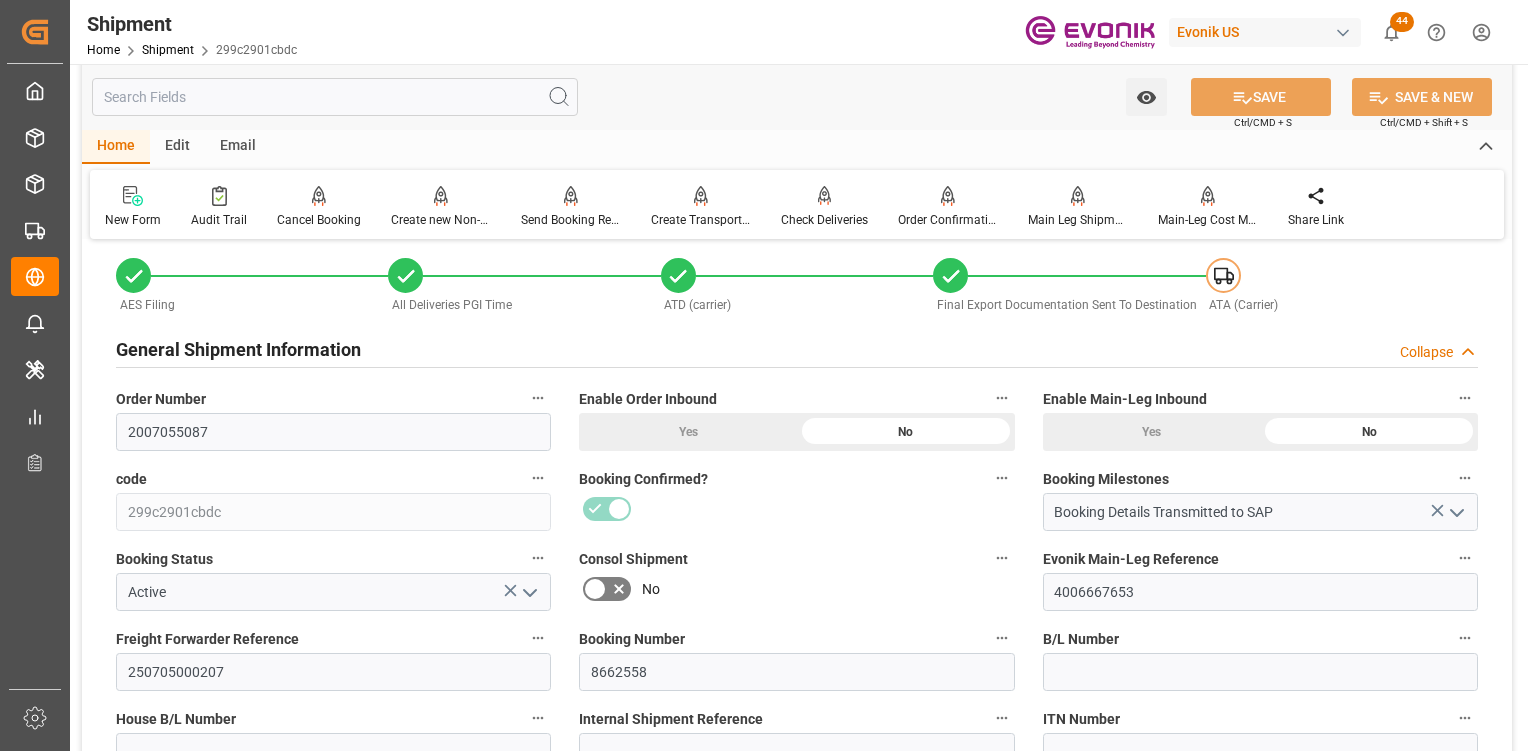 scroll, scrollTop: 0, scrollLeft: 0, axis: both 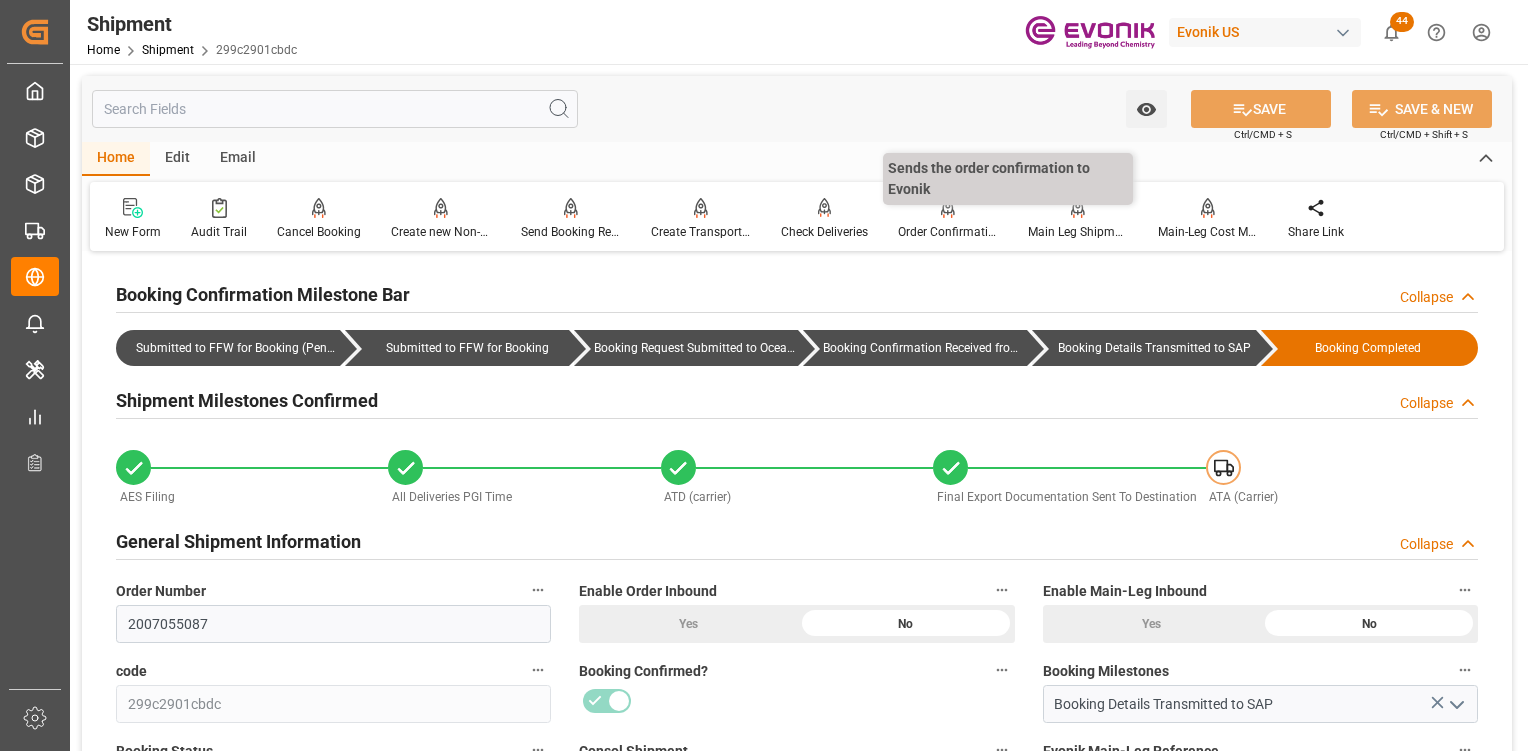 click on "Sends the order confirmation to Evonik" at bounding box center (1008, 179) 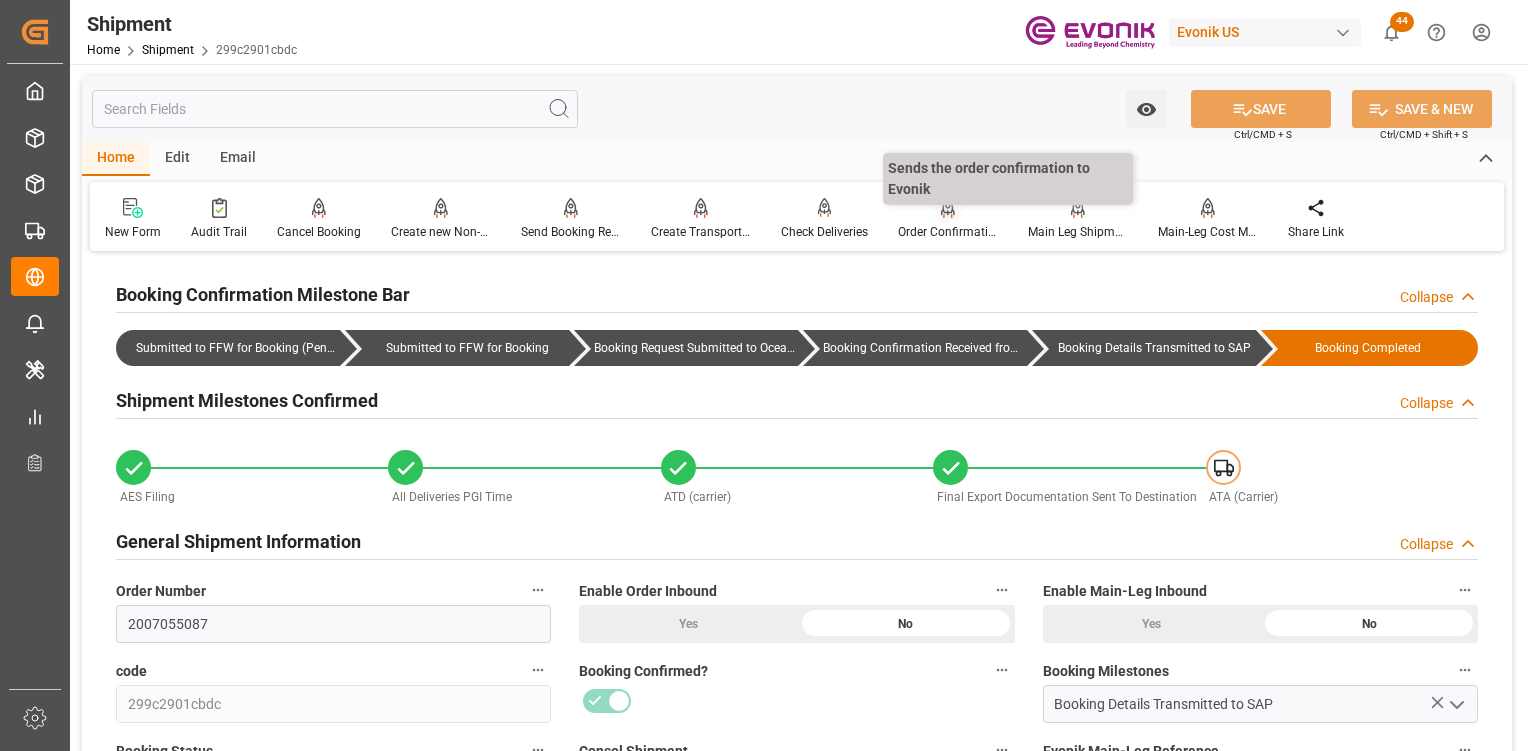 click on "Order Confirmation" at bounding box center [948, 232] 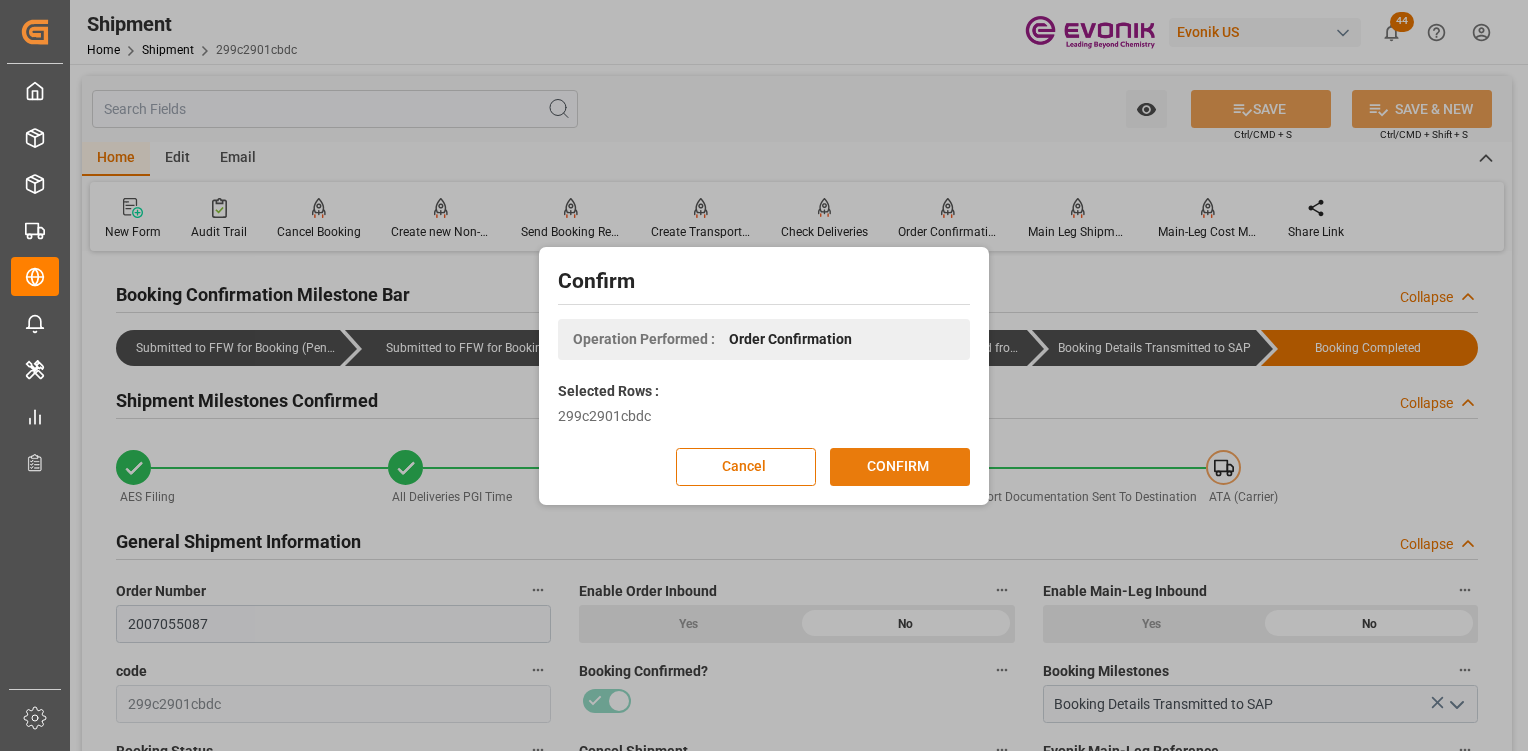 click on "CONFIRM" at bounding box center (900, 467) 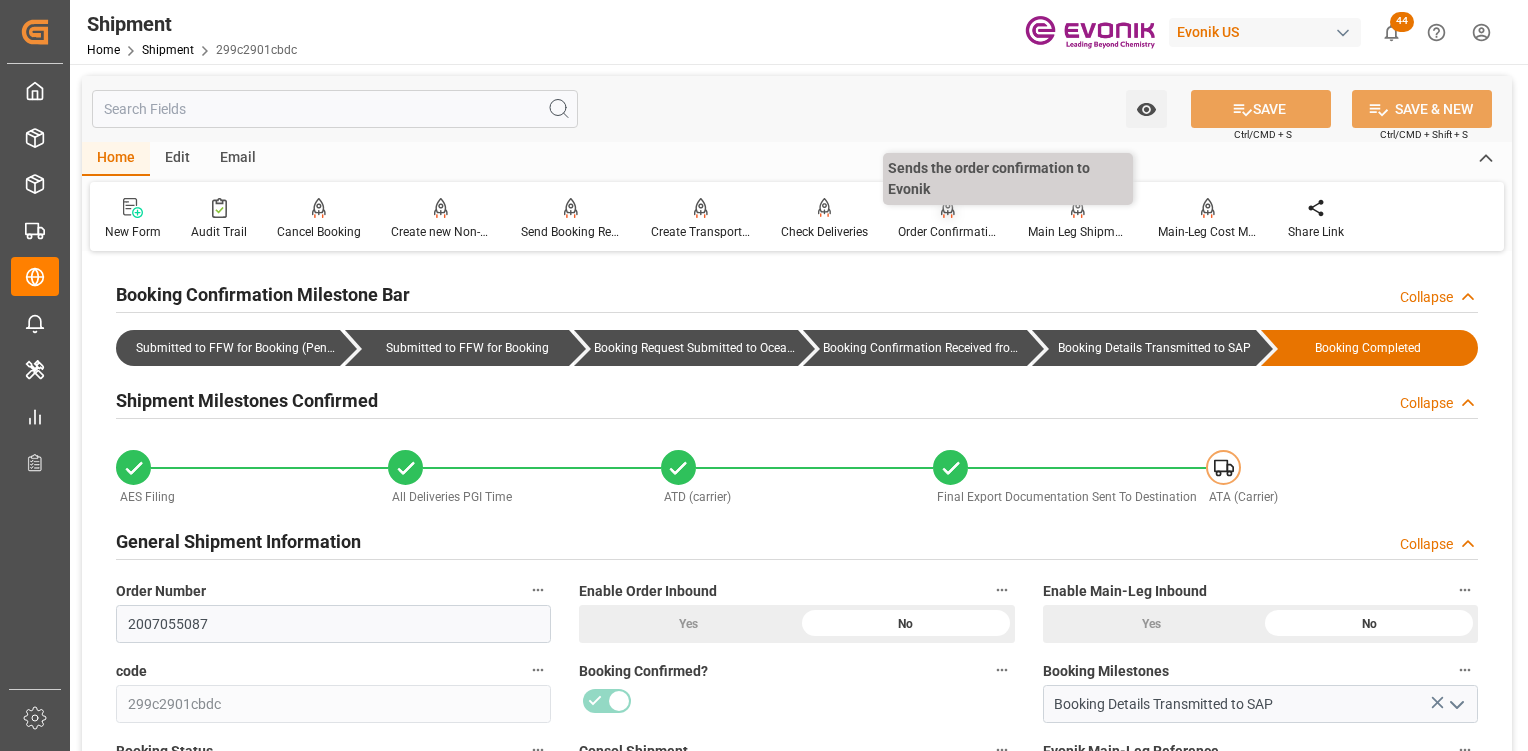 click 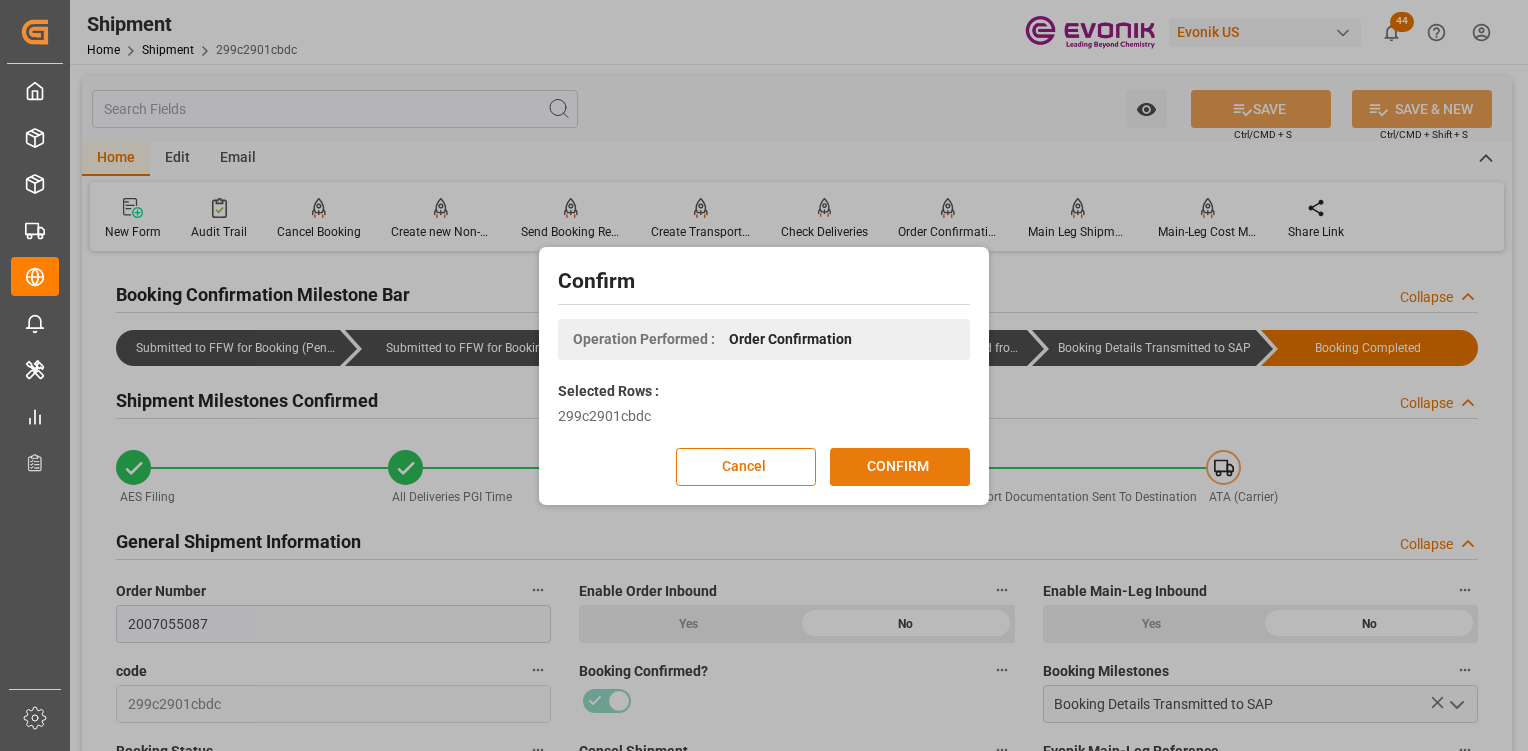 click on "CONFIRM" at bounding box center [900, 467] 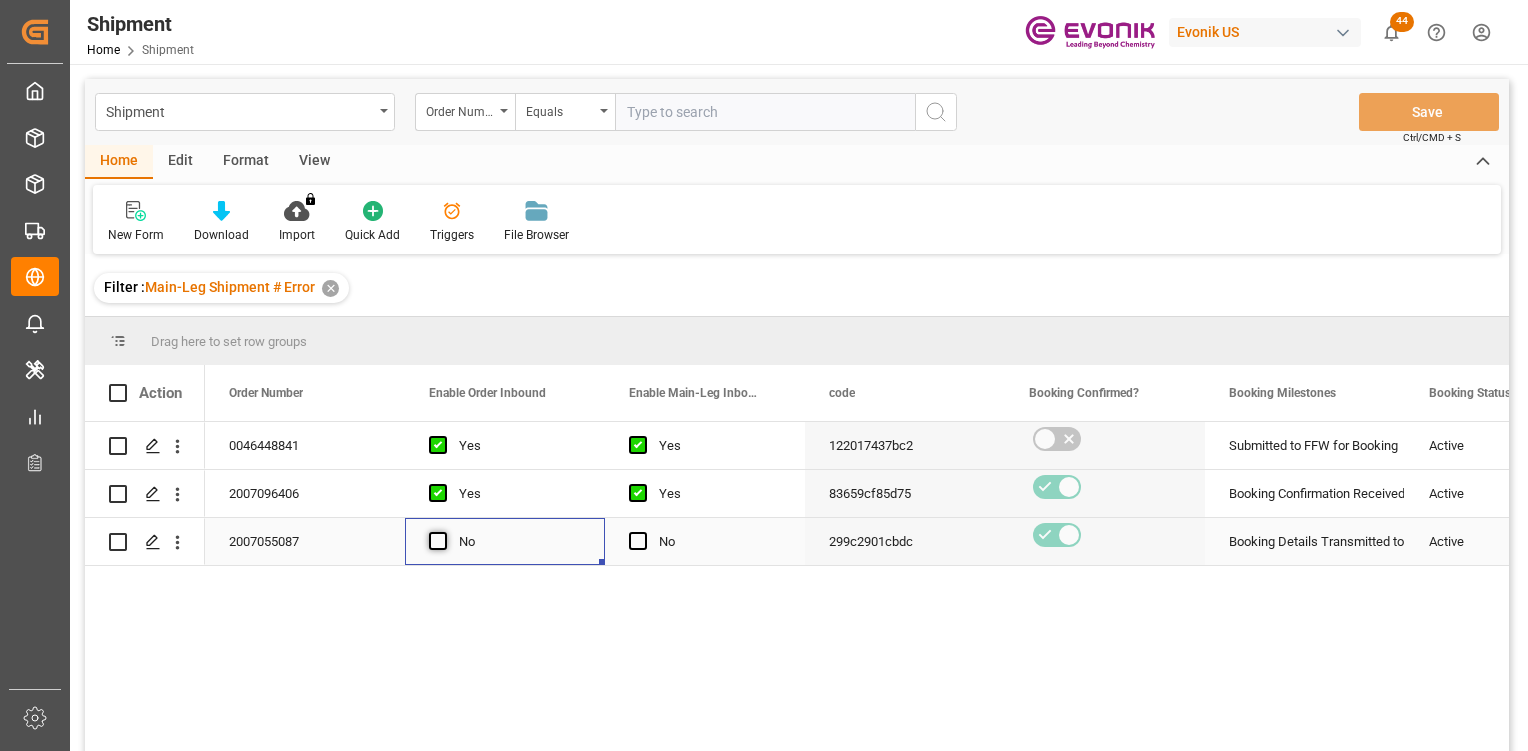click at bounding box center [438, 541] 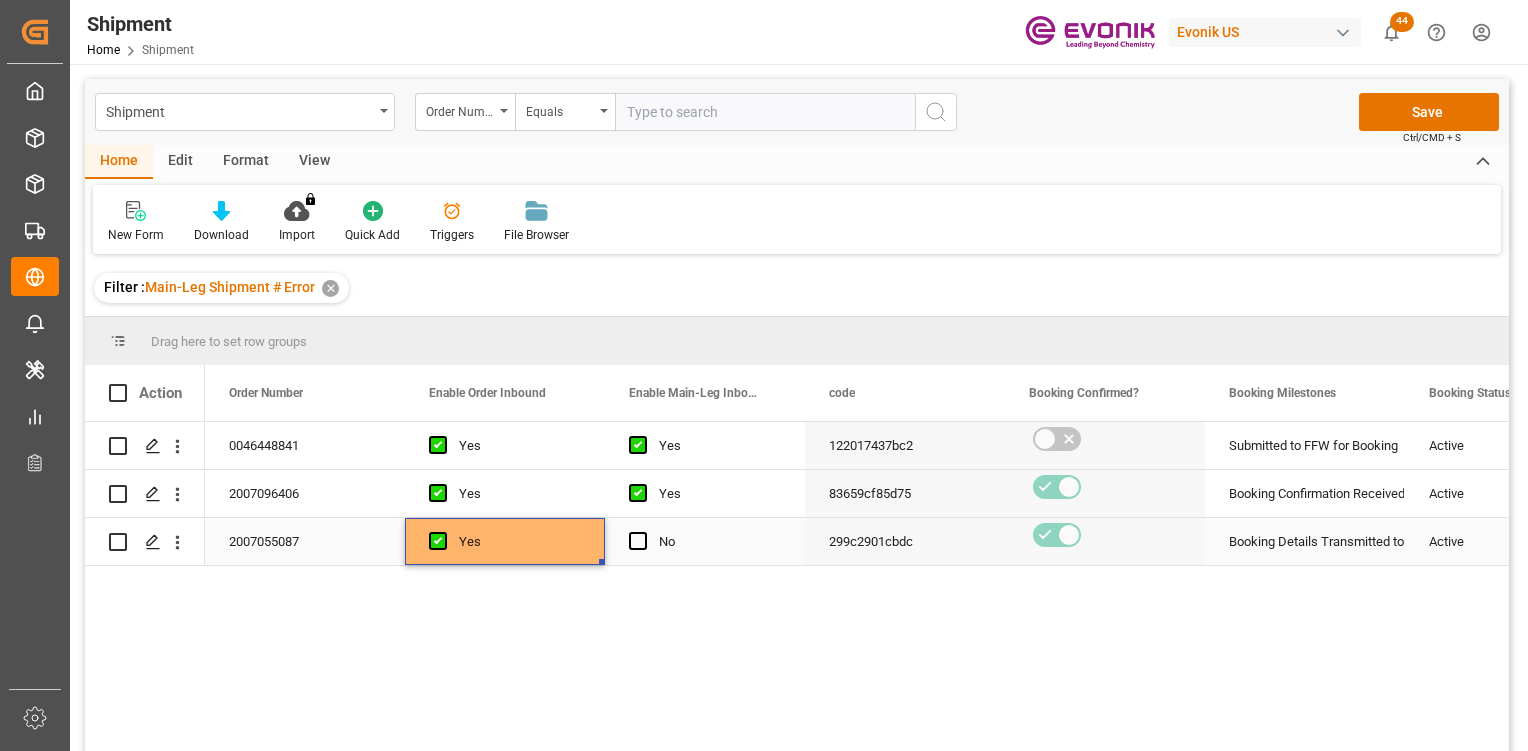 click at bounding box center (644, 542) 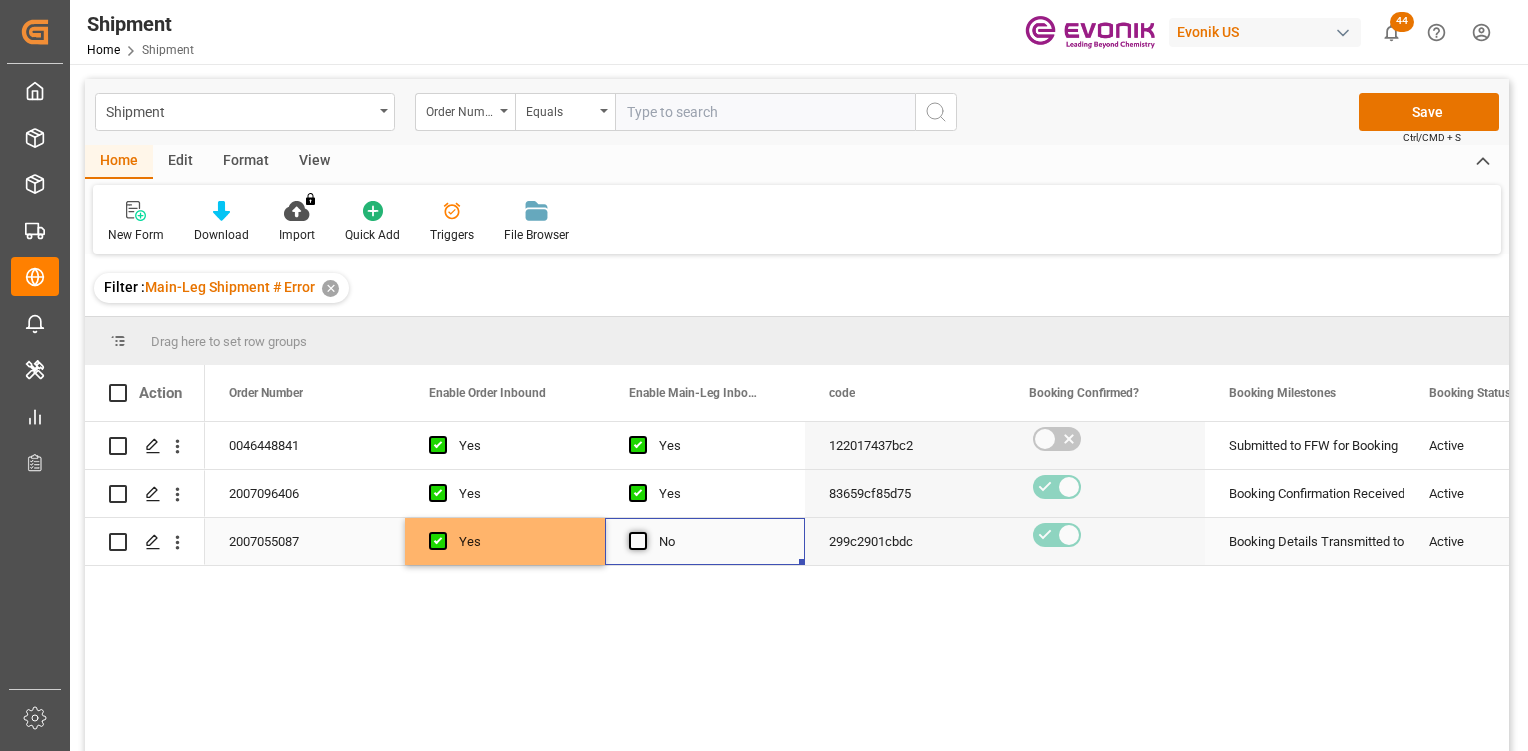 click at bounding box center (638, 541) 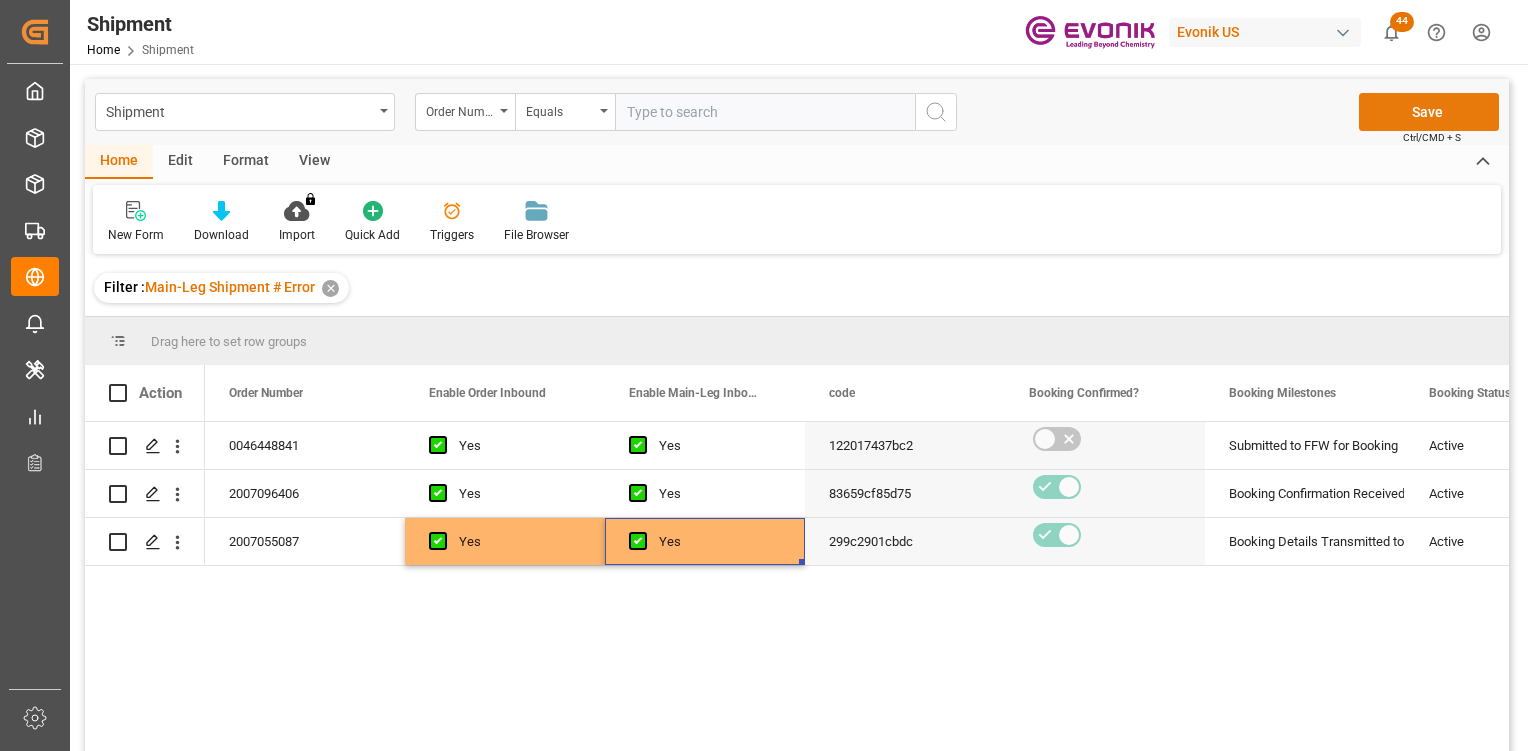 click on "Save" at bounding box center (1429, 112) 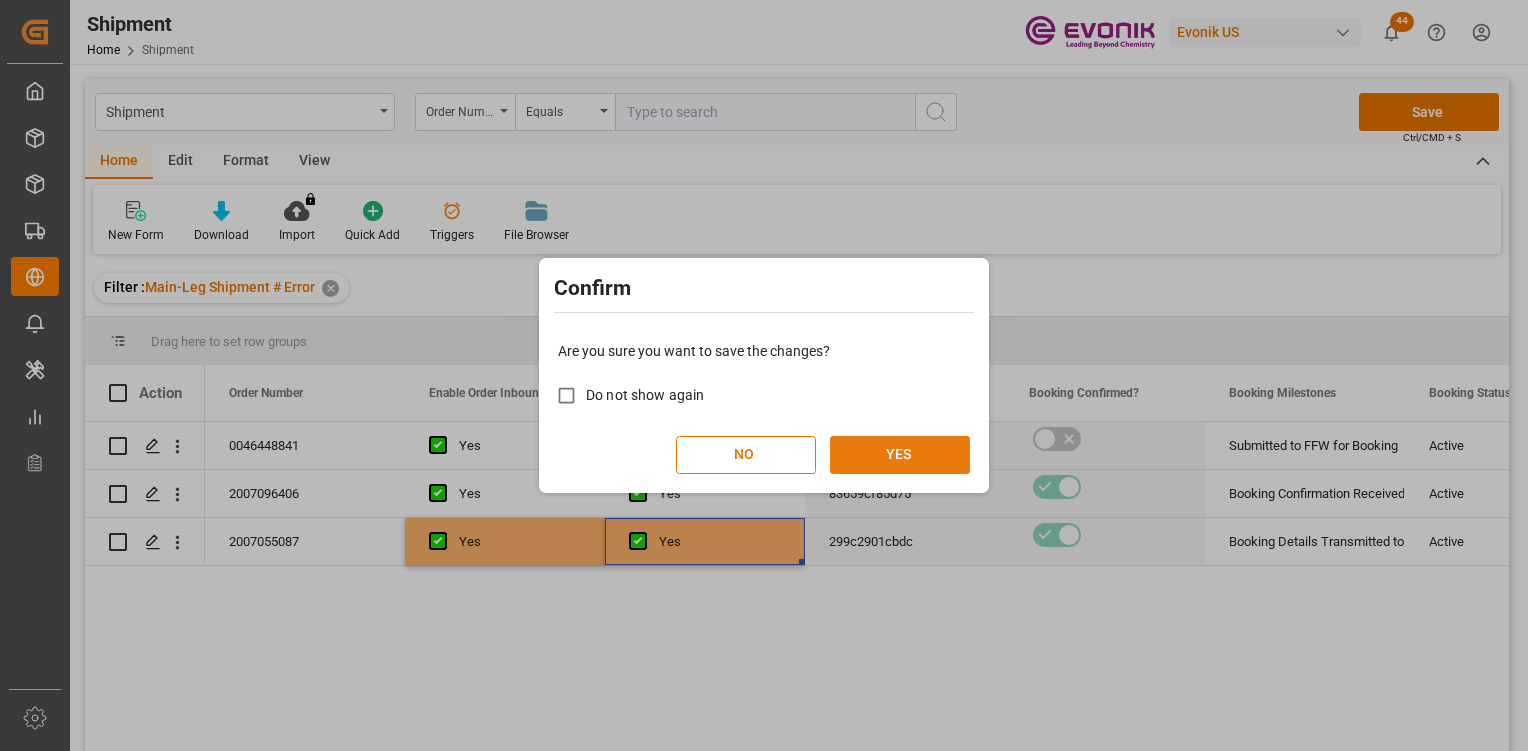 click on "YES" at bounding box center (900, 455) 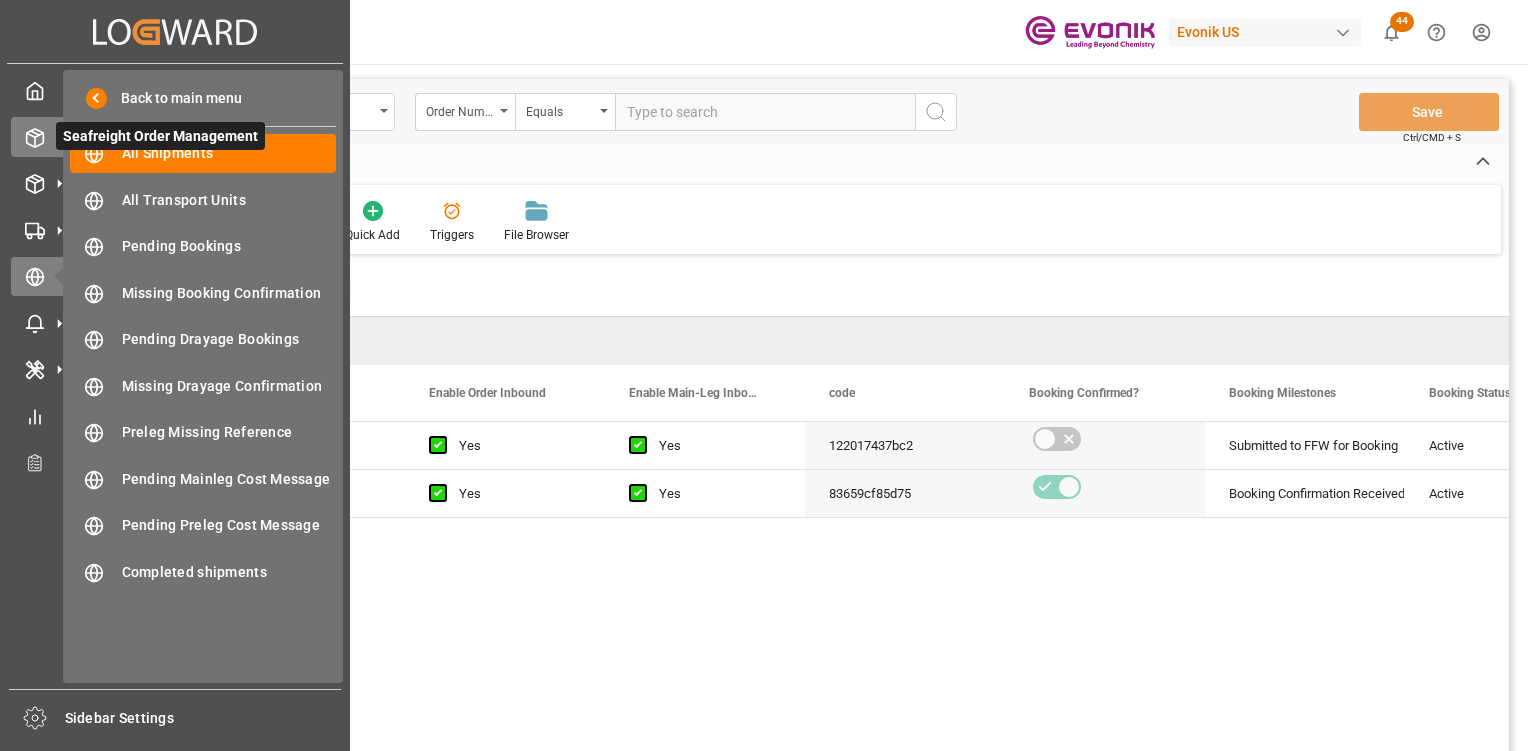 click on "Seafreight Order Management Seafreight Order Management" at bounding box center (175, 136) 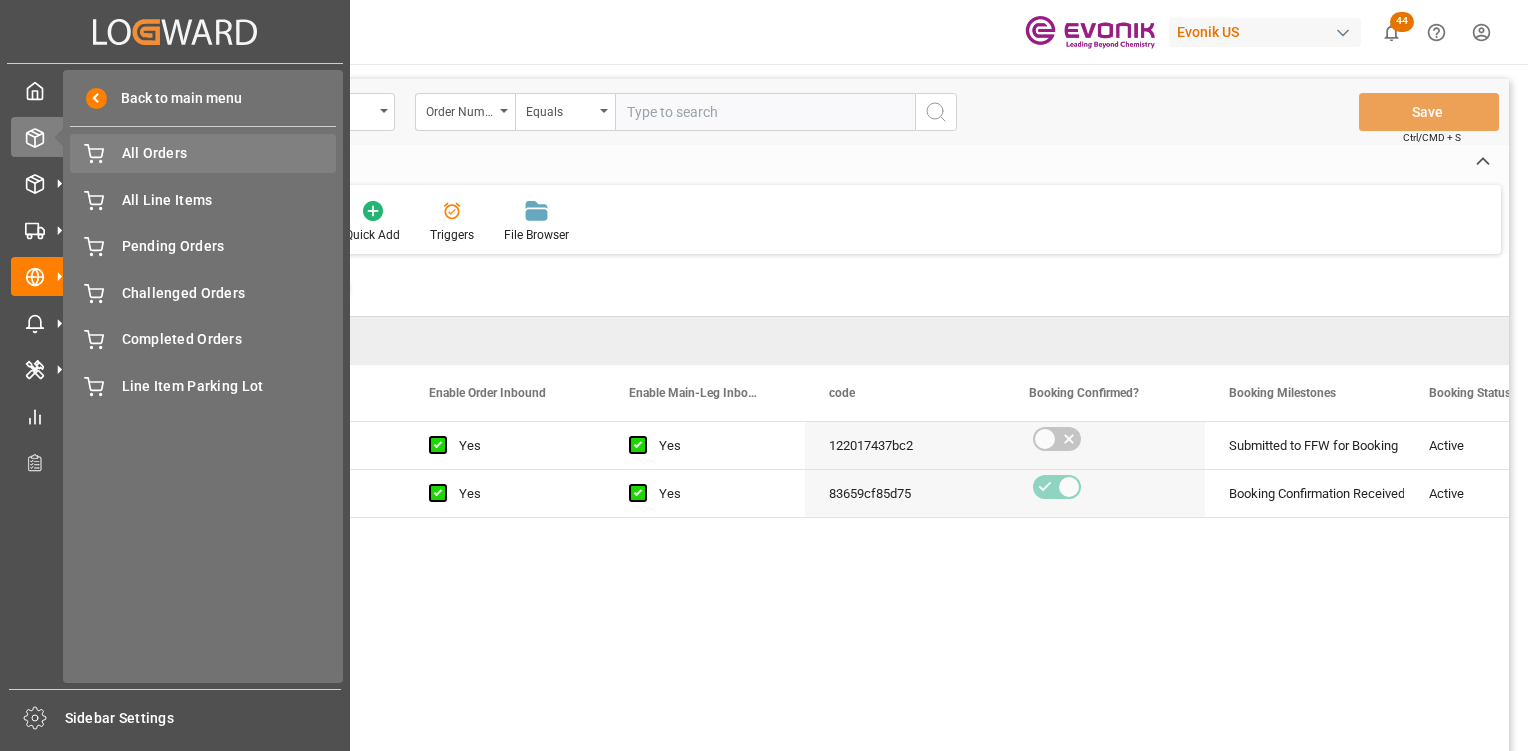 click on "All Orders" at bounding box center [229, 153] 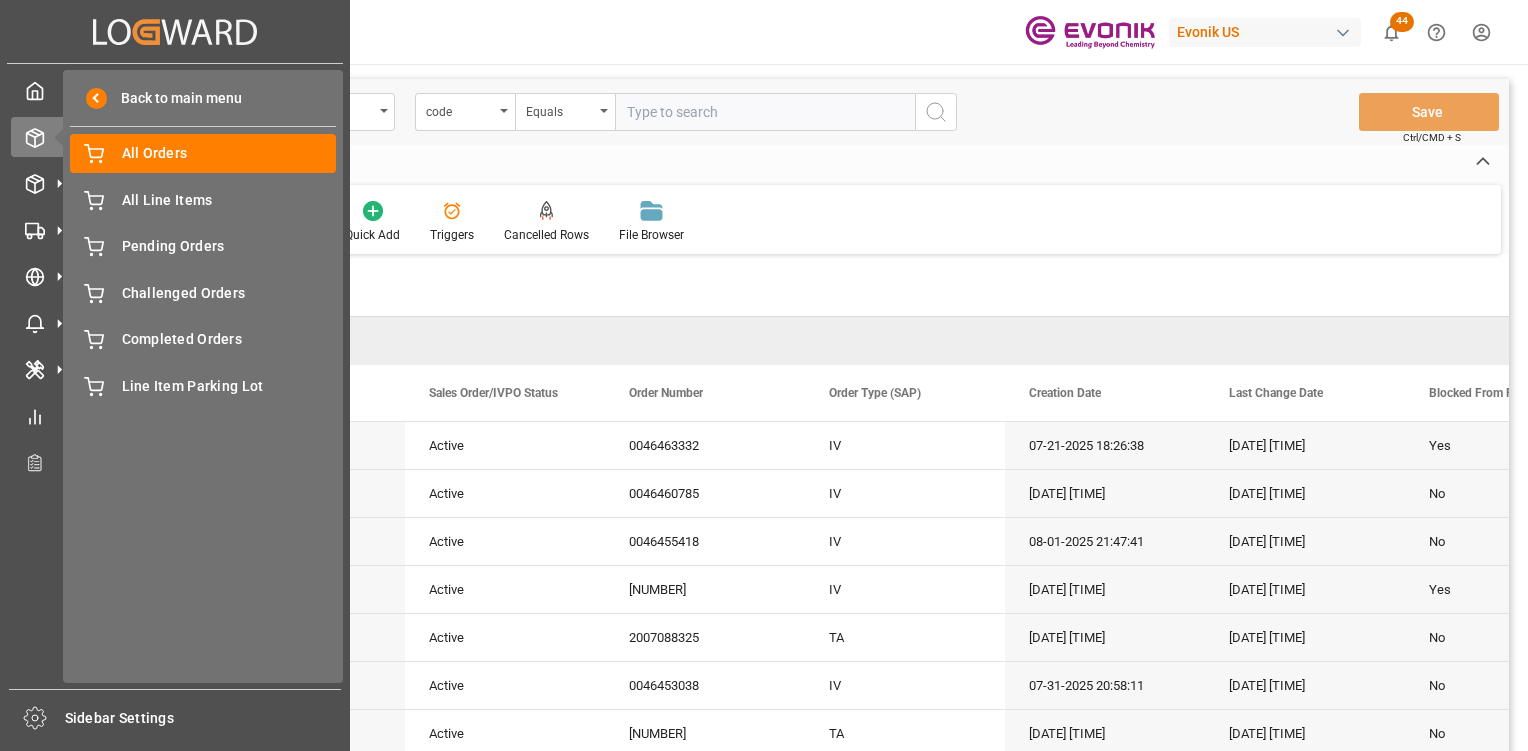 click on "Created by potrace 1.15, written by Peter Selinger 2001-2017 Created by potrace 1.15, written by Peter Selinger 2001-2017" at bounding box center [175, 31] 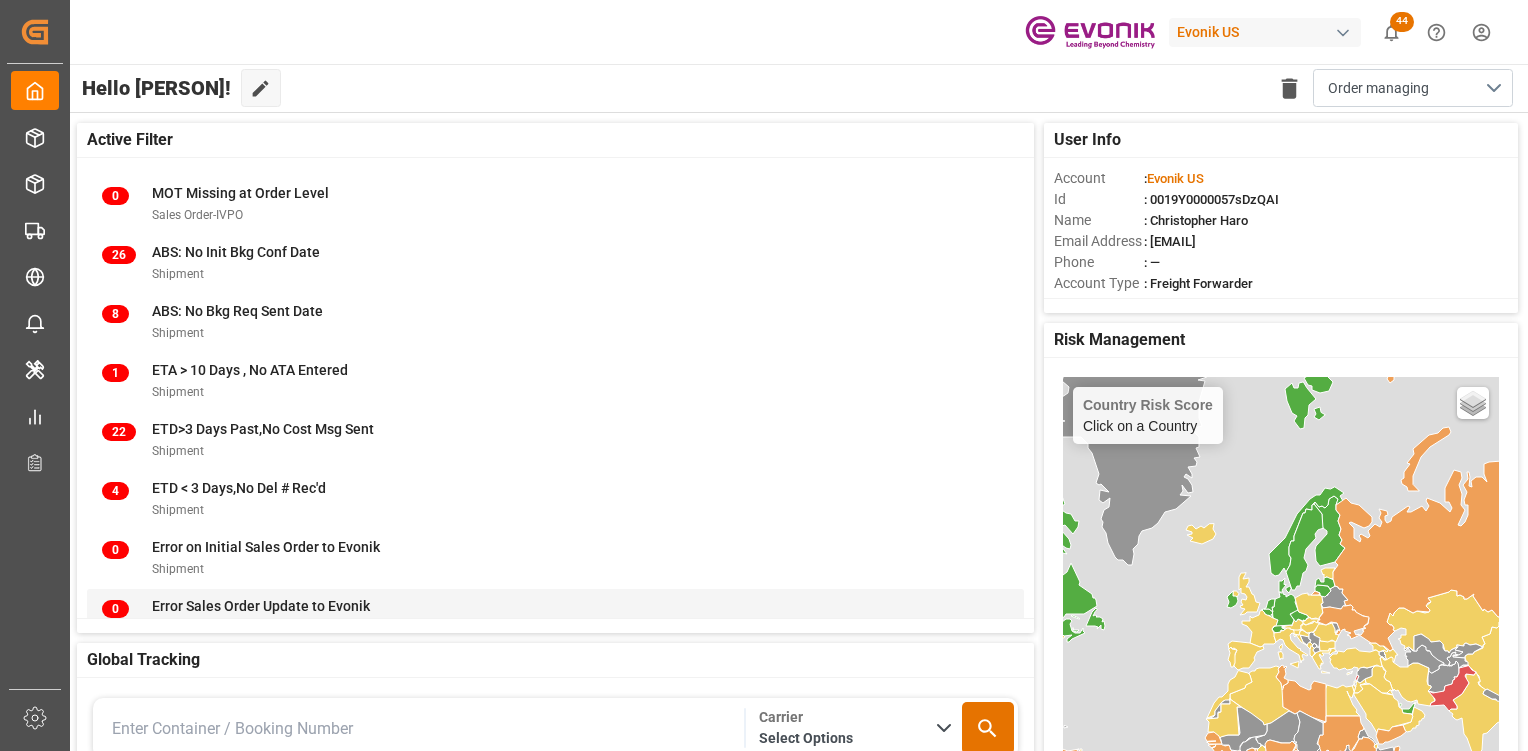 scroll, scrollTop: 356, scrollLeft: 0, axis: vertical 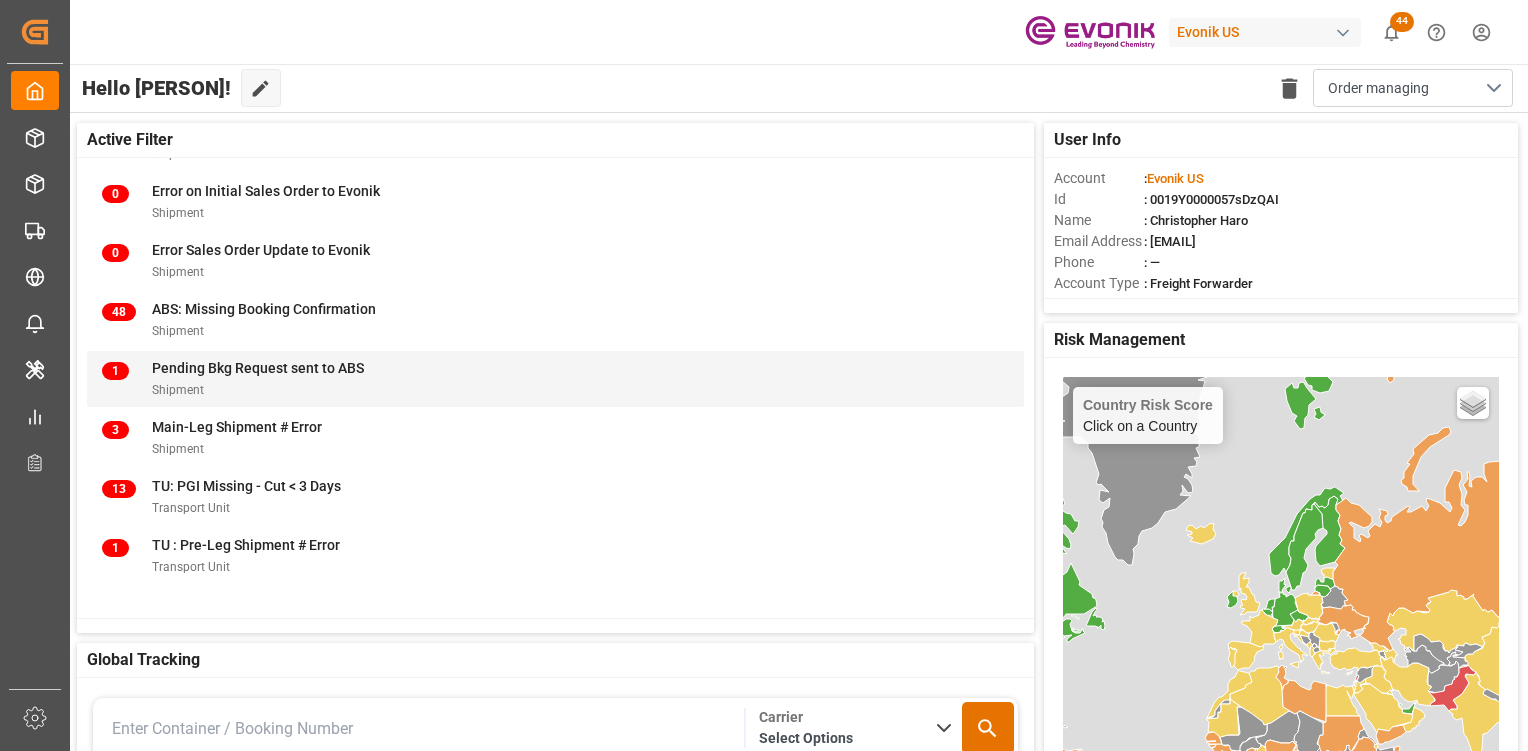 click on "Pending Bkg Request sent to ABS" at bounding box center [258, 368] 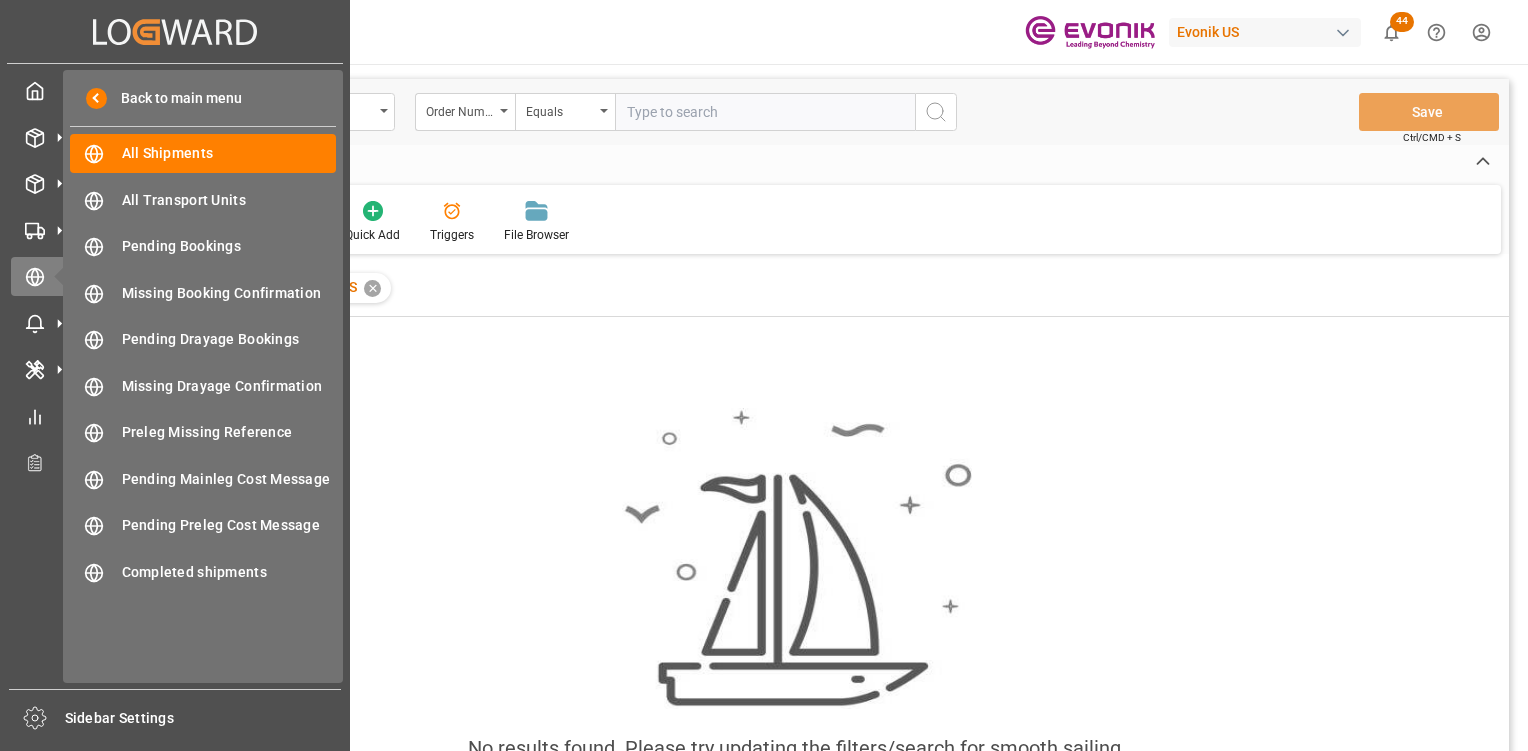 click on "Created by potrace 1.15, written by Peter Selinger 2001-2017 Created by potrace 1.15, written by Peter Selinger 2001-2017" at bounding box center (175, 31) 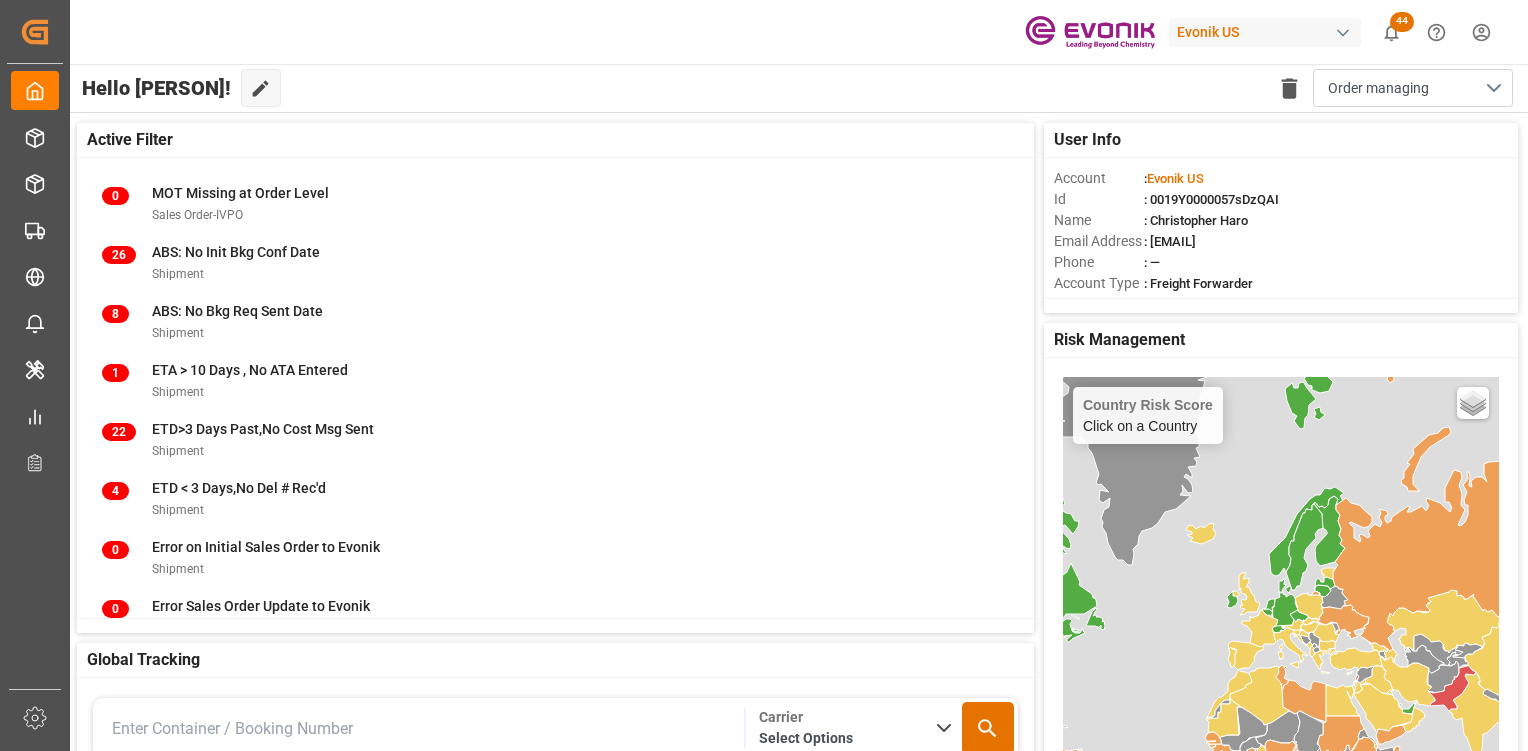 scroll, scrollTop: 356, scrollLeft: 0, axis: vertical 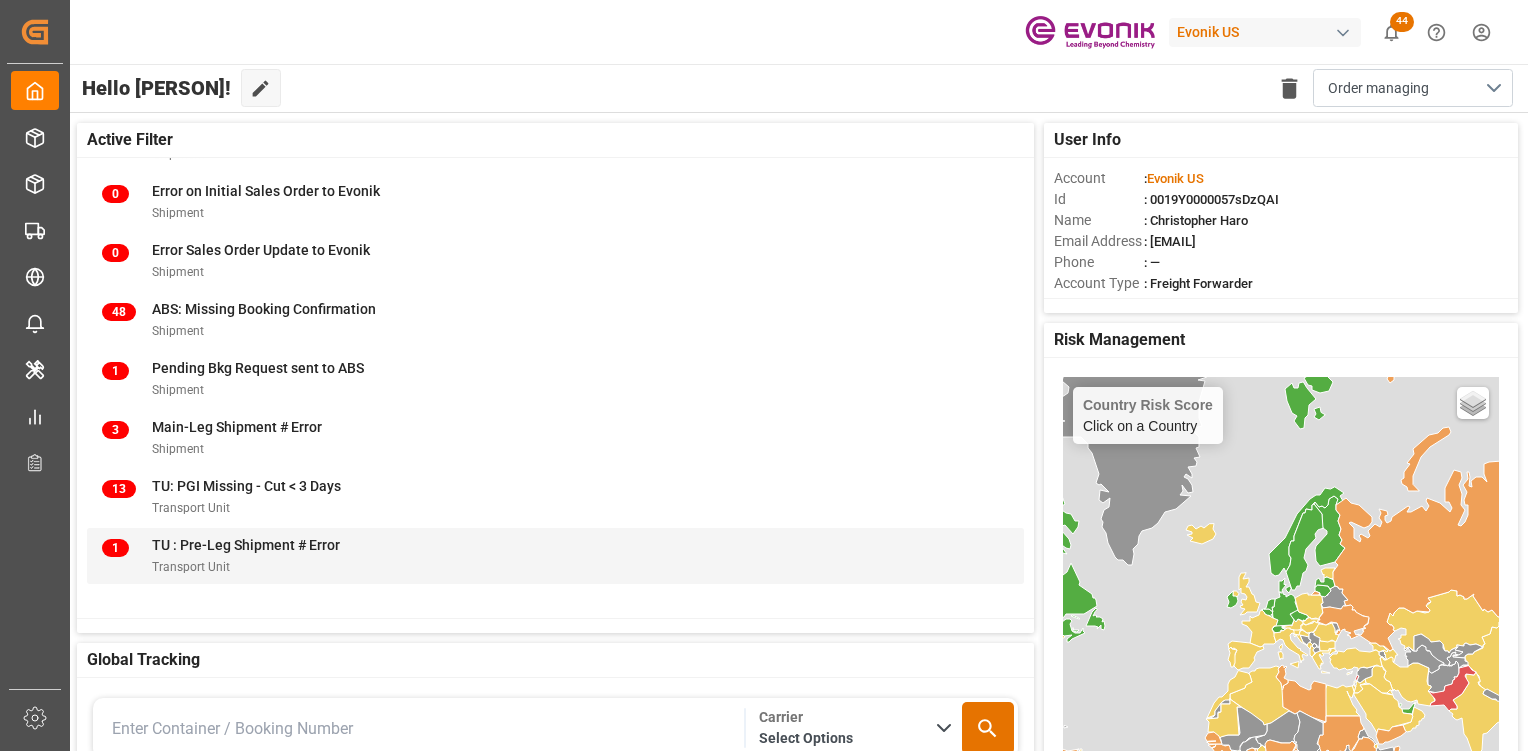 click on "TU : Pre-Leg Shipment # Error" at bounding box center [246, 545] 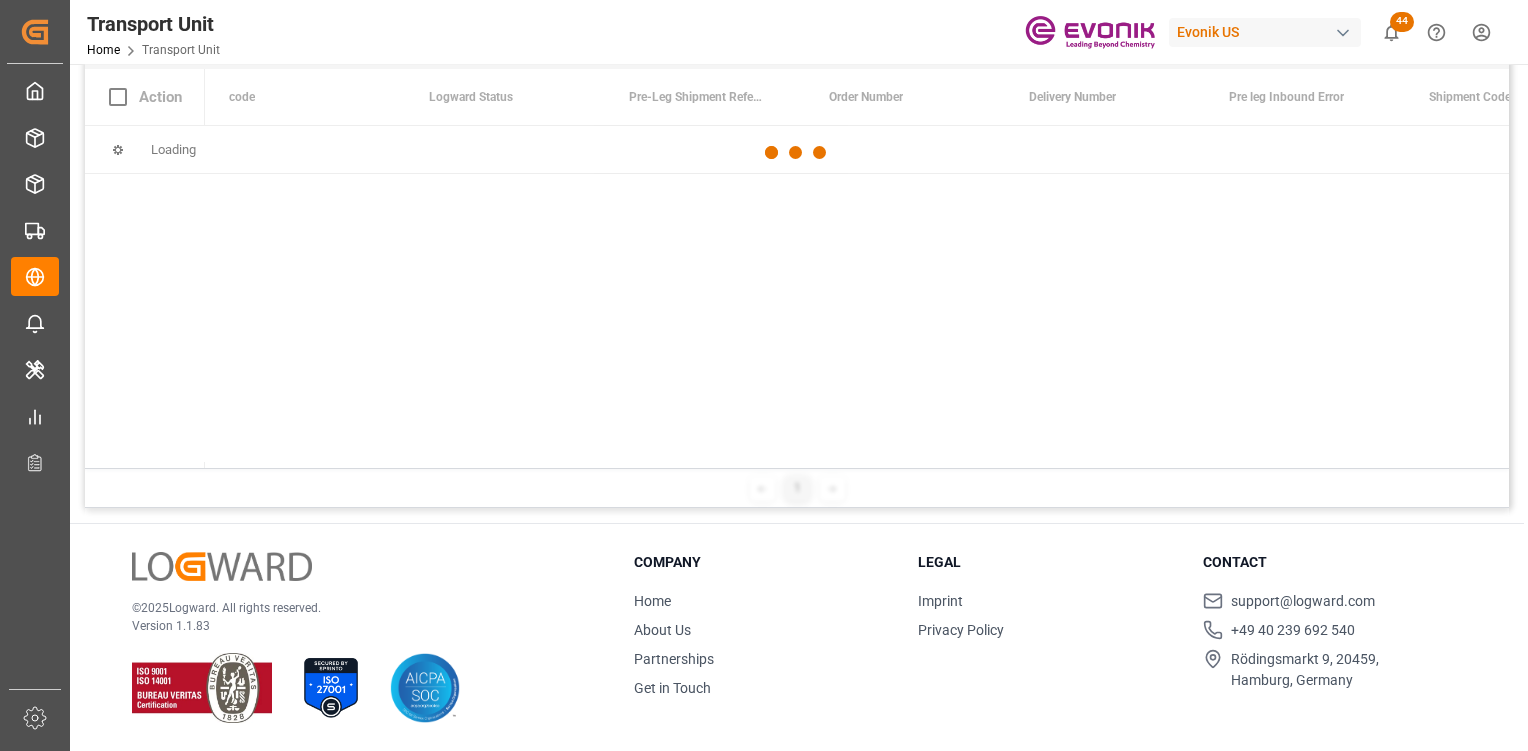 scroll, scrollTop: 96, scrollLeft: 0, axis: vertical 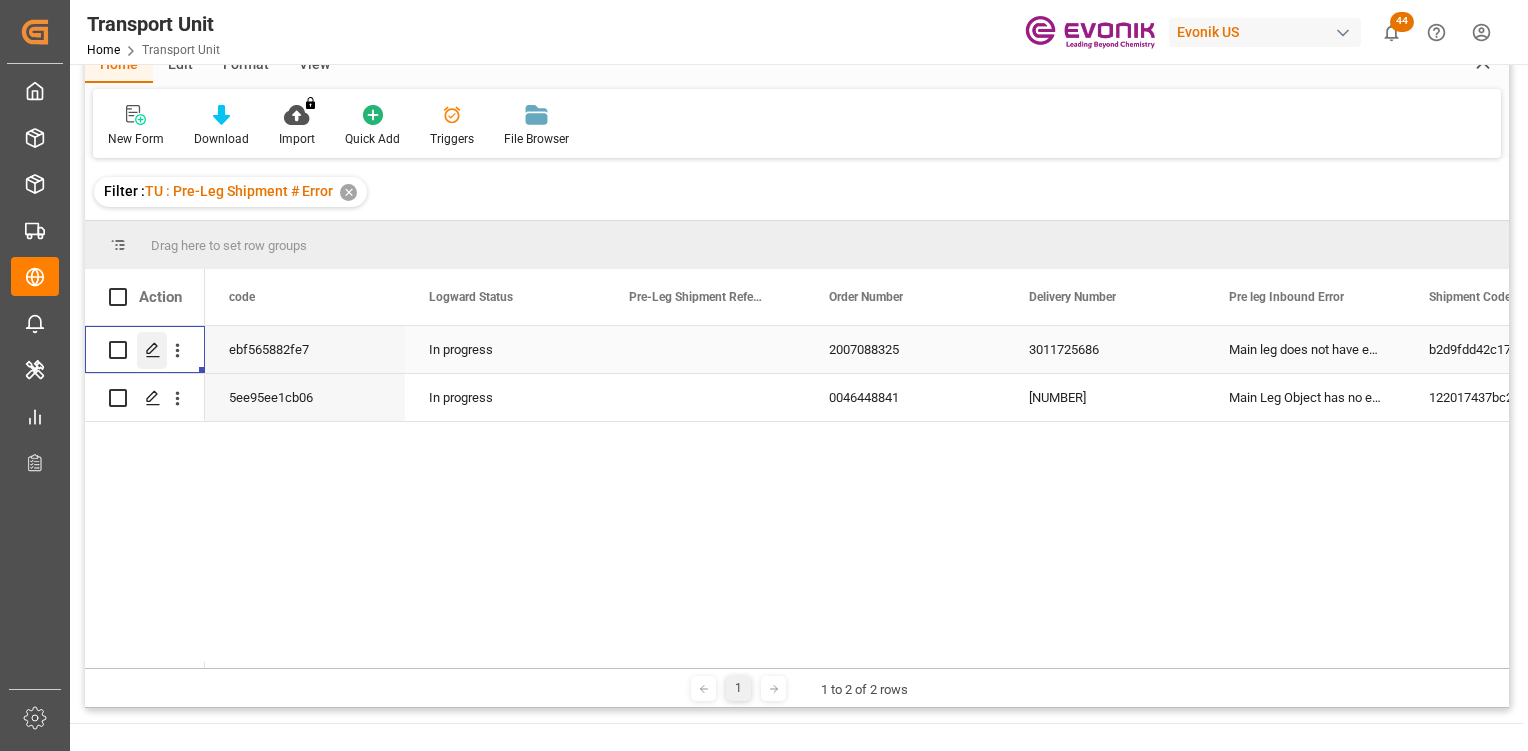 click 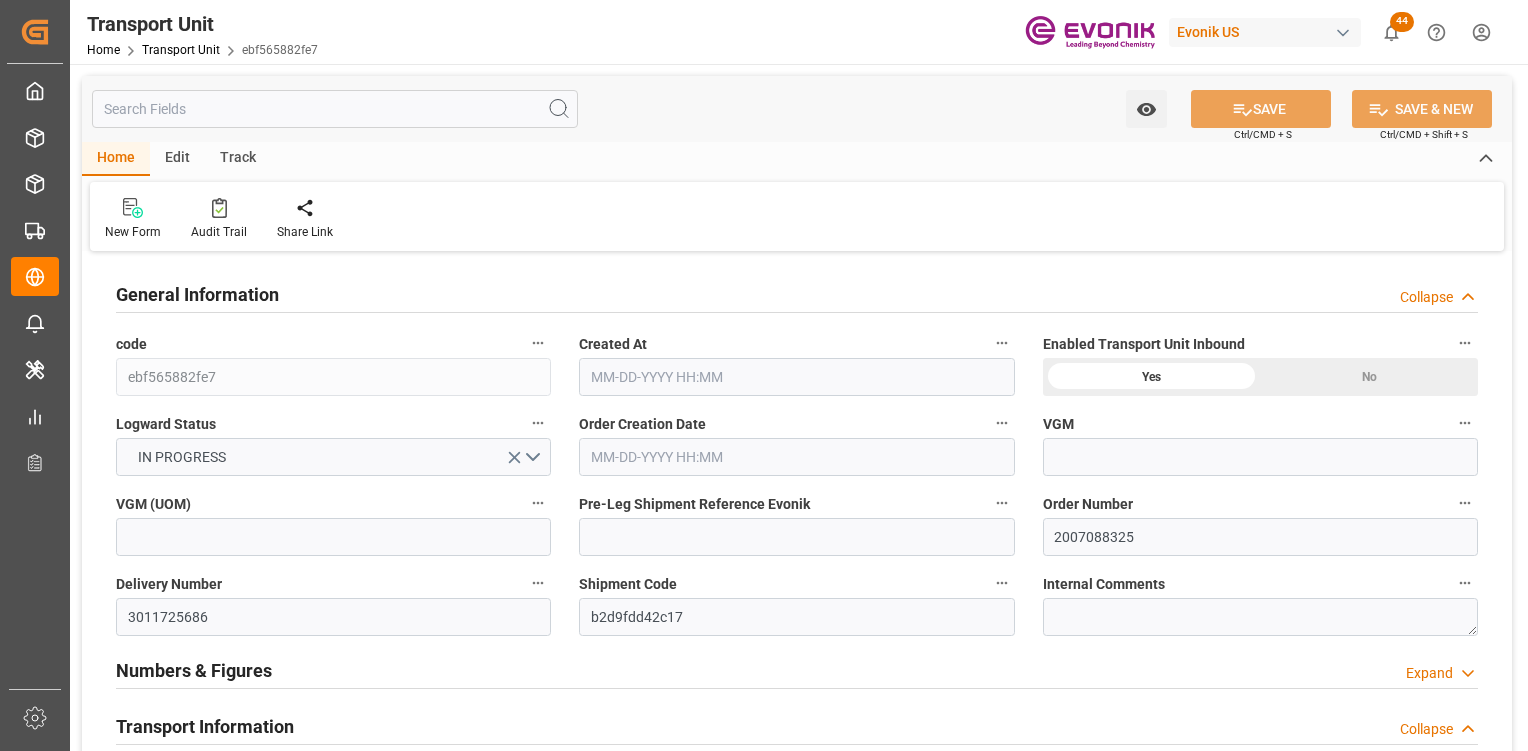 type on "AC Containerline" 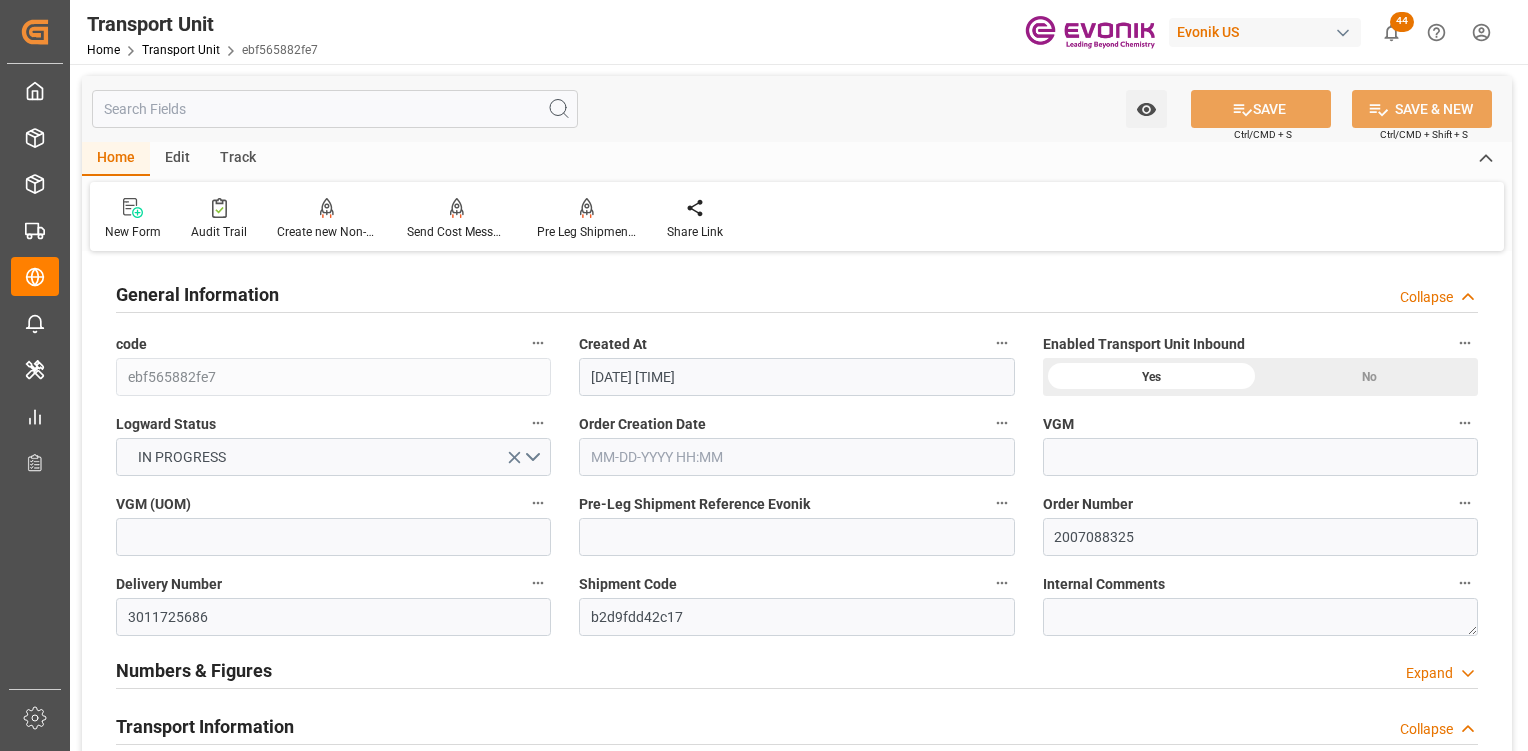 scroll, scrollTop: 200, scrollLeft: 0, axis: vertical 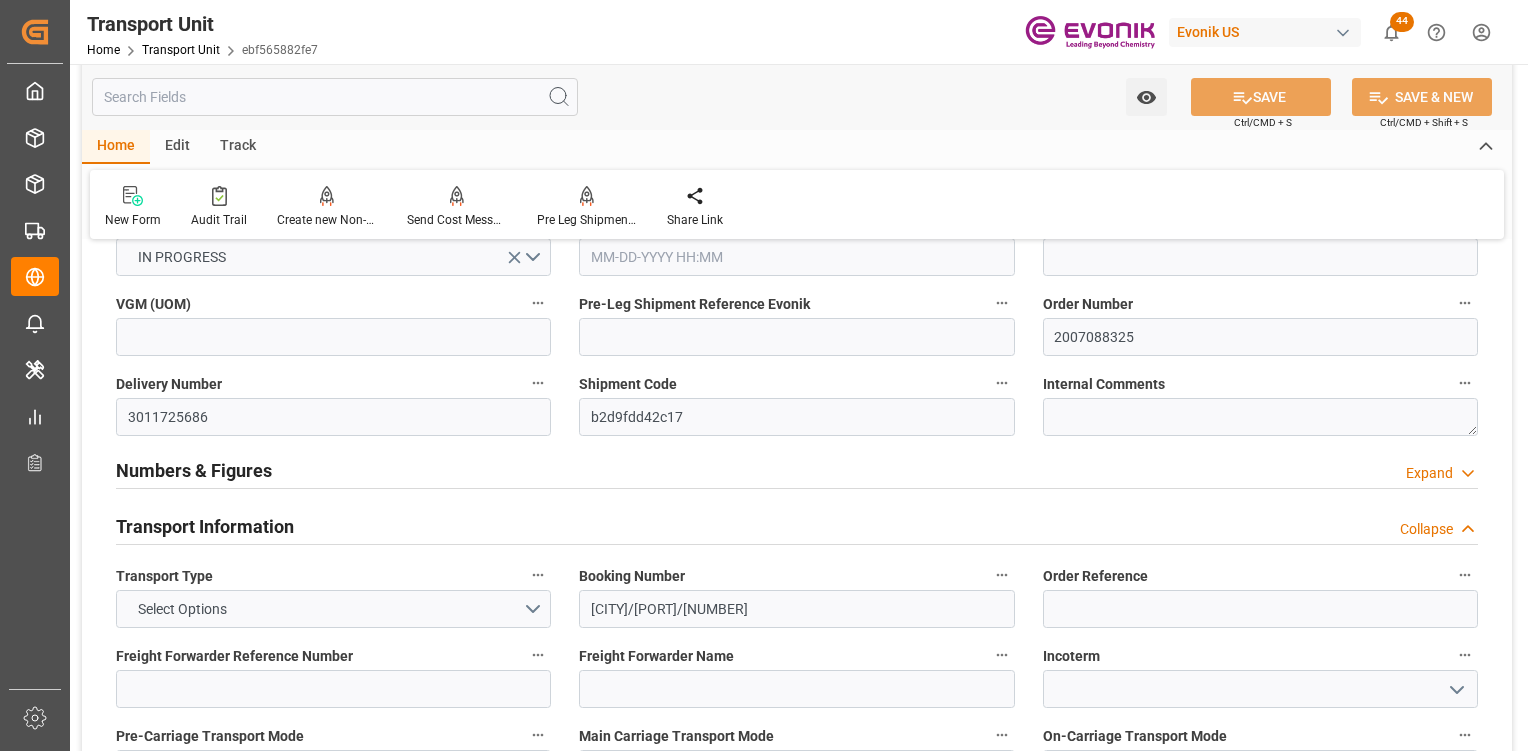 click at bounding box center (335, 97) 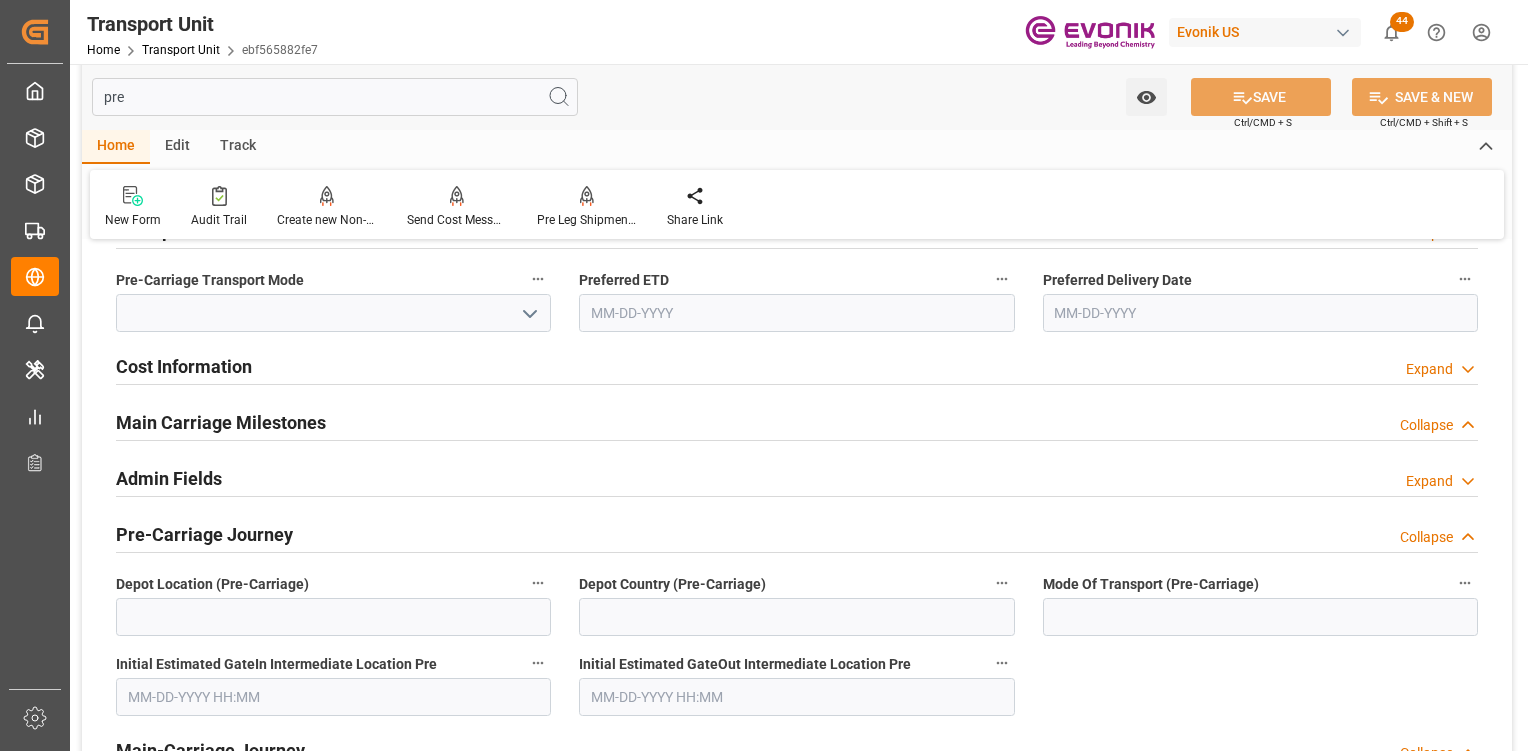 scroll, scrollTop: 0, scrollLeft: 0, axis: both 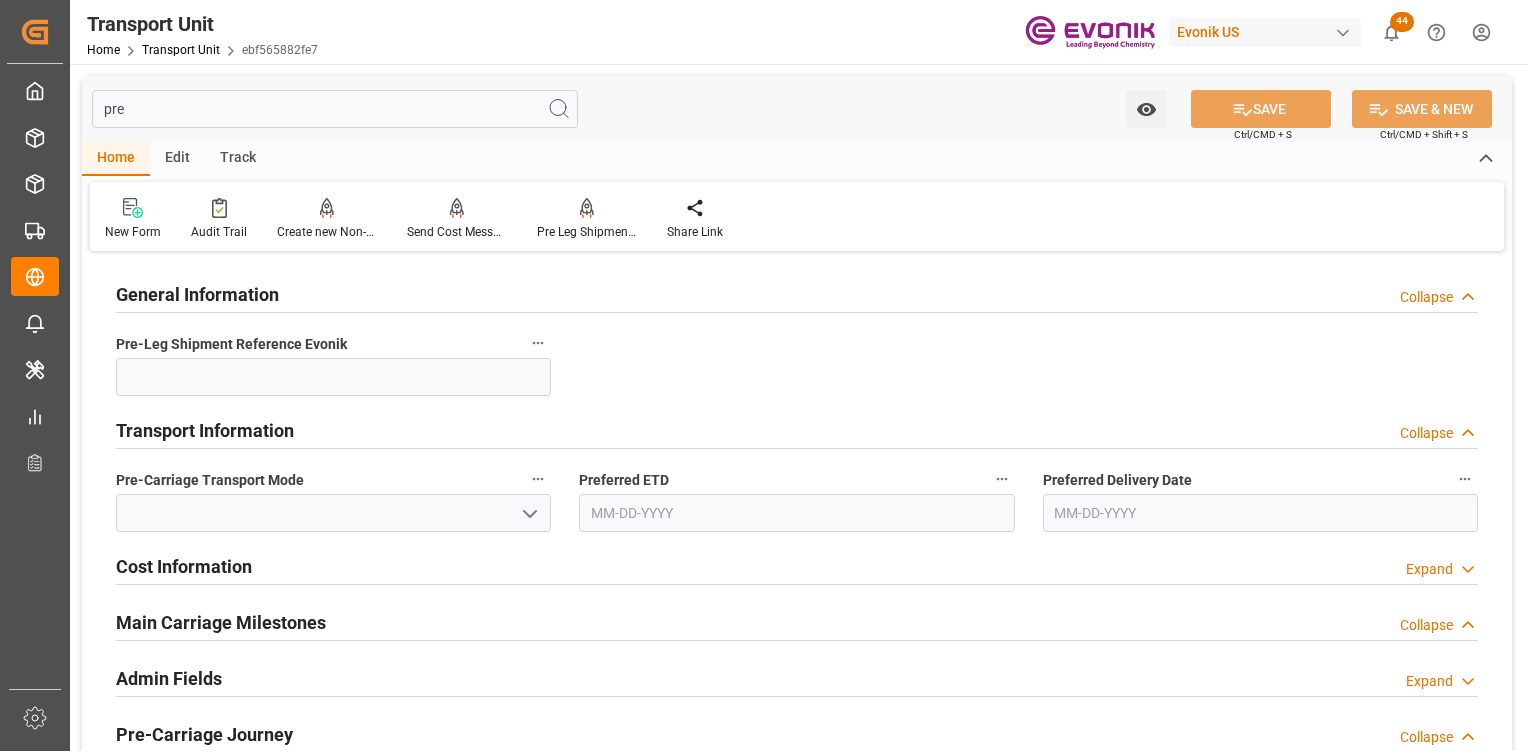 type on "pre" 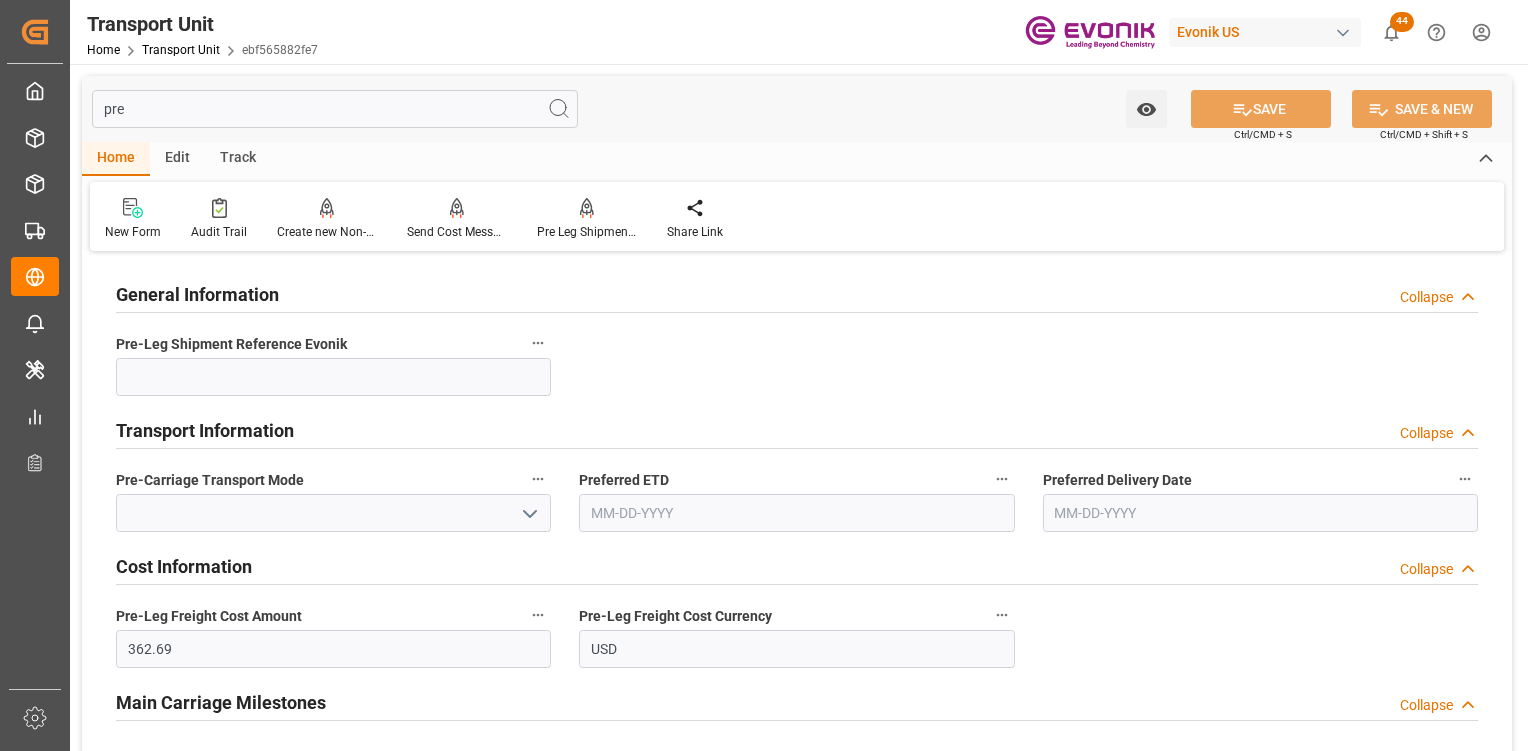 click on "pre" at bounding box center (335, 109) 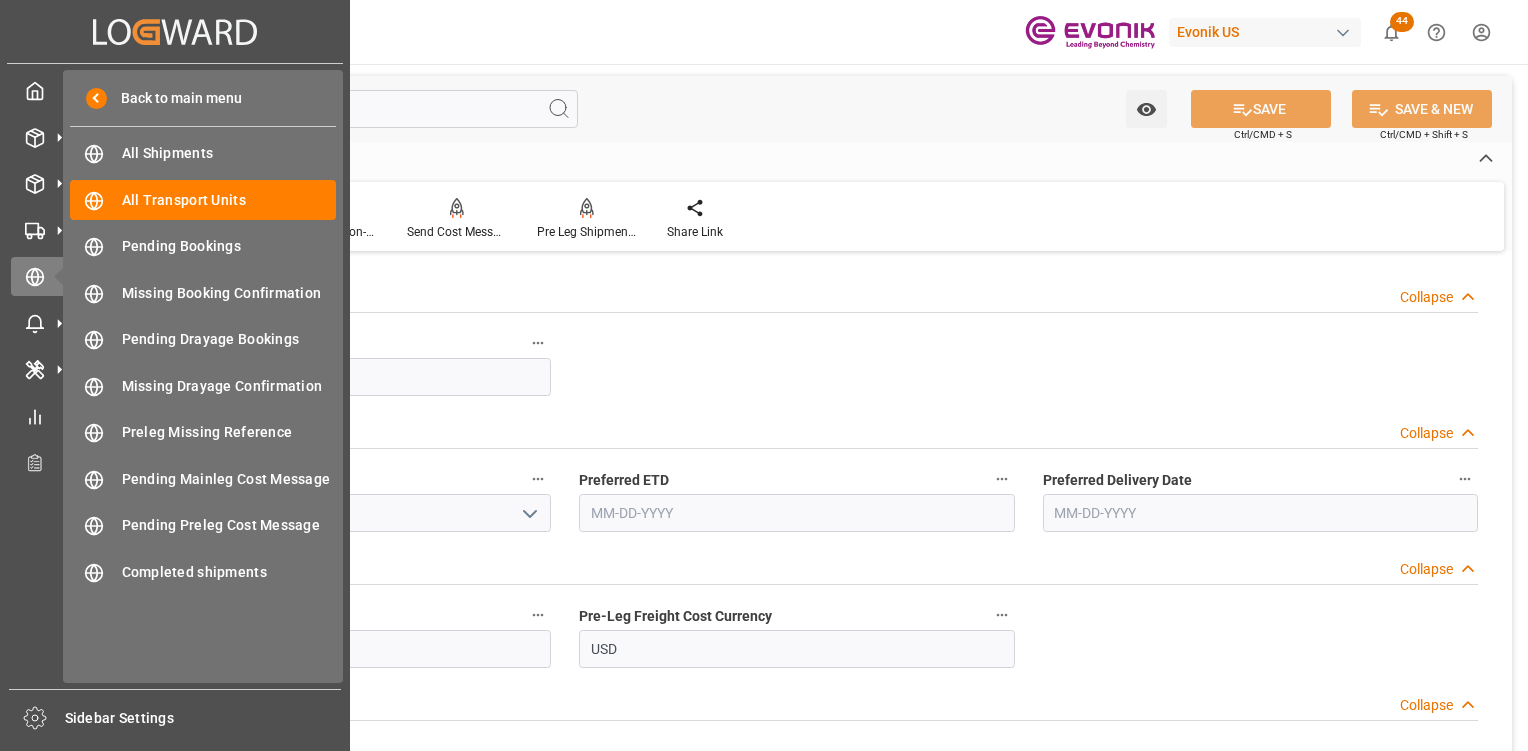 drag, startPoint x: 199, startPoint y: 104, endPoint x: 0, endPoint y: 90, distance: 199.49185 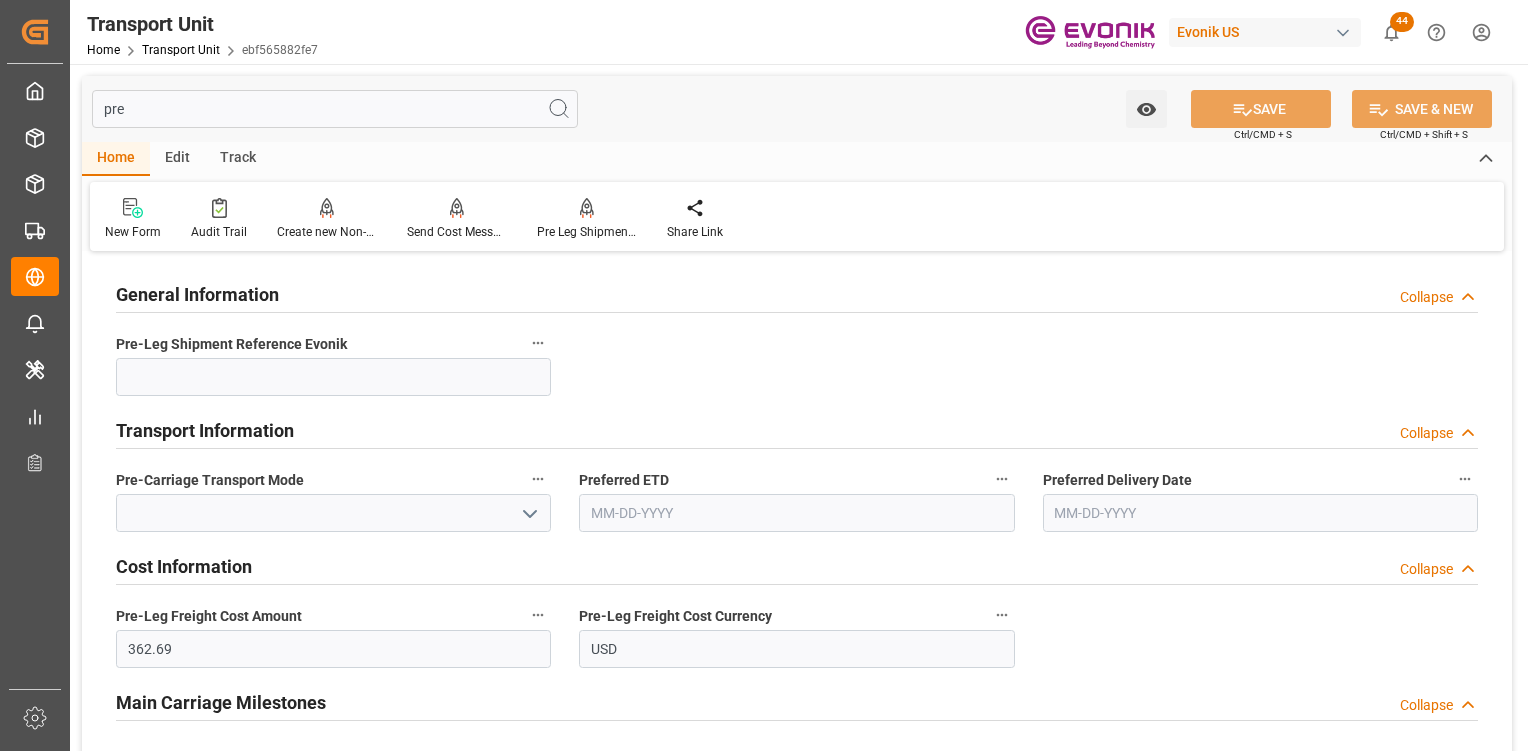 type 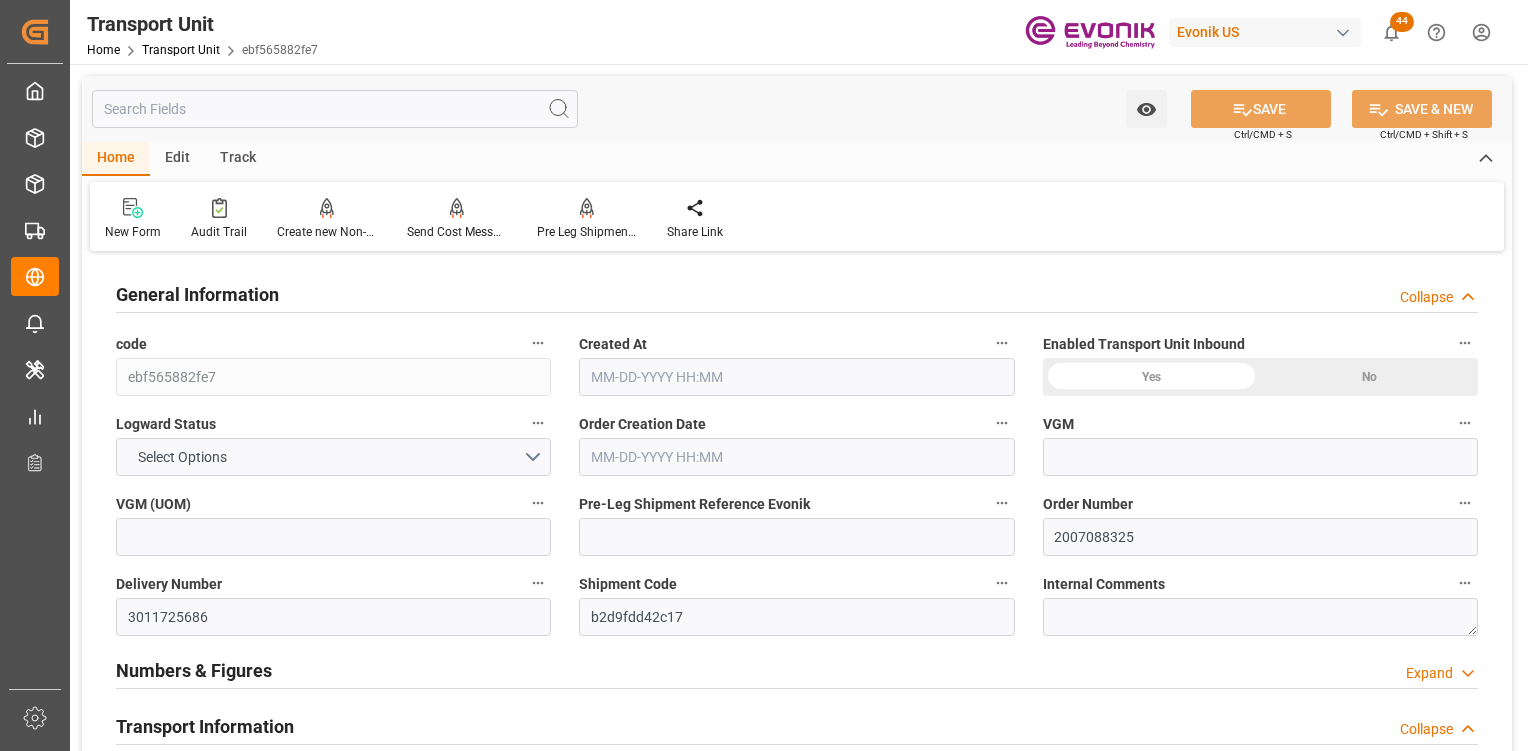 type on "AC Containerline" 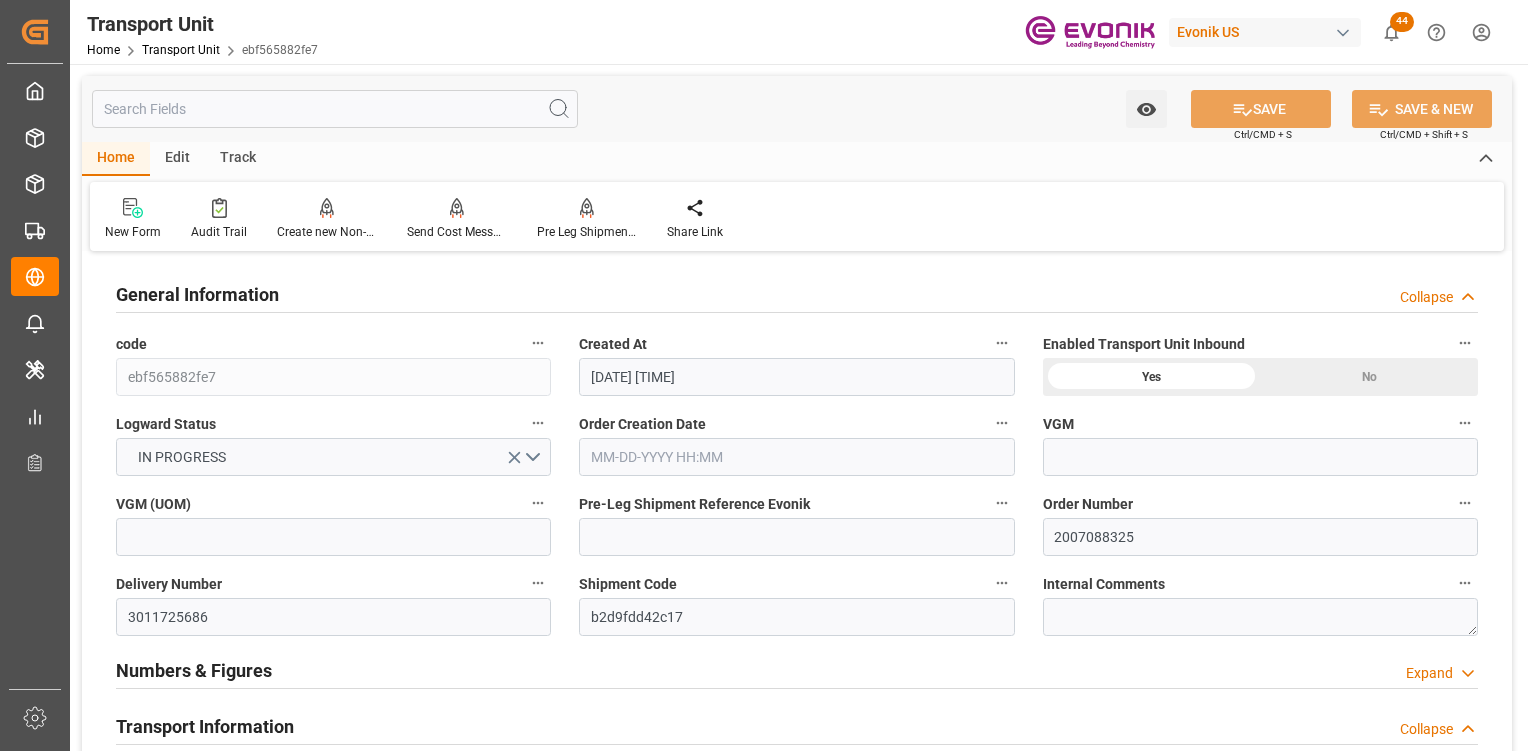 type on "08-01-2025 18:02" 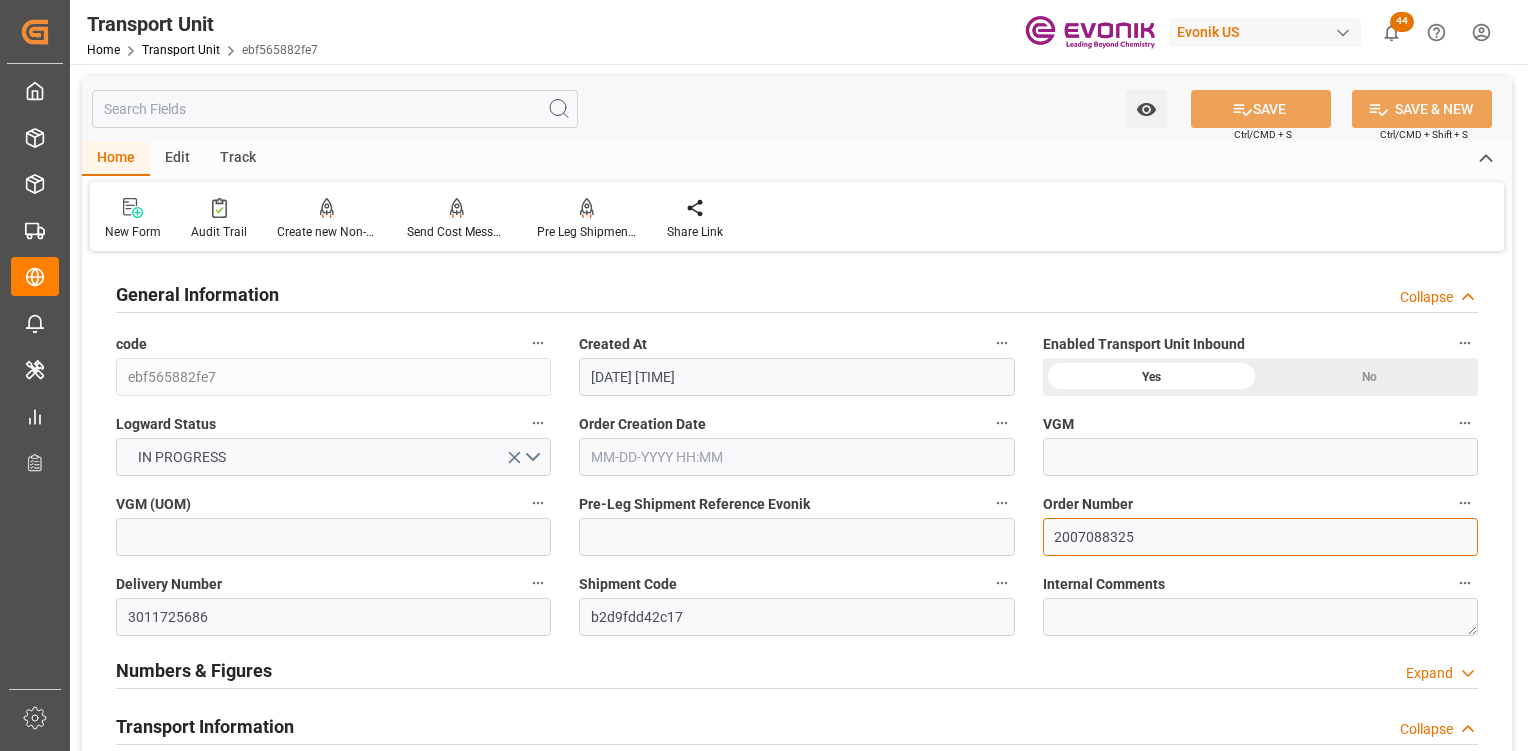 drag, startPoint x: 1135, startPoint y: 525, endPoint x: 903, endPoint y: 398, distance: 264.4863 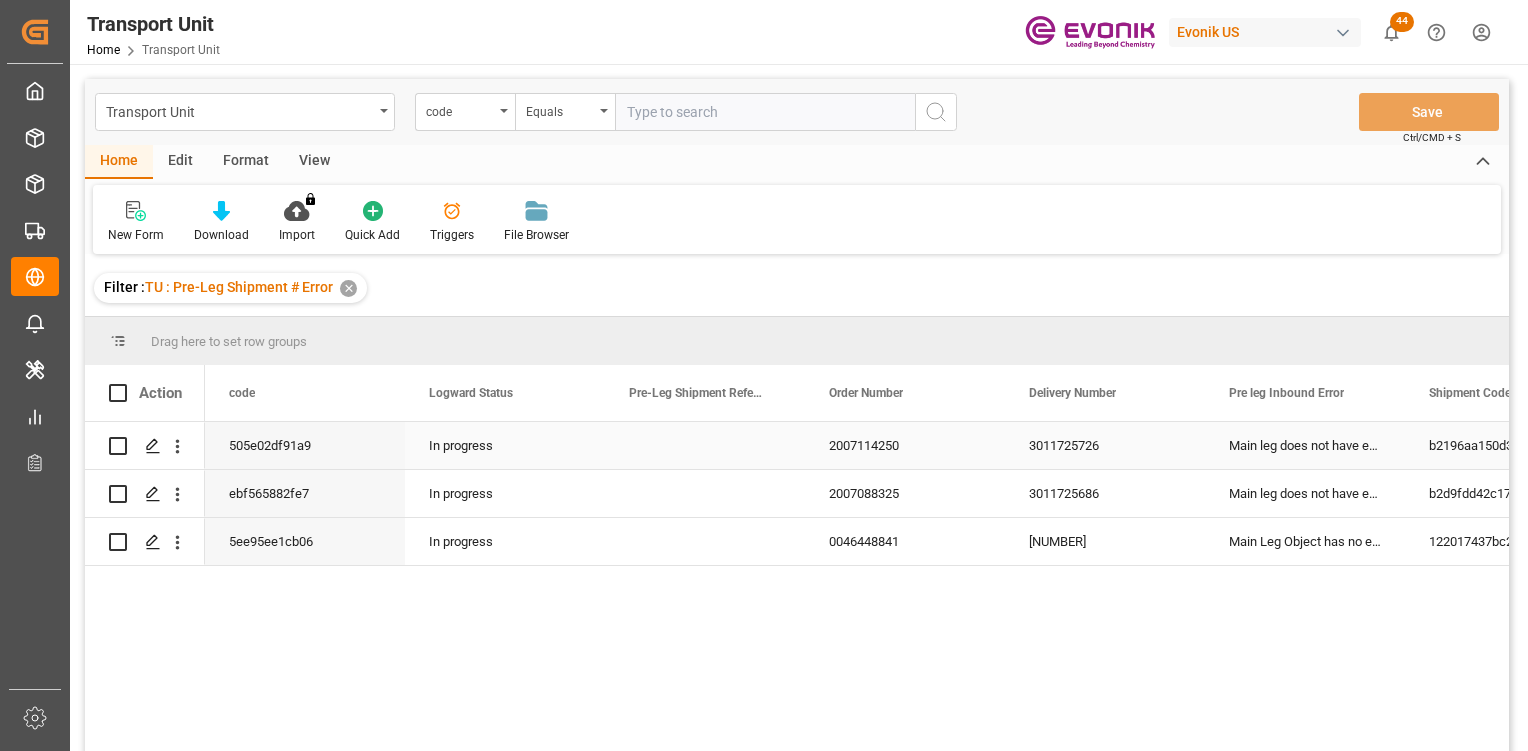 click on "Main leg does not have evonik reference" at bounding box center (1305, 445) 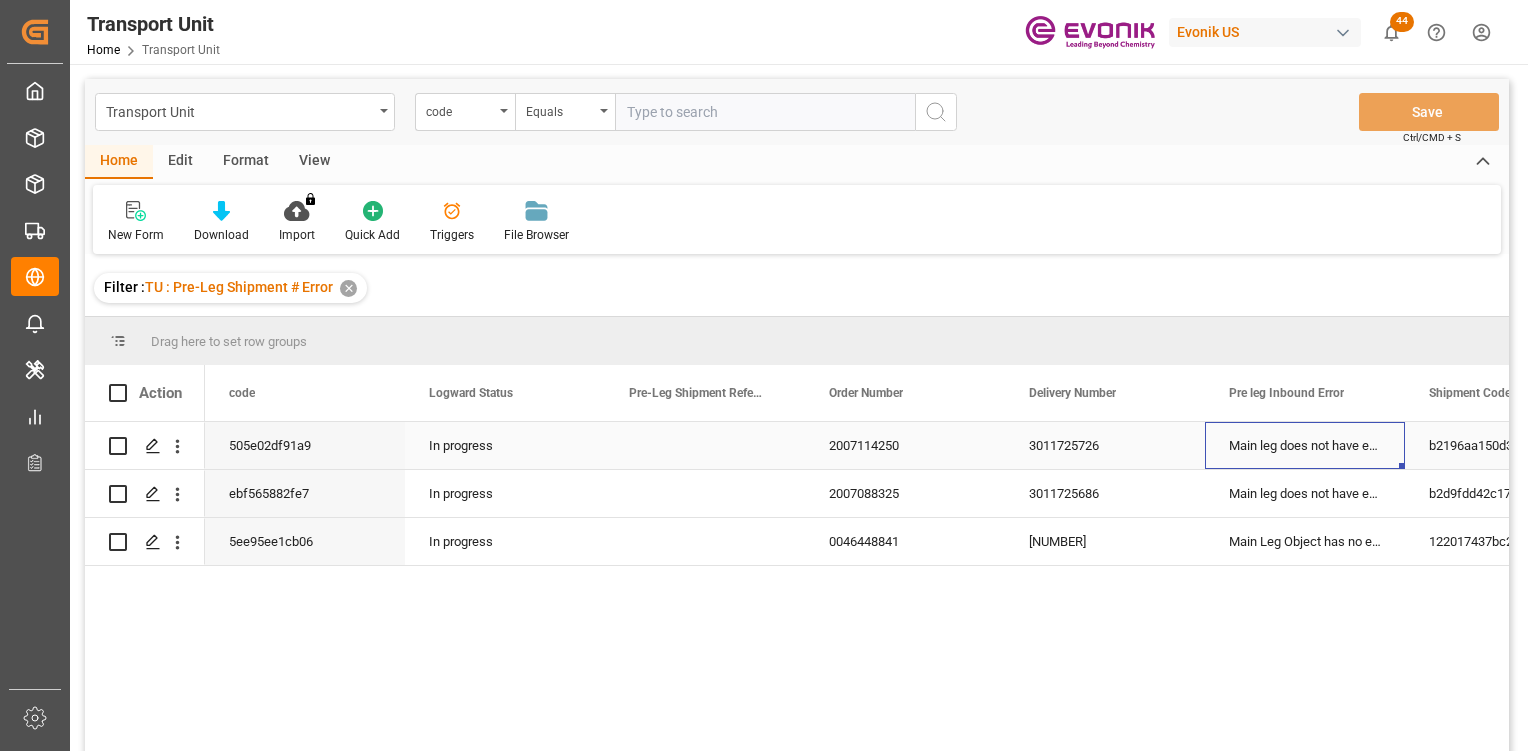 click at bounding box center (1402, 466) 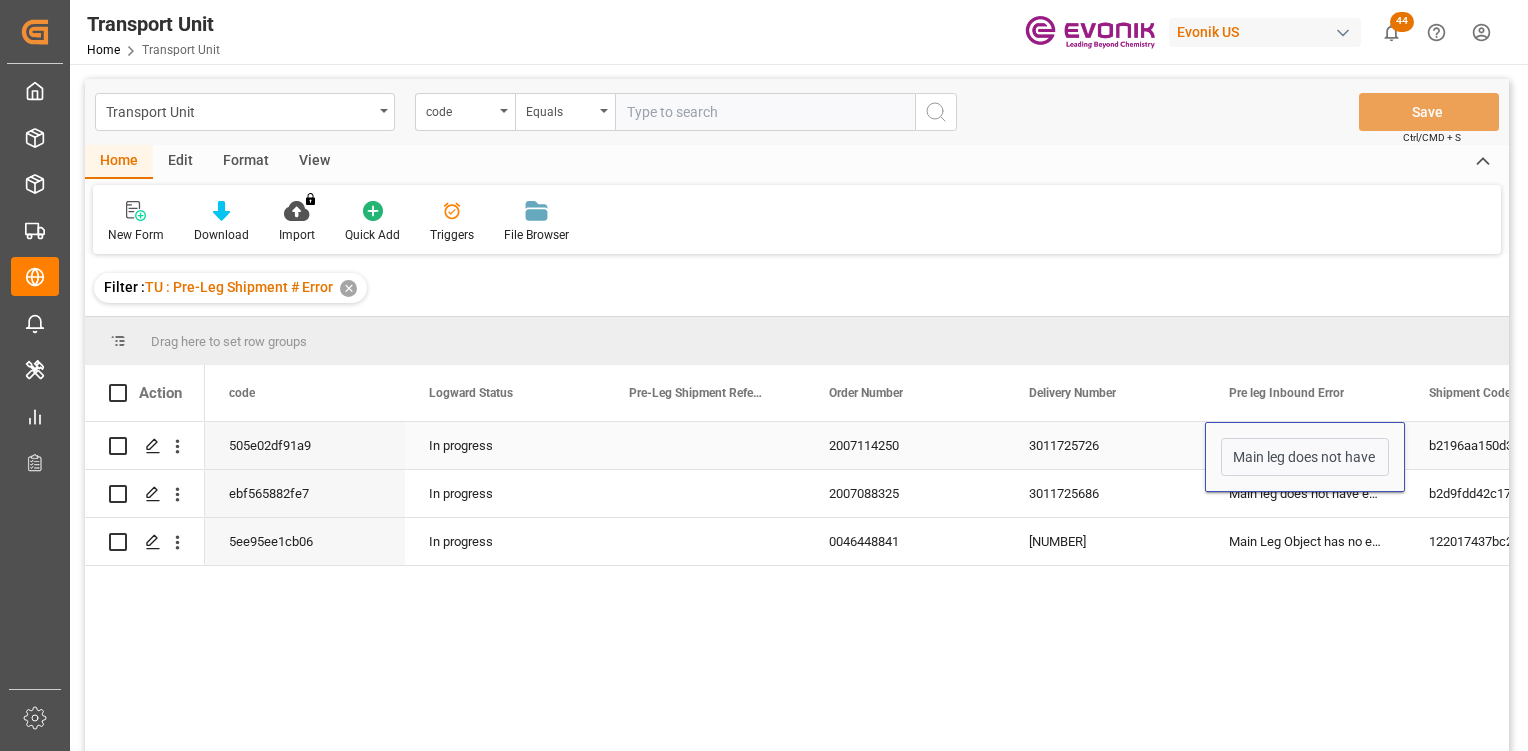 click on "Main leg does not have evonik reference" at bounding box center (1305, 457) 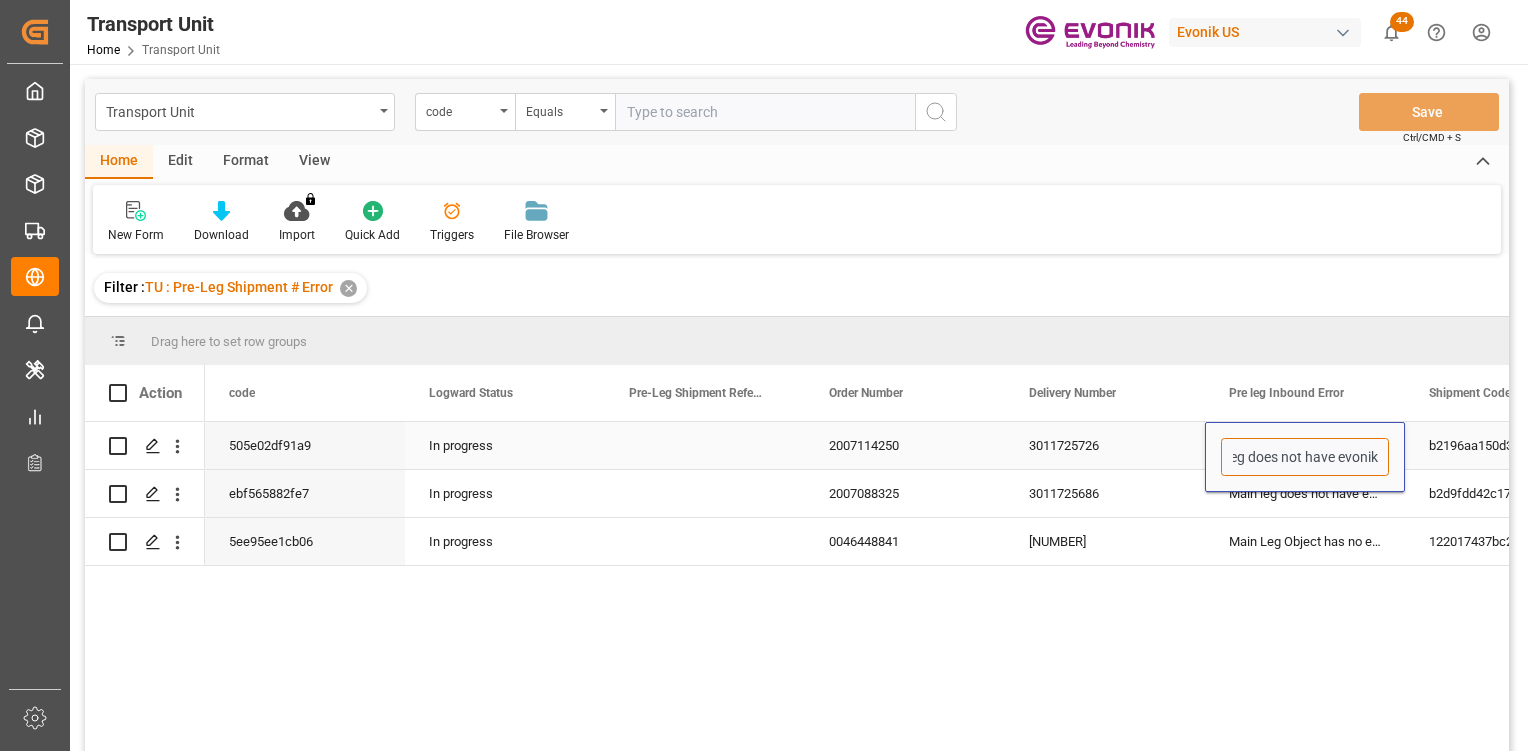 scroll, scrollTop: 0, scrollLeft: 104, axis: horizontal 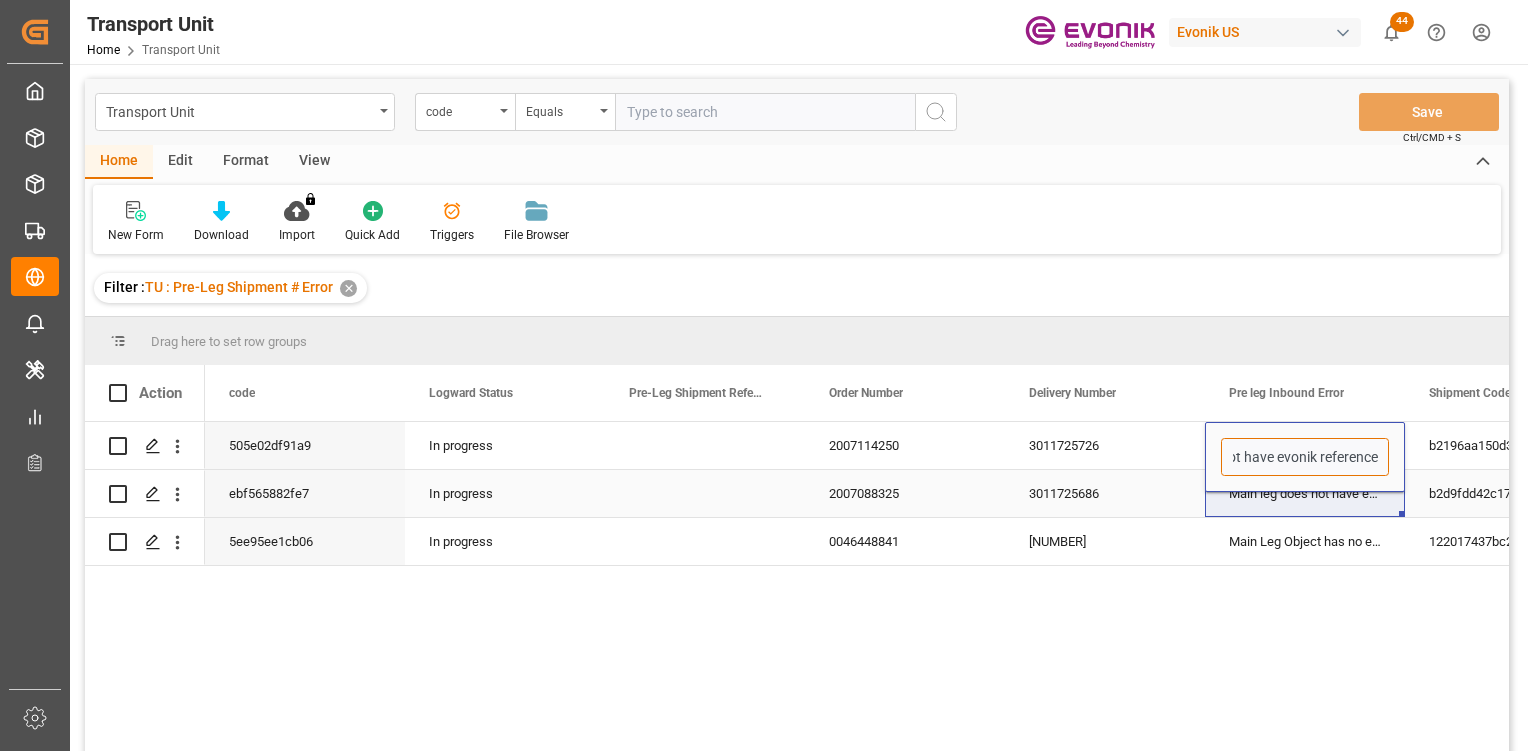 drag, startPoint x: 1308, startPoint y: 471, endPoint x: 1280, endPoint y: 501, distance: 41.036568 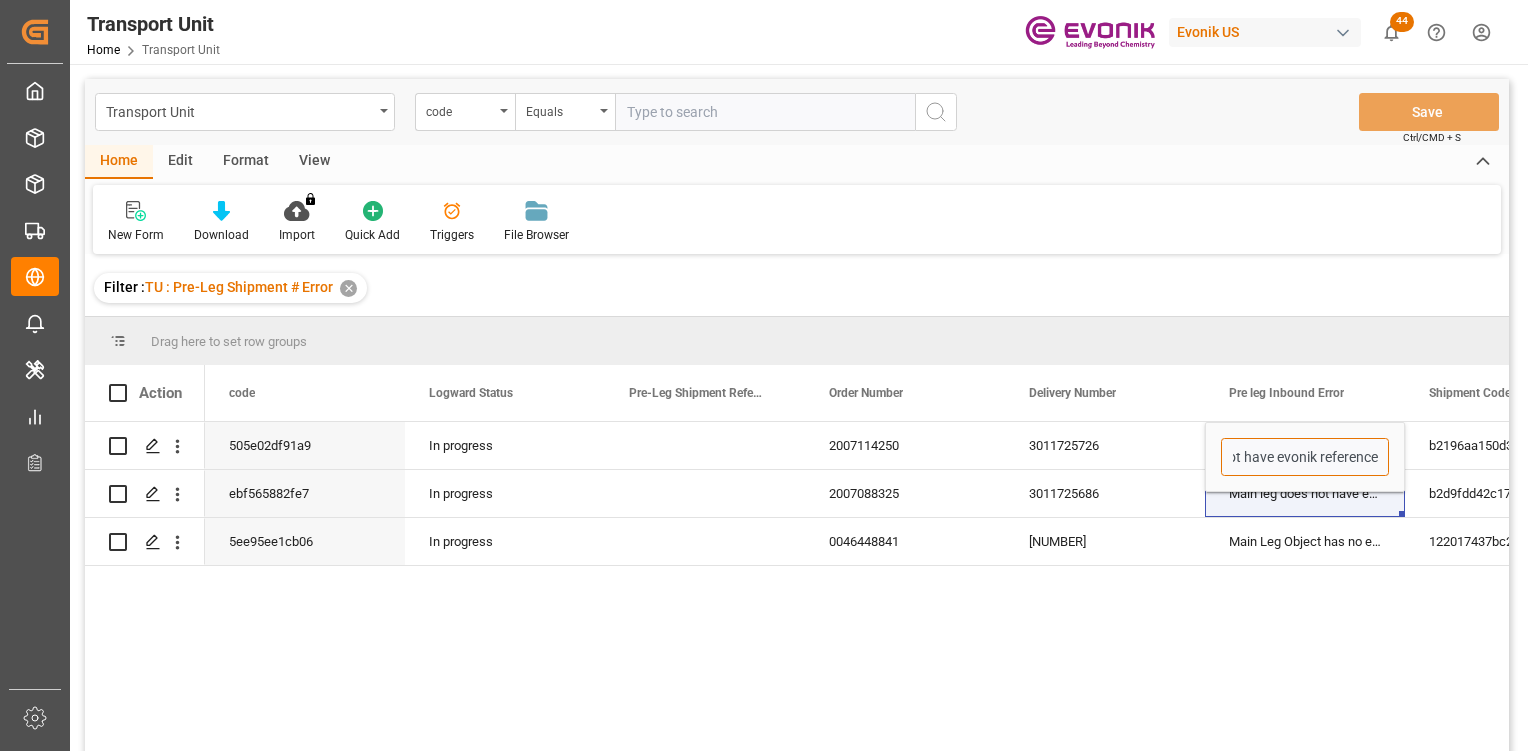 scroll, scrollTop: 0, scrollLeft: 0, axis: both 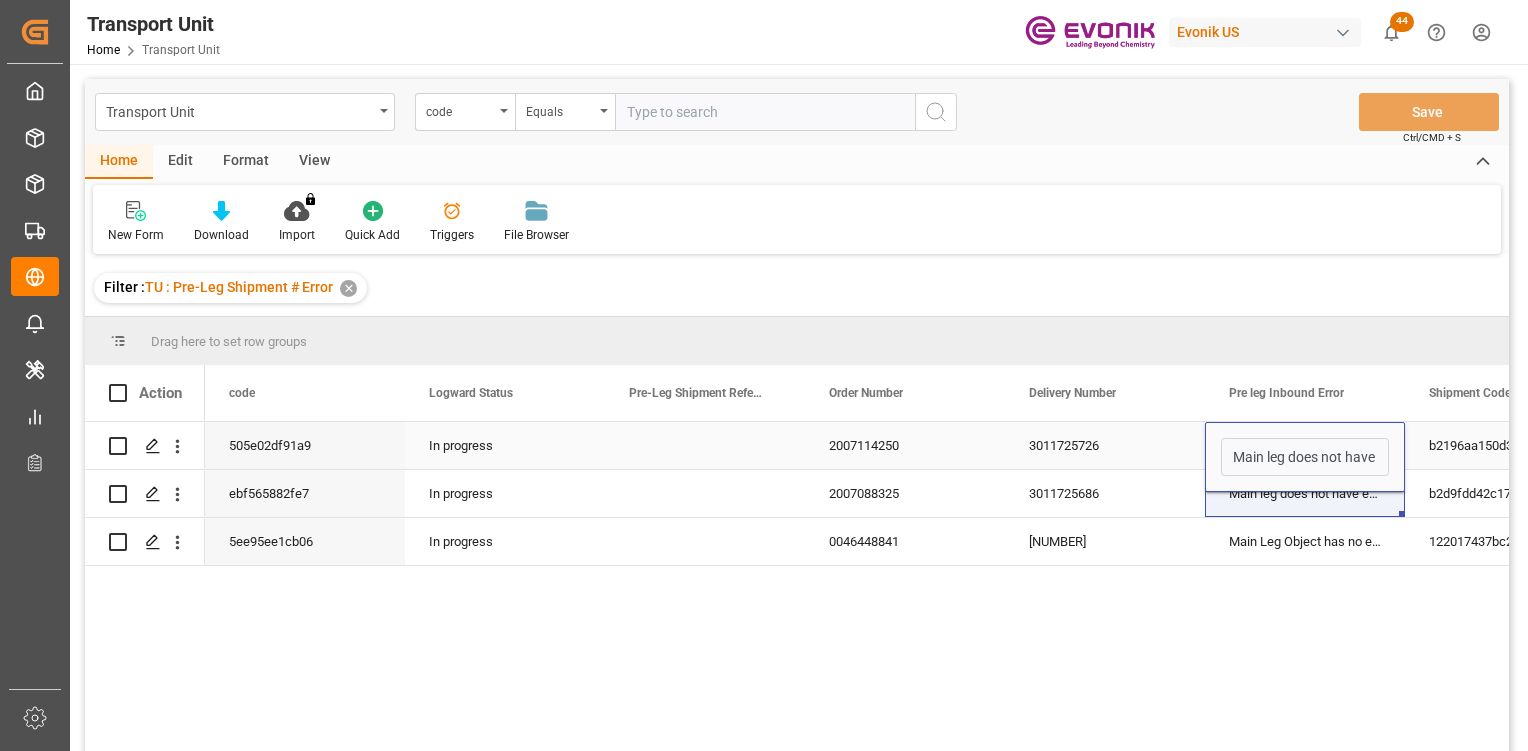 click on "Main leg does not have evonik reference" at bounding box center (1305, 457) 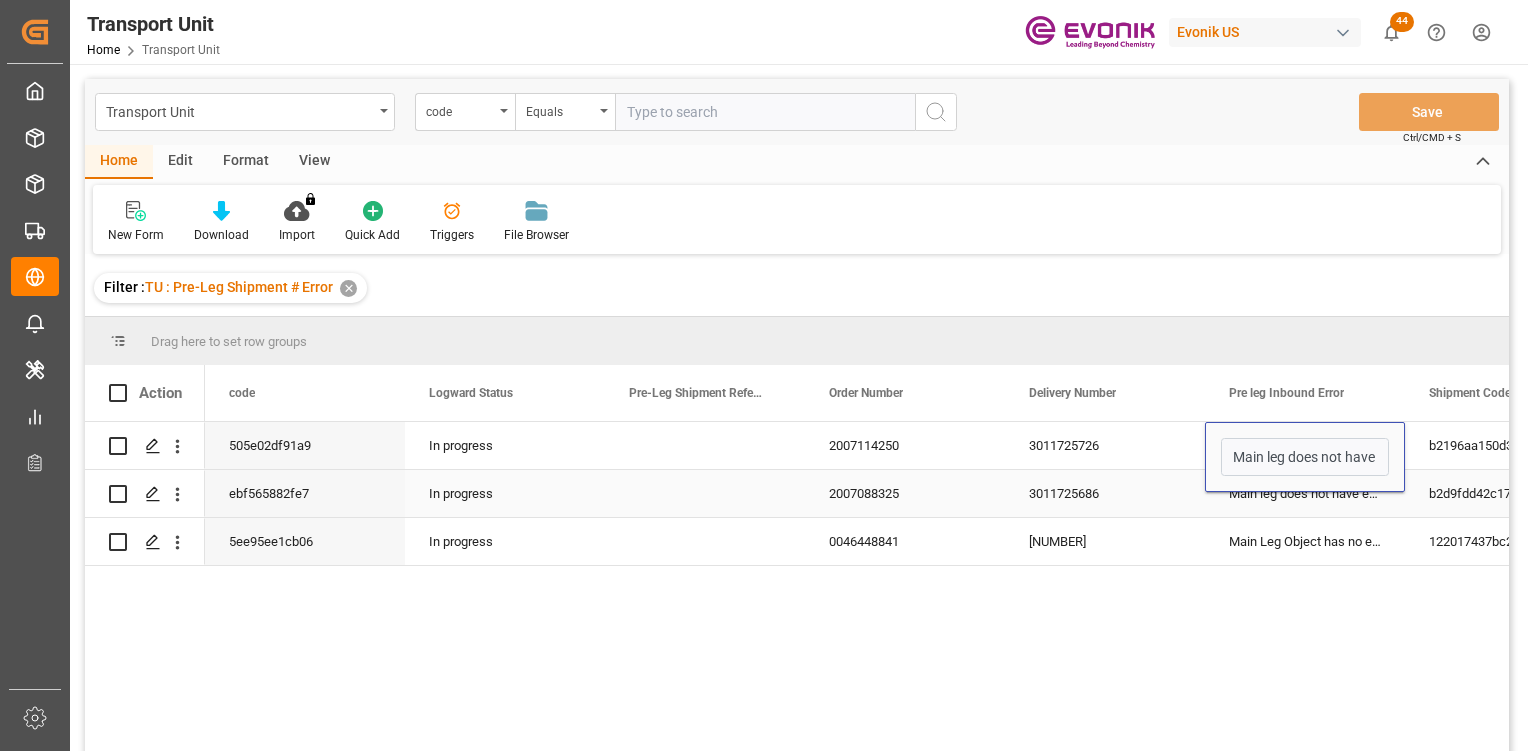 click on "Main leg does not have evonik reference" at bounding box center (1305, 493) 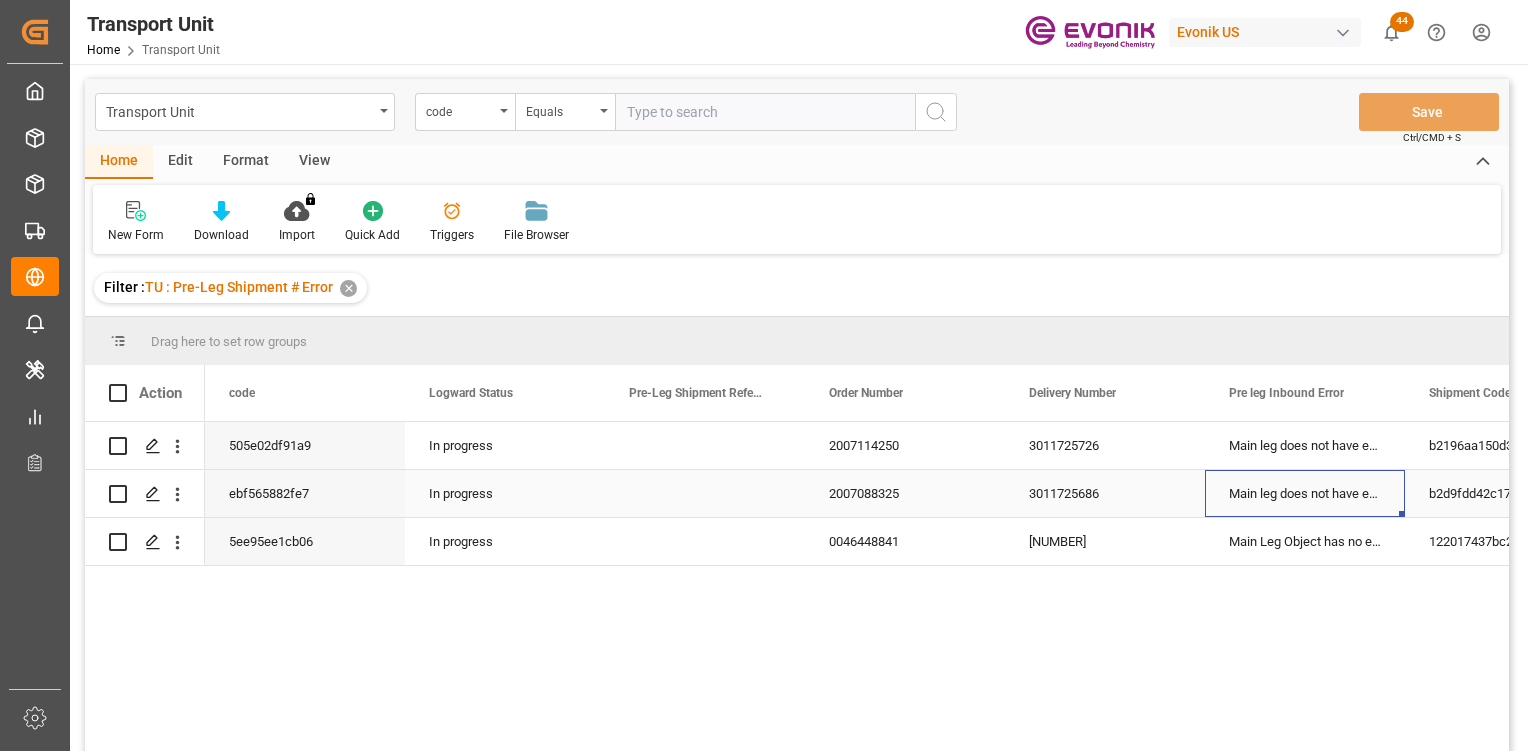 click on "Main leg does not have evonik reference" at bounding box center (1305, 493) 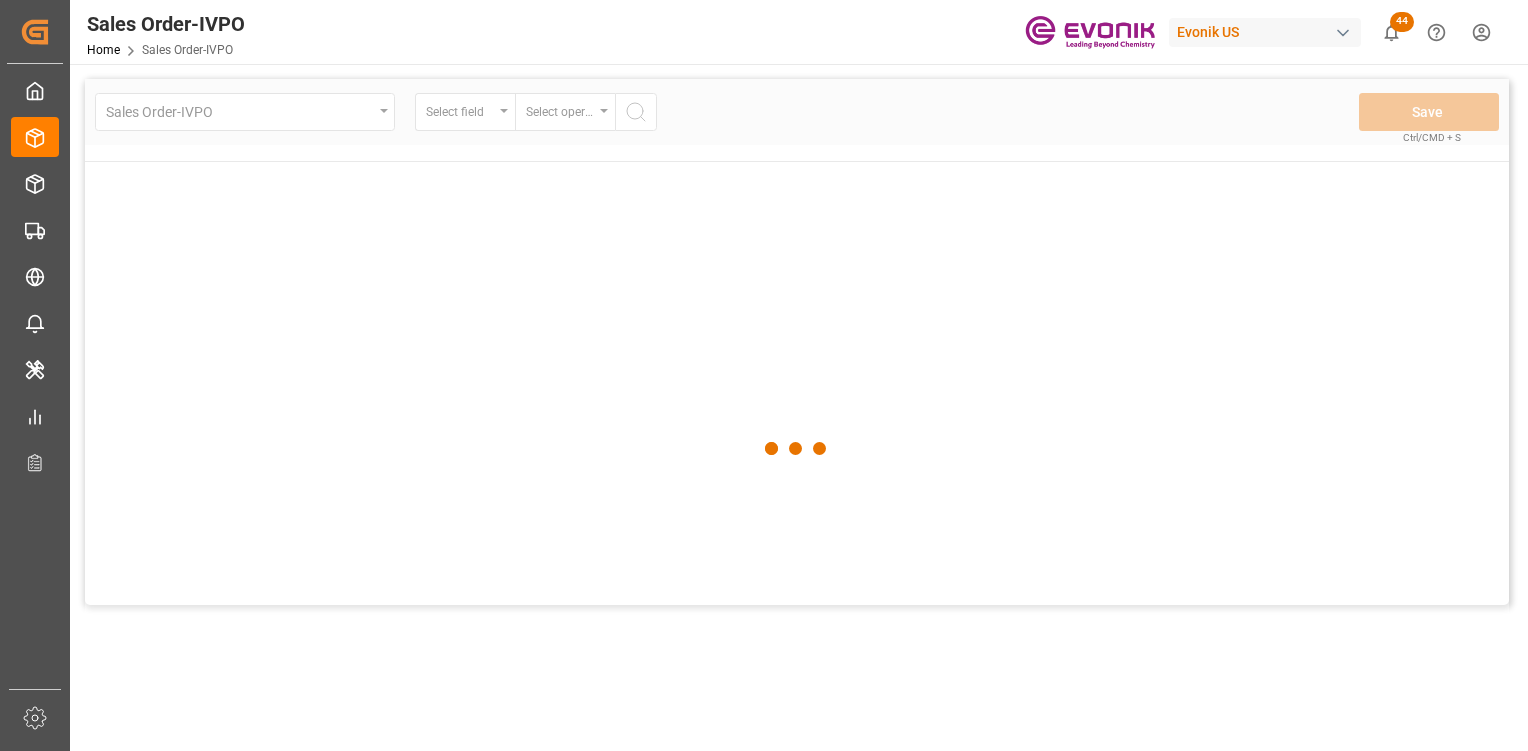 scroll, scrollTop: 0, scrollLeft: 0, axis: both 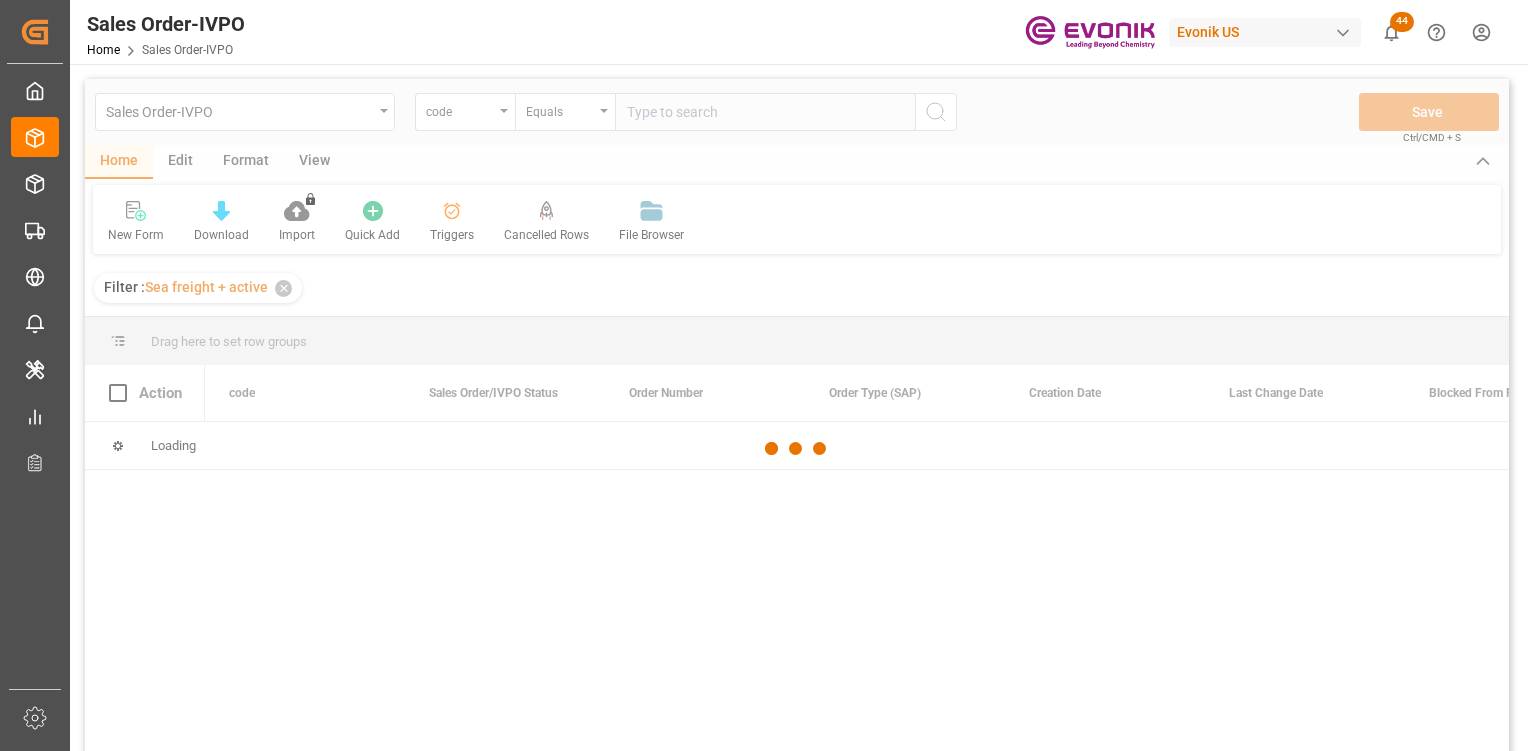 click at bounding box center [797, 448] 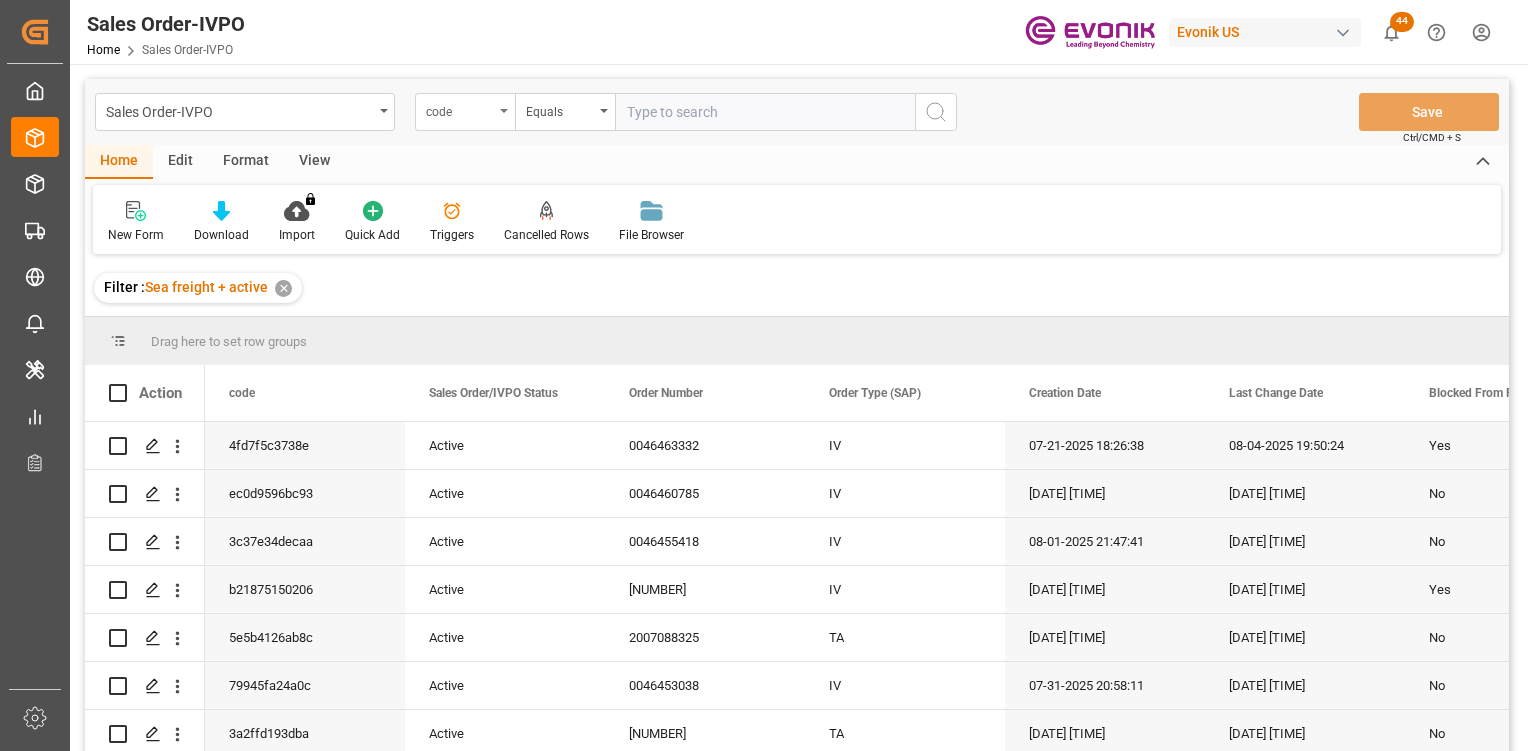 click on "code" at bounding box center (465, 112) 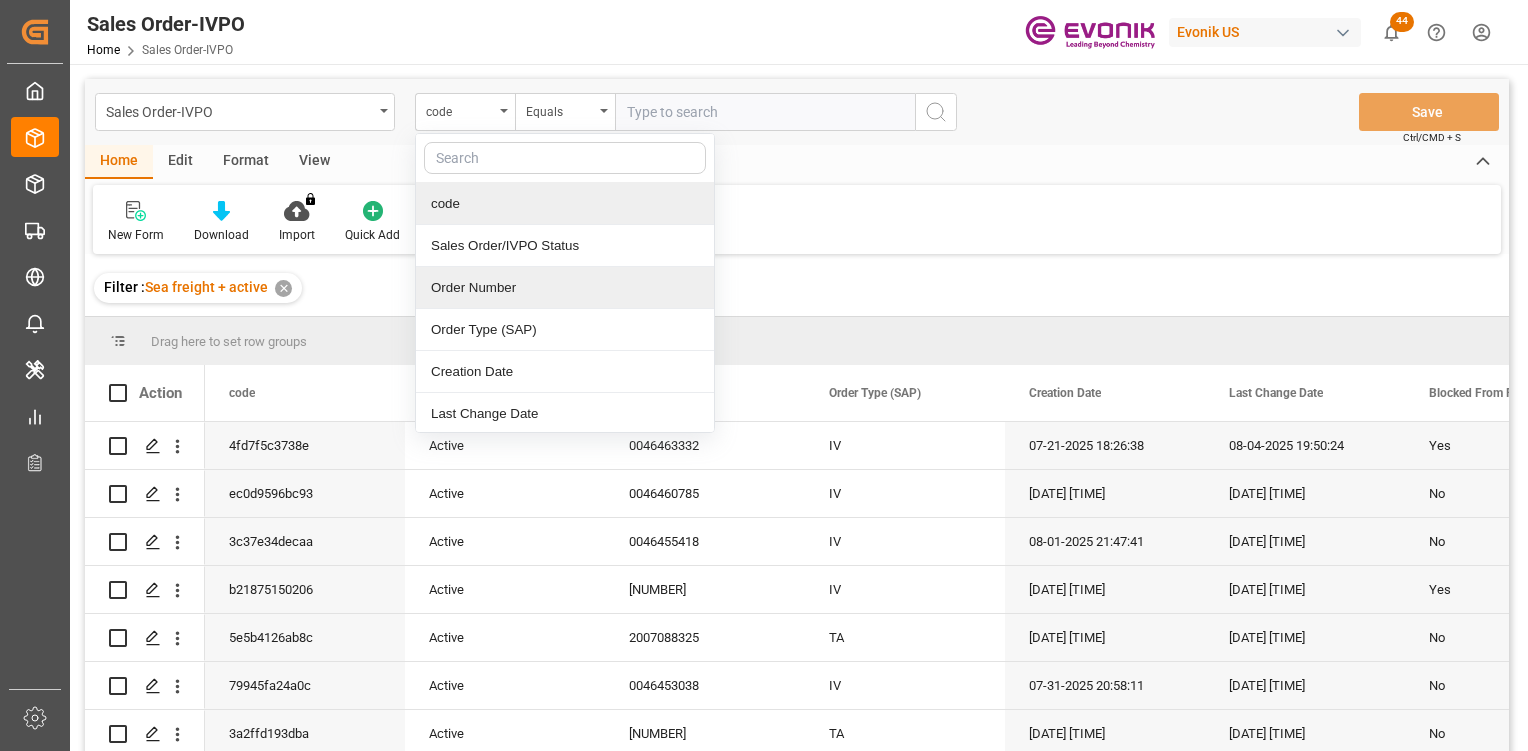 click on "Order Number" at bounding box center [565, 288] 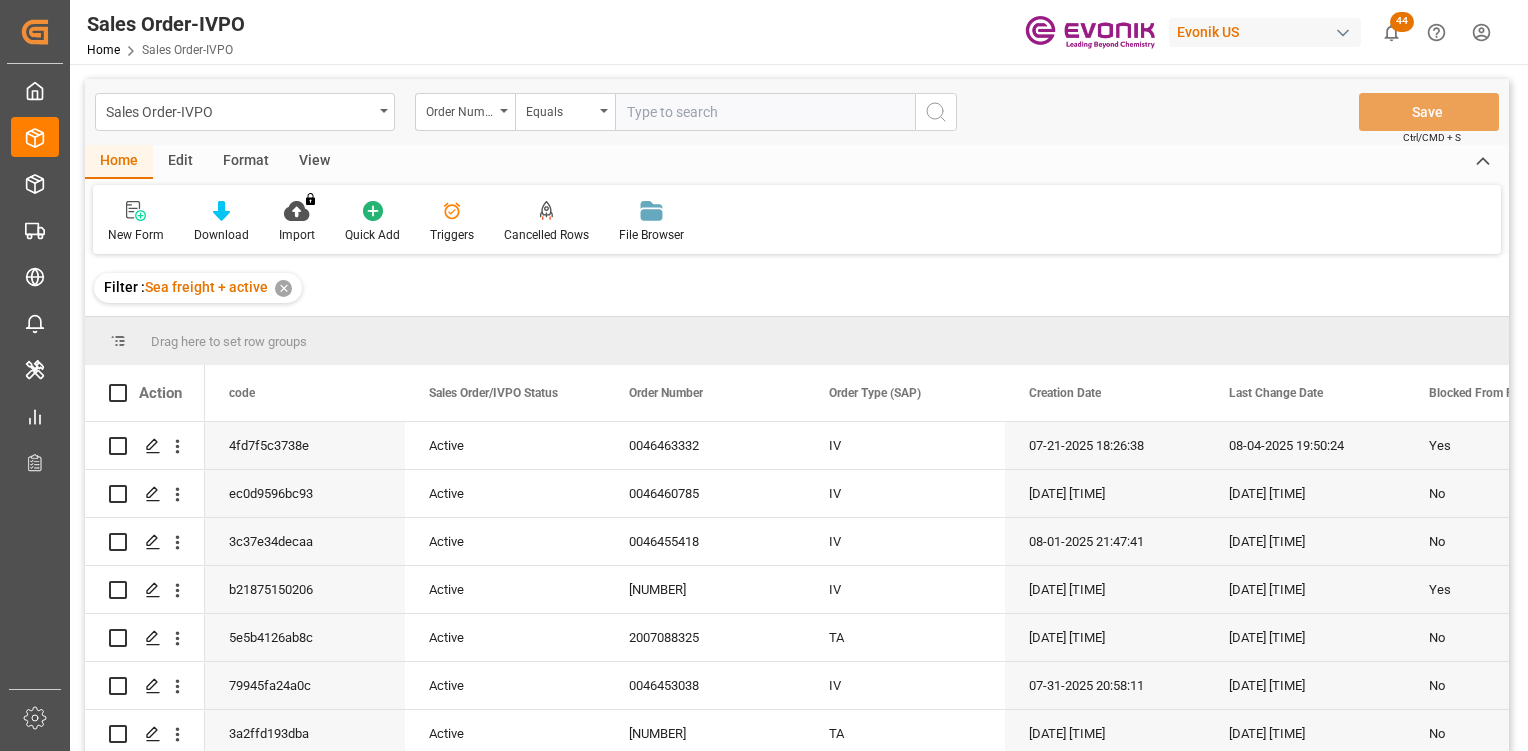 click at bounding box center (765, 112) 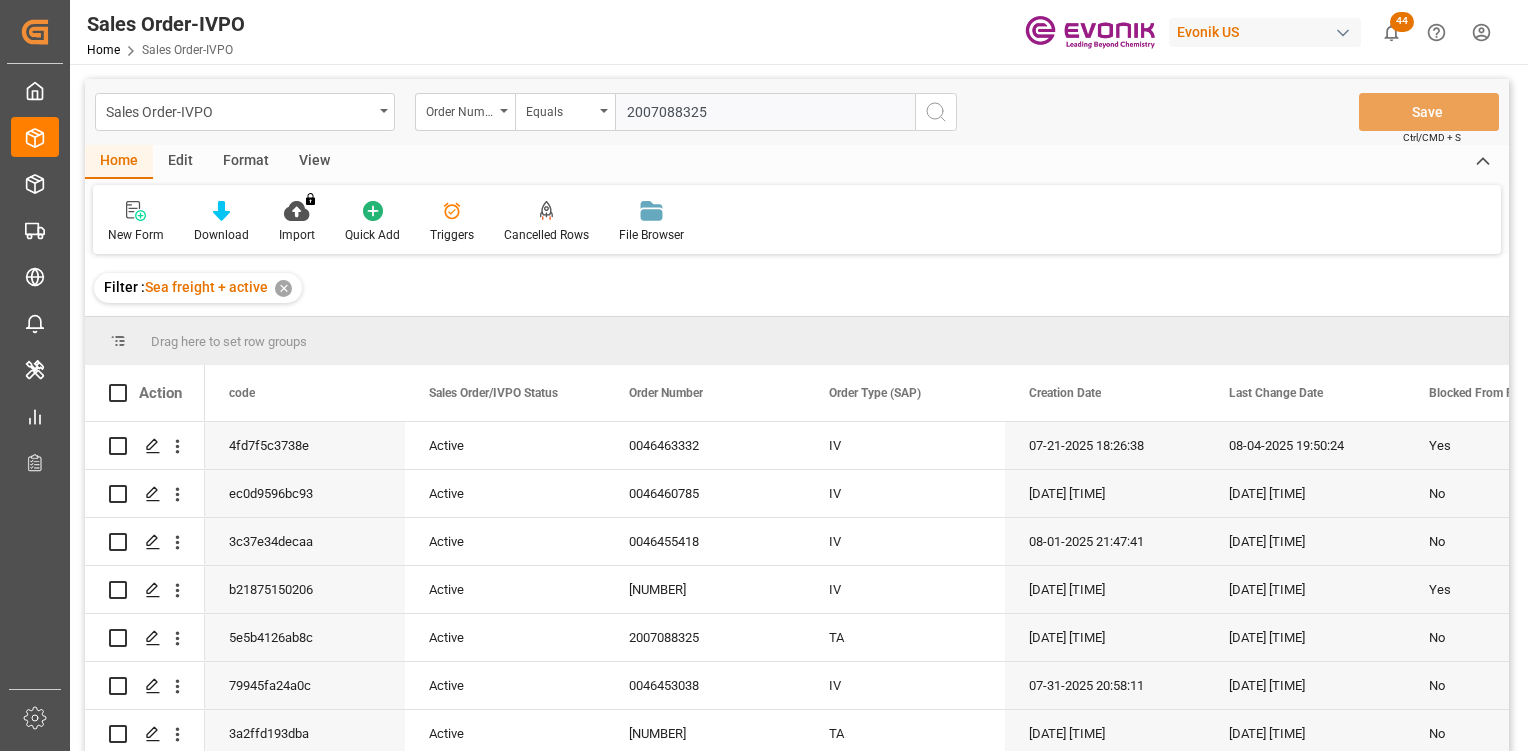 type 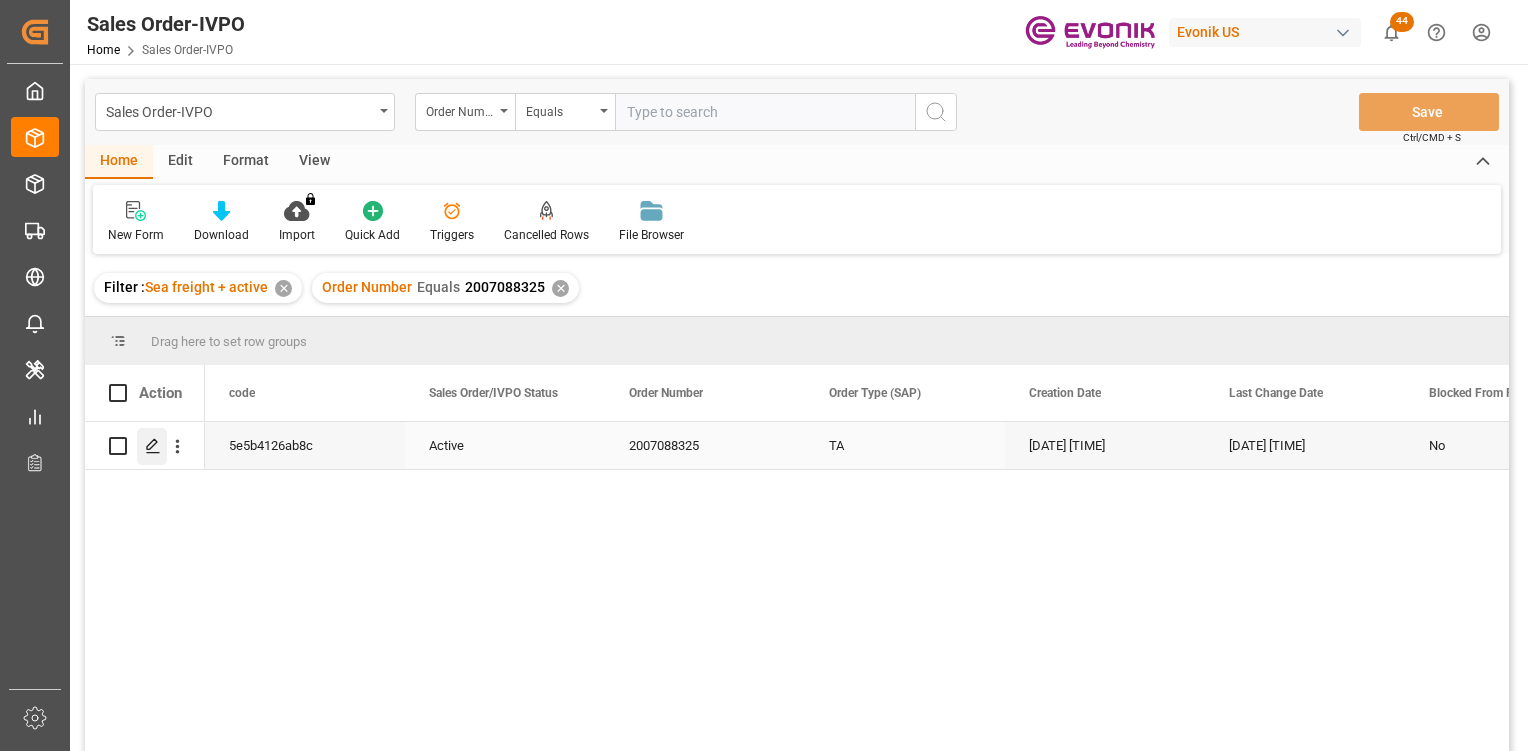 click at bounding box center (152, 446) 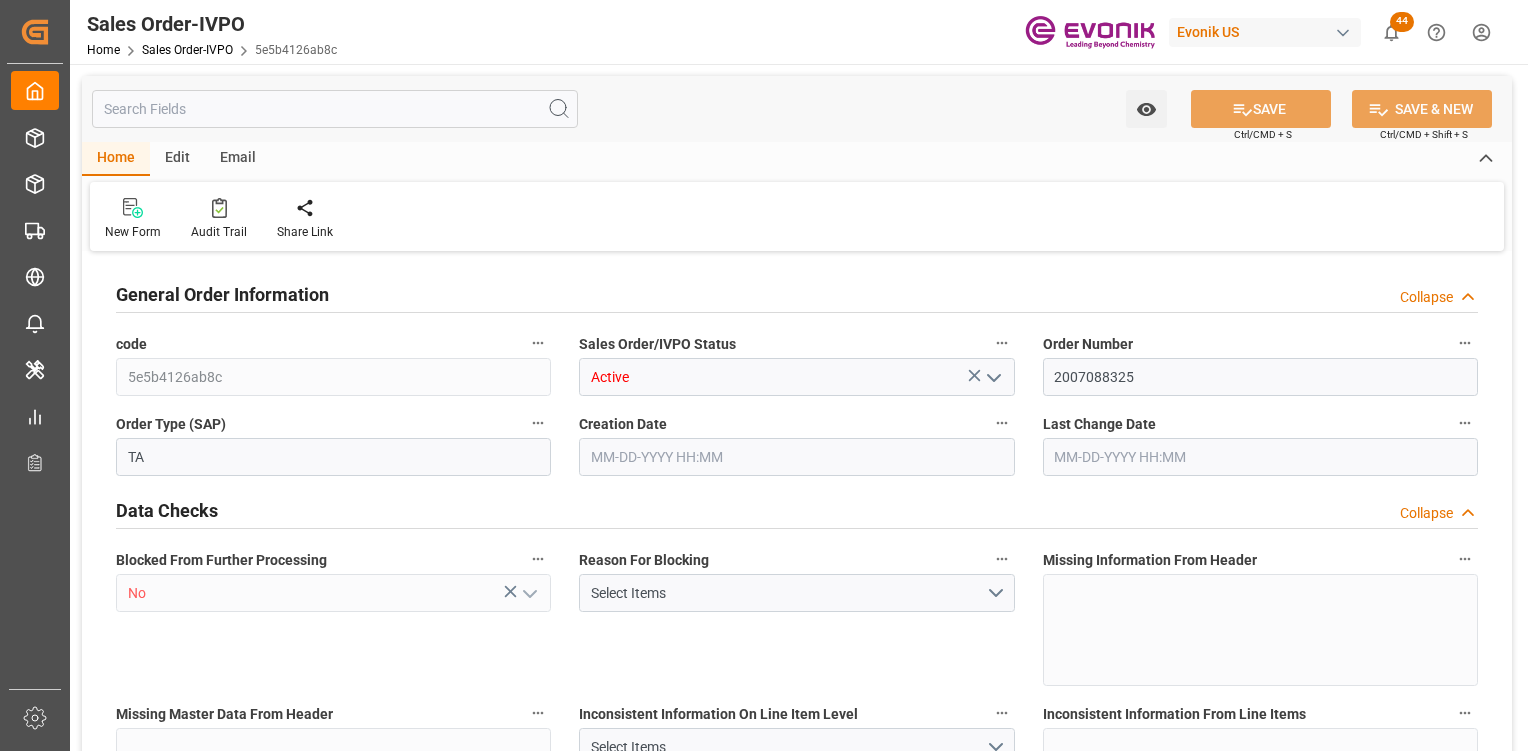 type on "CNSHA" 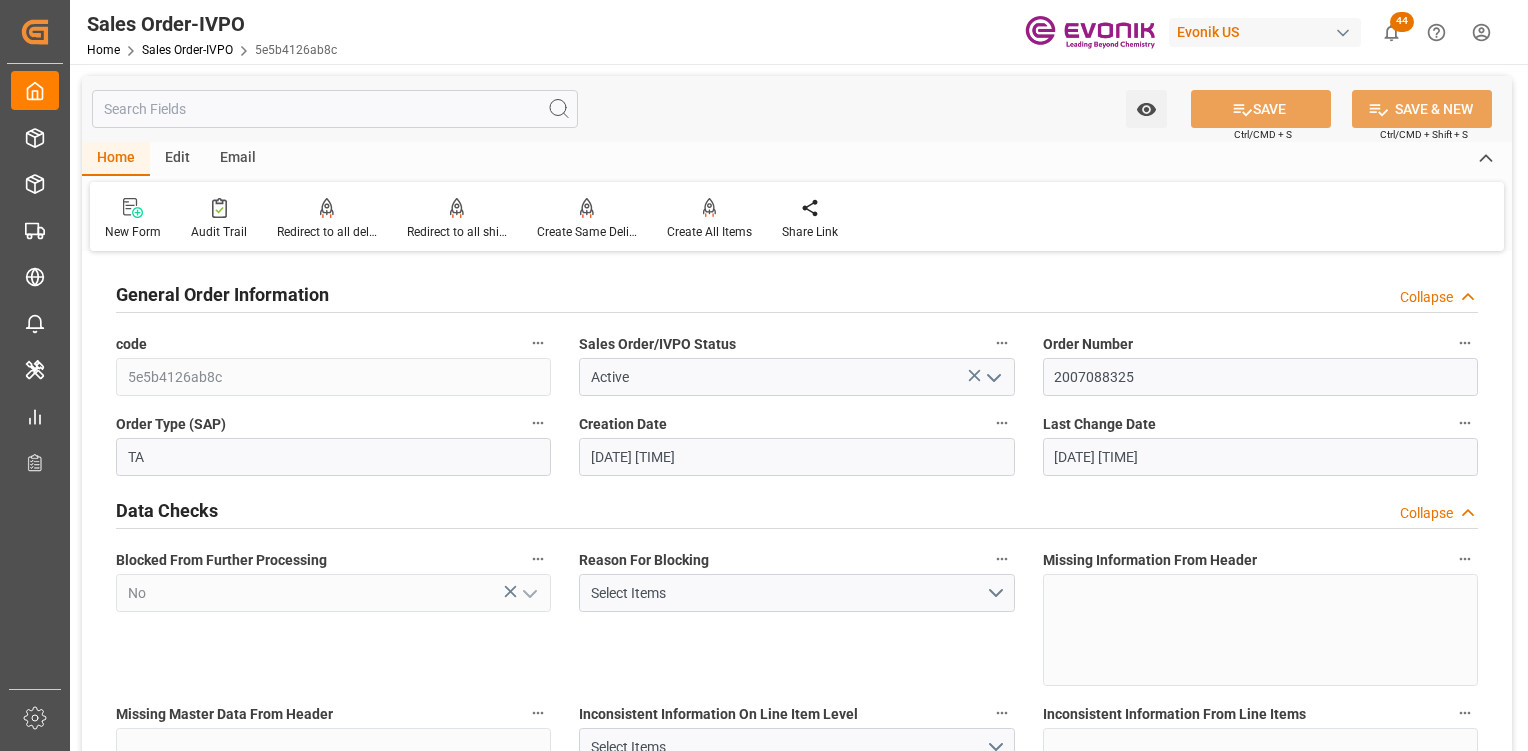 type on "07-31-2025 21:15" 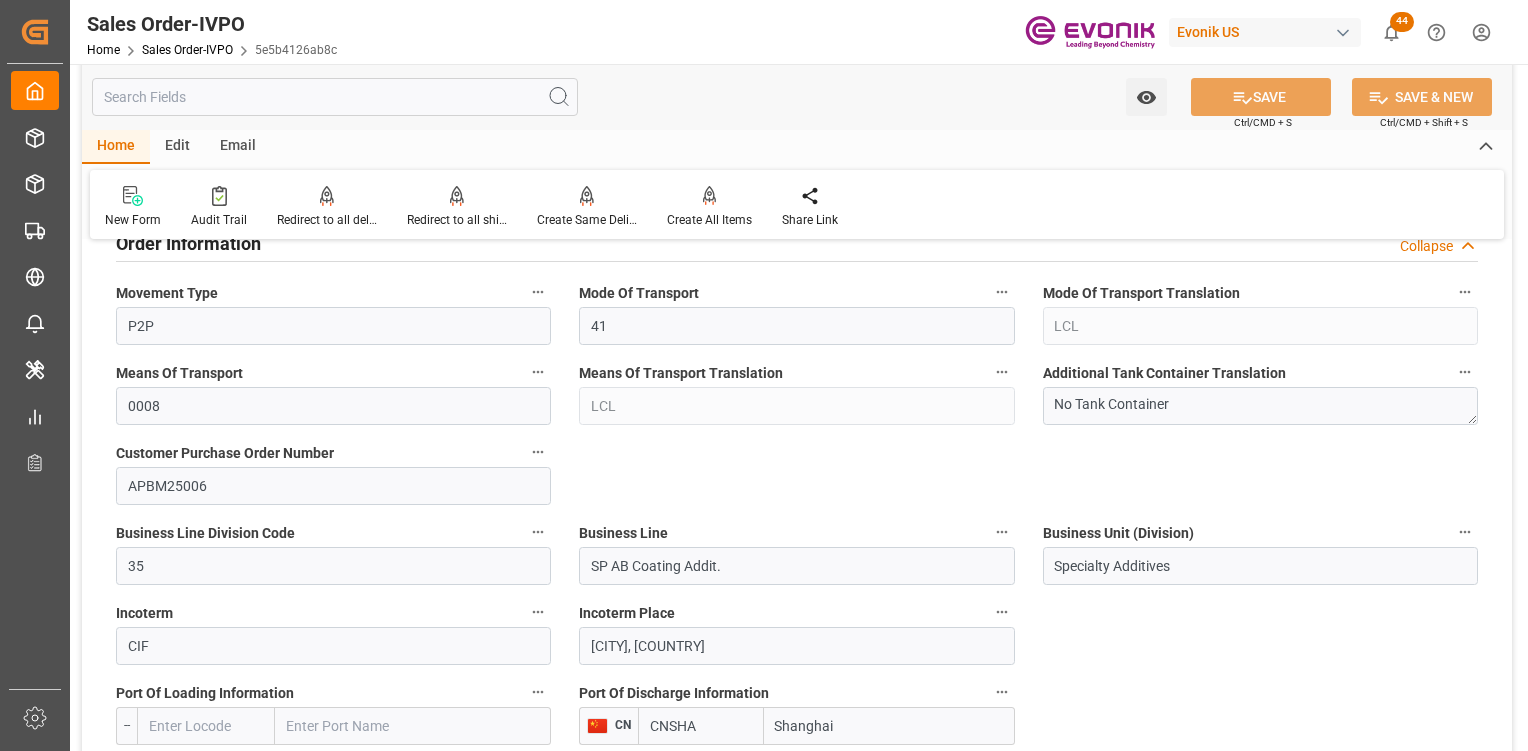 type on "jinfh@haiyi21cn.comTelephone No: 86-21-6117 9376Fax No: +86 (0)21 6117 9340" 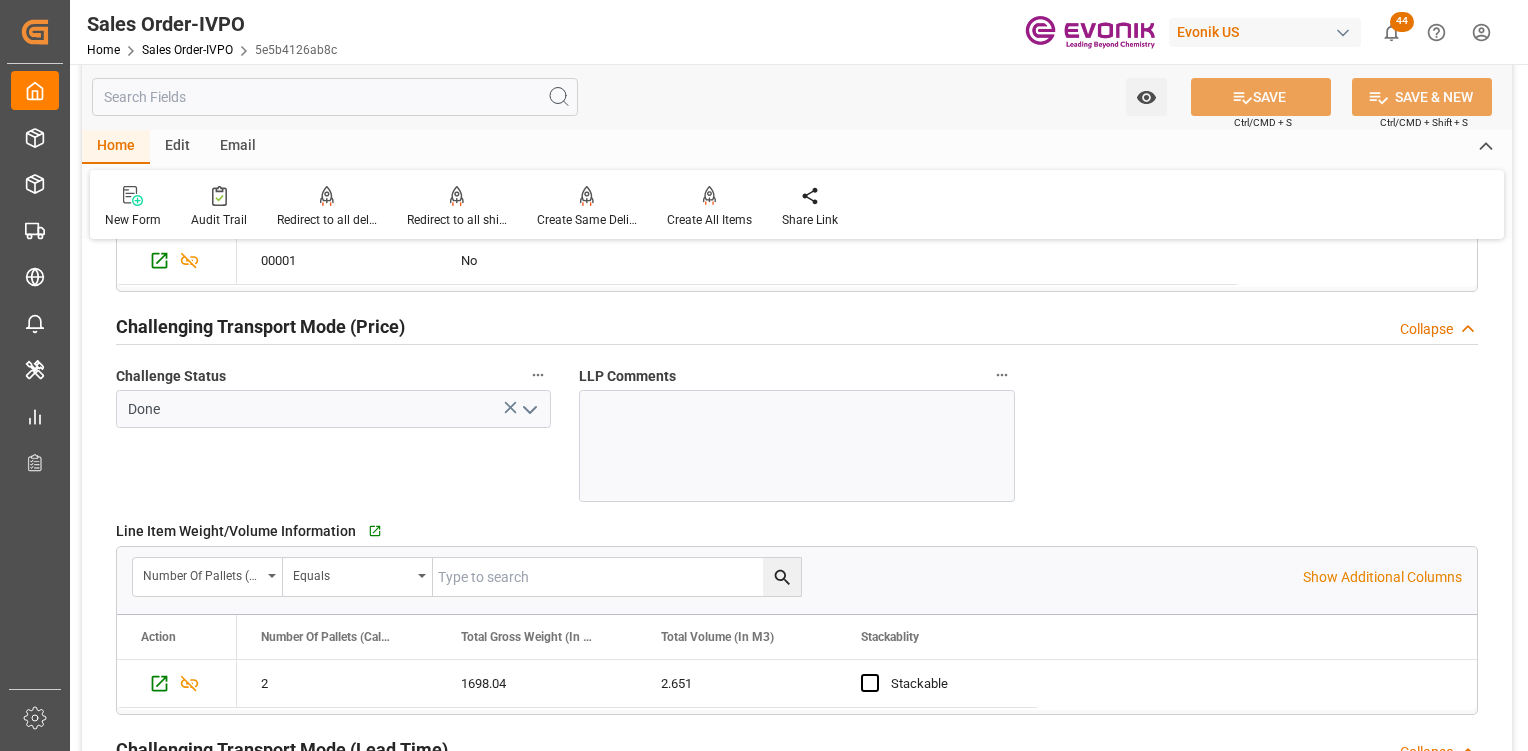scroll, scrollTop: 2200, scrollLeft: 0, axis: vertical 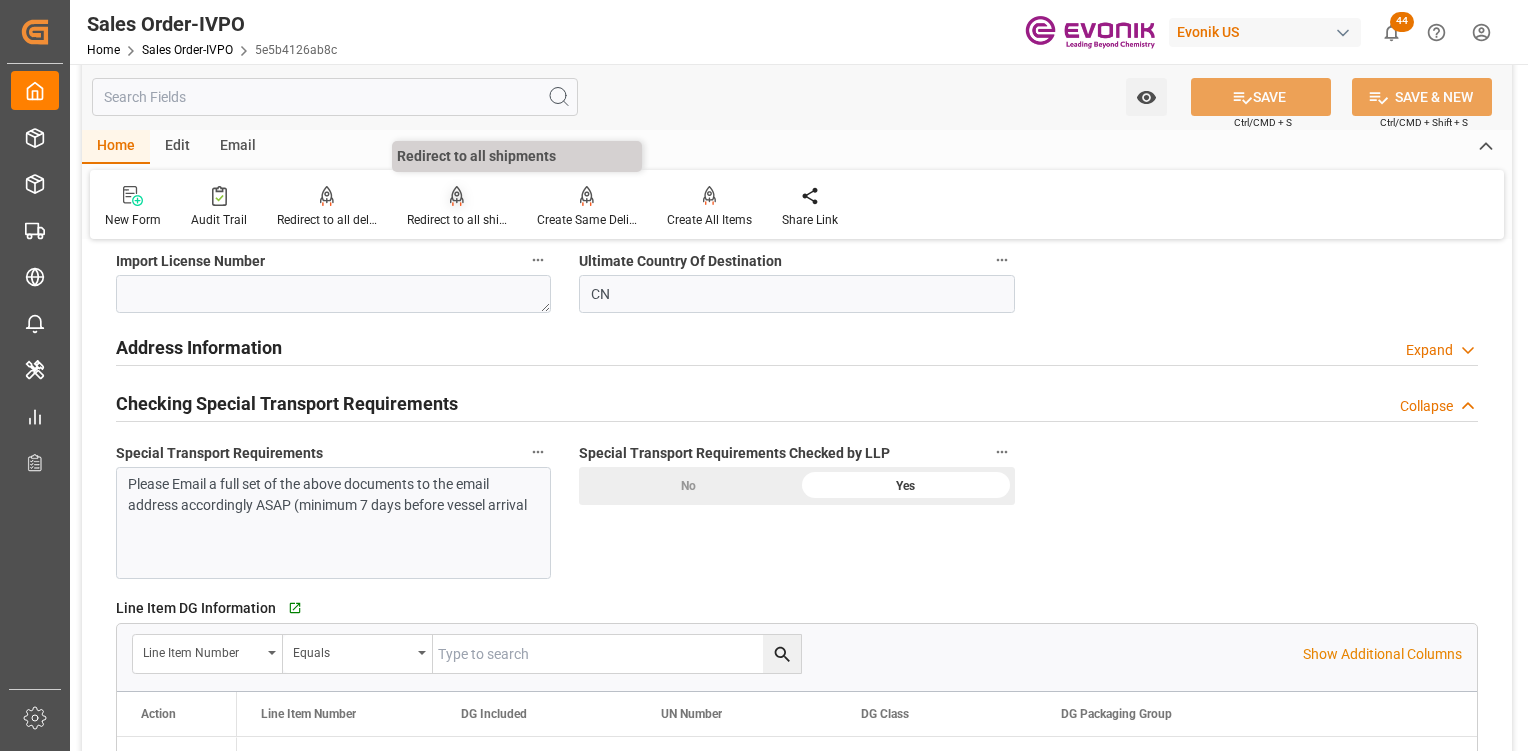 click on "Redirect to all shipments" at bounding box center (457, 220) 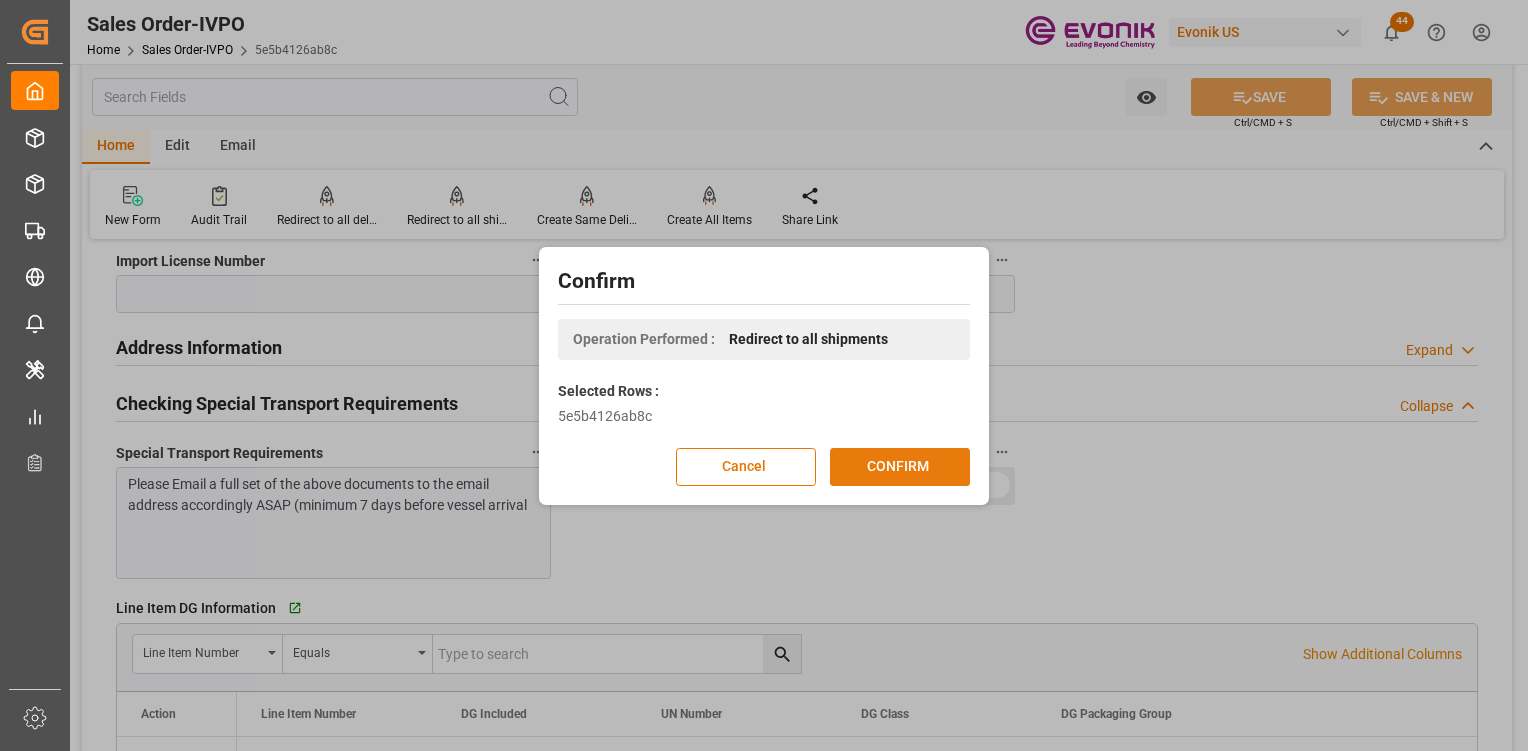 click on "CONFIRM" at bounding box center (900, 467) 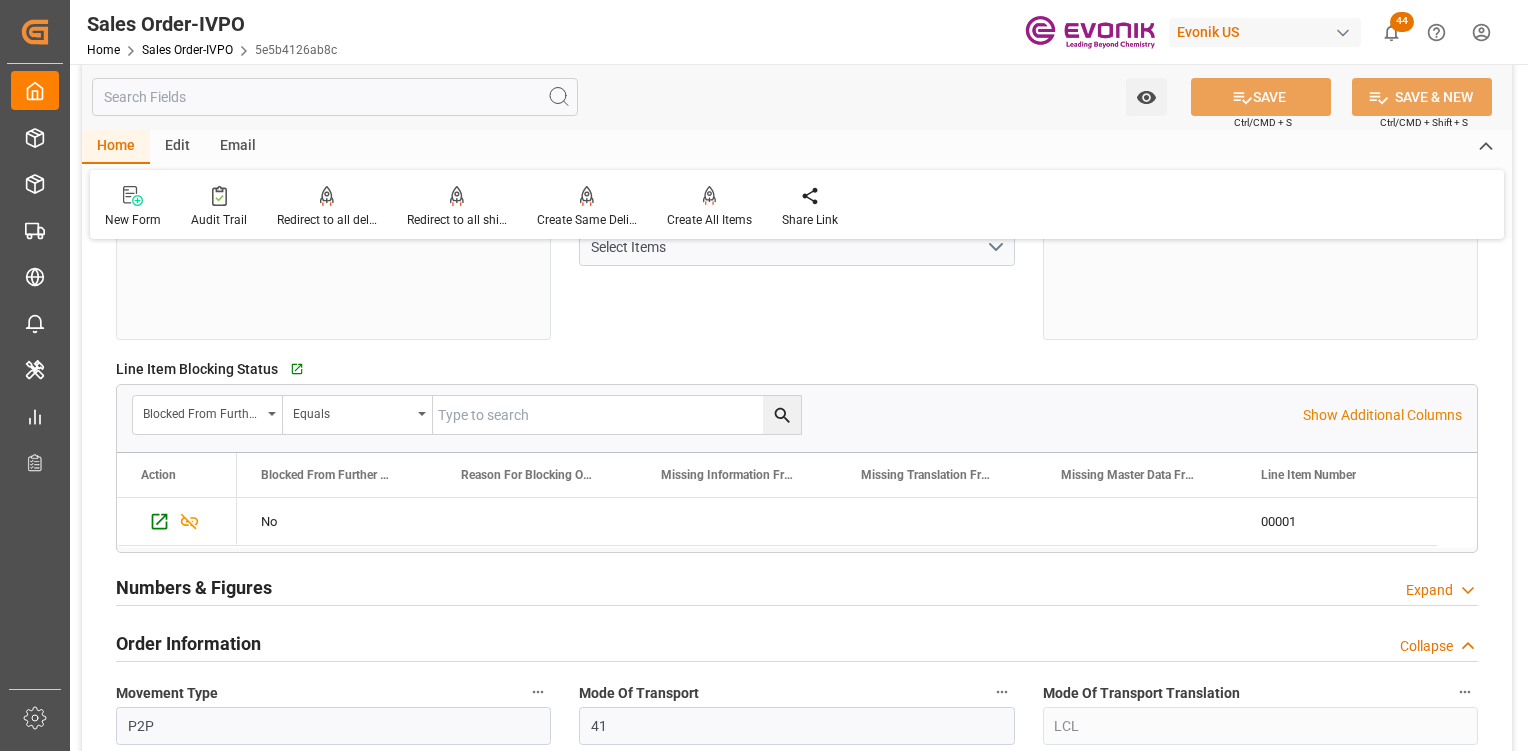 scroll, scrollTop: 0, scrollLeft: 0, axis: both 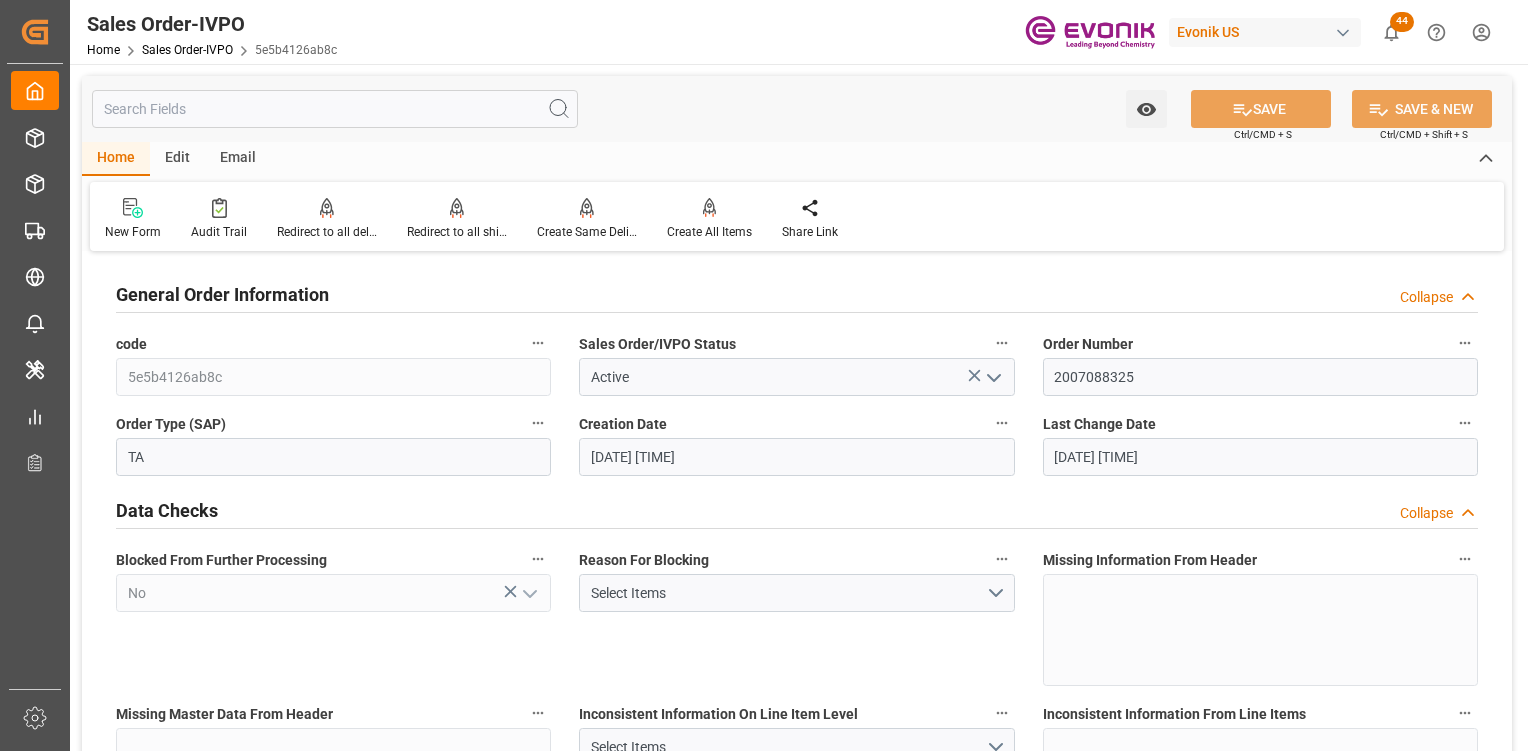 type on "jinfh@haiyi21cn.comTelephone No: 86-21-6117 9376Fax No: +86 (0)21 6117 9340" 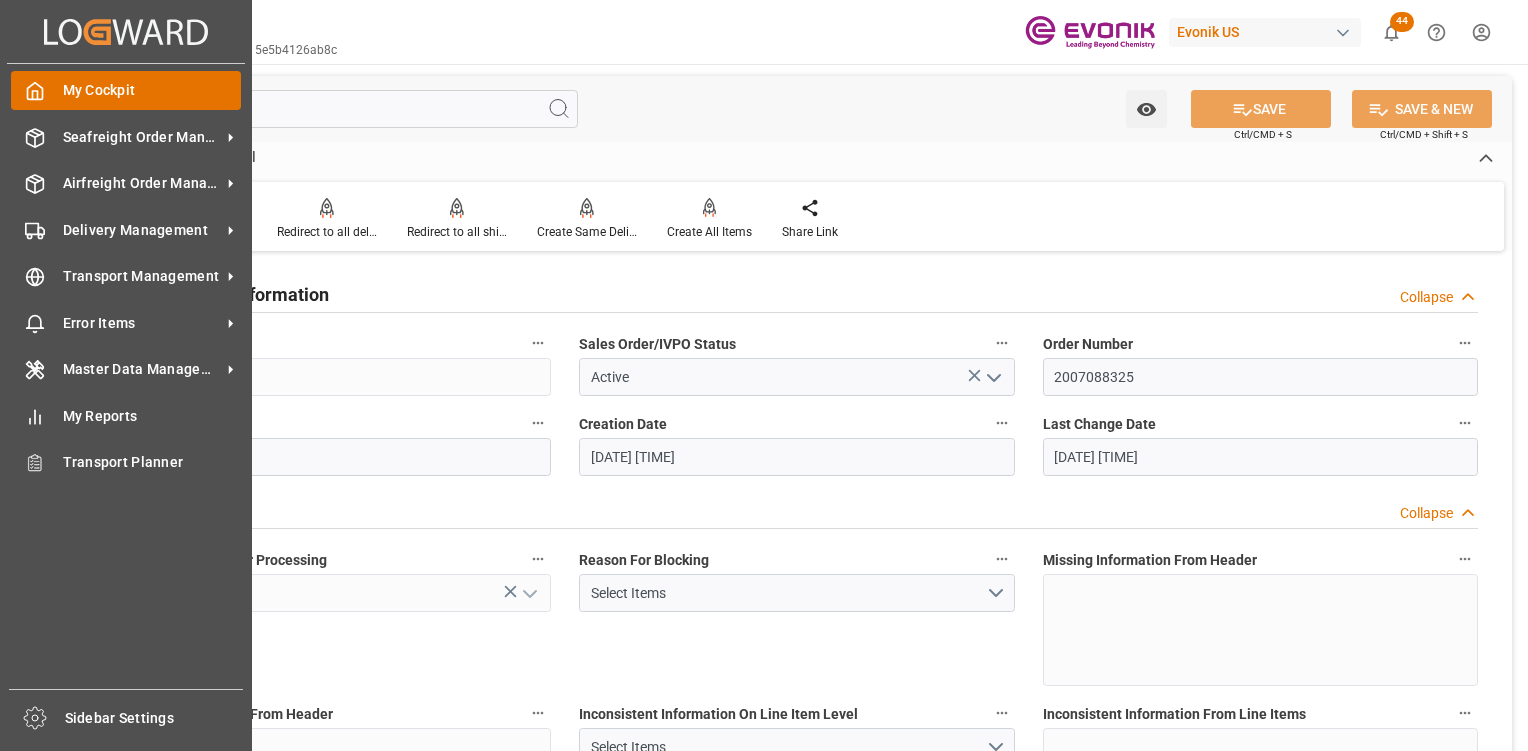 click 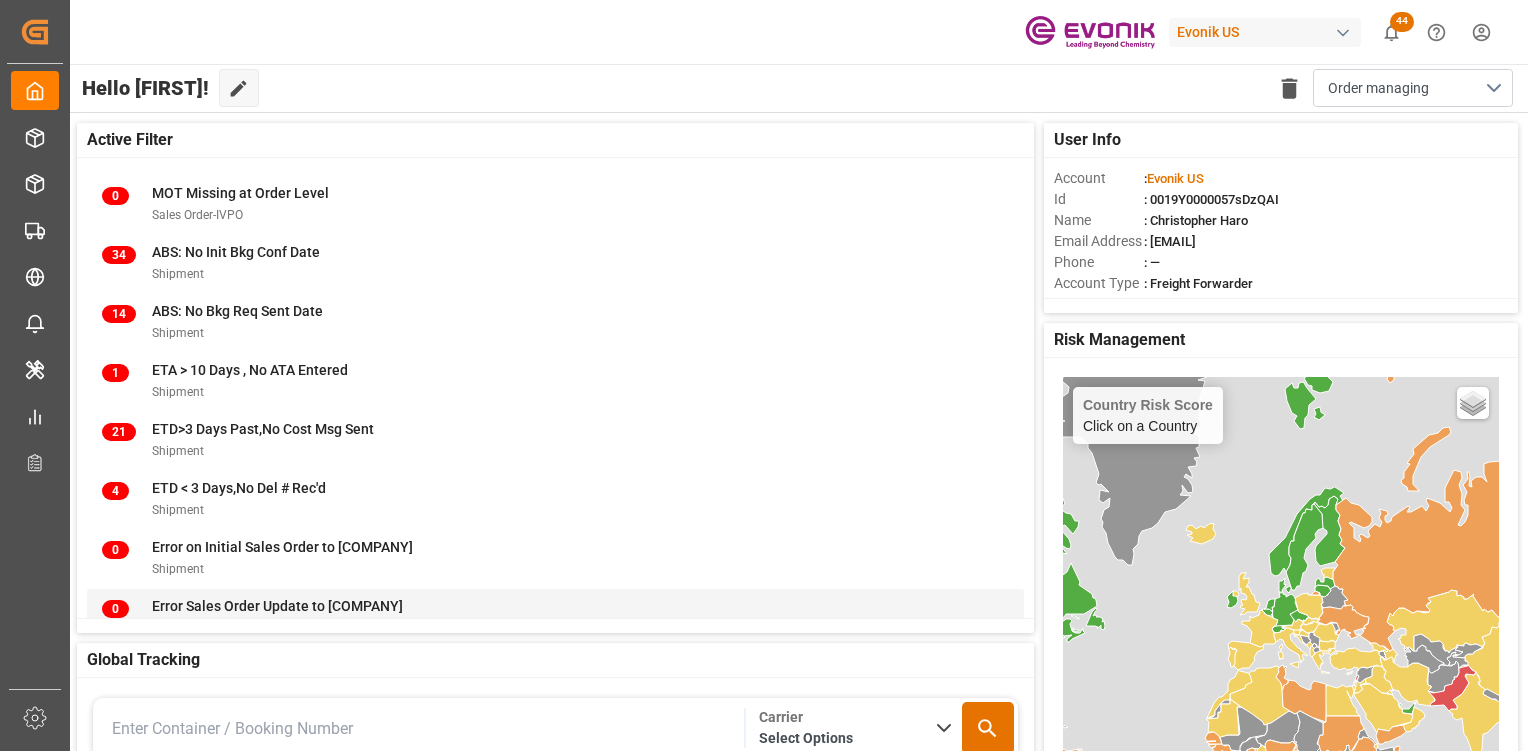 scroll, scrollTop: 356, scrollLeft: 0, axis: vertical 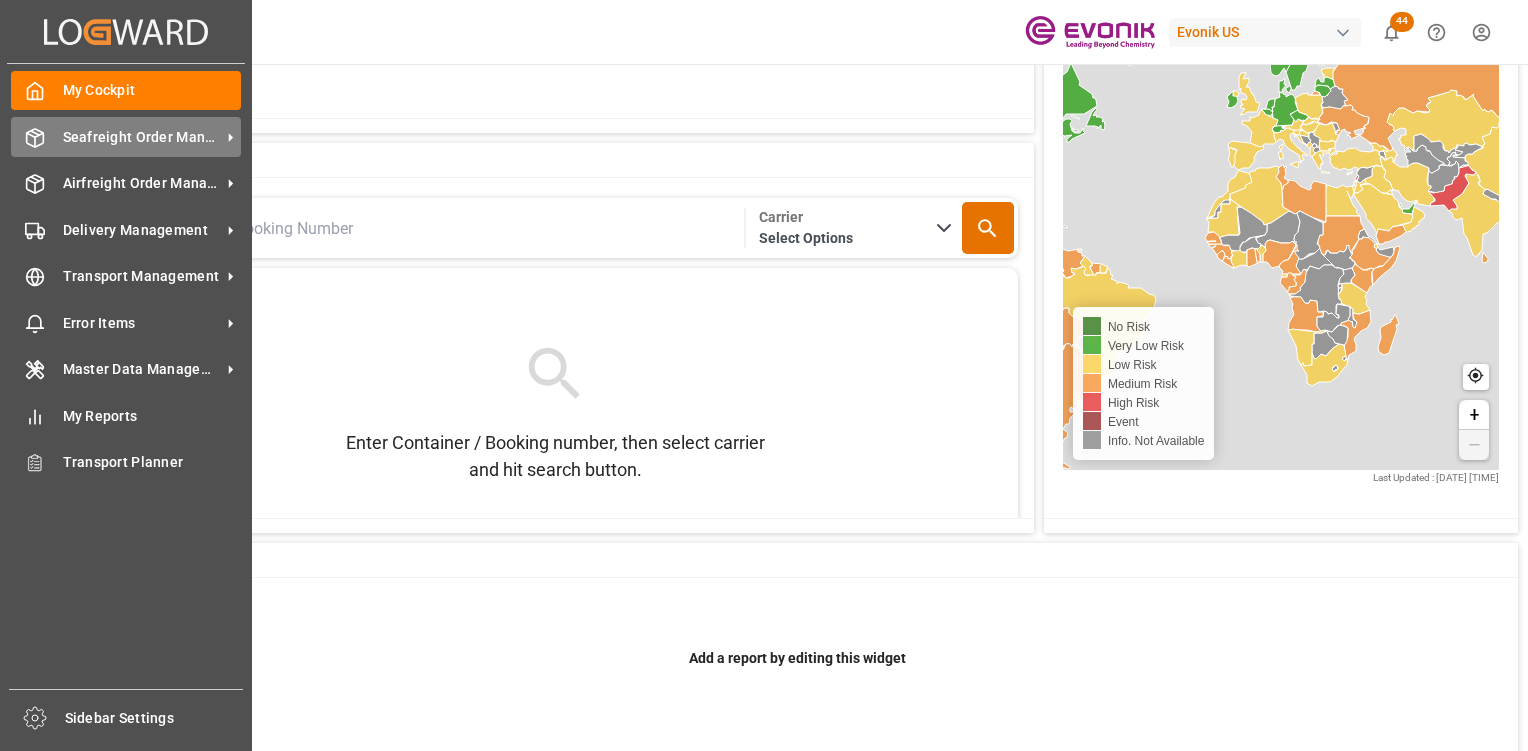 click on "Seafreight Order Management Seafreight Order Management" at bounding box center (126, 136) 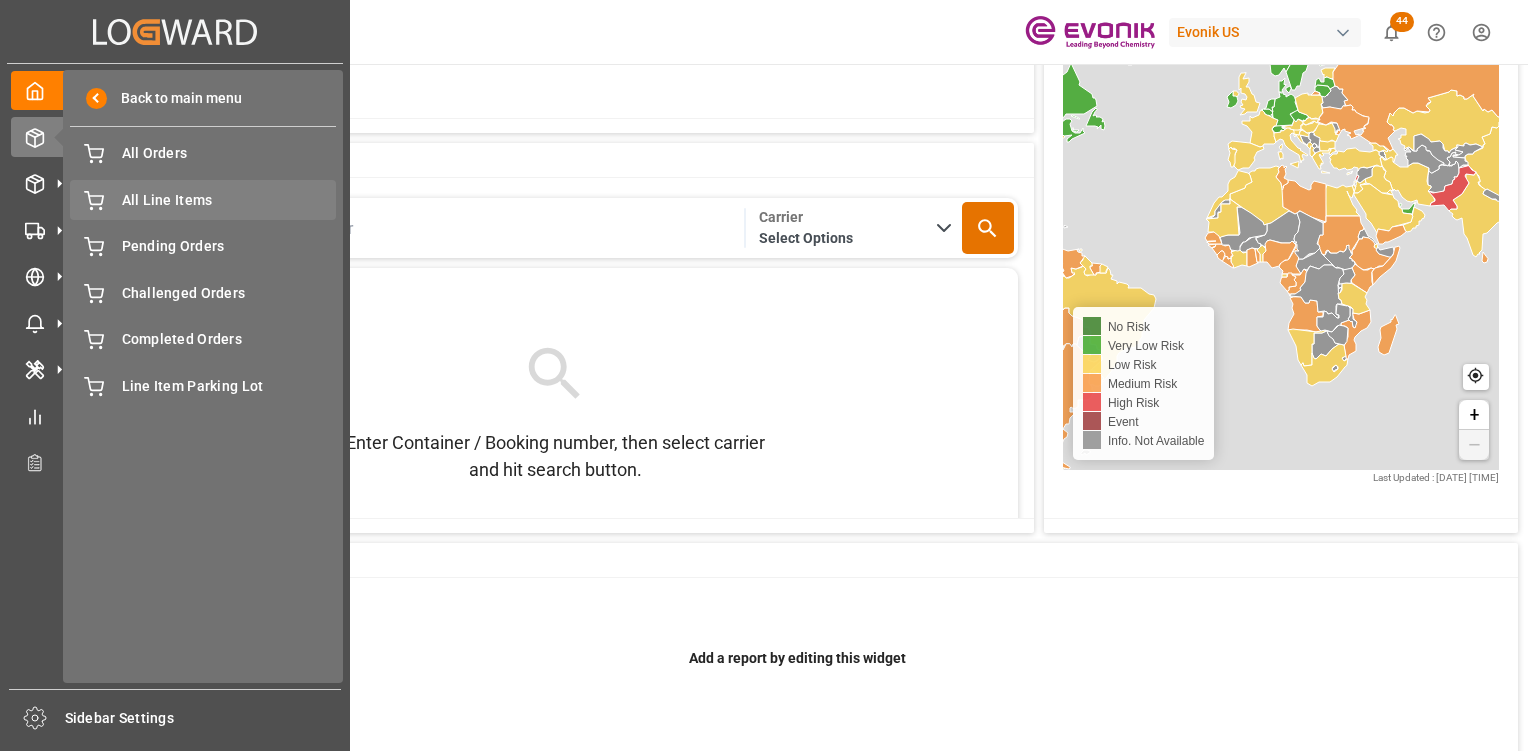 click on "All Line Items" at bounding box center [229, 200] 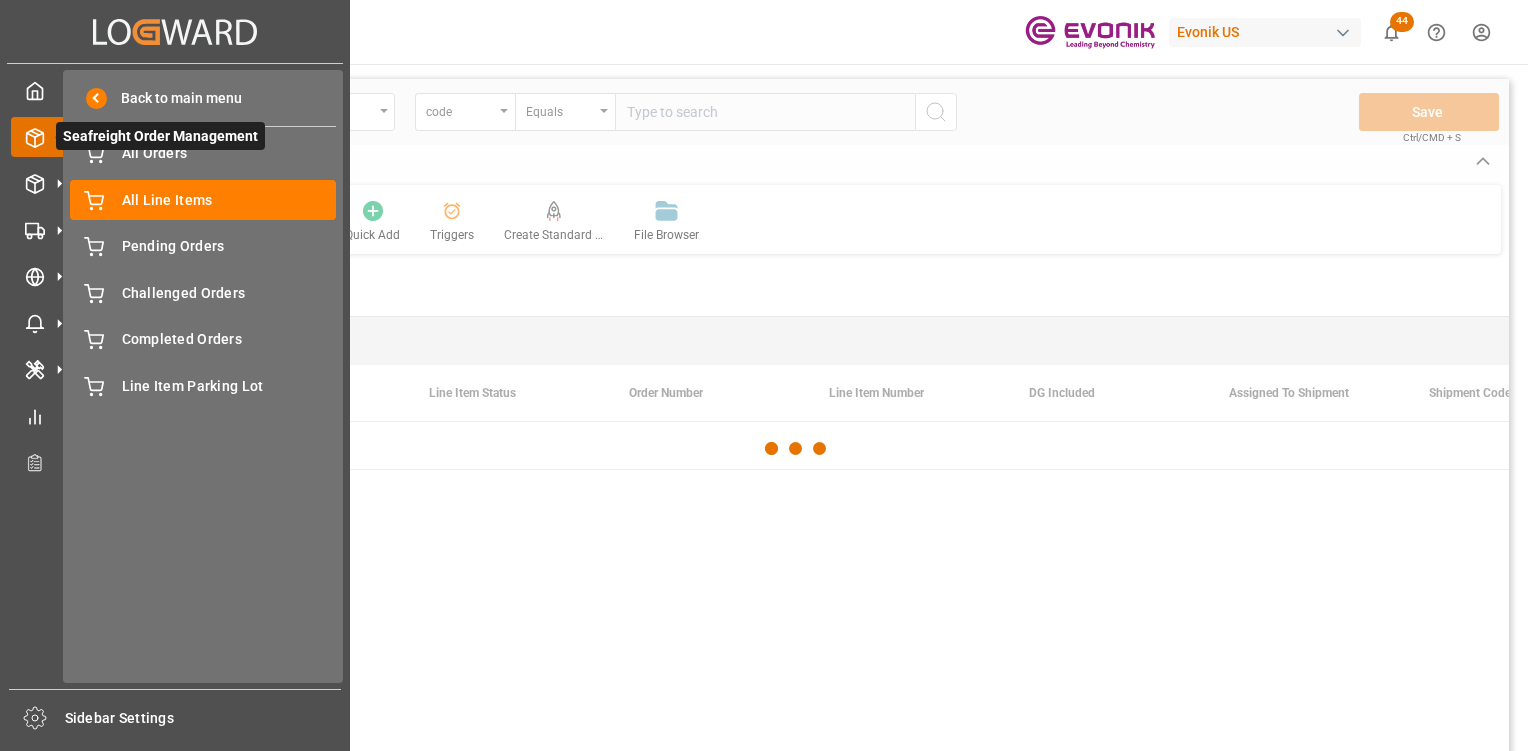 click 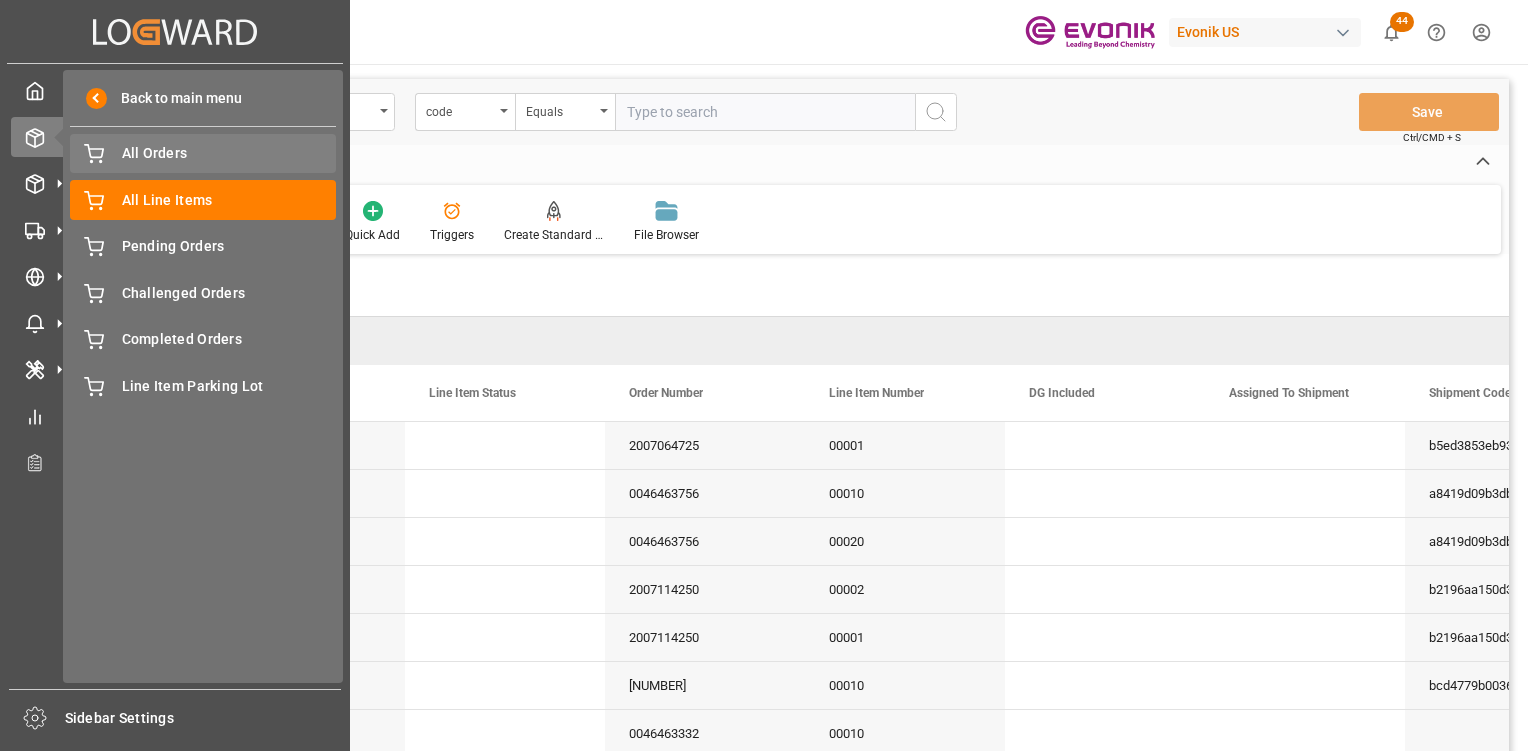 click on "All Orders All Orders" at bounding box center [203, 153] 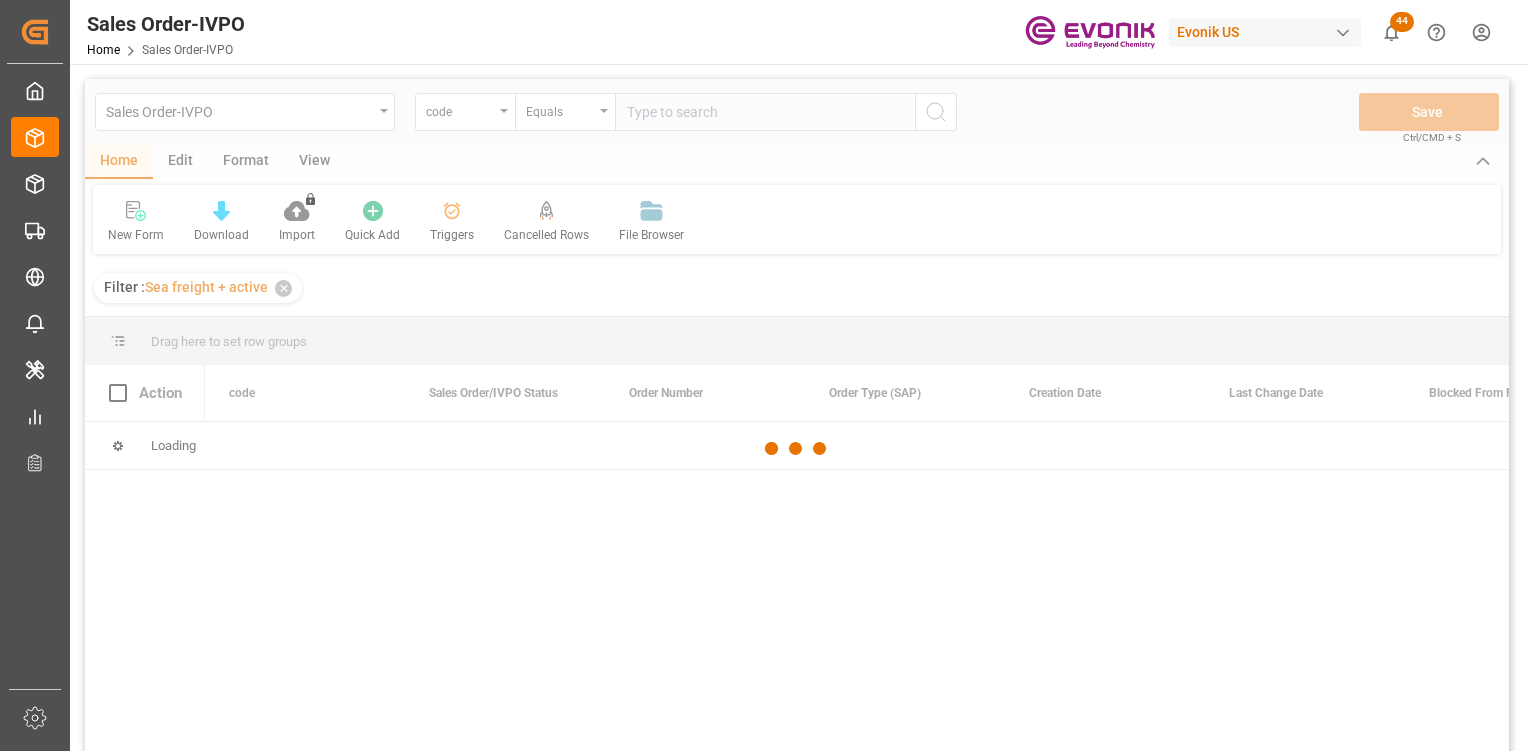 drag, startPoint x: 600, startPoint y: 164, endPoint x: 440, endPoint y: 124, distance: 164.92422 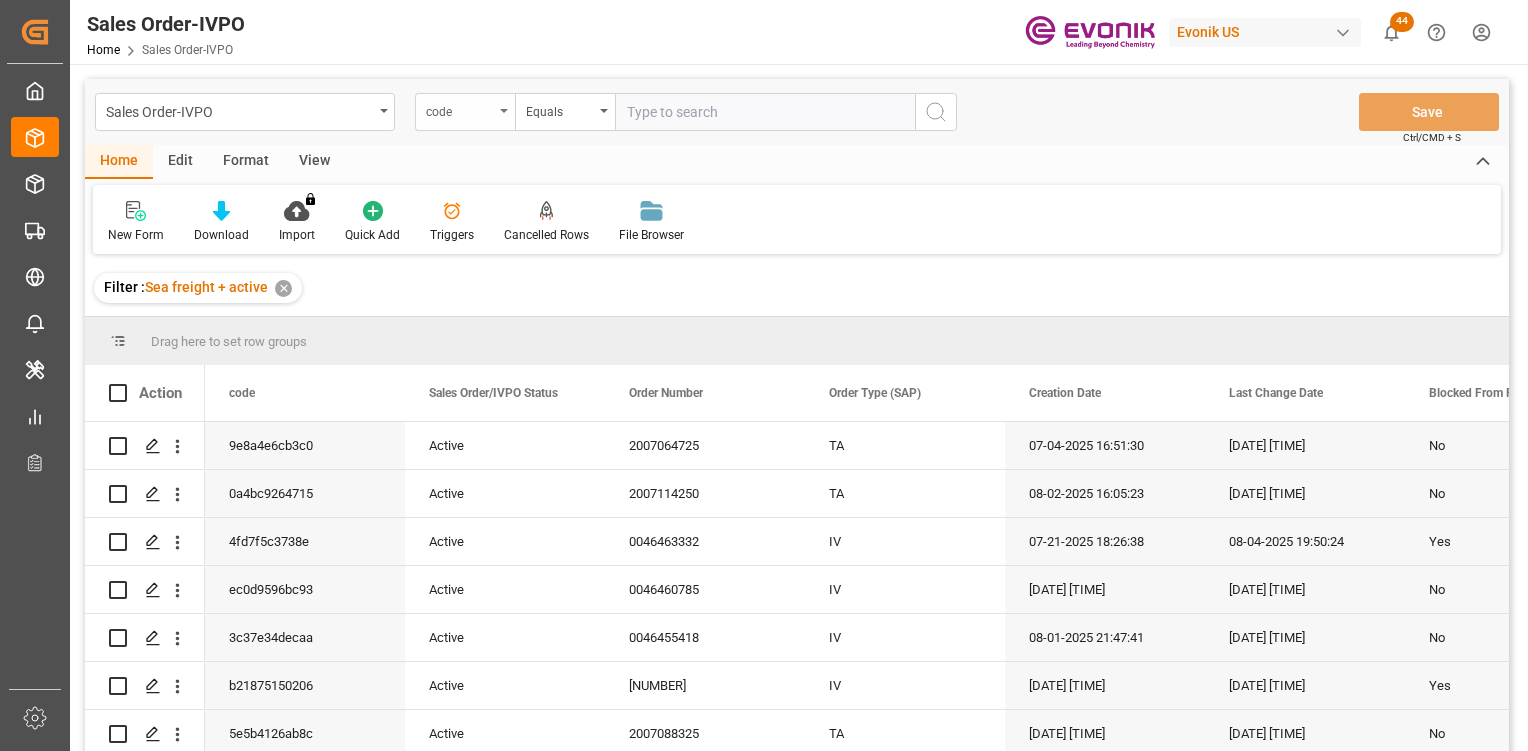 click on "code" at bounding box center (460, 109) 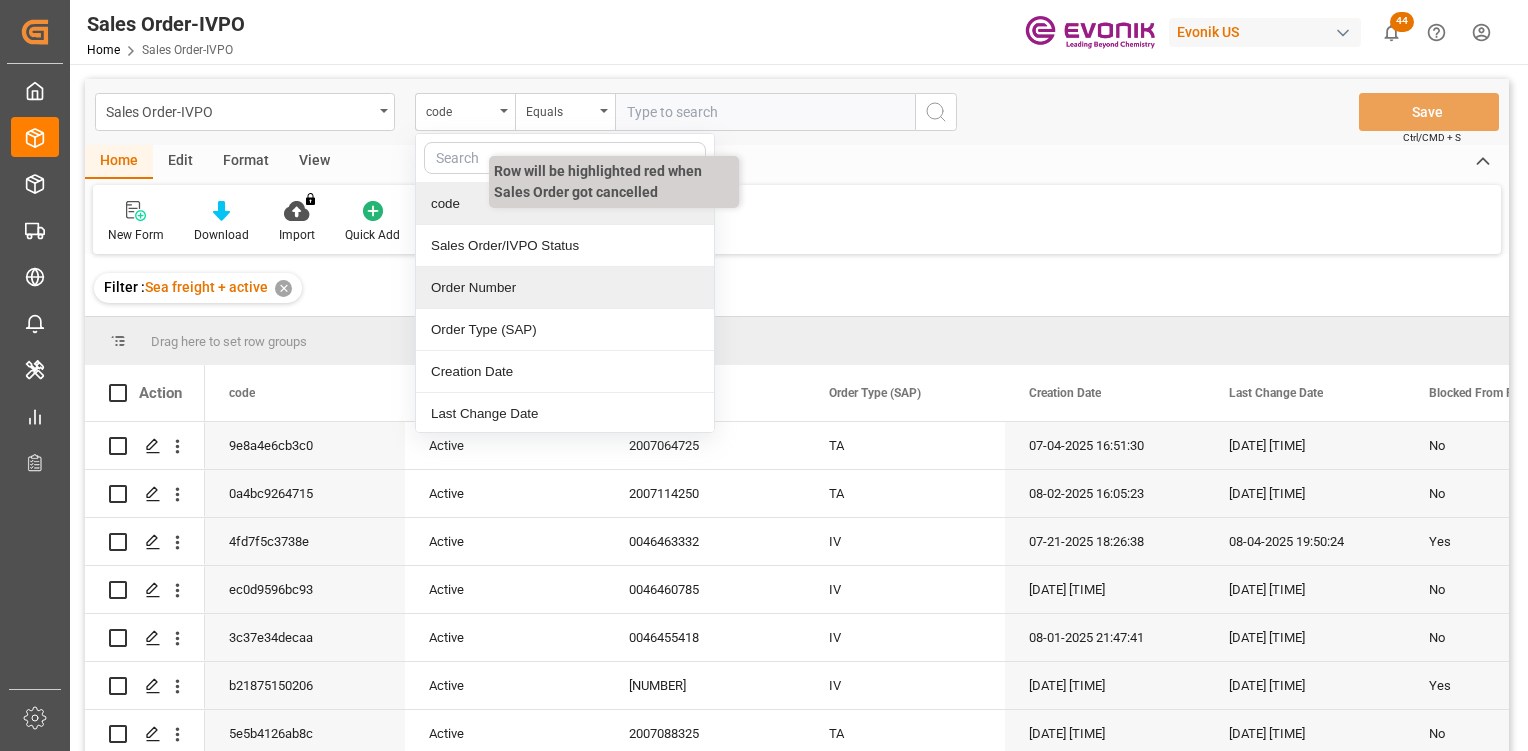 drag, startPoint x: 508, startPoint y: 280, endPoint x: 615, endPoint y: 165, distance: 157.0796 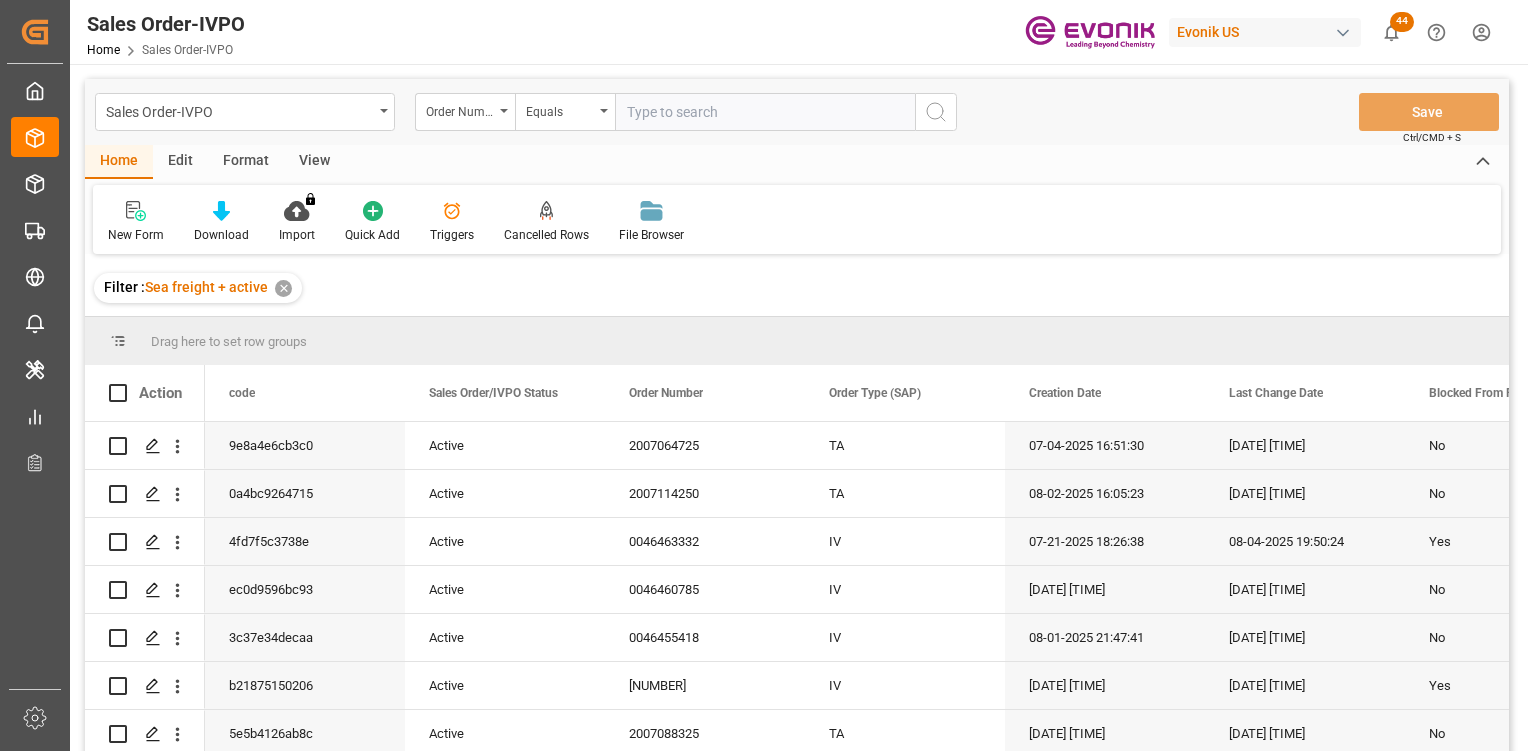 drag, startPoint x: 693, startPoint y: 118, endPoint x: 1256, endPoint y: 19, distance: 571.638 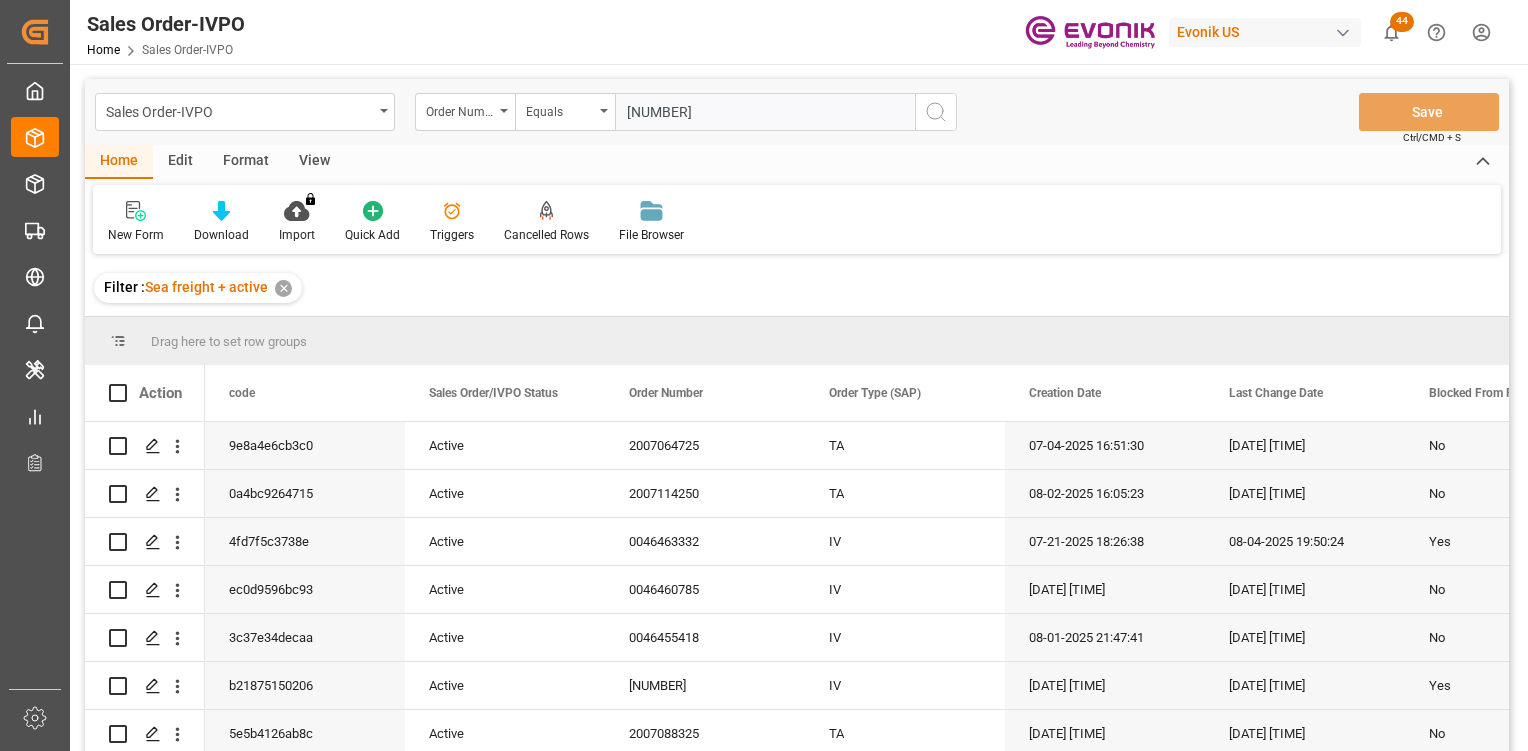type on "[NUMBER]" 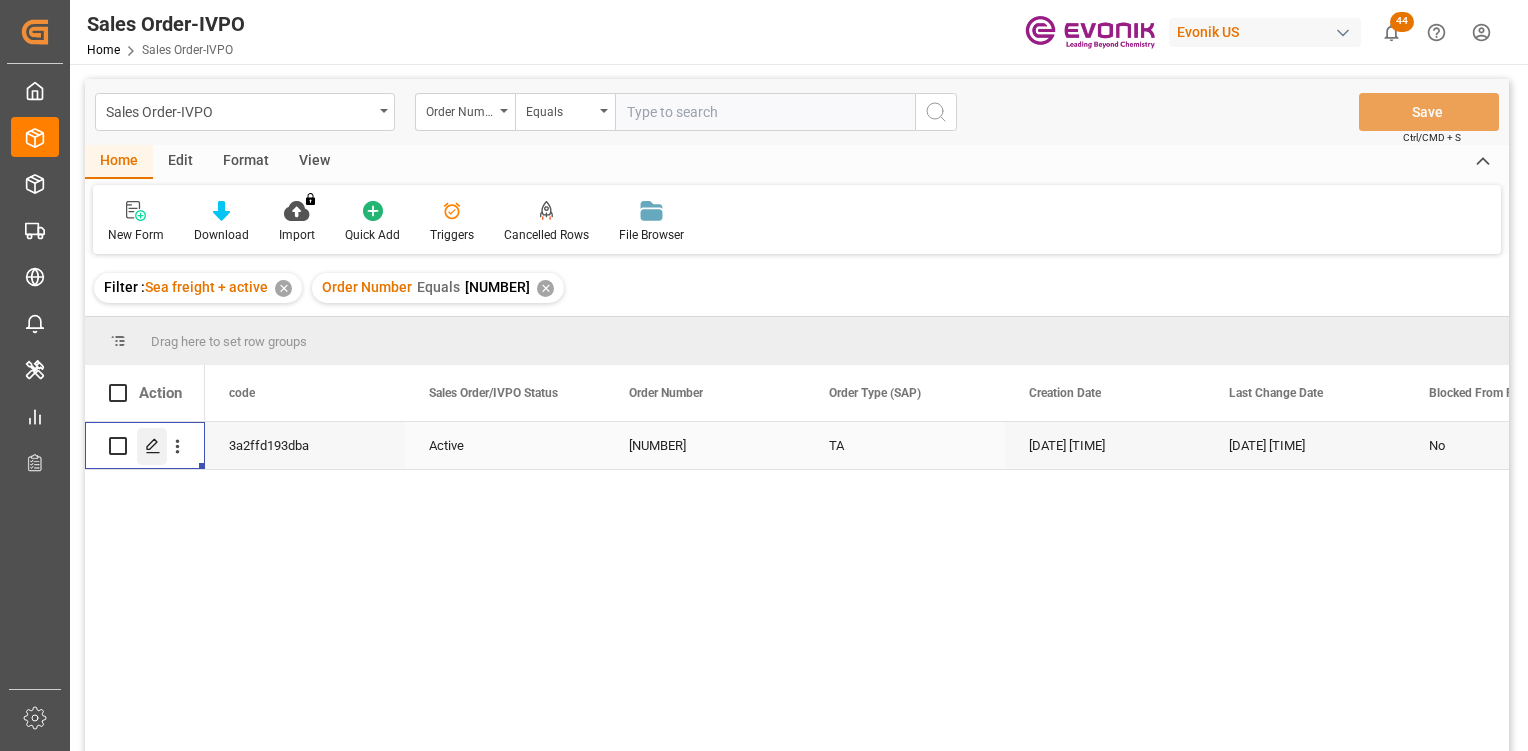 click 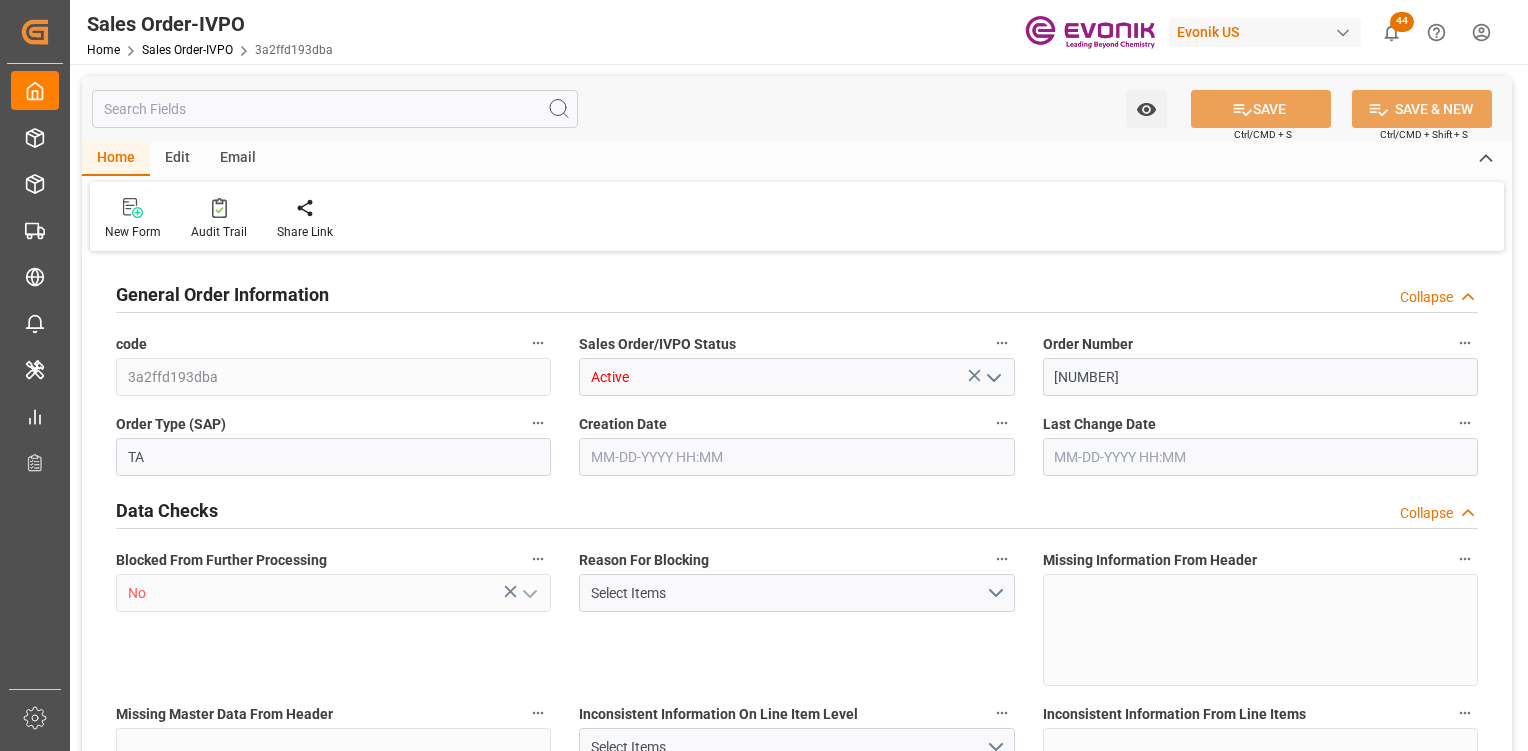 type on "COCTG" 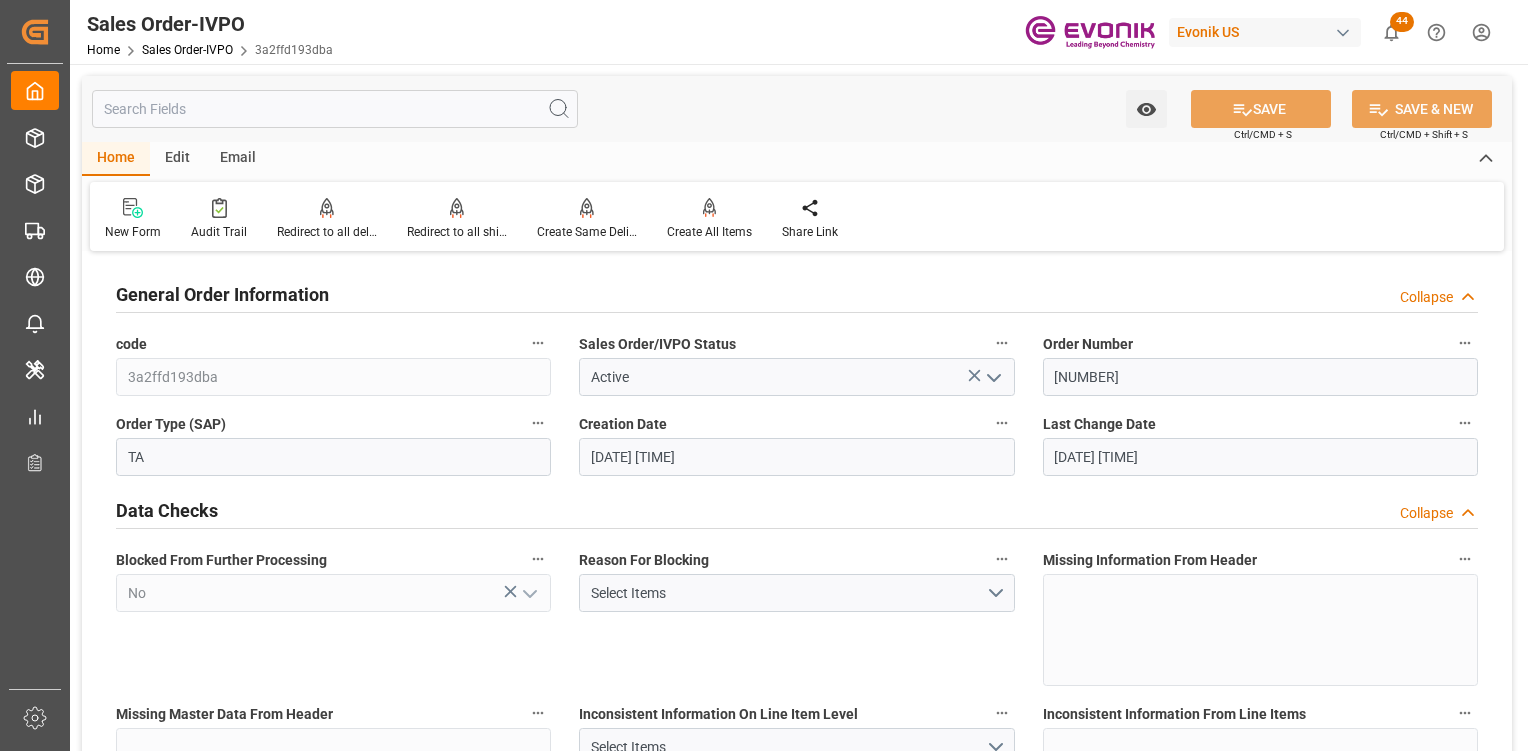 type on "07-03-2025 15:15" 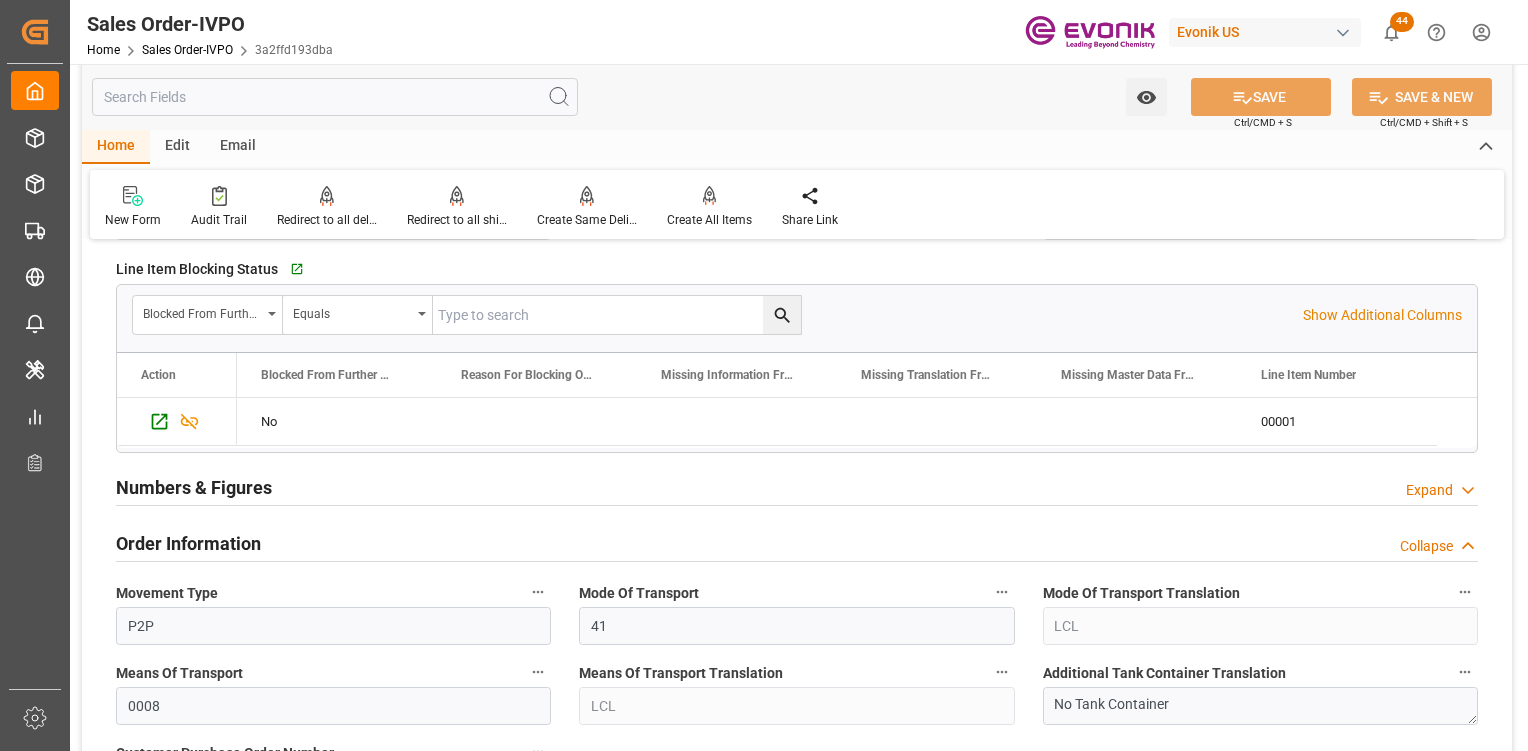 scroll, scrollTop: 200, scrollLeft: 0, axis: vertical 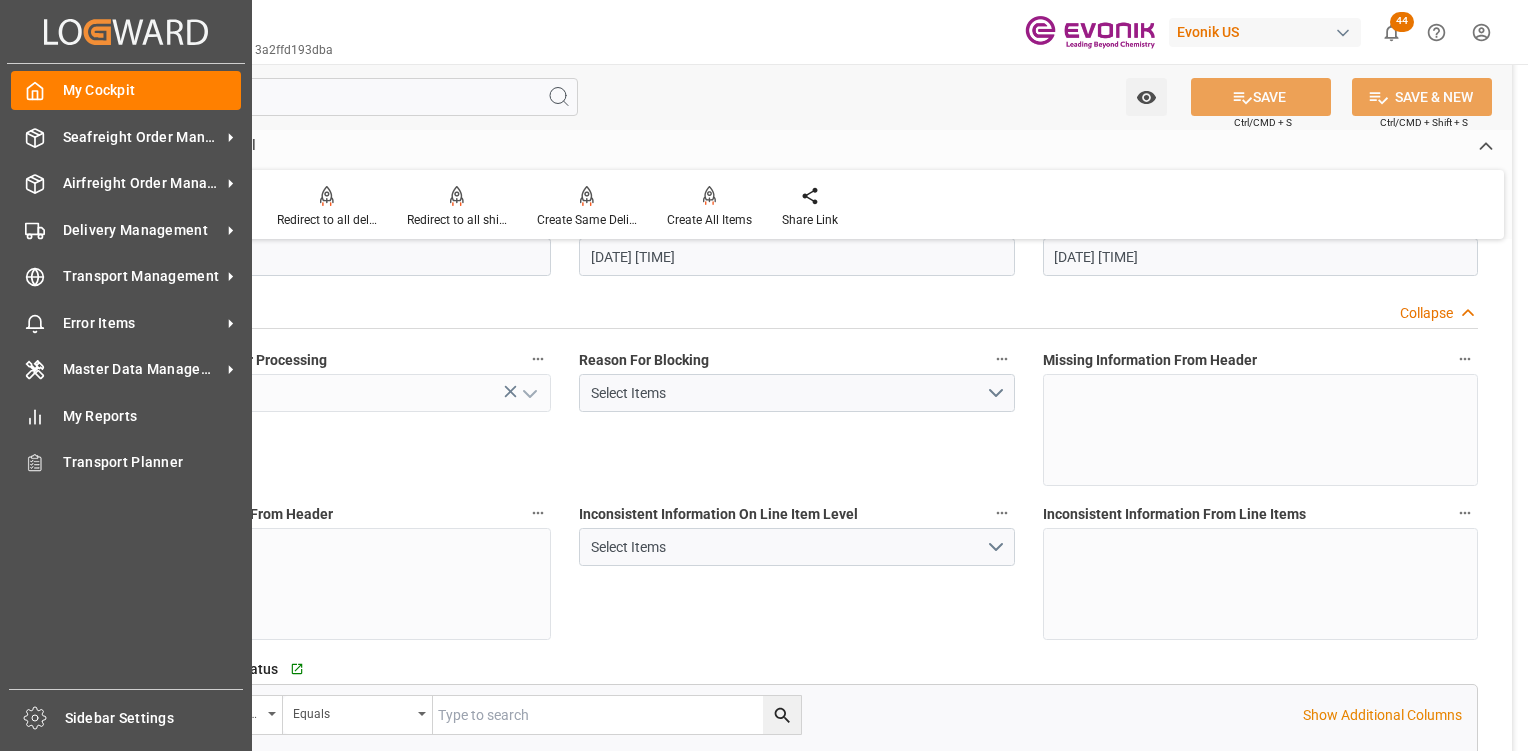 click on "Created by potrace 1.15, written by Peter Selinger 2001-2017 Created by potrace 1.15, written by Peter Selinger 2001-2017" at bounding box center [126, 31] 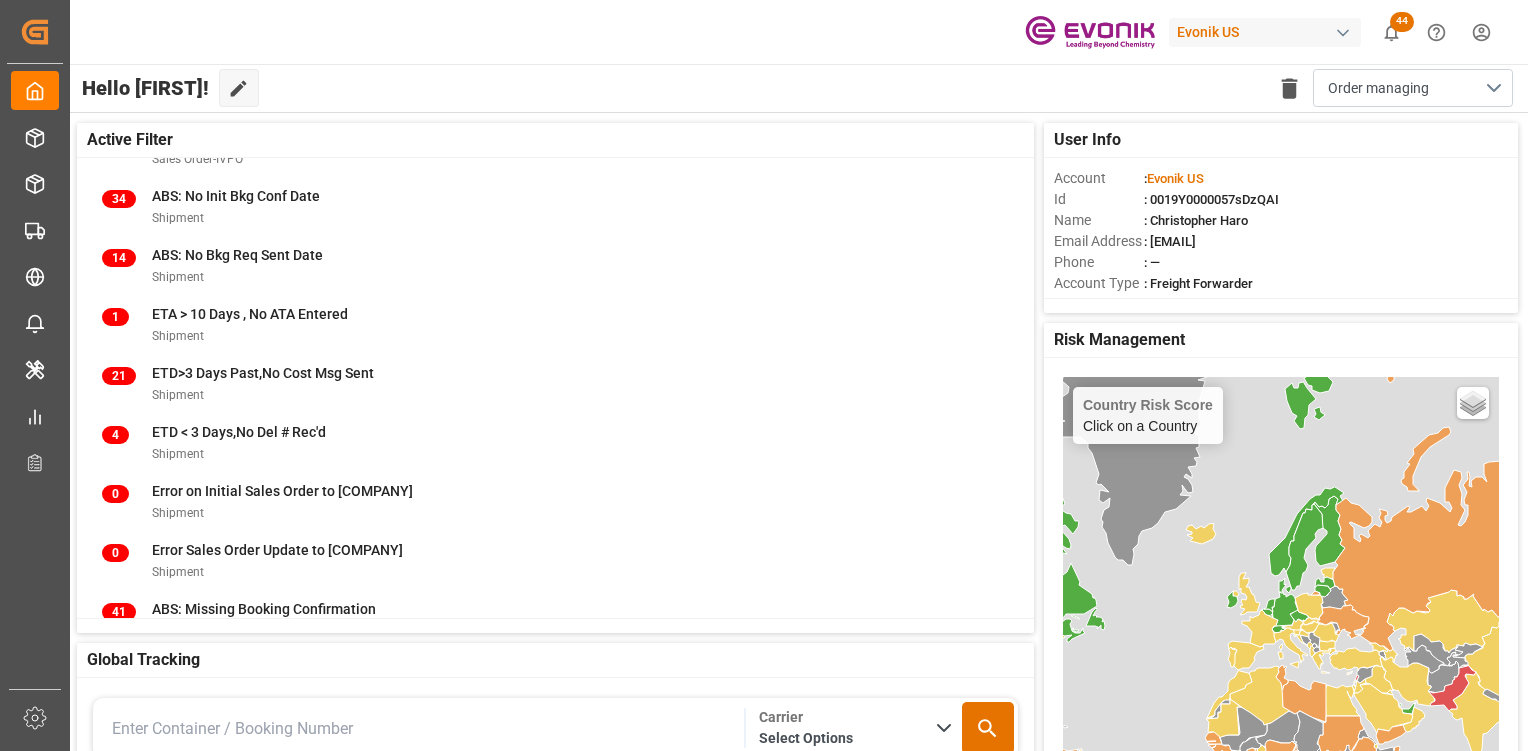 scroll, scrollTop: 356, scrollLeft: 0, axis: vertical 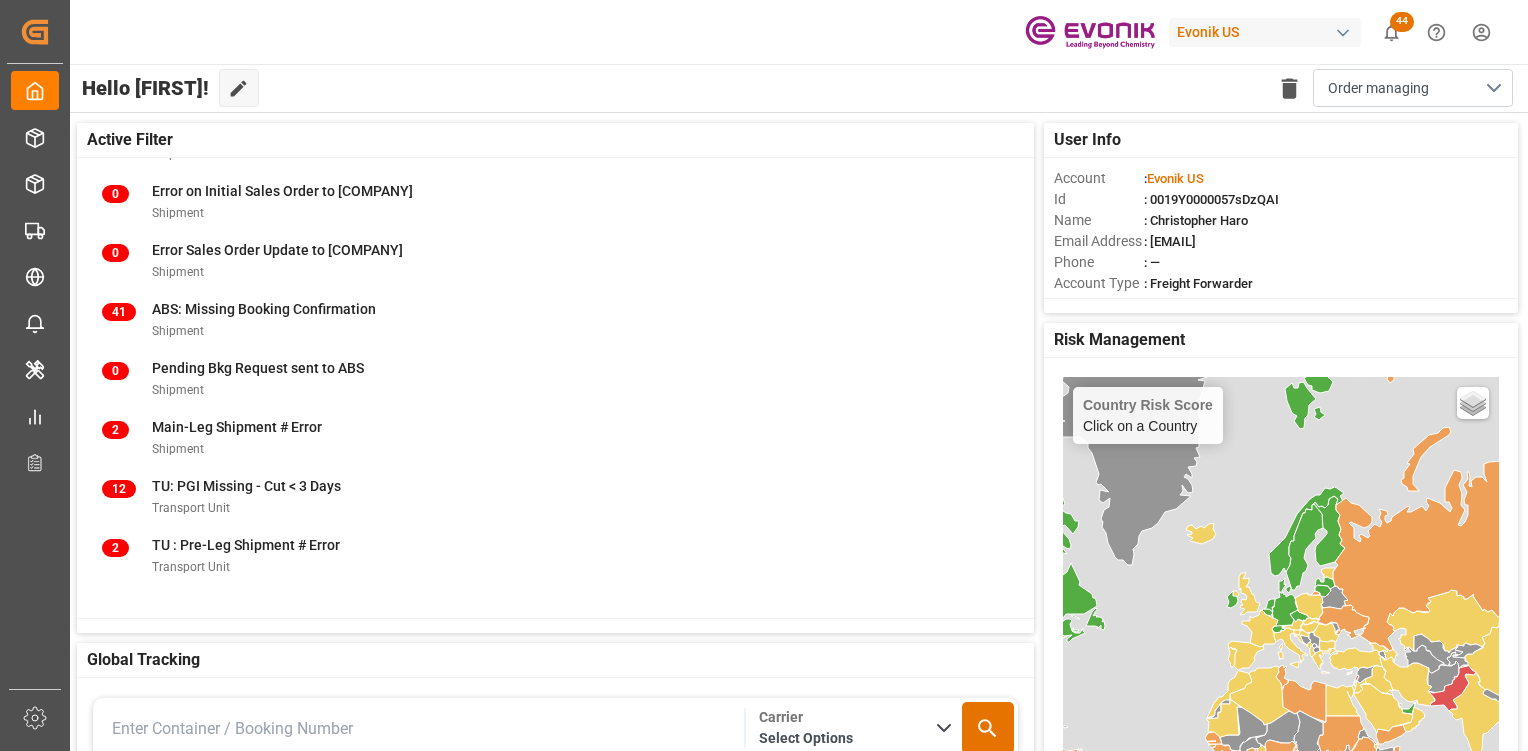 click on "Active Filter 0 MOT Missing at Order Level Sales Order-IVPO 34 ABS: No Init Bkg Conf Date Shipment 14 ABS: No Bkg Req Sent Date Shipment 1 ETA > 10 Days , No ATA Entered Shipment 21 ETD>3 Days Past,No Cost Msg Sent Shipment 4 ETD < 3 Days,No Del # Rec'd Shipment 0 Error on Initial Sales Order to Evonik Shipment 0 Error Sales Order Update to Evonik Shipment 41 ABS: Missing Booking Confirmation Shipment 0 Pending Bkg Request sent to ABS Shipment 2 Main-Leg Shipment # Error Shipment 12 TU: PGI Missing - Cut < 3 Days Transport Unit 2 TU : Pre-Leg Shipment # Error  Transport Unit Global Tracking Carrier Select Options Search Enter Container / Booking number, then select carrier and hit search button. User Info Account  :  Evonik US Id  : 0019Y0000057sDzQAI Name  : Christopher Haro  Email Address  : christopher.haro@leschaco.com Phone  : — Account Type  : Freight Forwarder Risk Management Country Risk Score Click on a Country  Basic  Grayscale  Streets  Dark  Countries  Locations     No Risk       Very Low Risk" at bounding box center (797, 998) 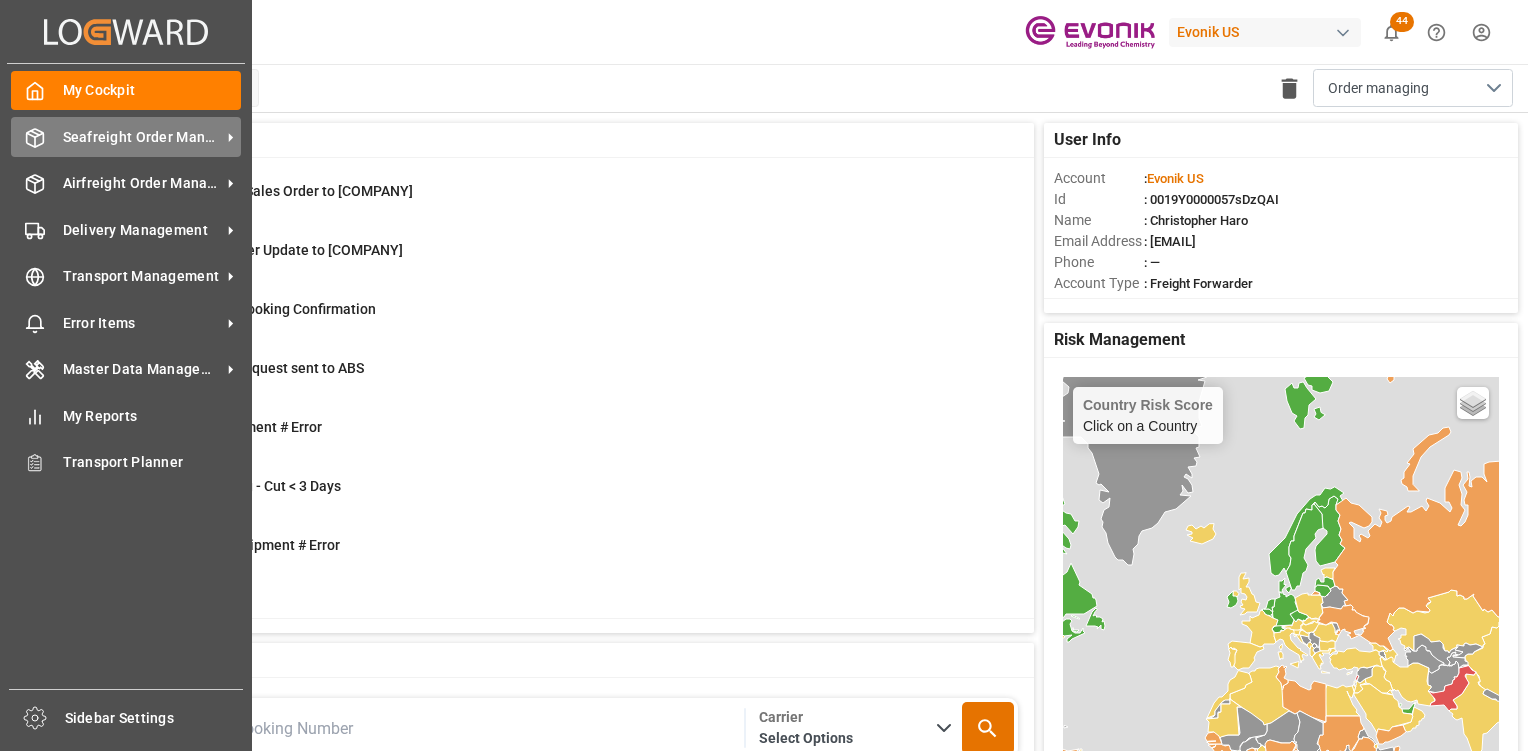 click 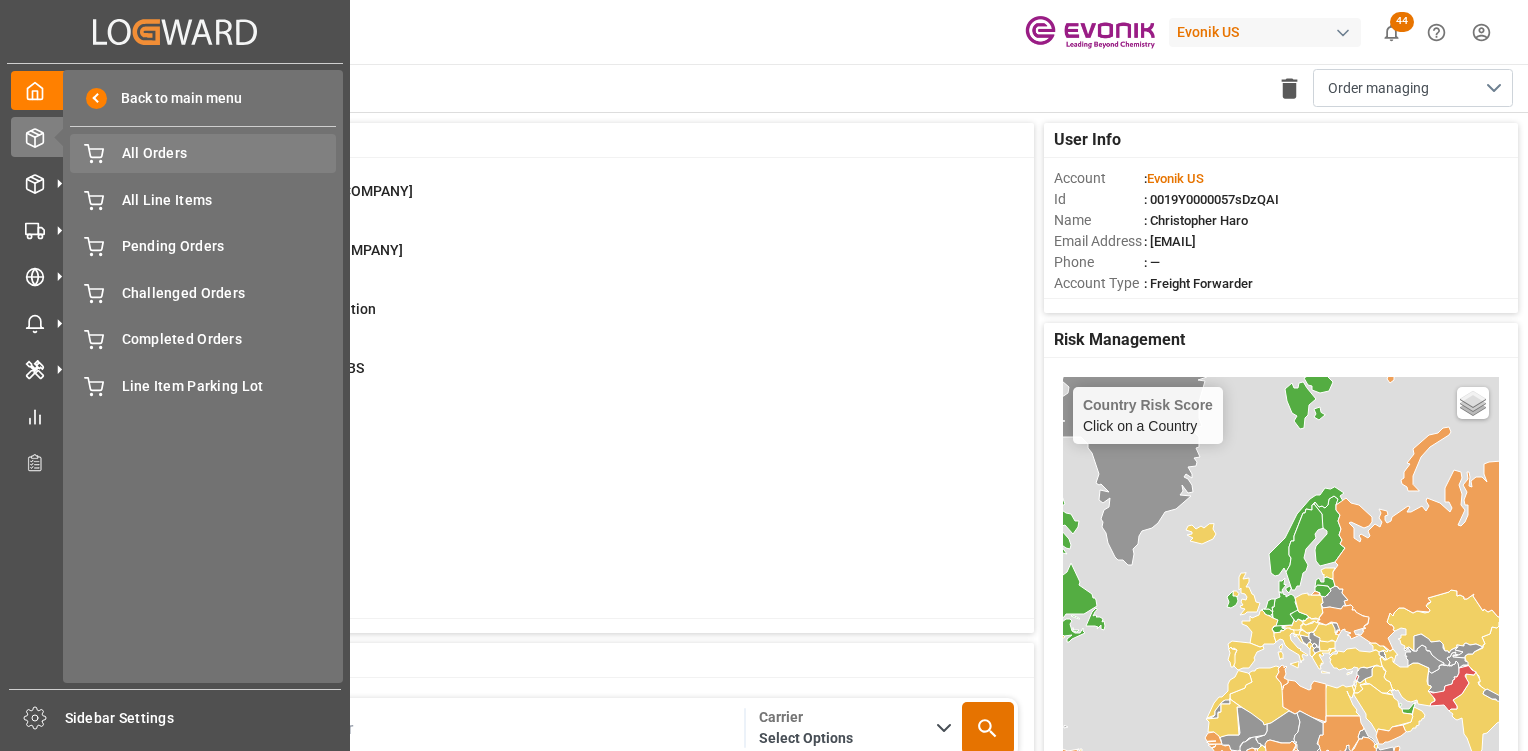 click on "All Orders All Orders" at bounding box center [203, 153] 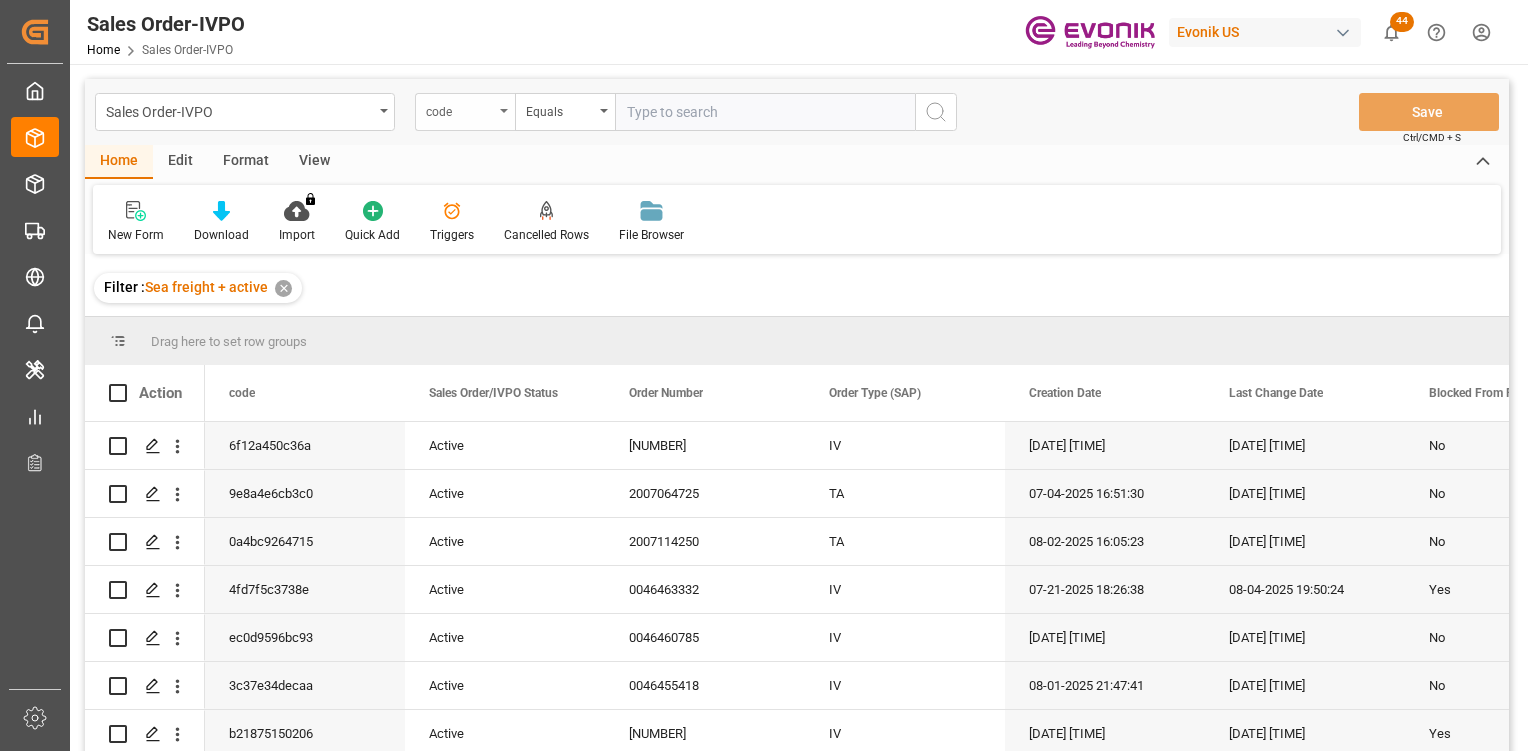 drag, startPoint x: 469, startPoint y: 101, endPoint x: 464, endPoint y: 111, distance: 11.18034 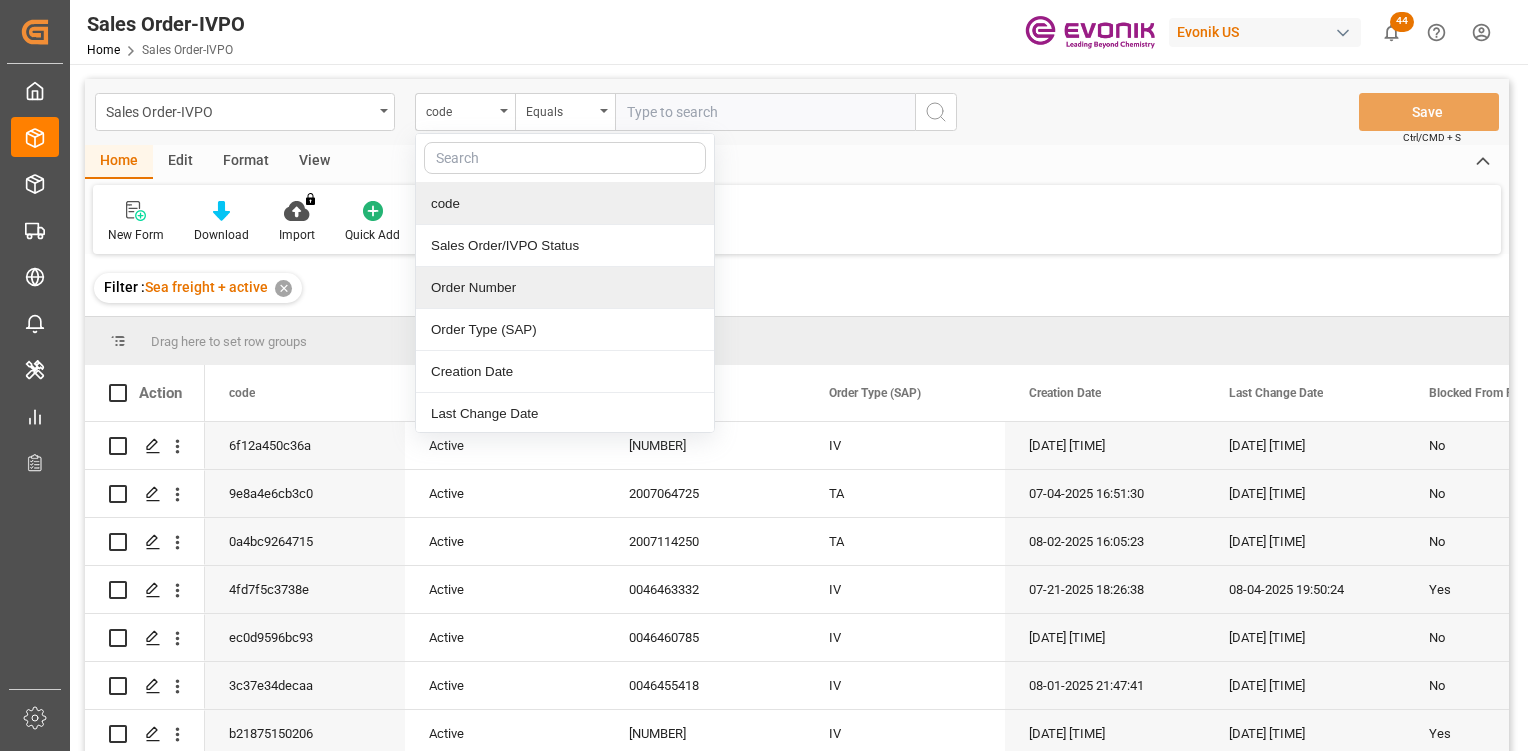 drag, startPoint x: 503, startPoint y: 275, endPoint x: 676, endPoint y: 211, distance: 184.45866 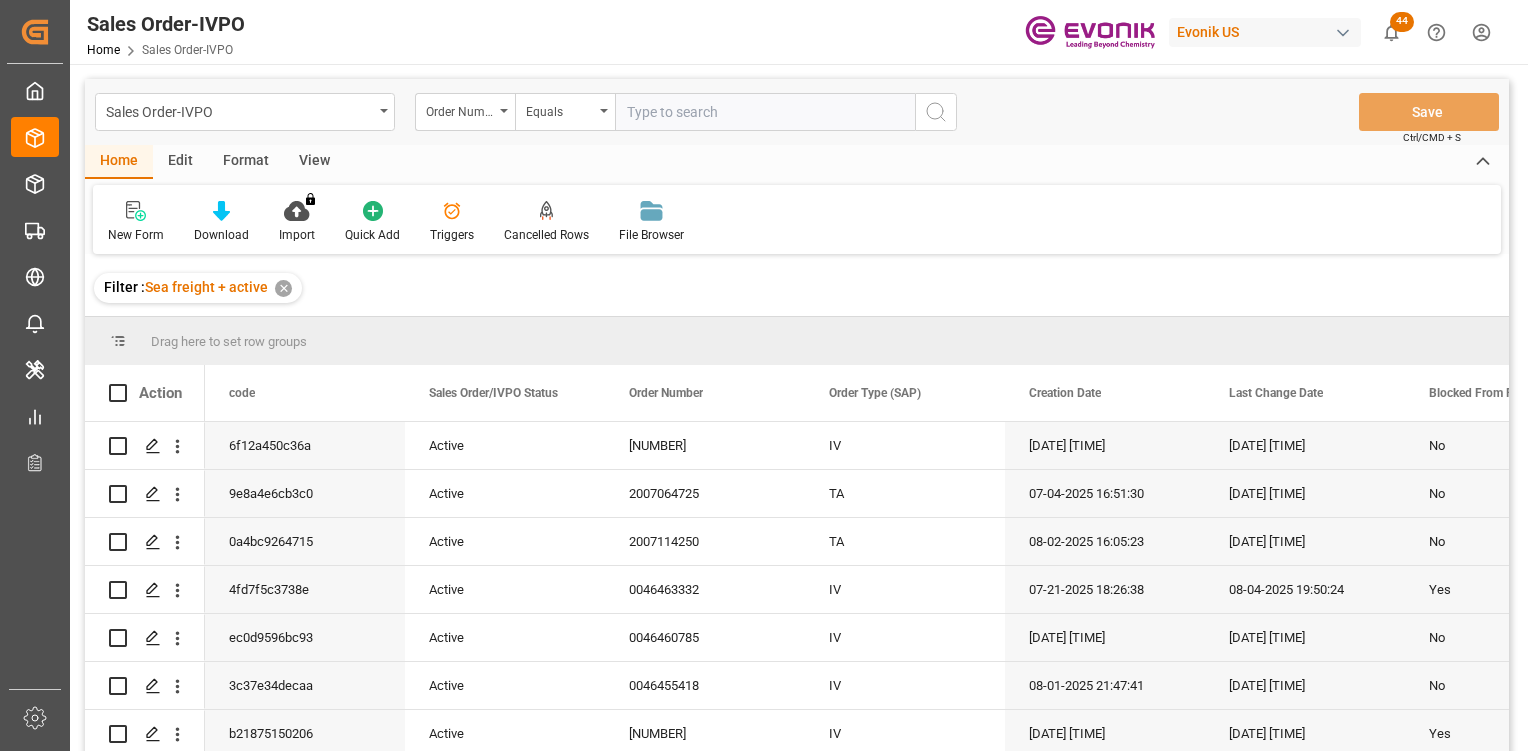click at bounding box center (765, 112) 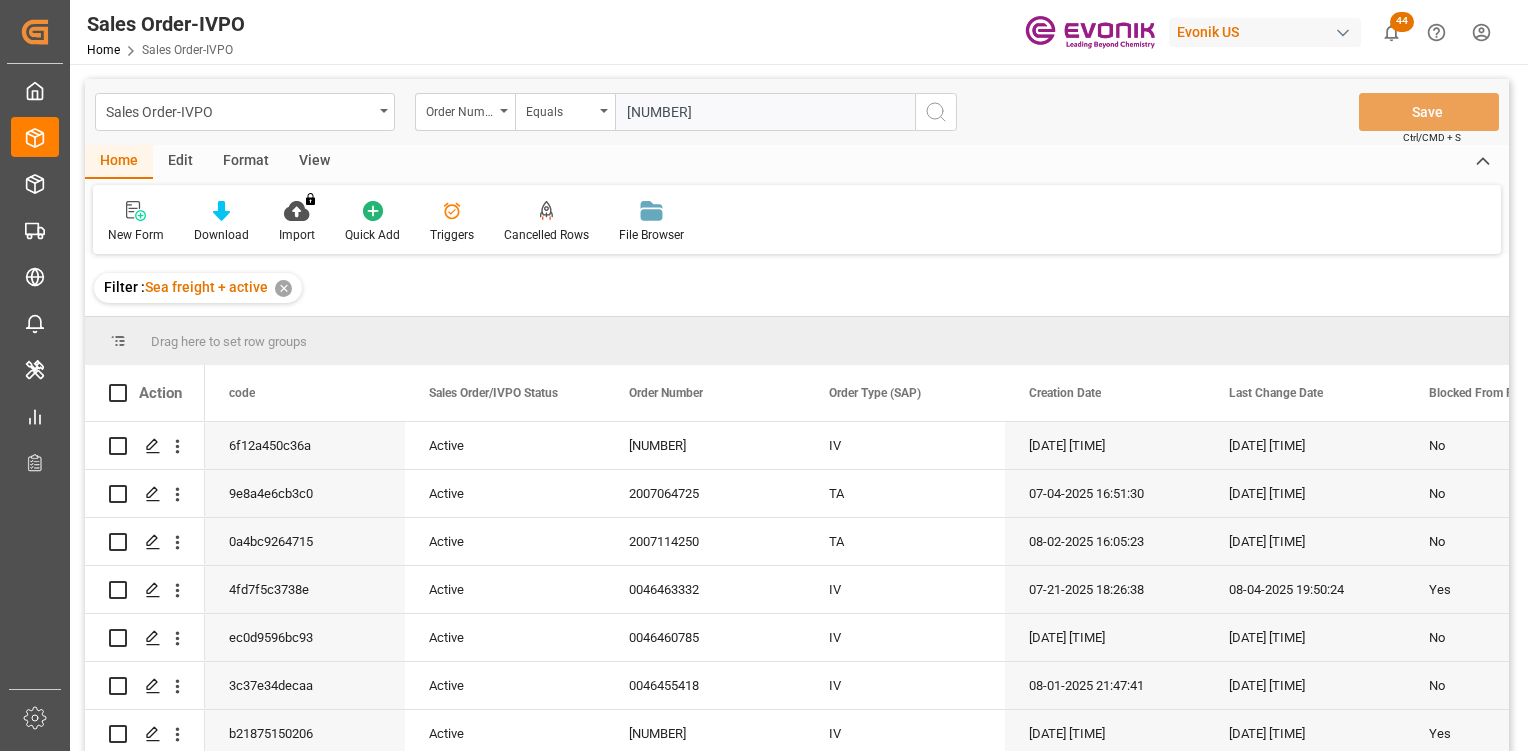 type on "[NUMBER]" 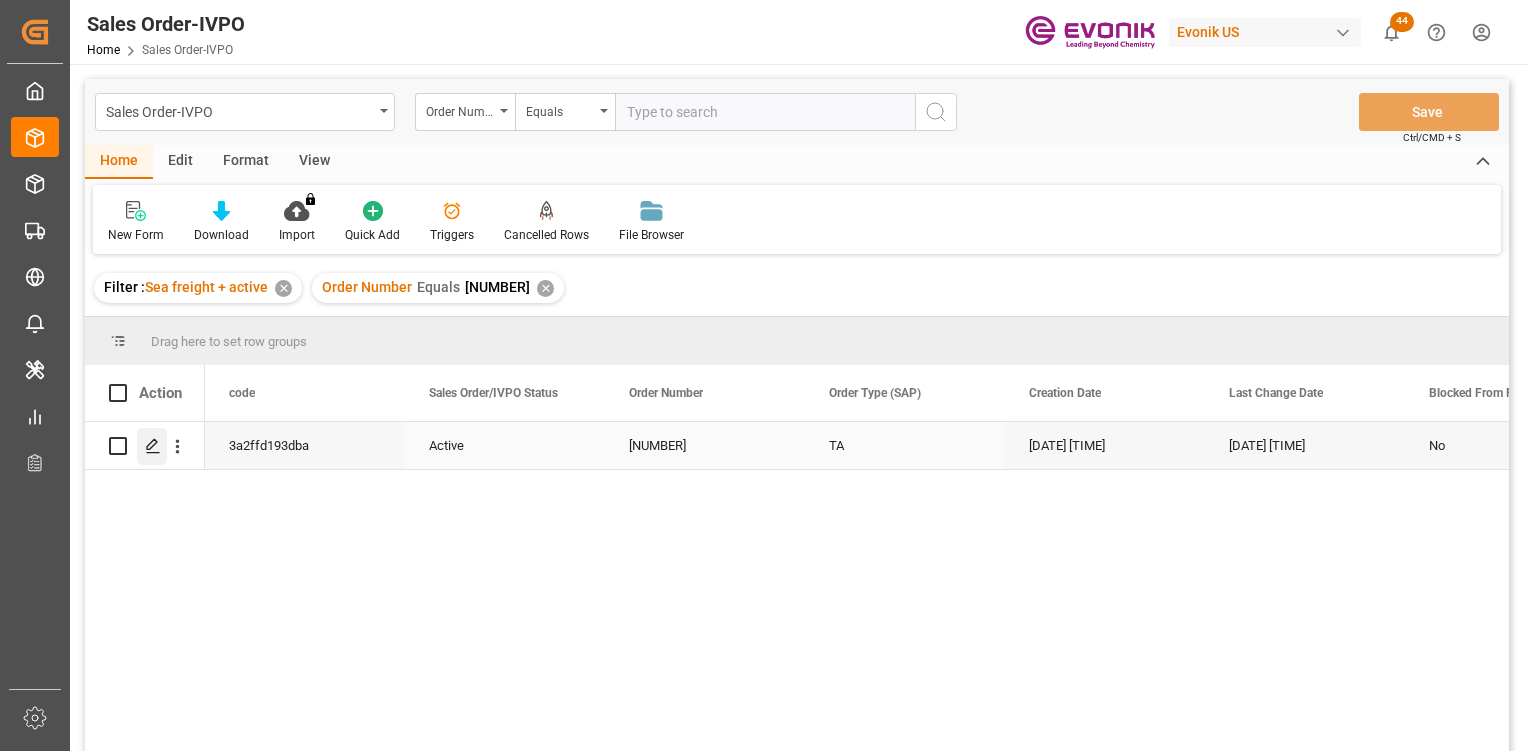 click at bounding box center [152, 446] 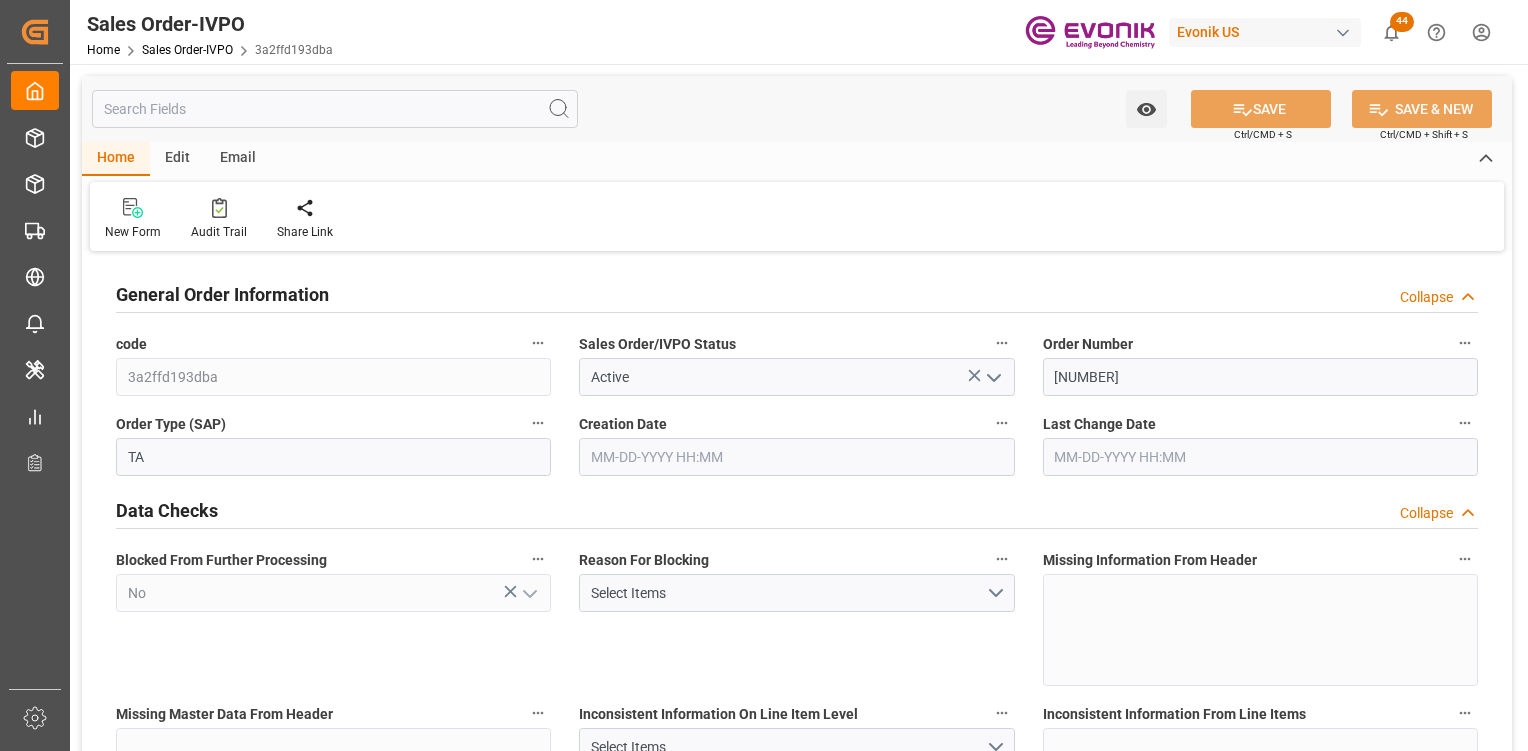 type on "COCTG" 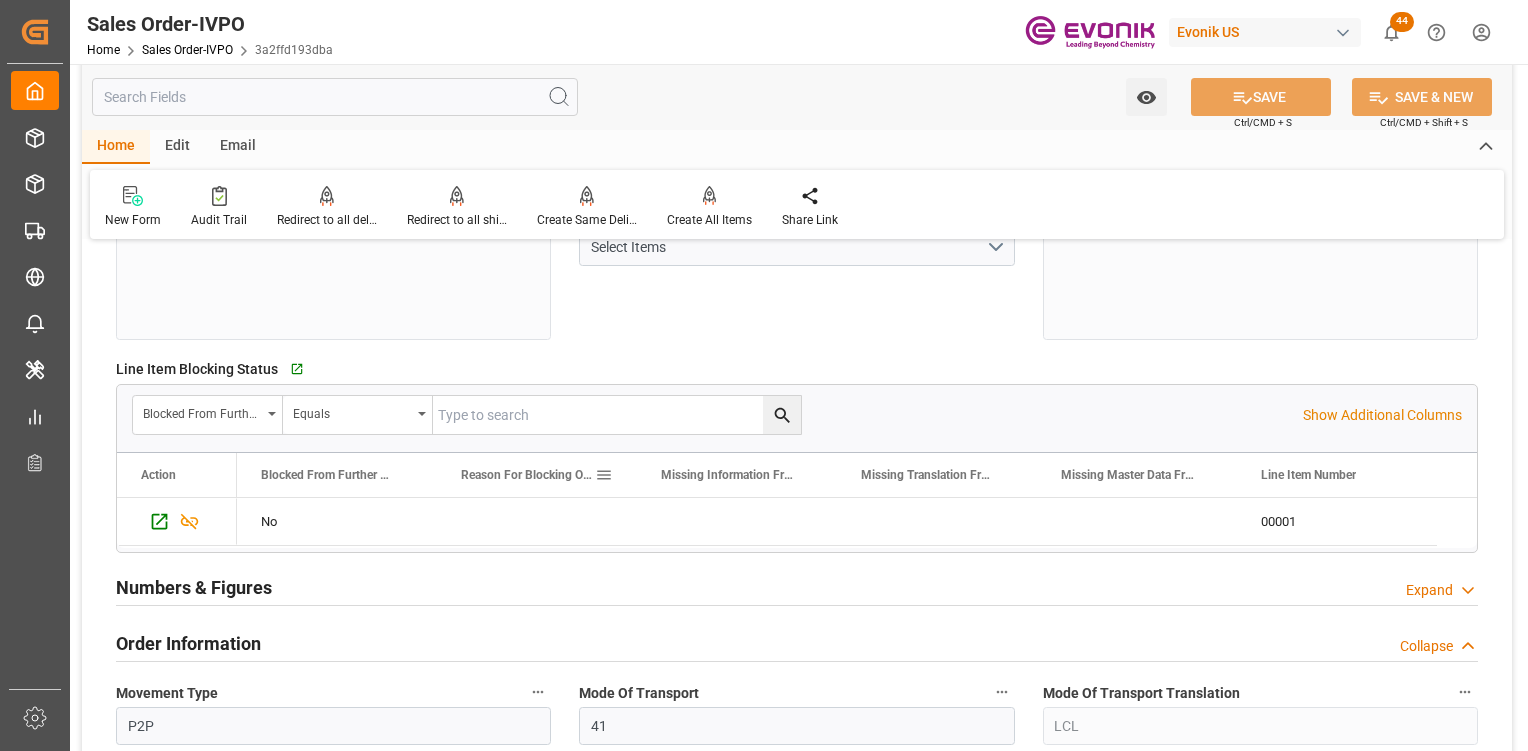 scroll, scrollTop: 1000, scrollLeft: 0, axis: vertical 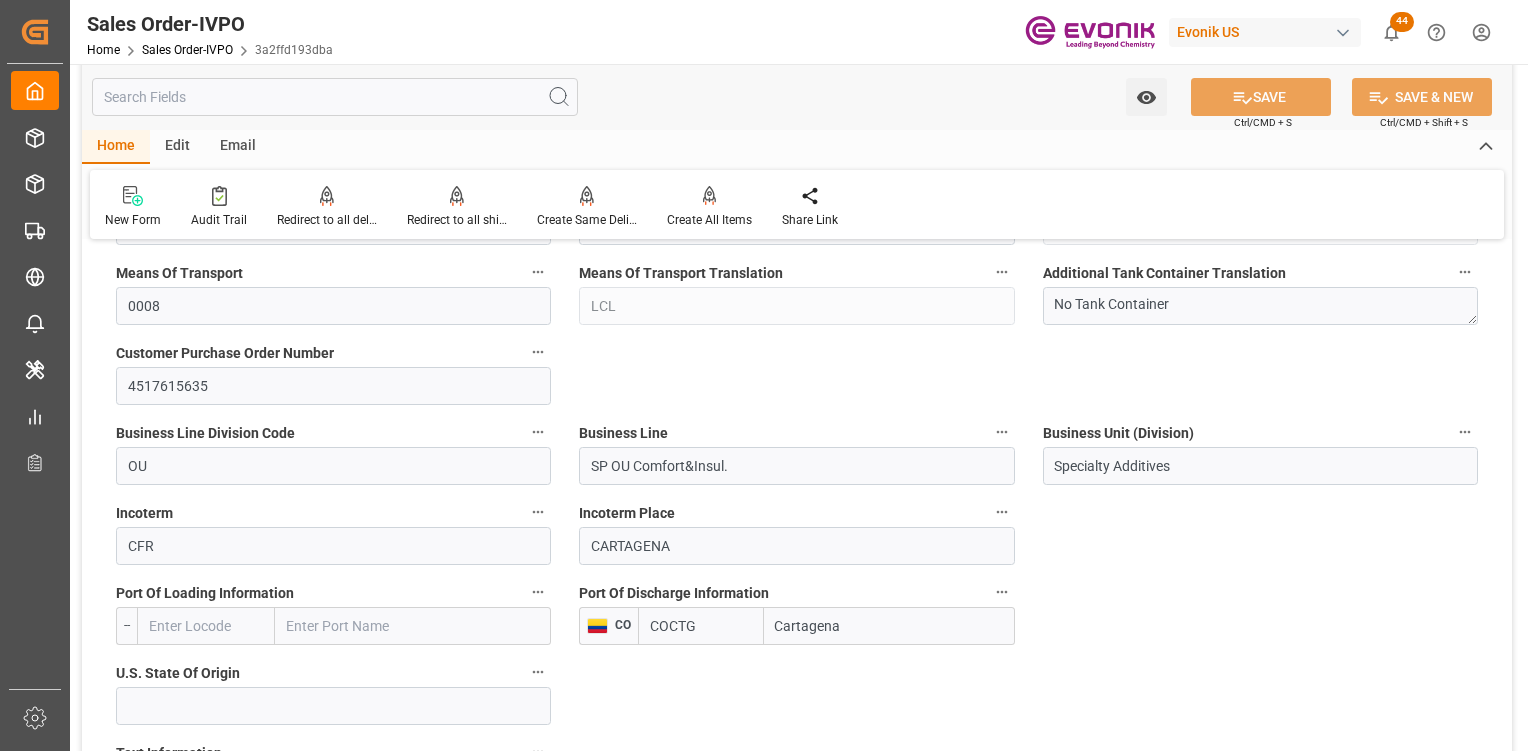 click on "General Order Information Collapse code     3a2ffd193dba Sales Order/IVPO Status     Active Order Number     2007072809 Order Type (SAP)     TA Creation Date     07-03-2025 15:15 Last Change Date     08-04-2025 19:02   Data Checks Collapse Blocked From Further Processing     No Reason For Blocking     Select Items Missing Information From Header     Missing Master Data From Header     Inconsistent Information On Line Item Level     Select Items Inconsistent Information From Line Items       Line Item Blocking Status   Go to Line Item Grid  Blocked From Further Processing Equals Show Additional Columns
Drag here to set row groups Drag here to set column labels
Action" at bounding box center [797, 1459] 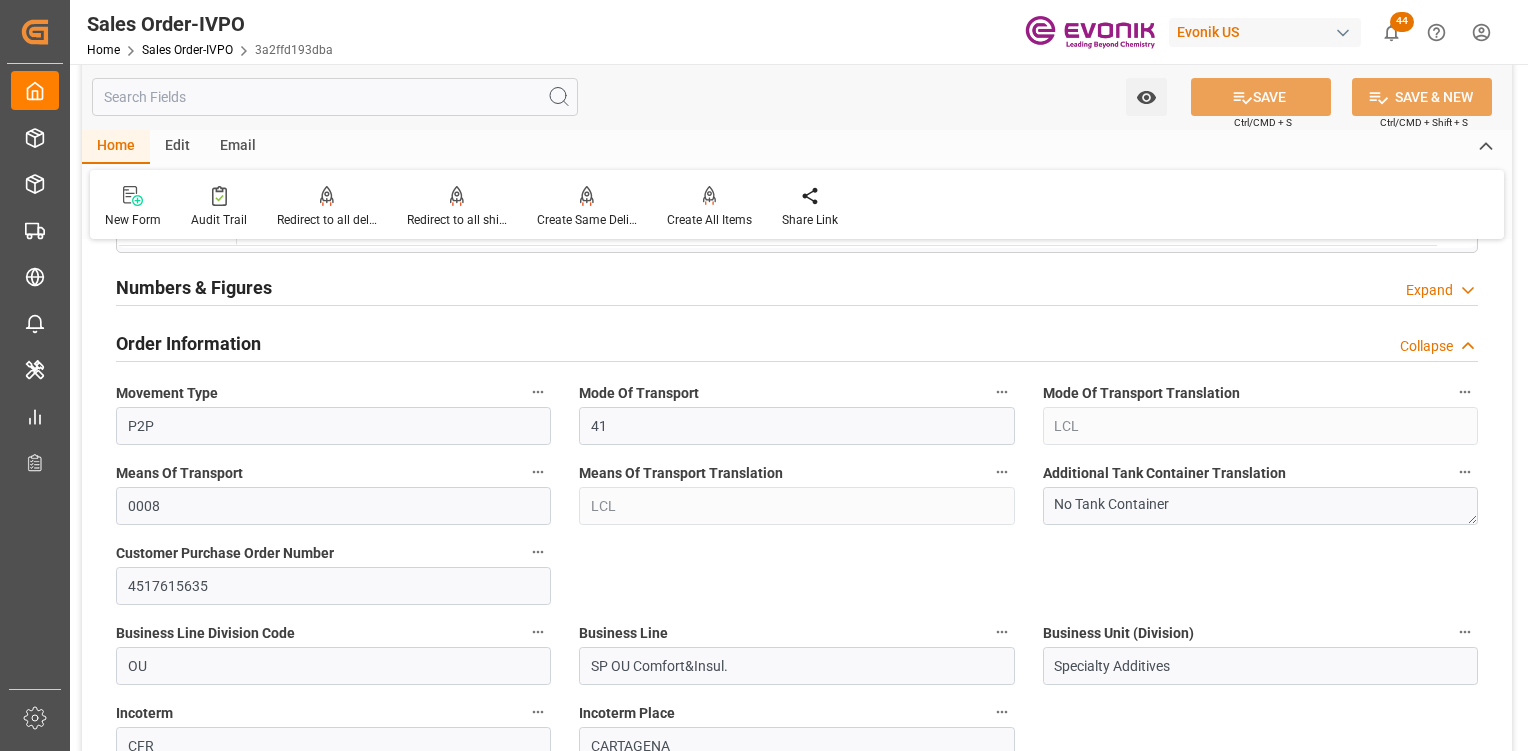 drag, startPoint x: 752, startPoint y: 588, endPoint x: 744, endPoint y: 580, distance: 11.313708 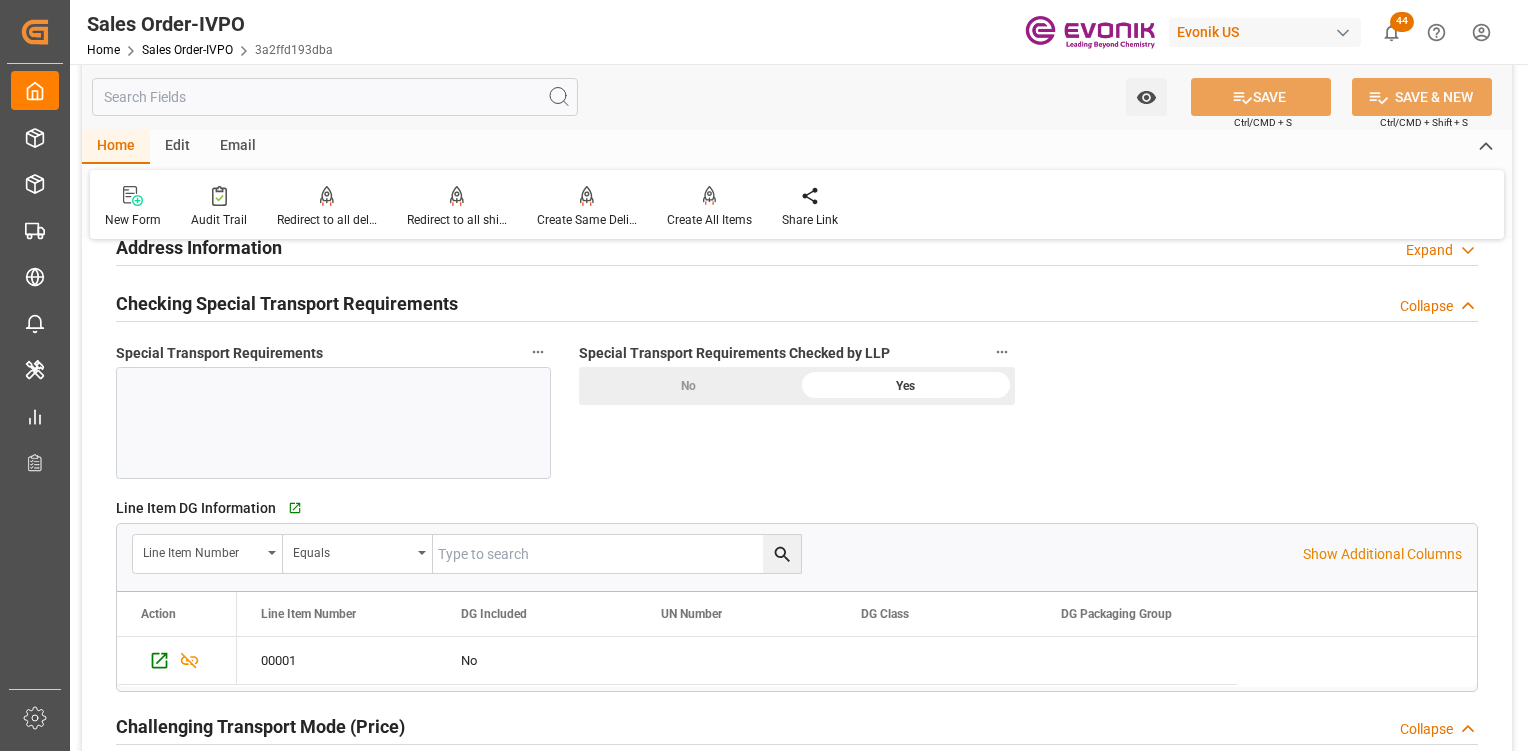 scroll, scrollTop: 1800, scrollLeft: 0, axis: vertical 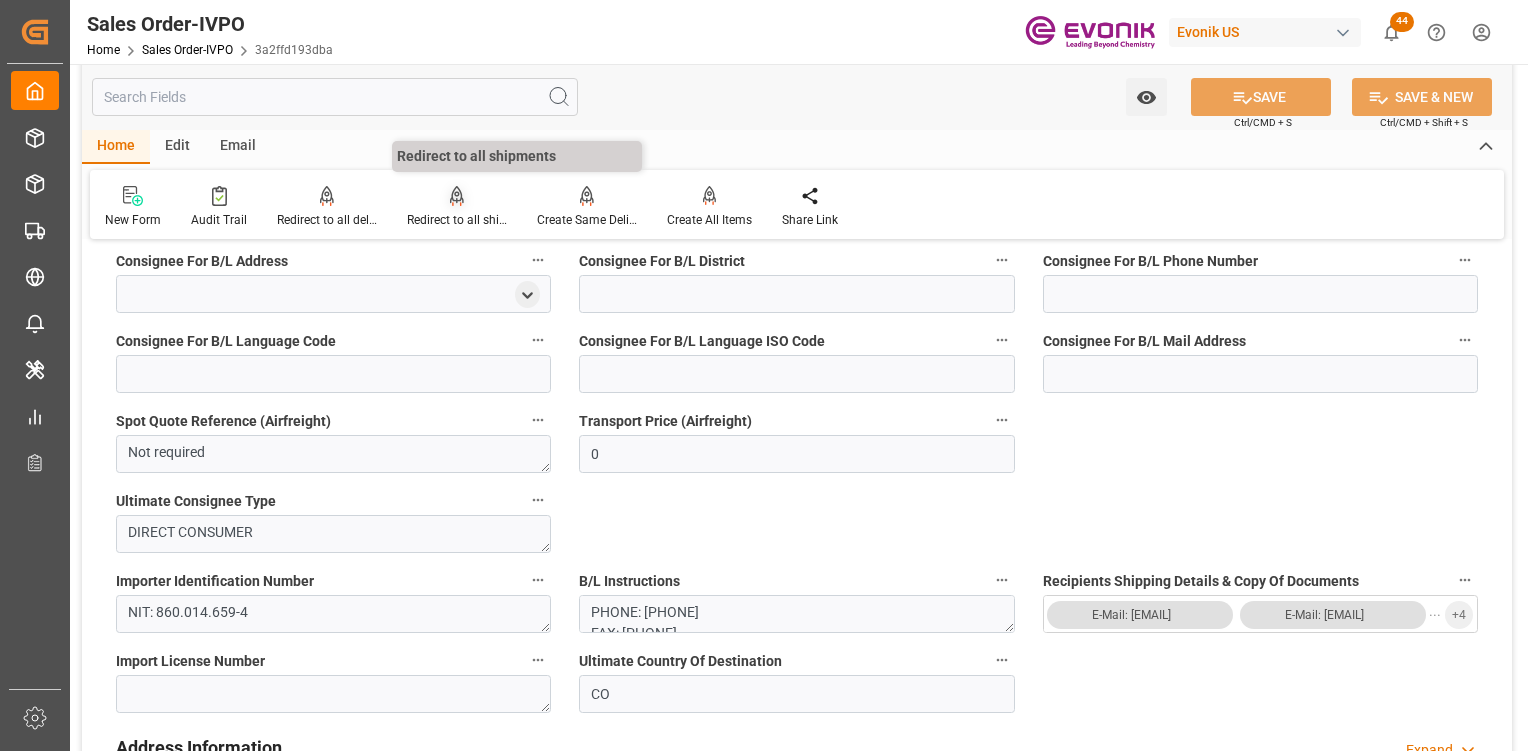 click on "Redirect to all shipments" at bounding box center [457, 220] 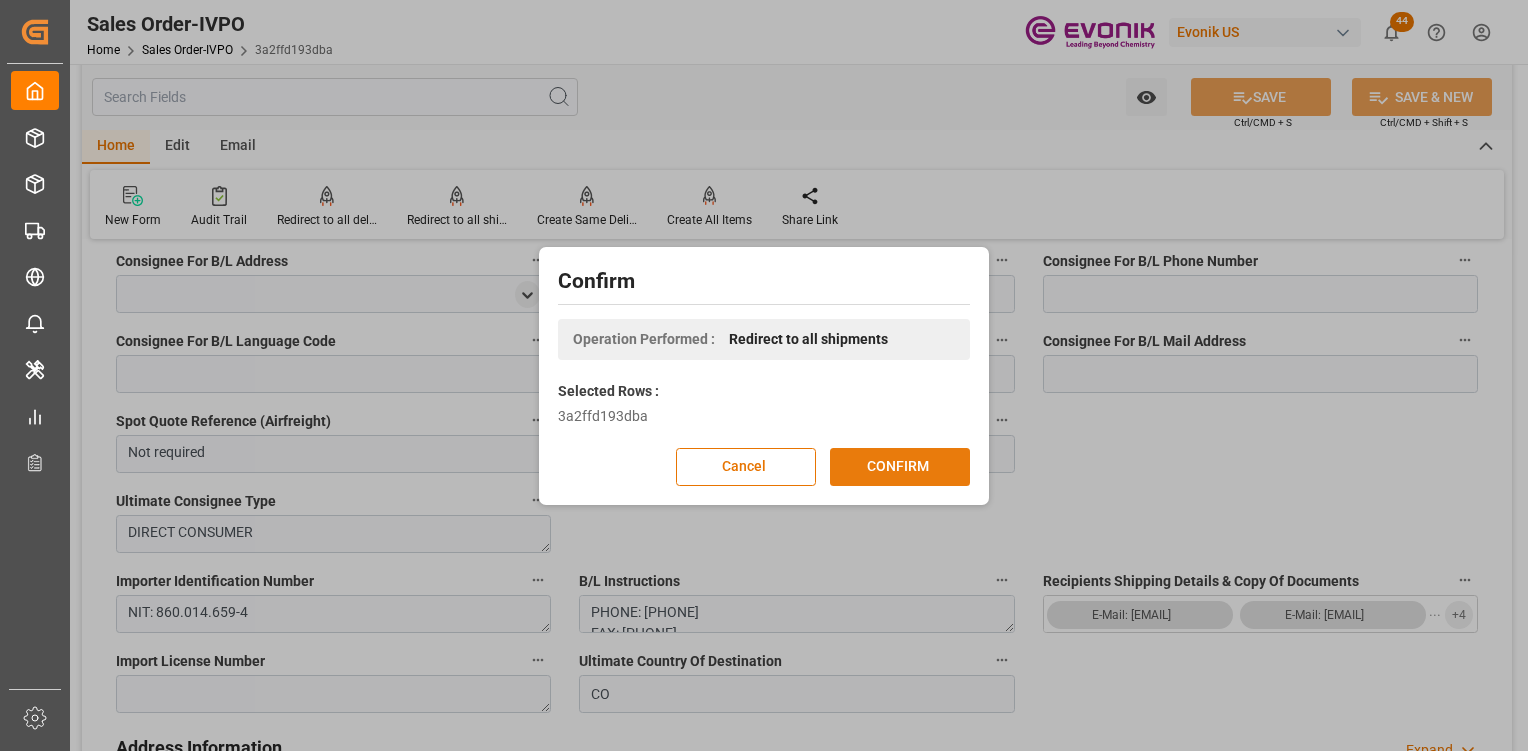 click on "CONFIRM" at bounding box center [900, 467] 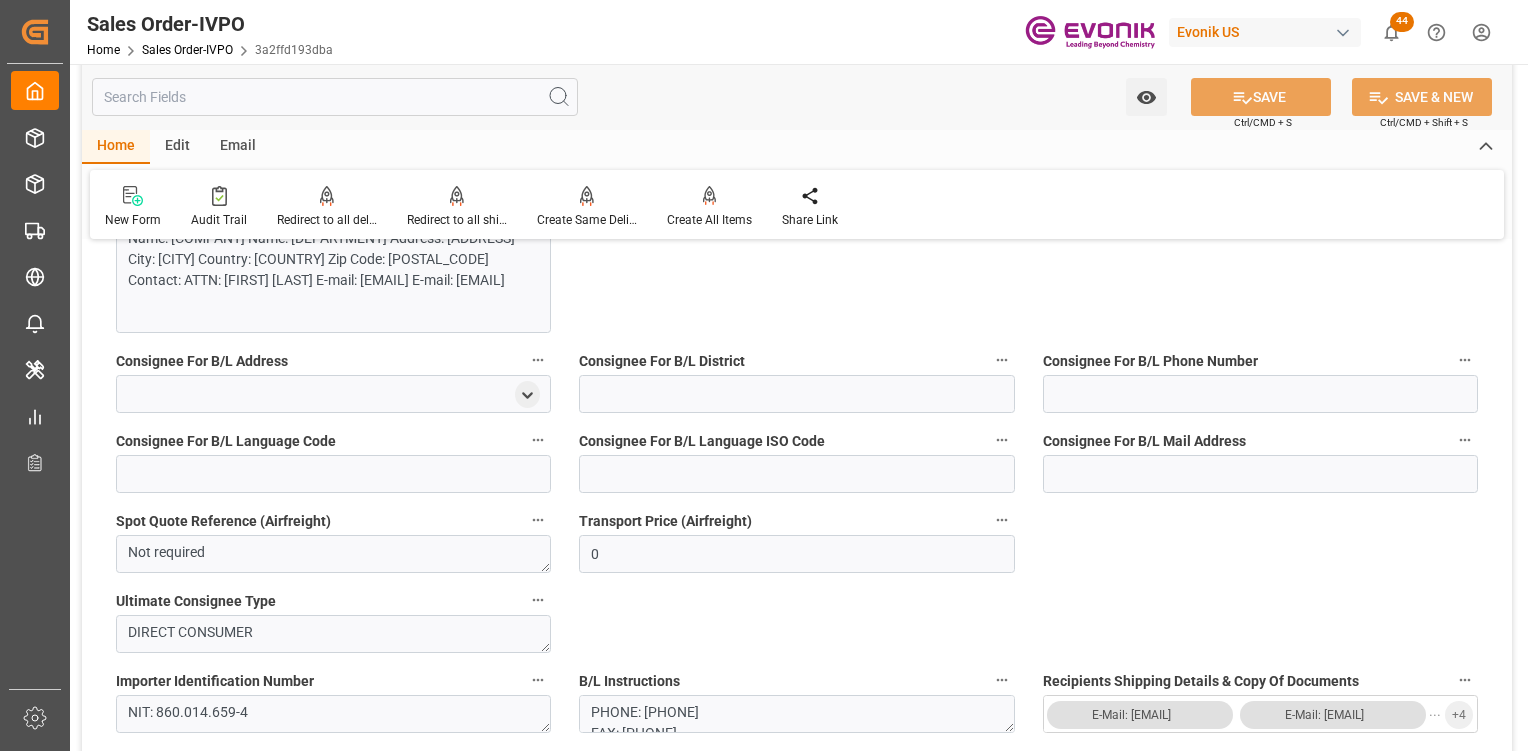 scroll, scrollTop: 900, scrollLeft: 0, axis: vertical 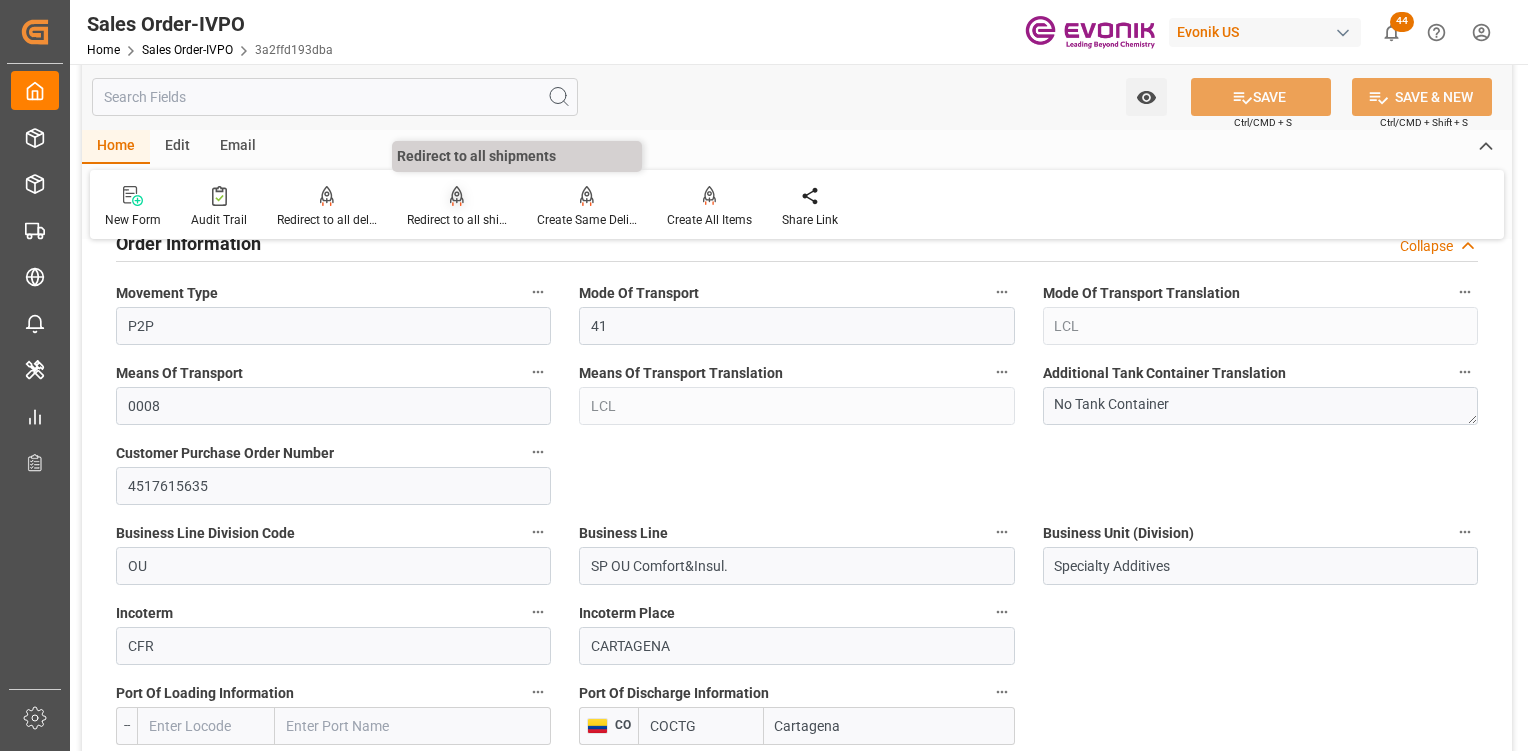 click on "Redirect to all shipments" at bounding box center (457, 220) 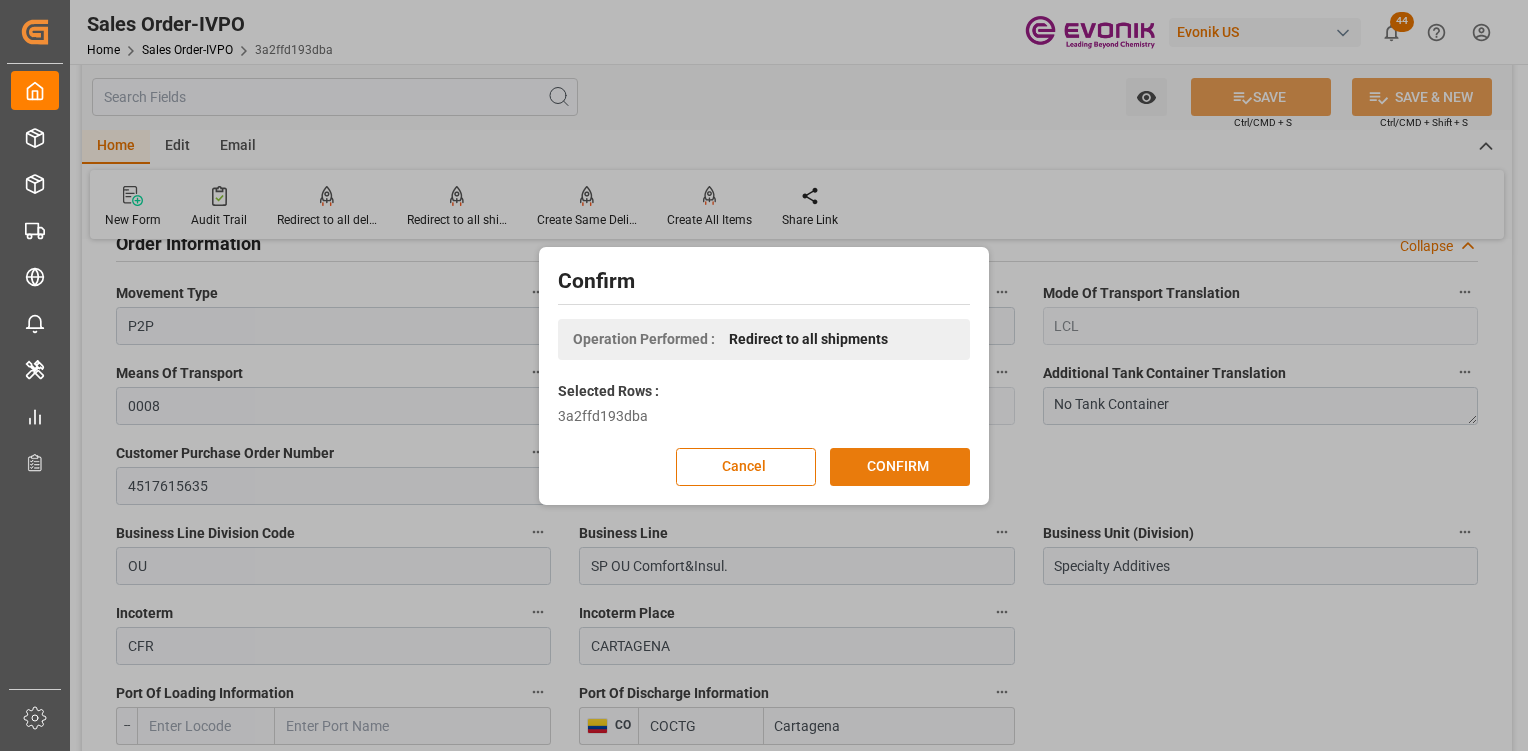 click on "CONFIRM" at bounding box center (900, 467) 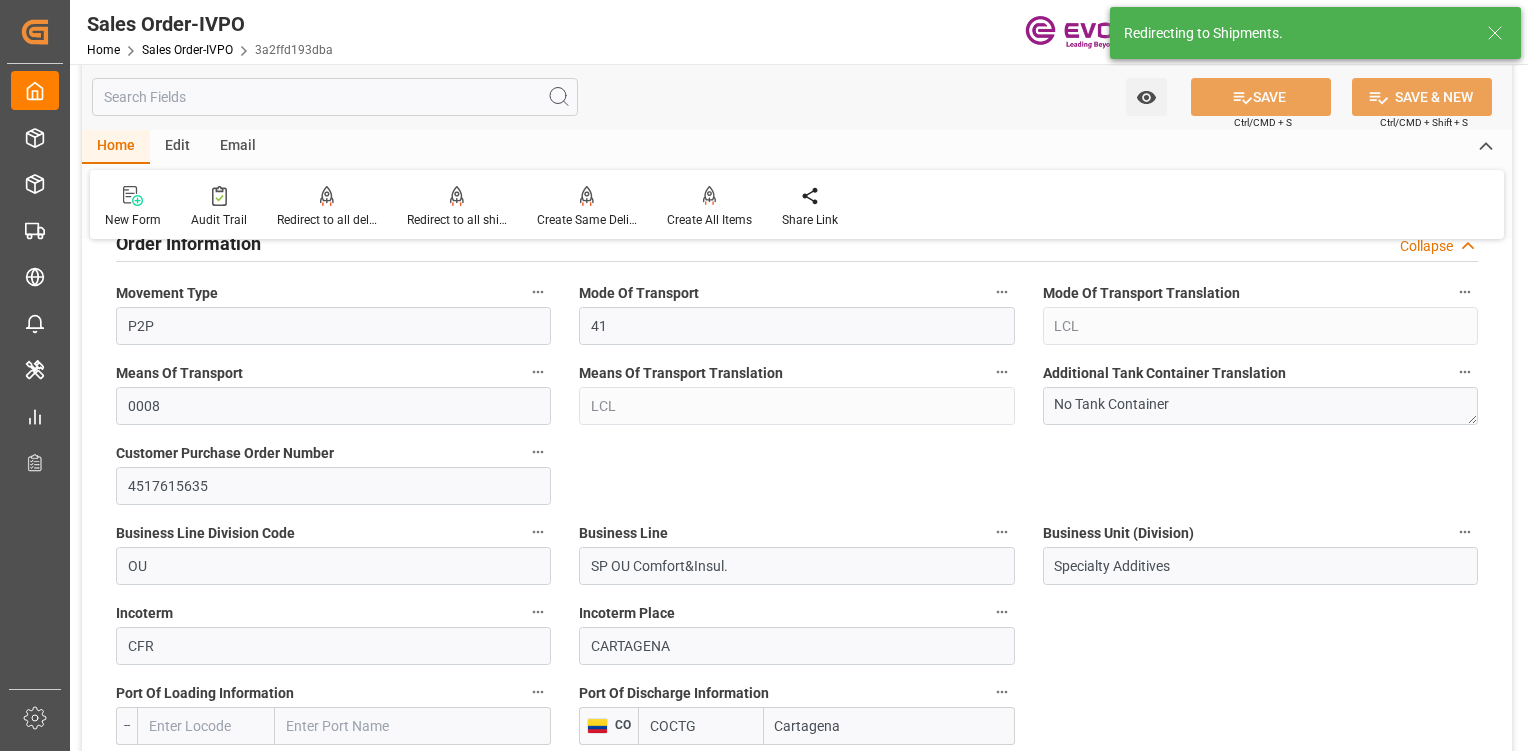 type on "07-03-2025 15:15" 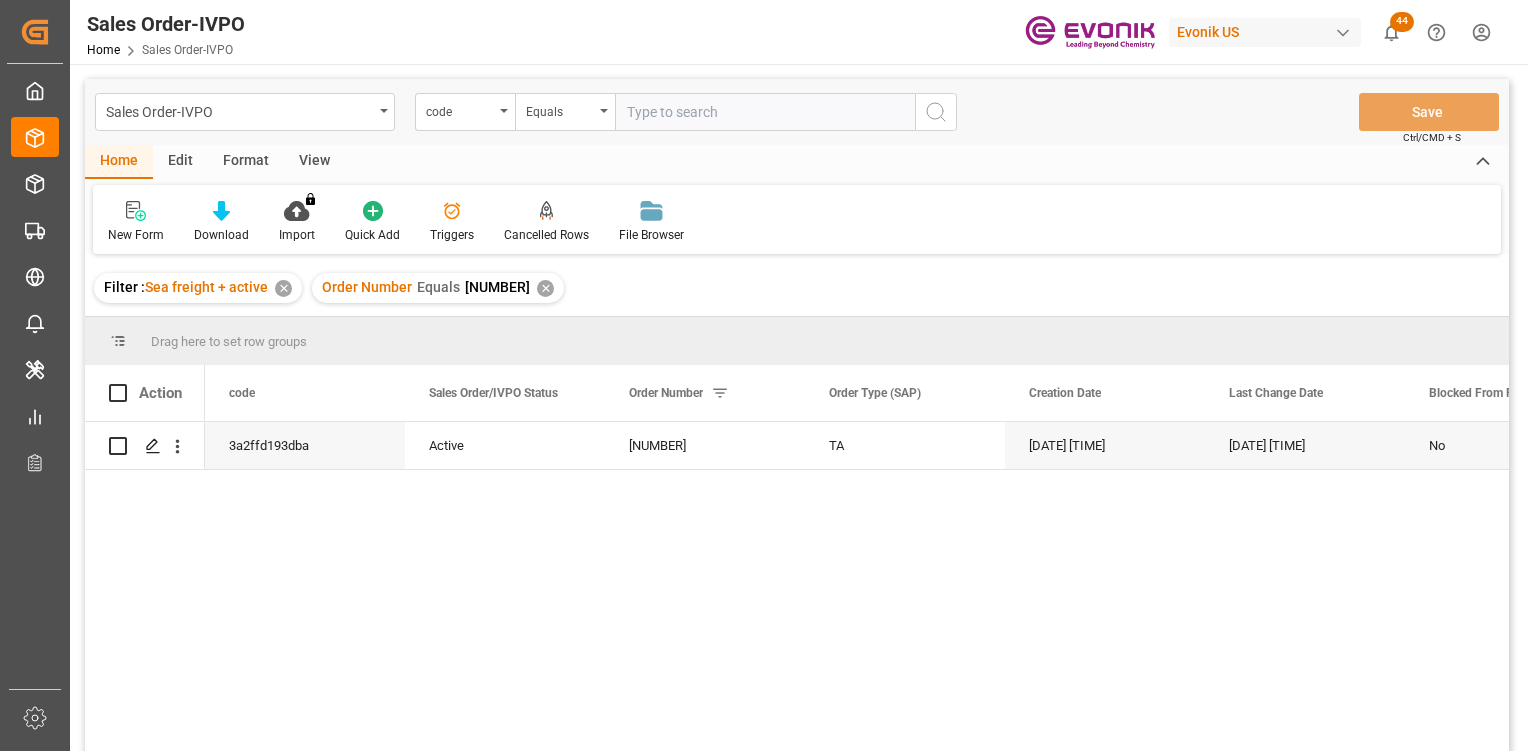 drag, startPoint x: 549, startPoint y: 290, endPoint x: 542, endPoint y: 307, distance: 18.384777 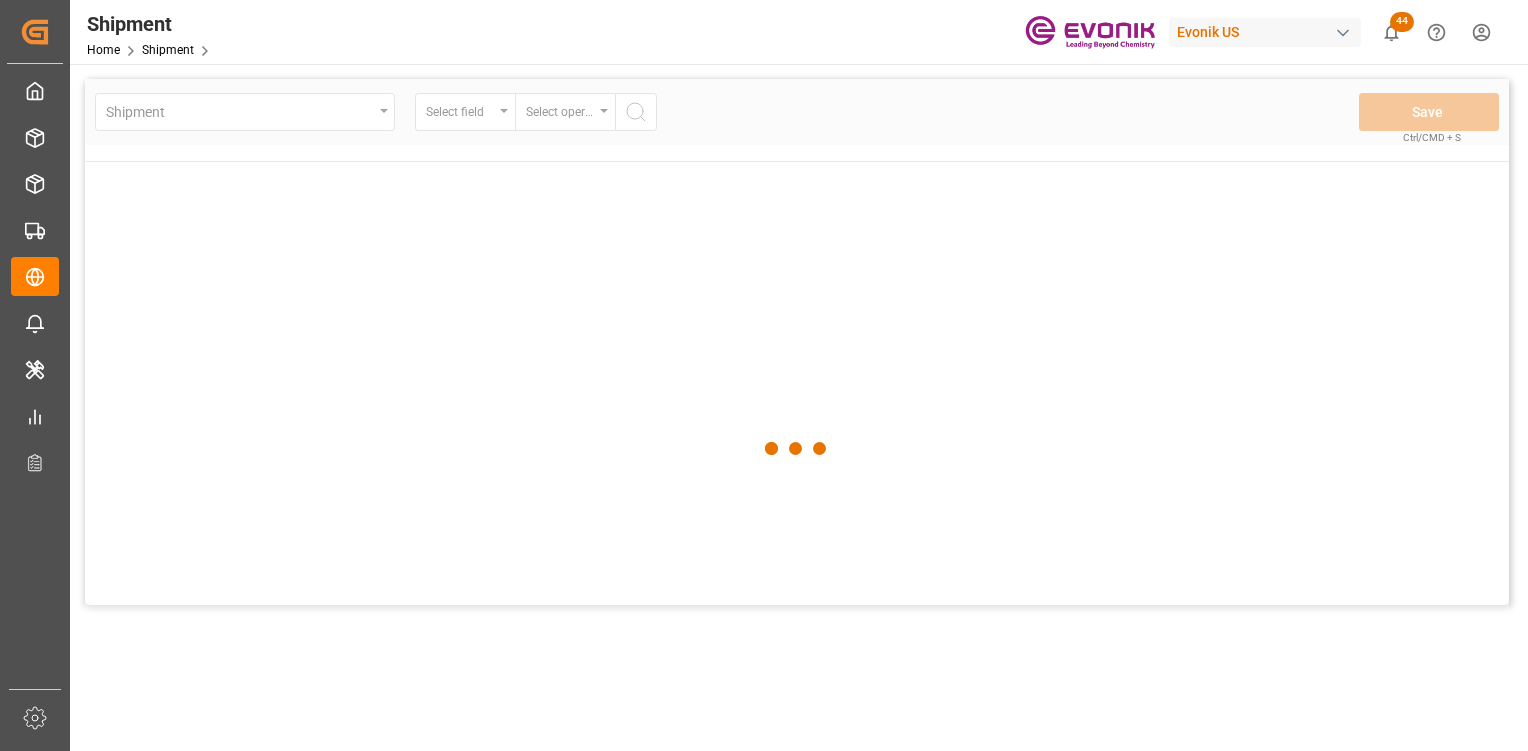 scroll, scrollTop: 0, scrollLeft: 0, axis: both 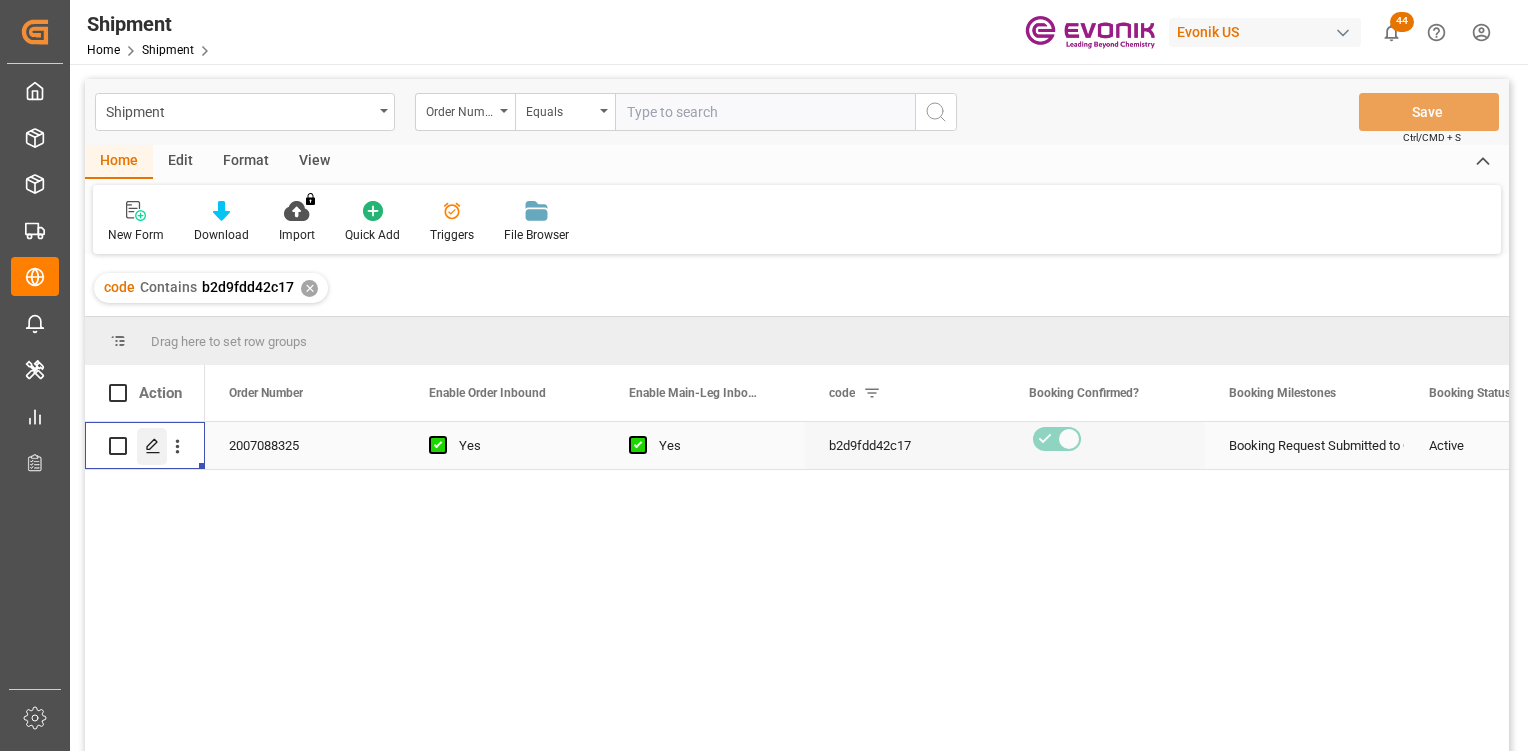 click at bounding box center (152, 446) 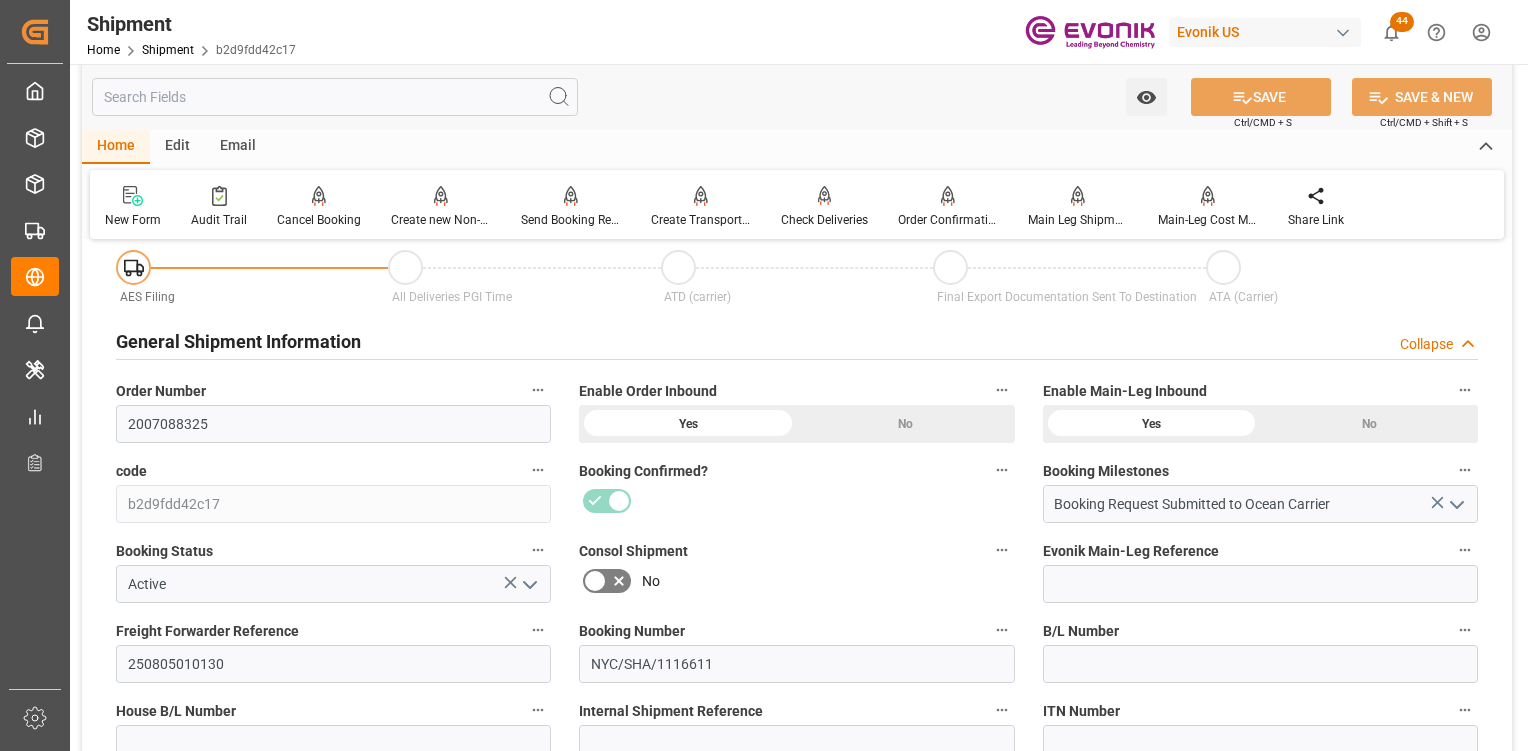 scroll, scrollTop: 0, scrollLeft: 0, axis: both 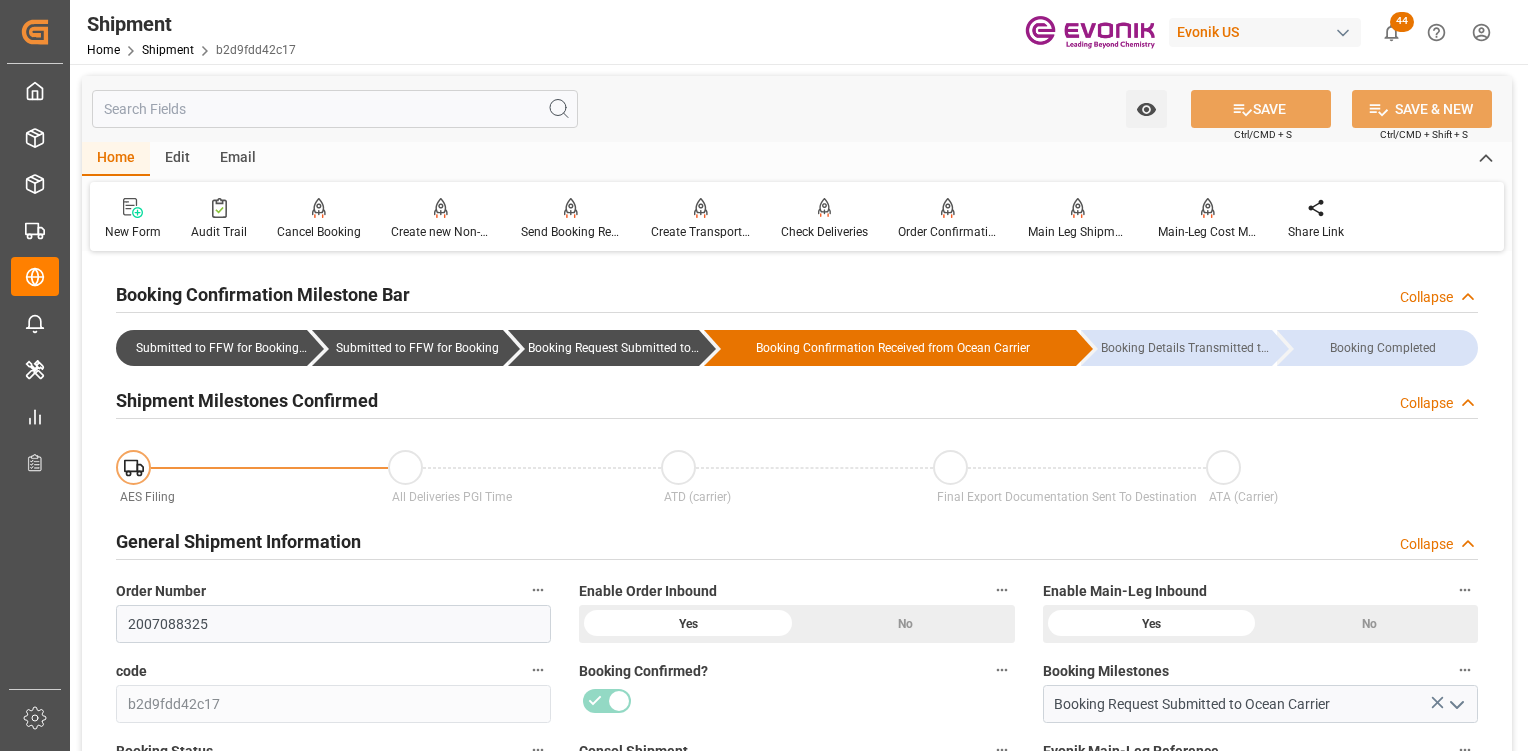 click on "Consol Shipment" at bounding box center (796, 751) 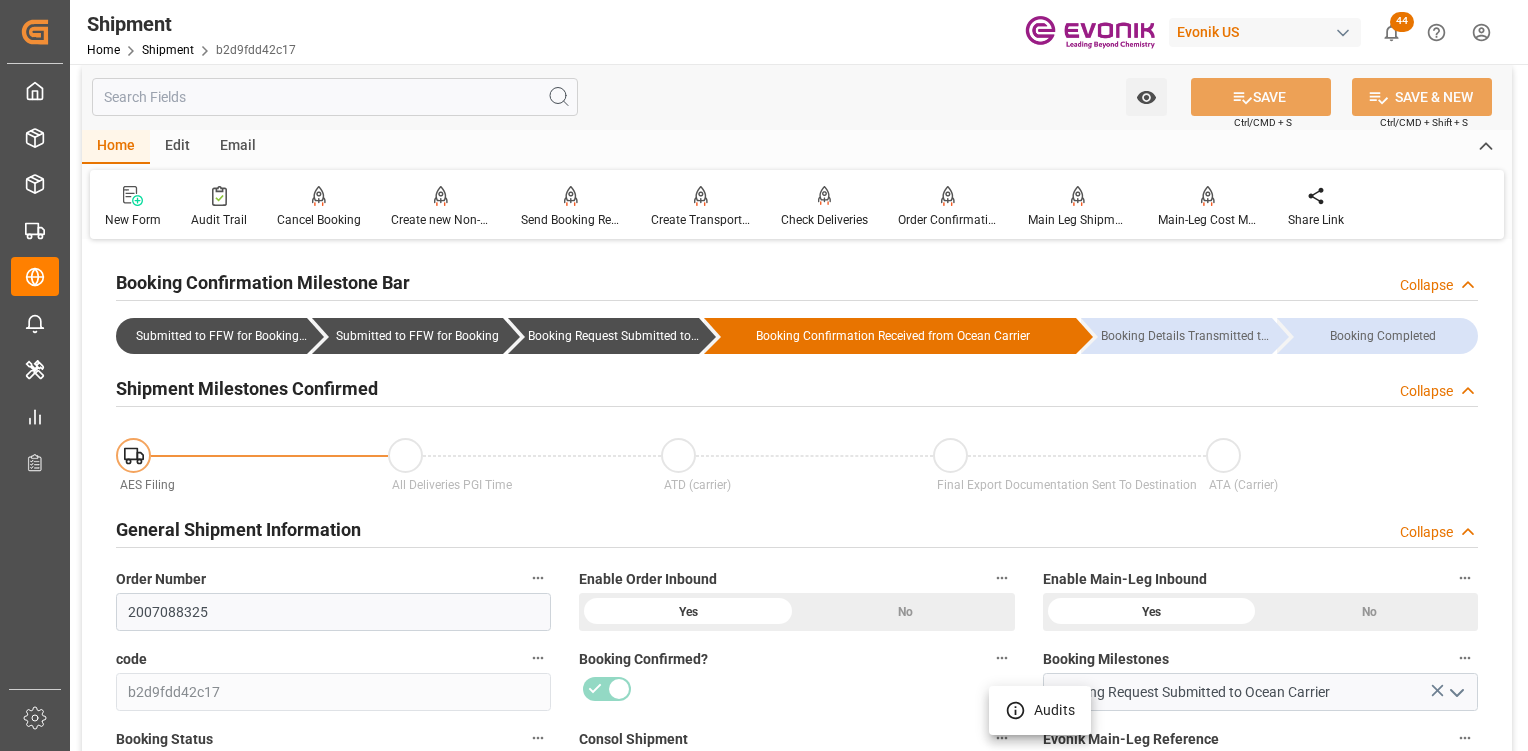 click at bounding box center (764, 375) 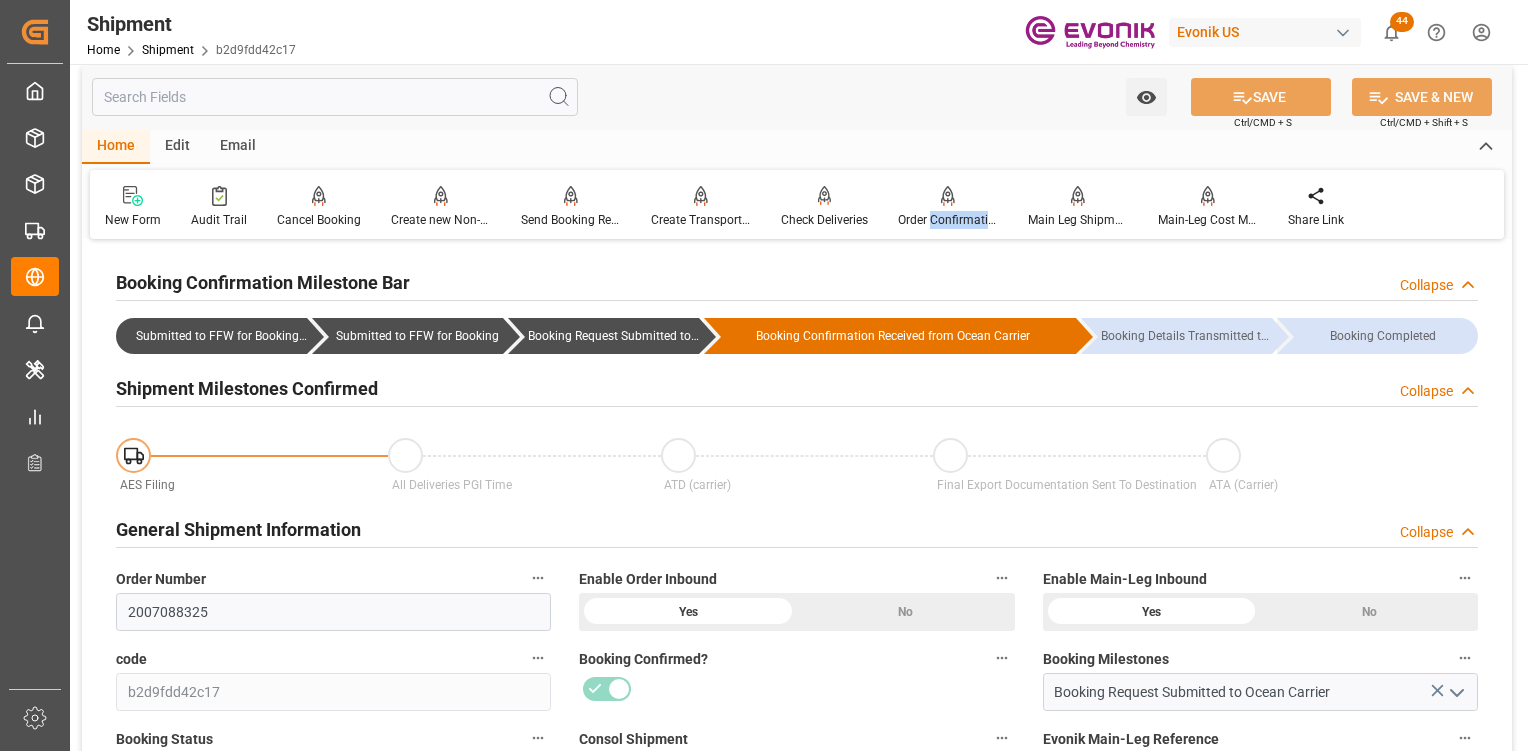 click on "Order Confirmation" at bounding box center [948, 207] 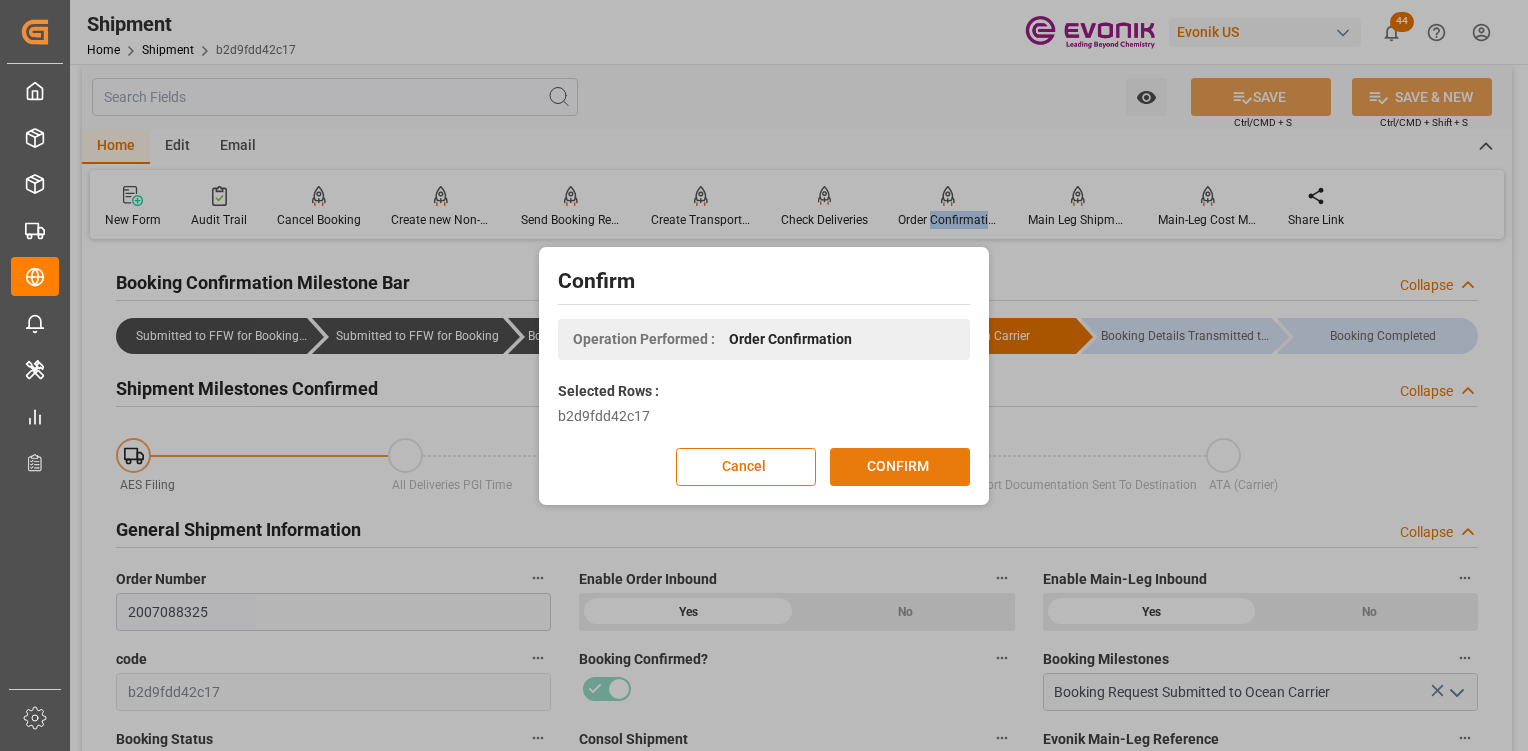 click on "CONFIRM" at bounding box center (900, 467) 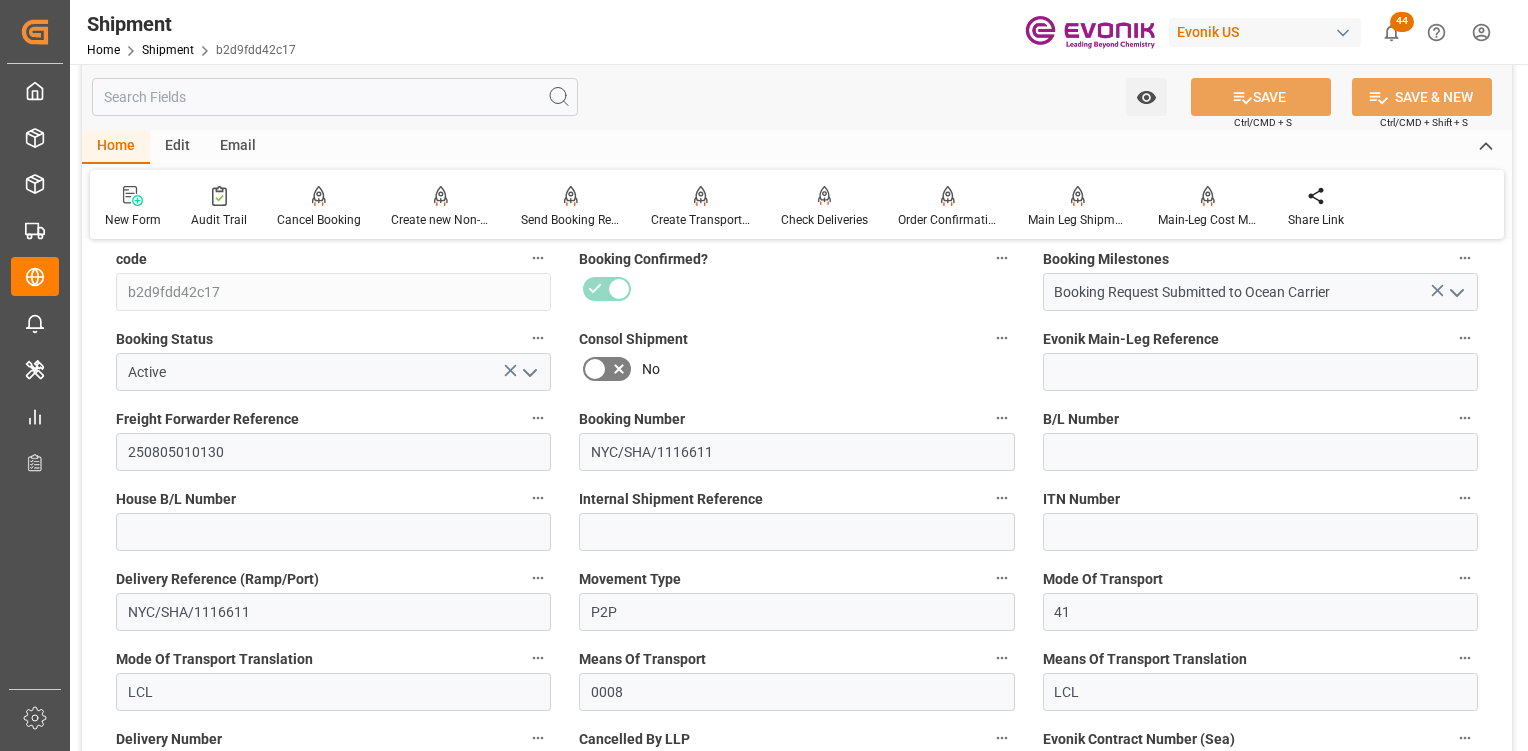 scroll, scrollTop: 112, scrollLeft: 0, axis: vertical 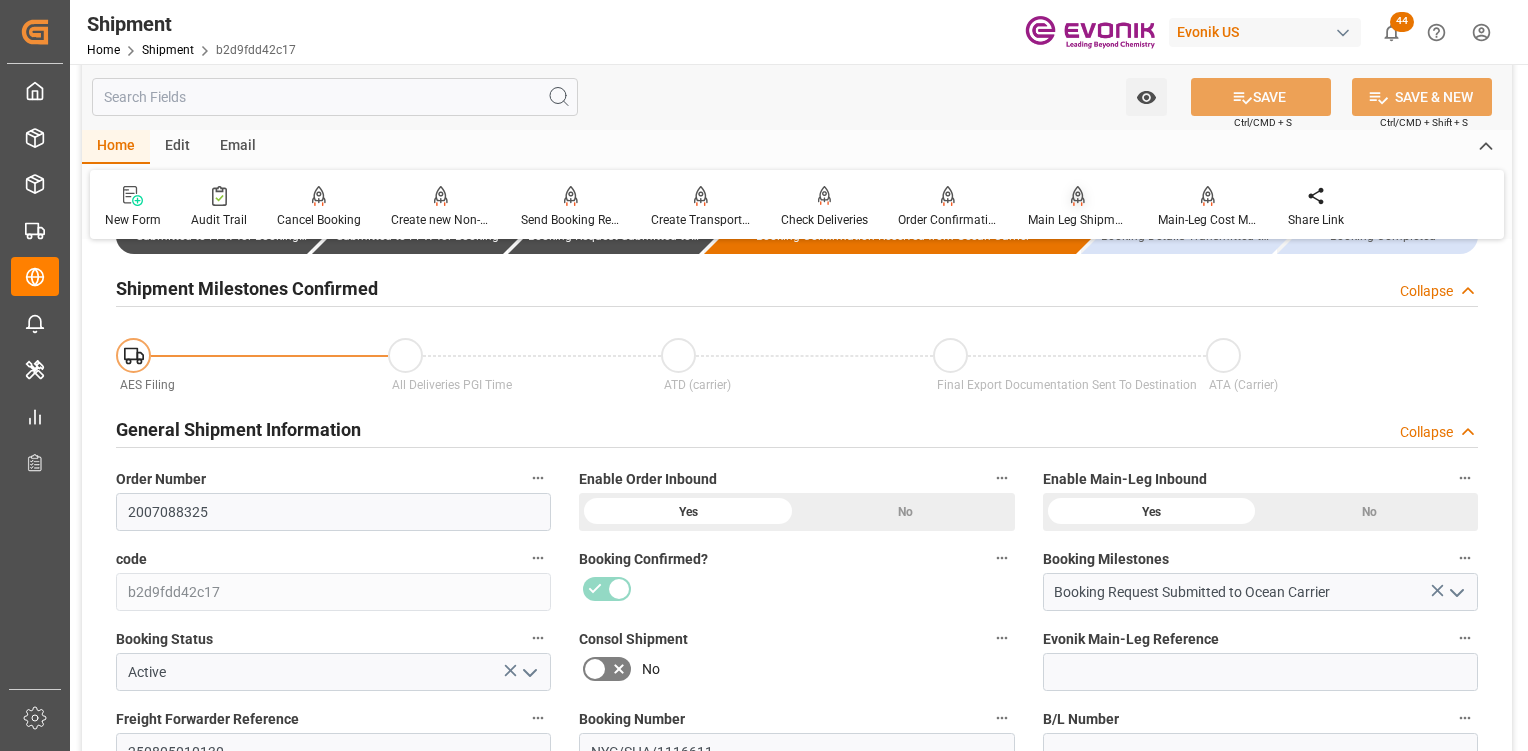 click on "Main Leg Shipment" at bounding box center [1078, 220] 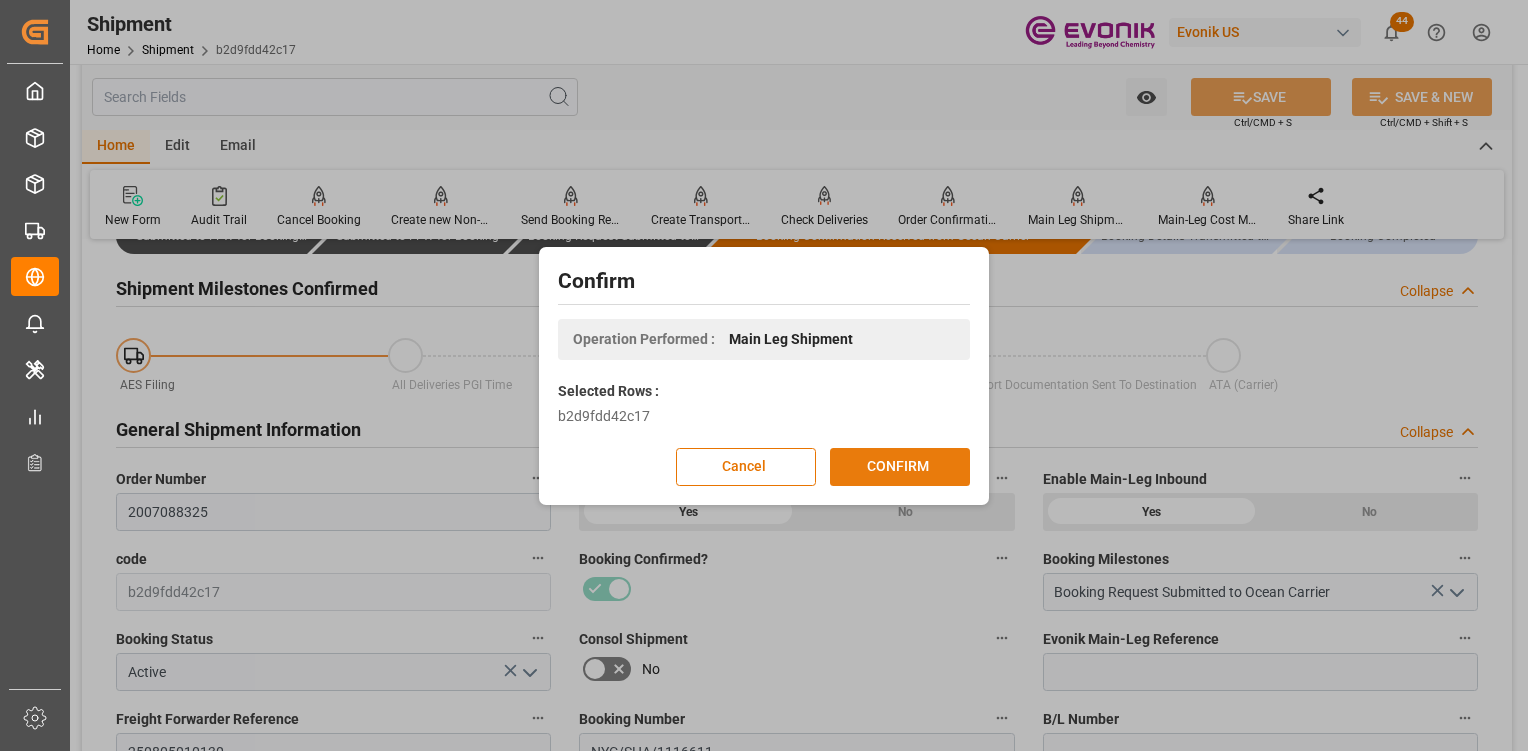 click on "CONFIRM" at bounding box center (900, 467) 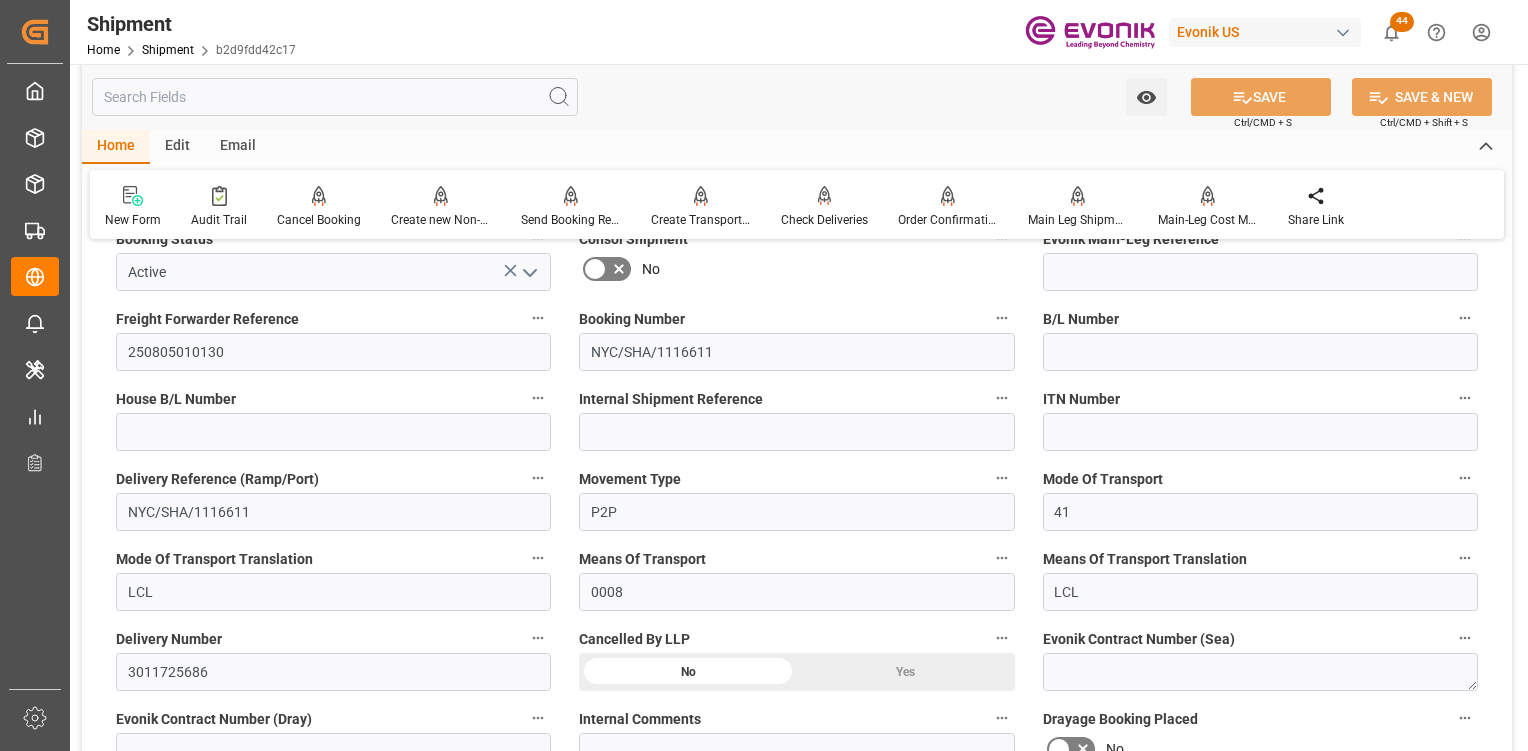 scroll, scrollTop: 912, scrollLeft: 0, axis: vertical 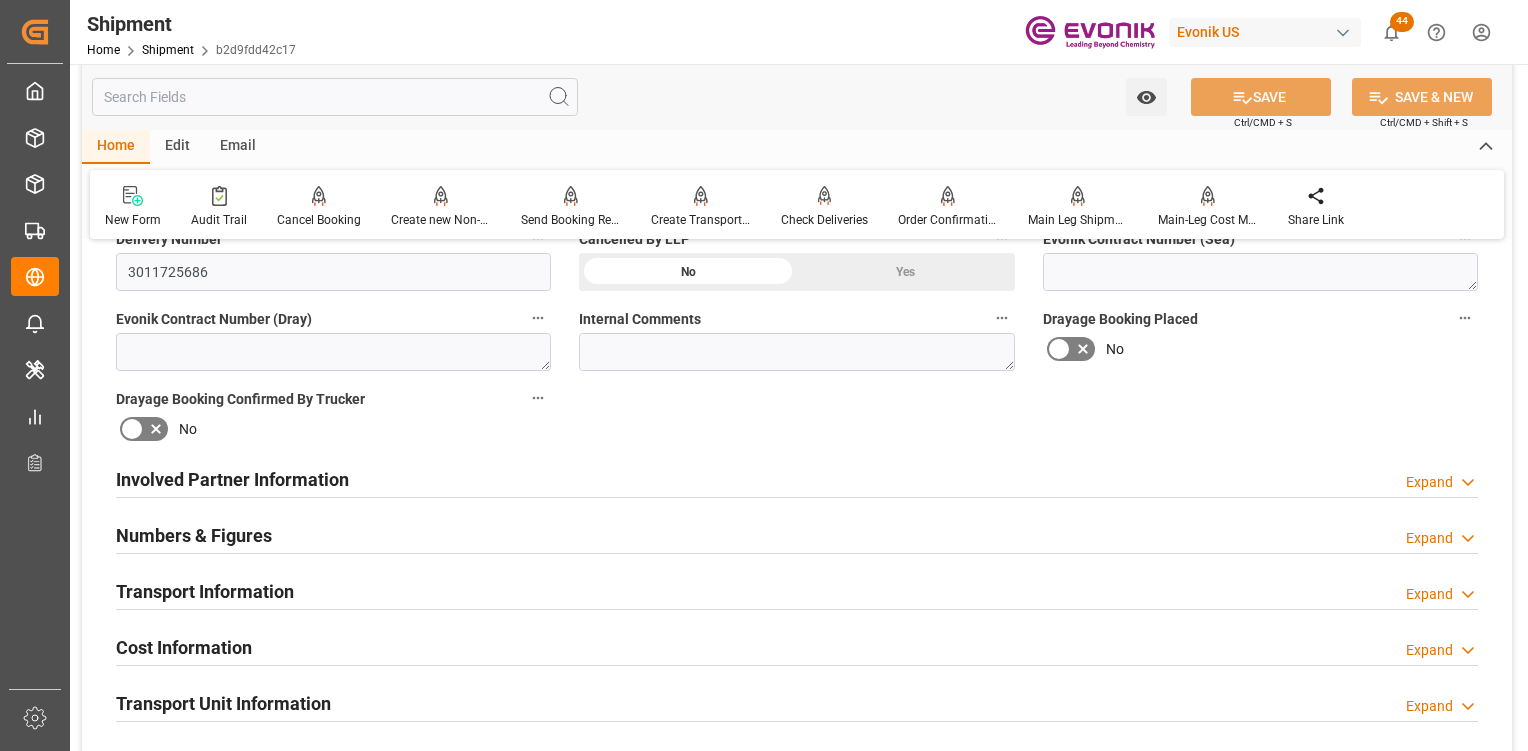 click on "Involved Partner Information Expand" at bounding box center [797, 478] 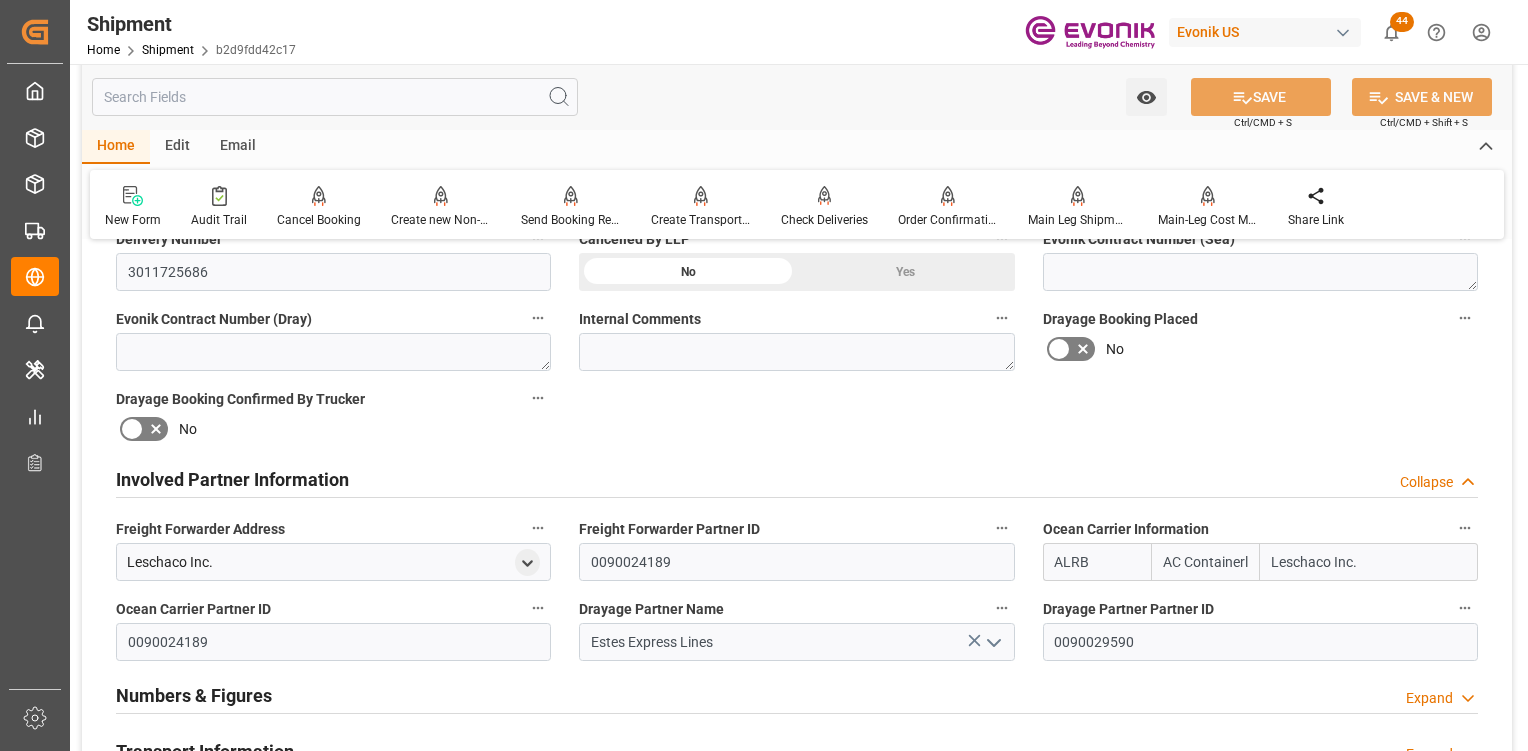 scroll, scrollTop: 1212, scrollLeft: 0, axis: vertical 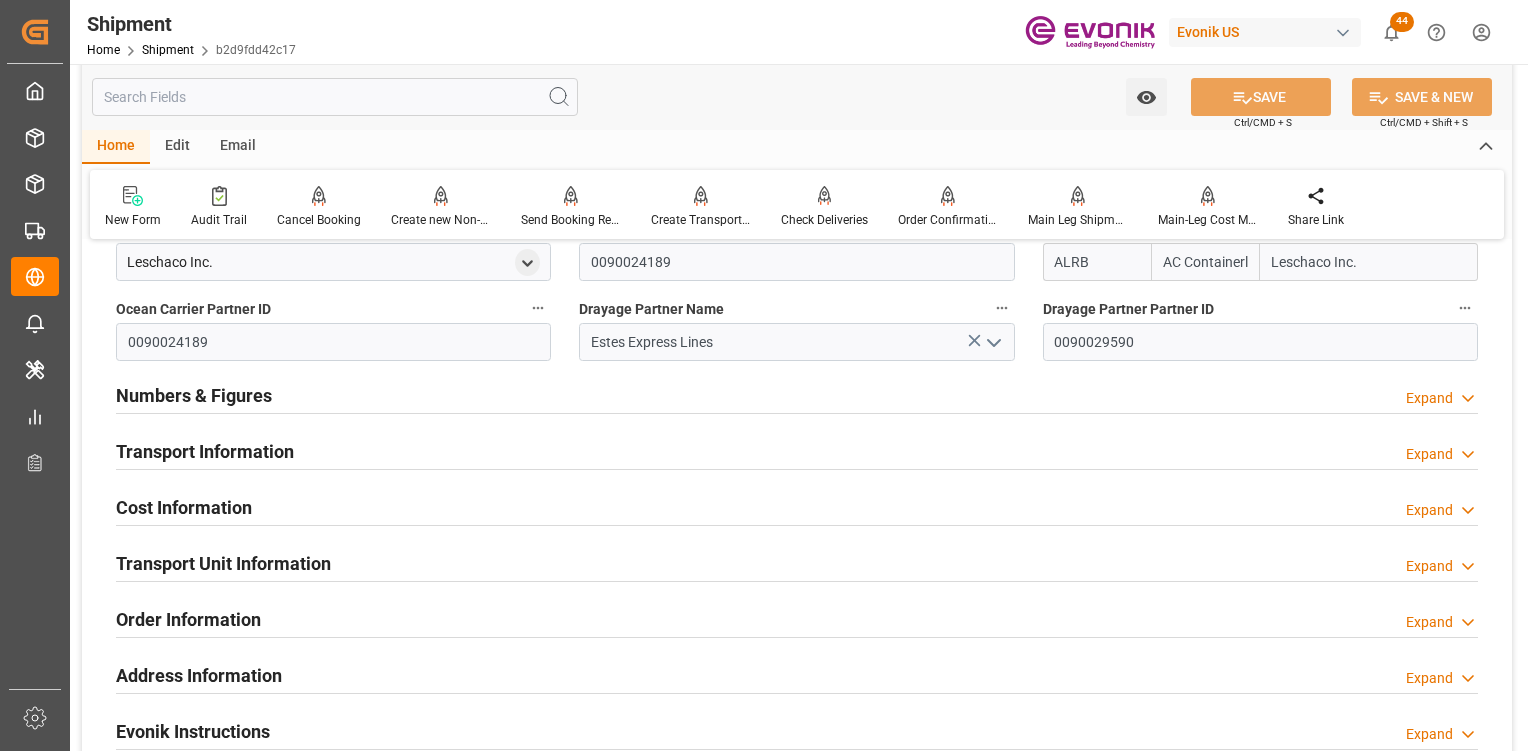 click on "Transport Information Expand" at bounding box center [797, 450] 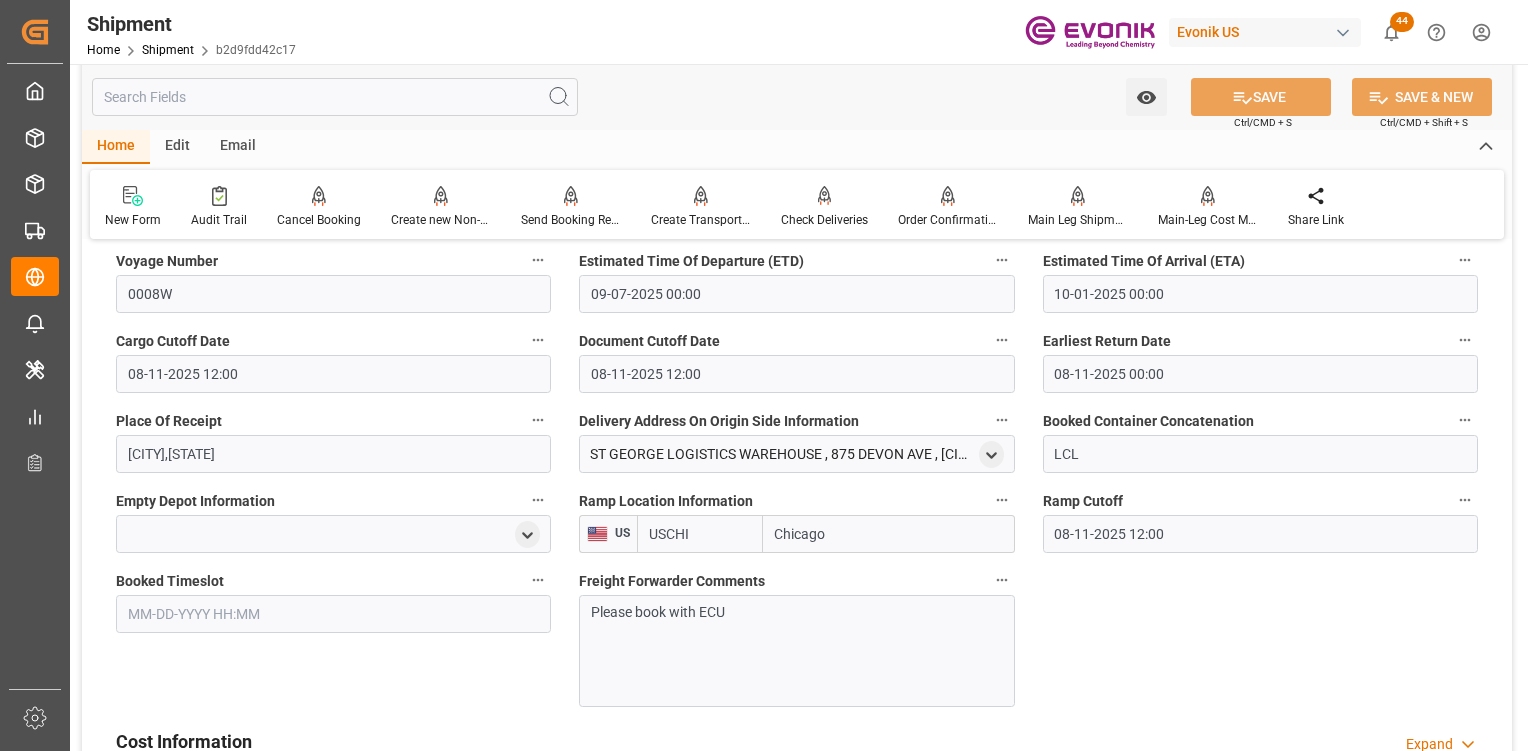 scroll, scrollTop: 1812, scrollLeft: 0, axis: vertical 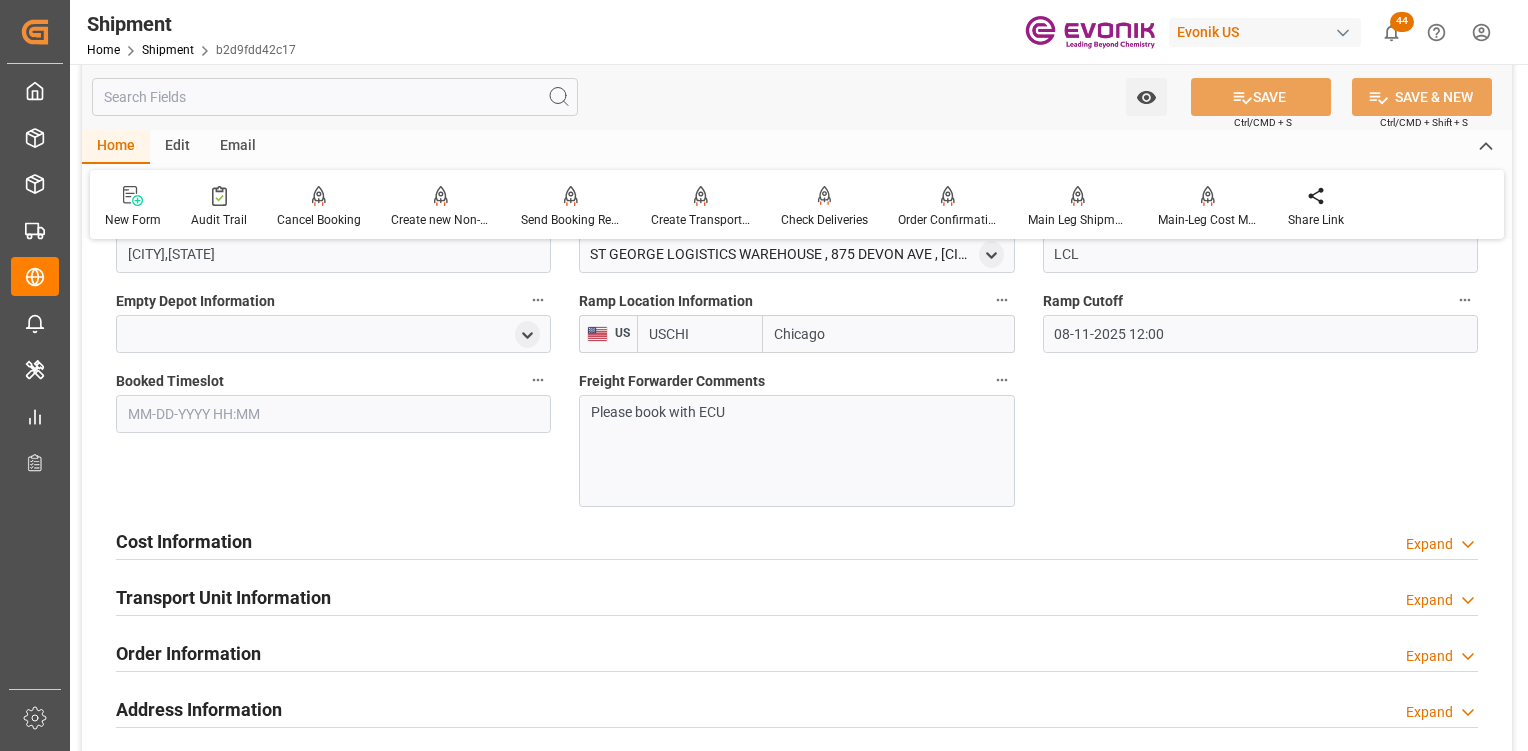 click on "Cost Information Expand" at bounding box center [797, 542] 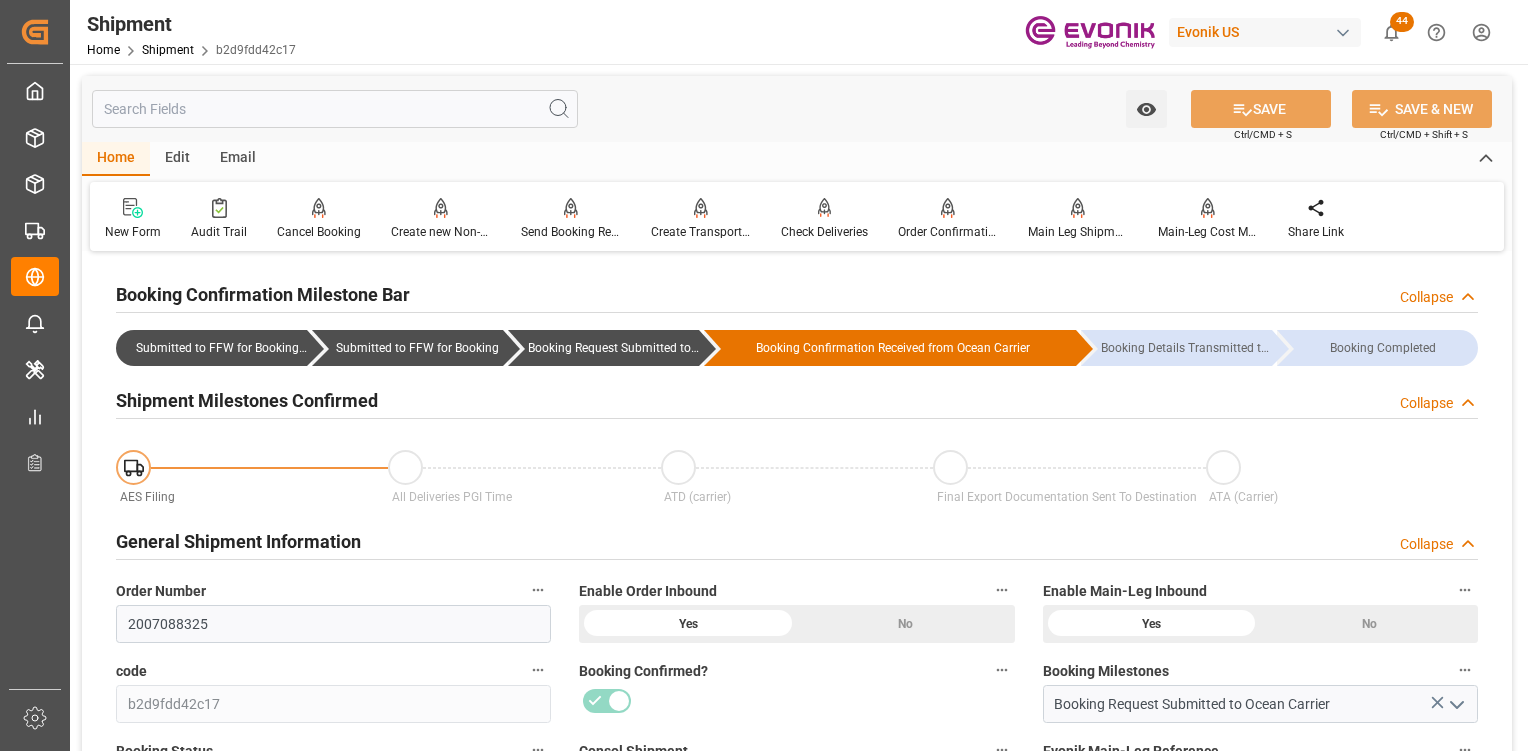 scroll, scrollTop: 500, scrollLeft: 0, axis: vertical 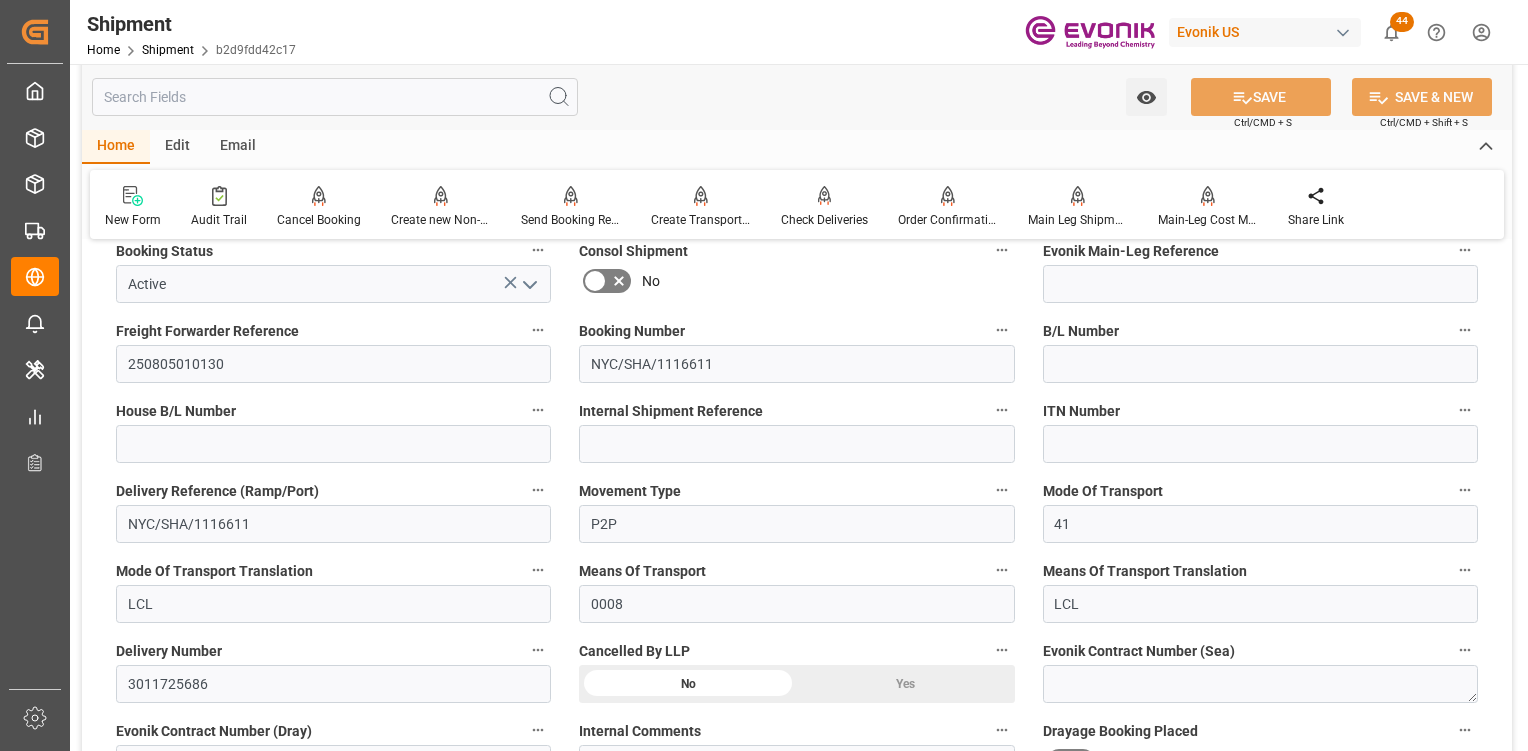 drag, startPoint x: 828, startPoint y: 296, endPoint x: 842, endPoint y: 322, distance: 29.529646 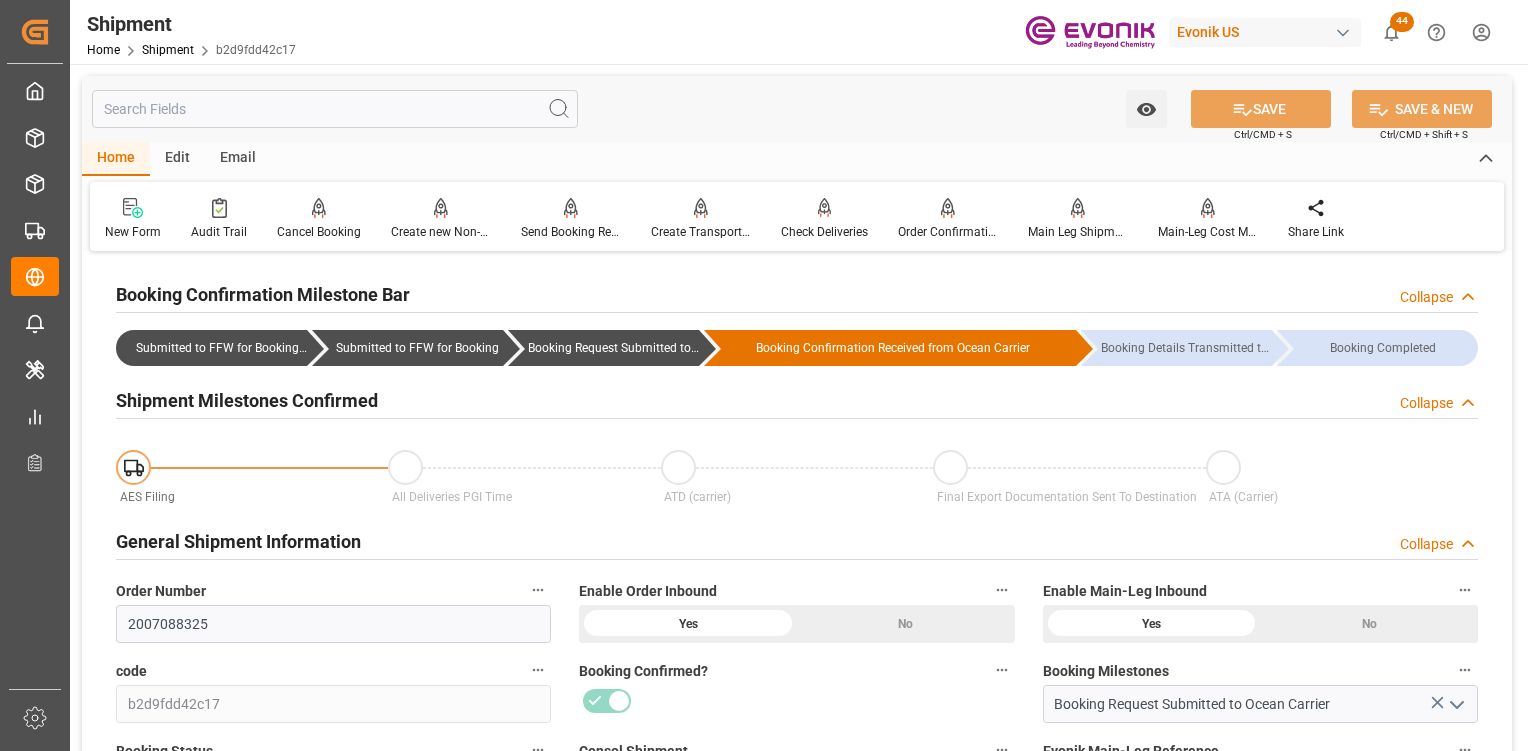 scroll, scrollTop: 300, scrollLeft: 0, axis: vertical 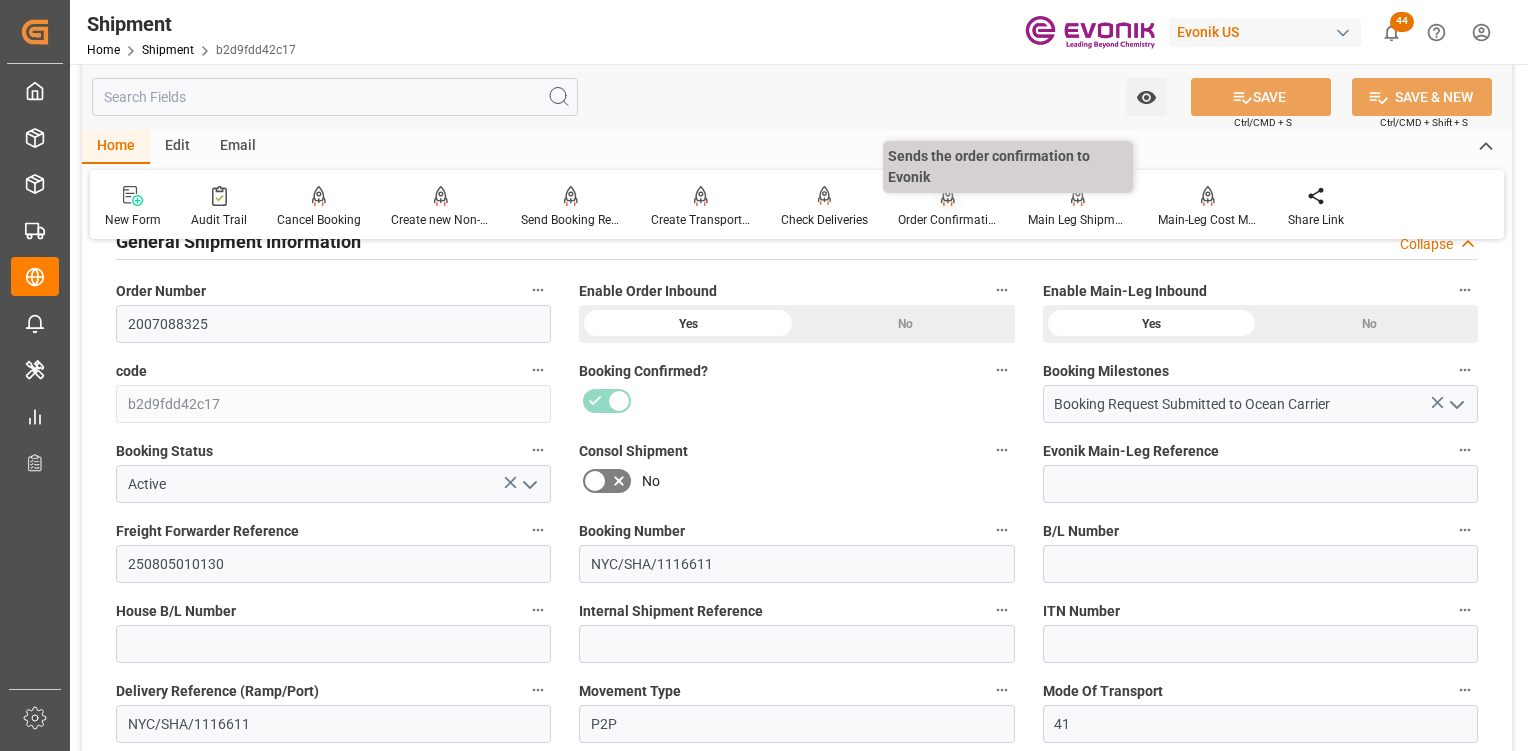 click on "Order Confirmation" at bounding box center (948, 220) 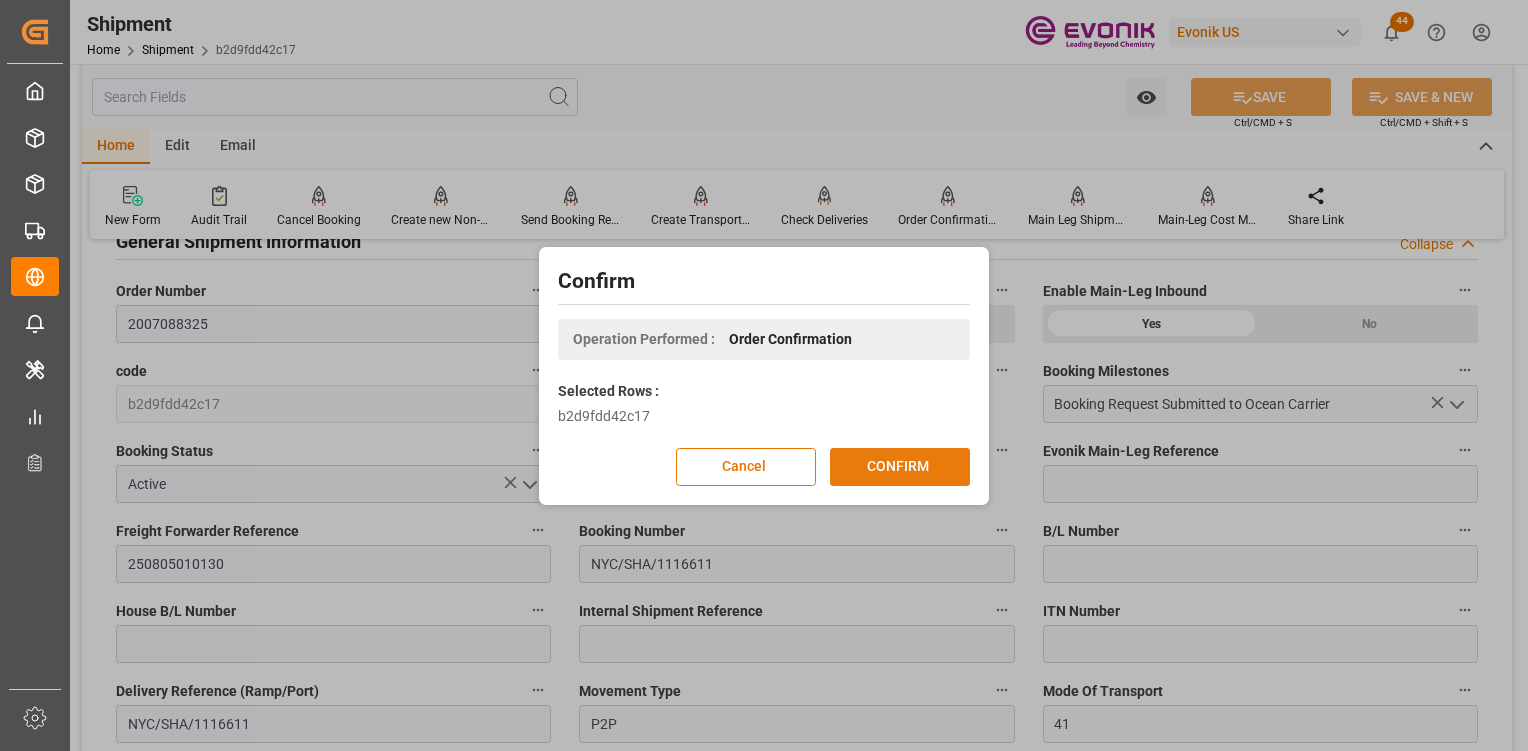 click on "CONFIRM" at bounding box center (900, 467) 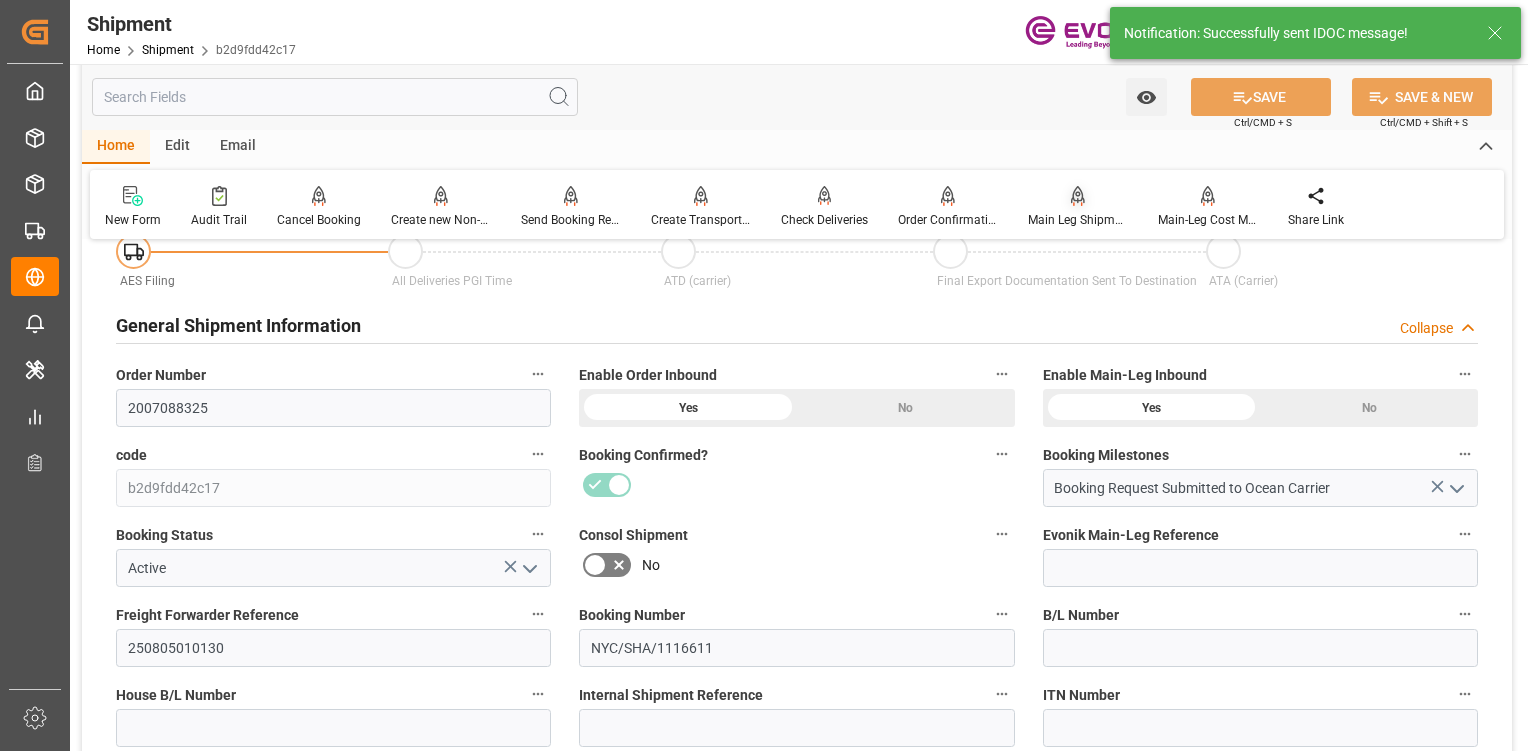 scroll, scrollTop: 300, scrollLeft: 0, axis: vertical 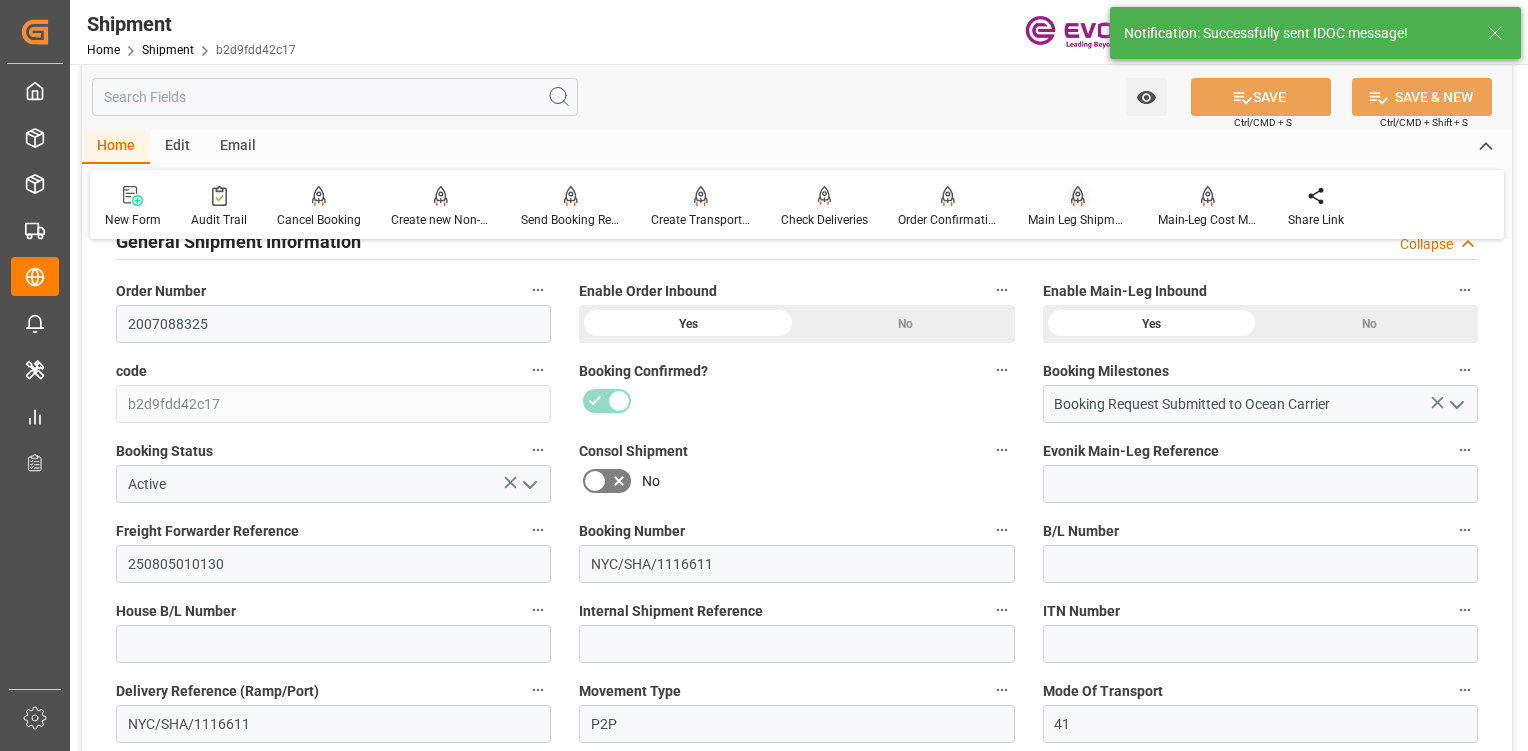 click at bounding box center [1078, 195] 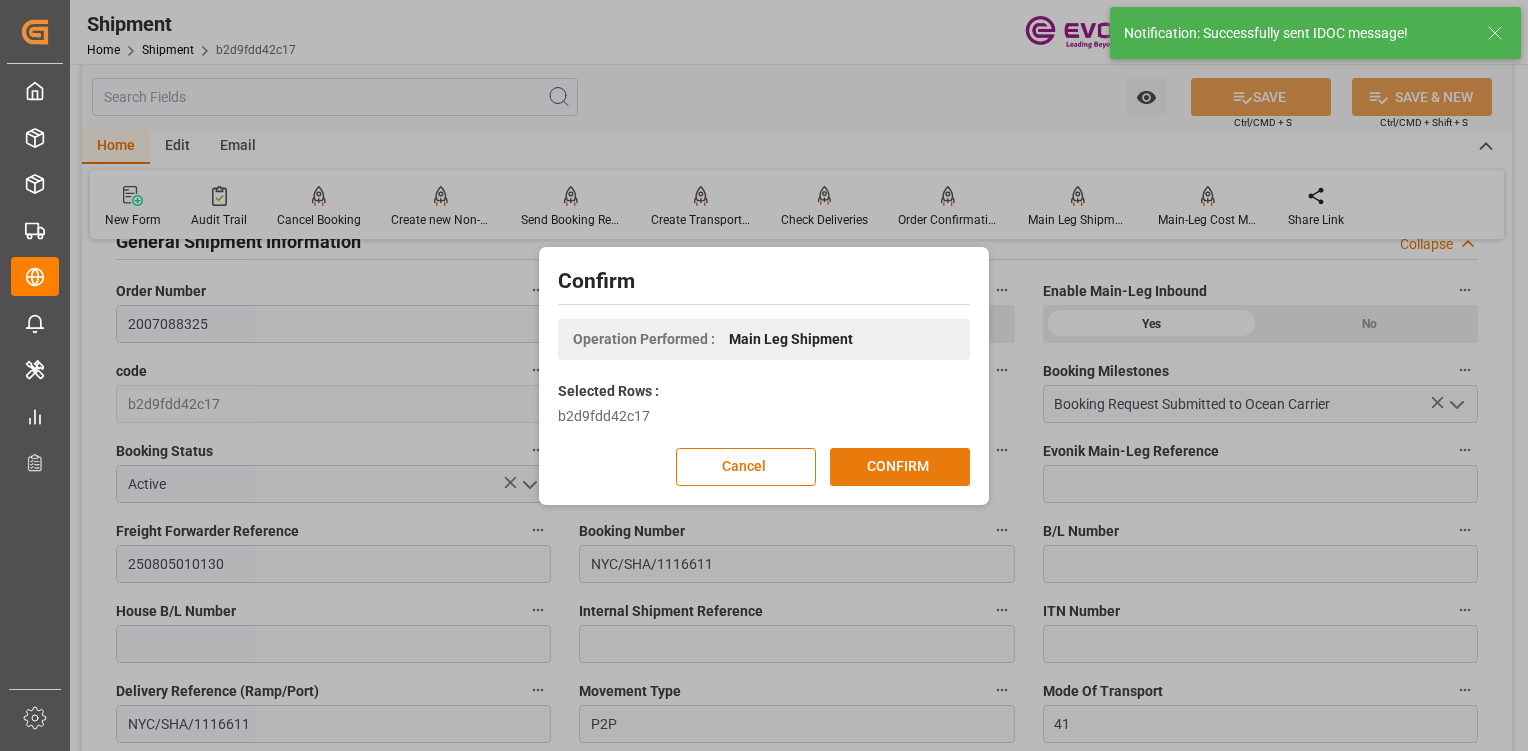 click on "CONFIRM" at bounding box center (900, 467) 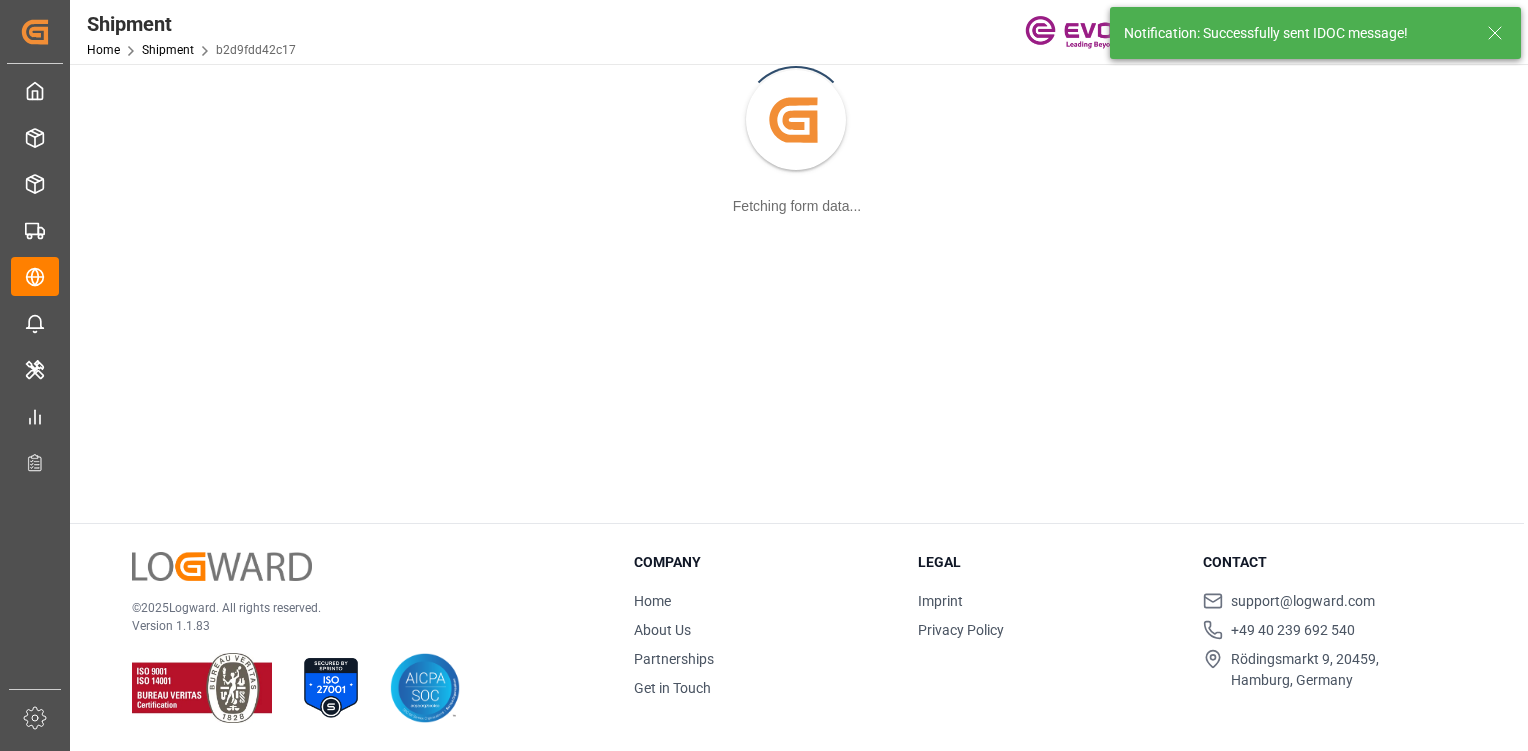 scroll, scrollTop: 216, scrollLeft: 0, axis: vertical 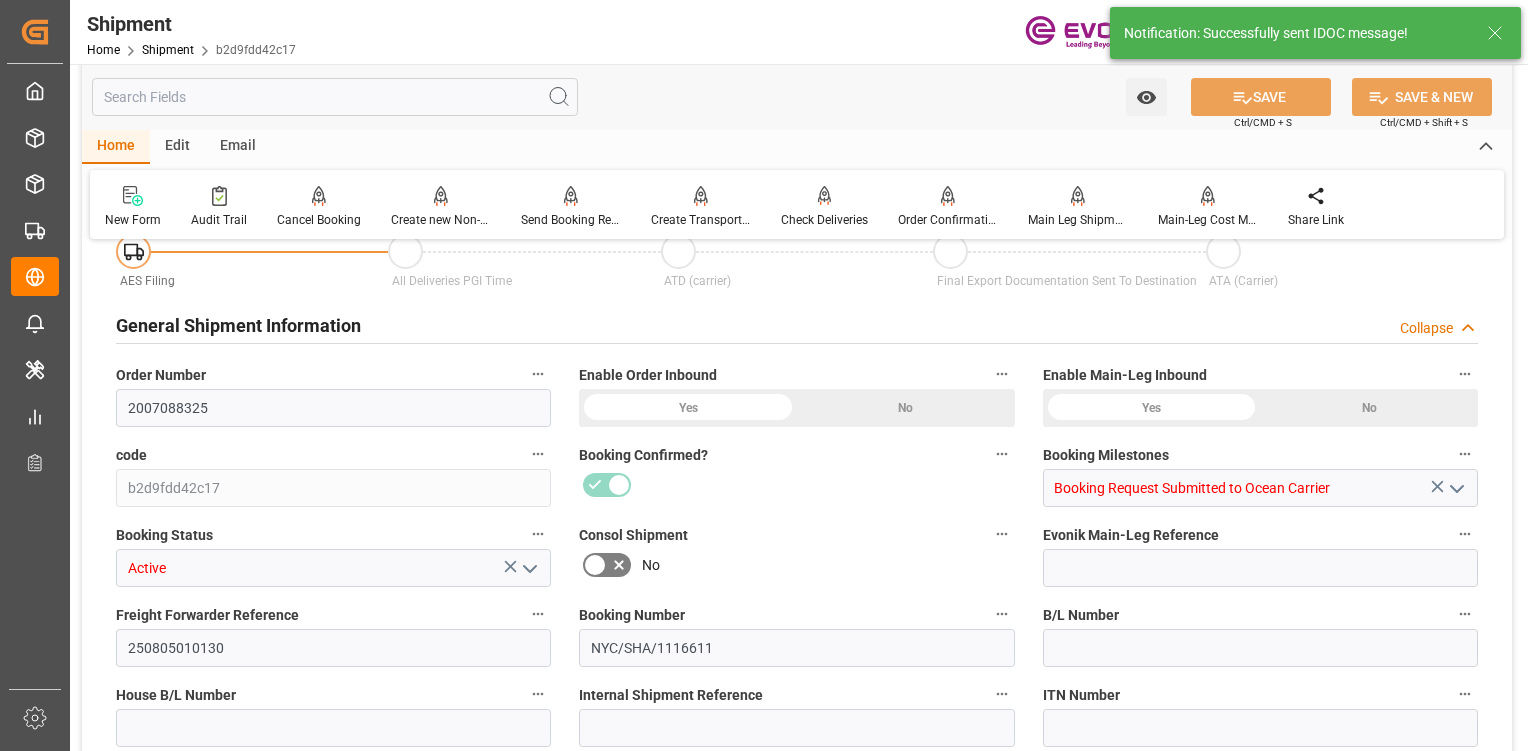 type on "AC Containerline" 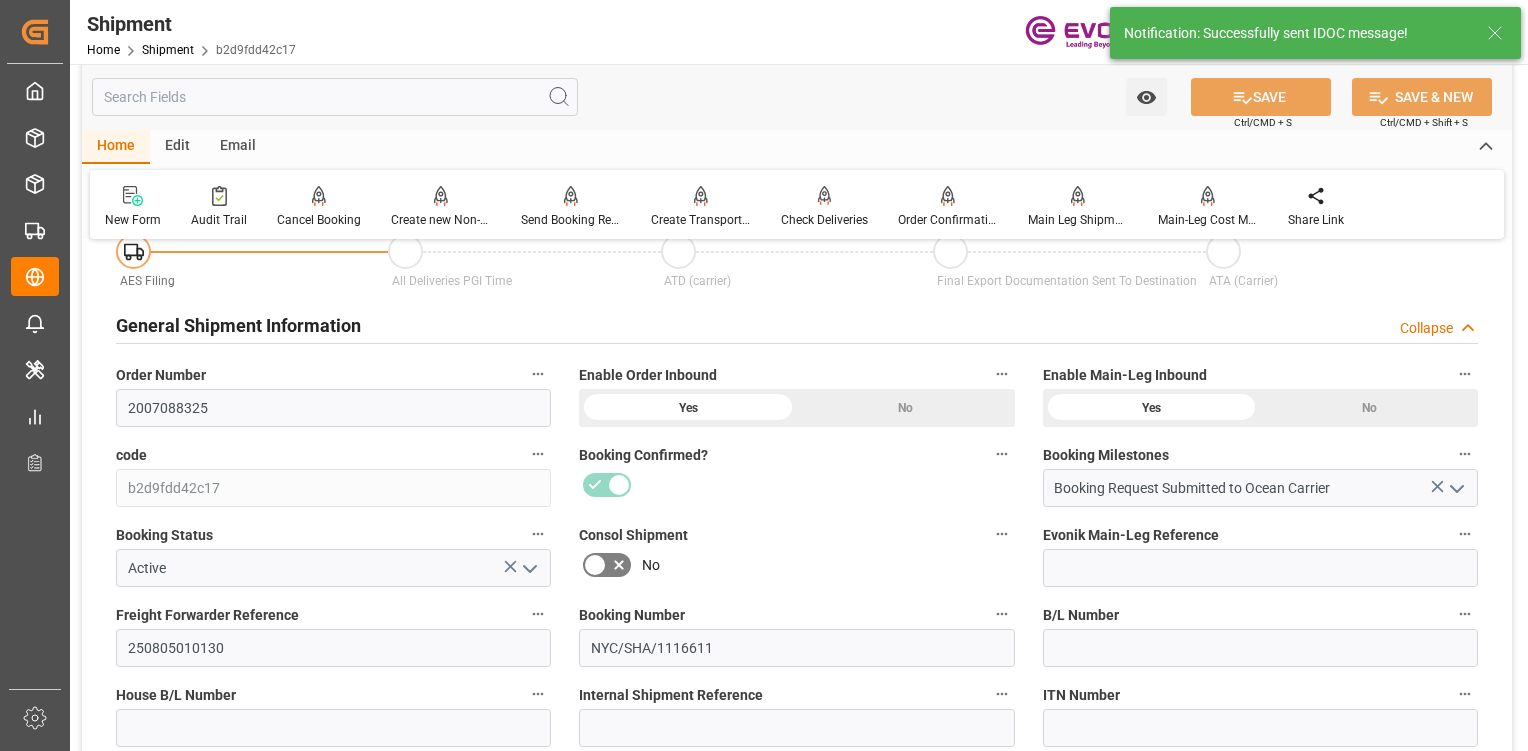 type on "09-07-2025 00:00" 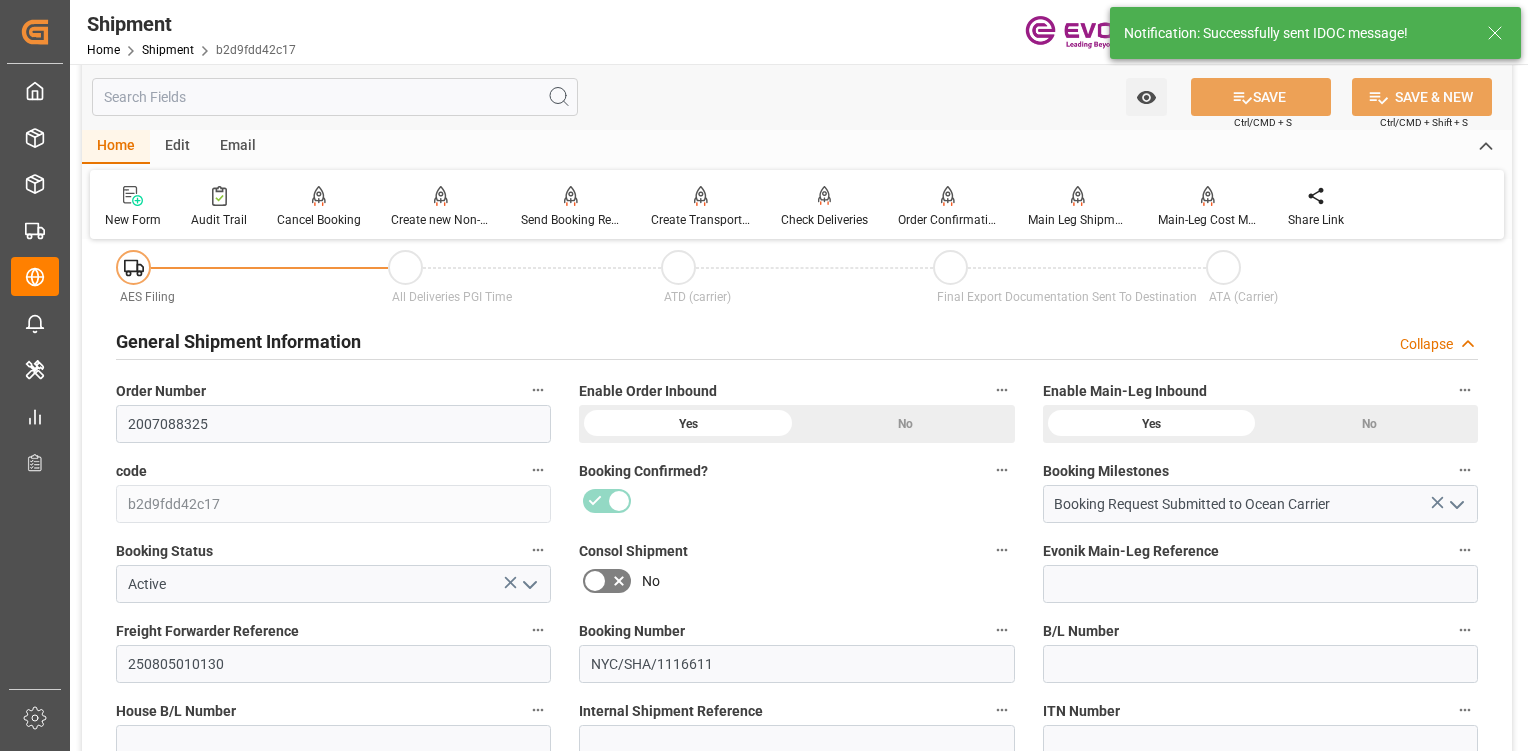 scroll, scrollTop: 800, scrollLeft: 0, axis: vertical 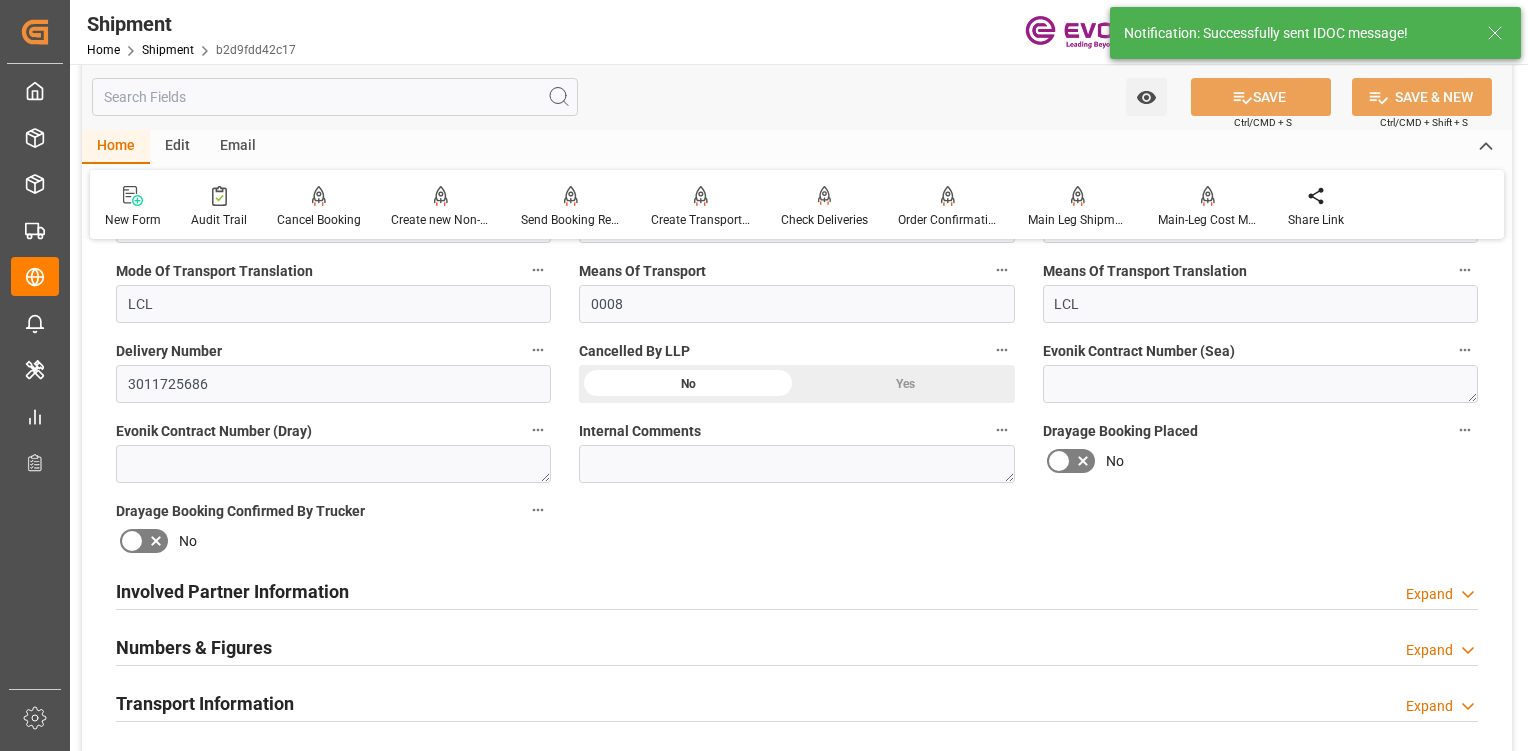 click on "Involved Partner Information" at bounding box center [232, 591] 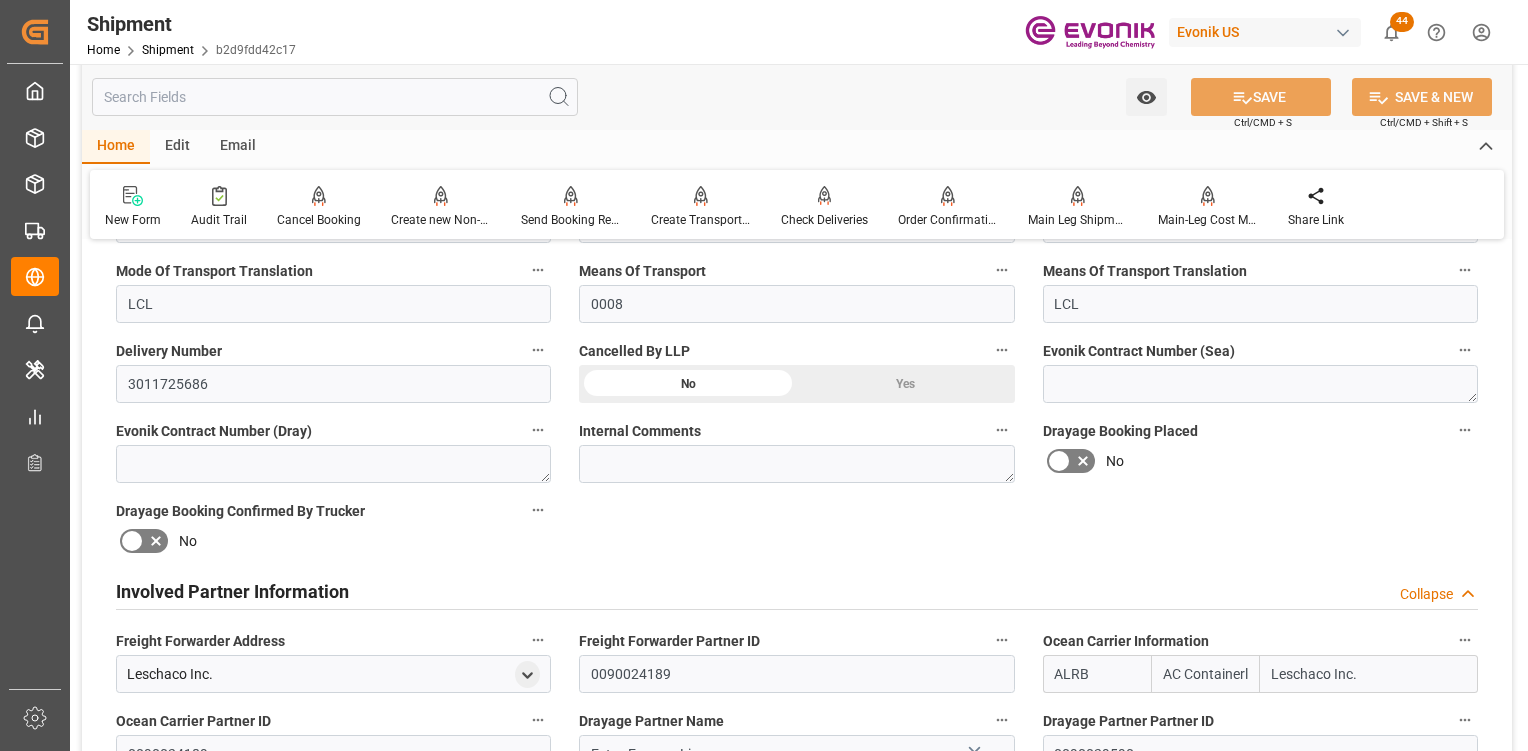 scroll, scrollTop: 1200, scrollLeft: 0, axis: vertical 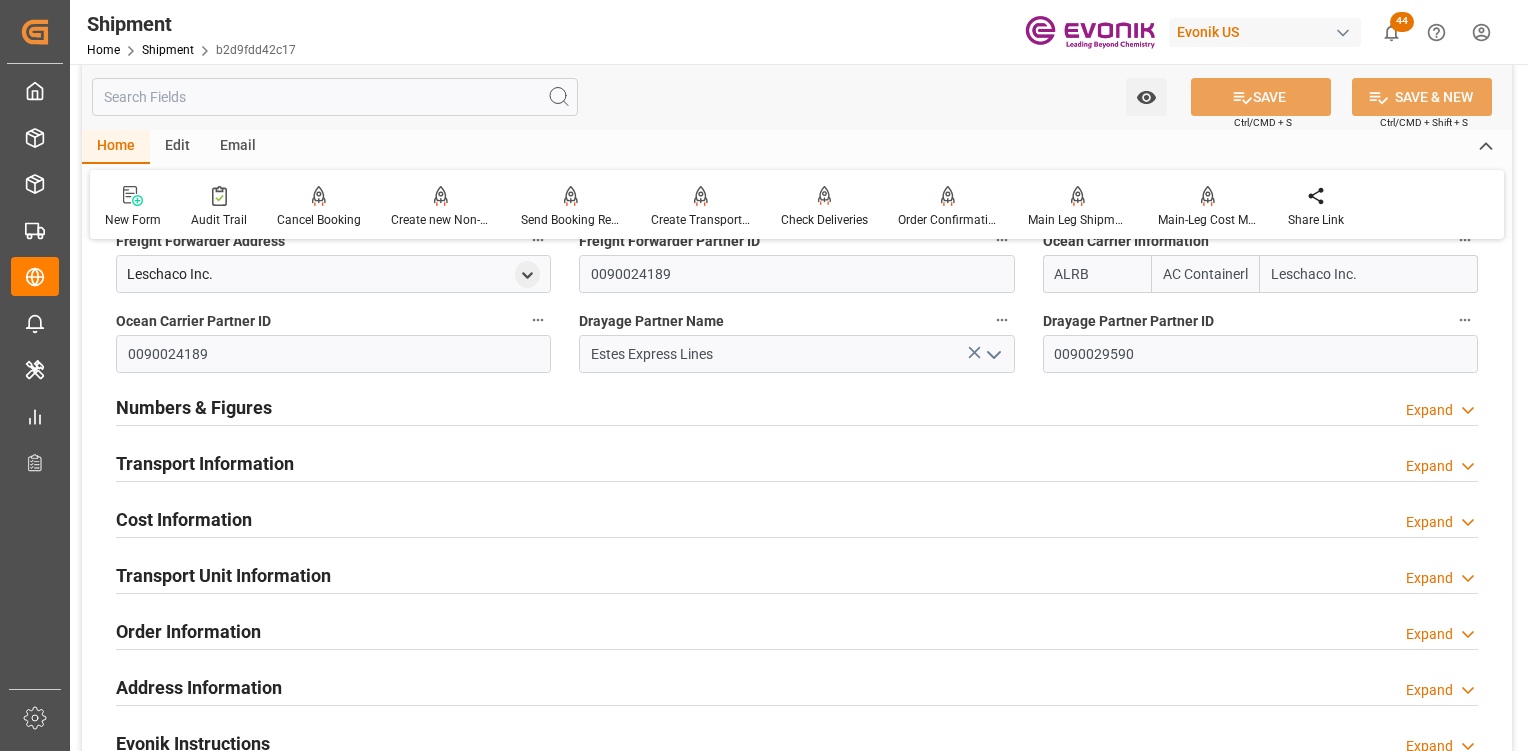 click on "Transport Information" at bounding box center [205, 463] 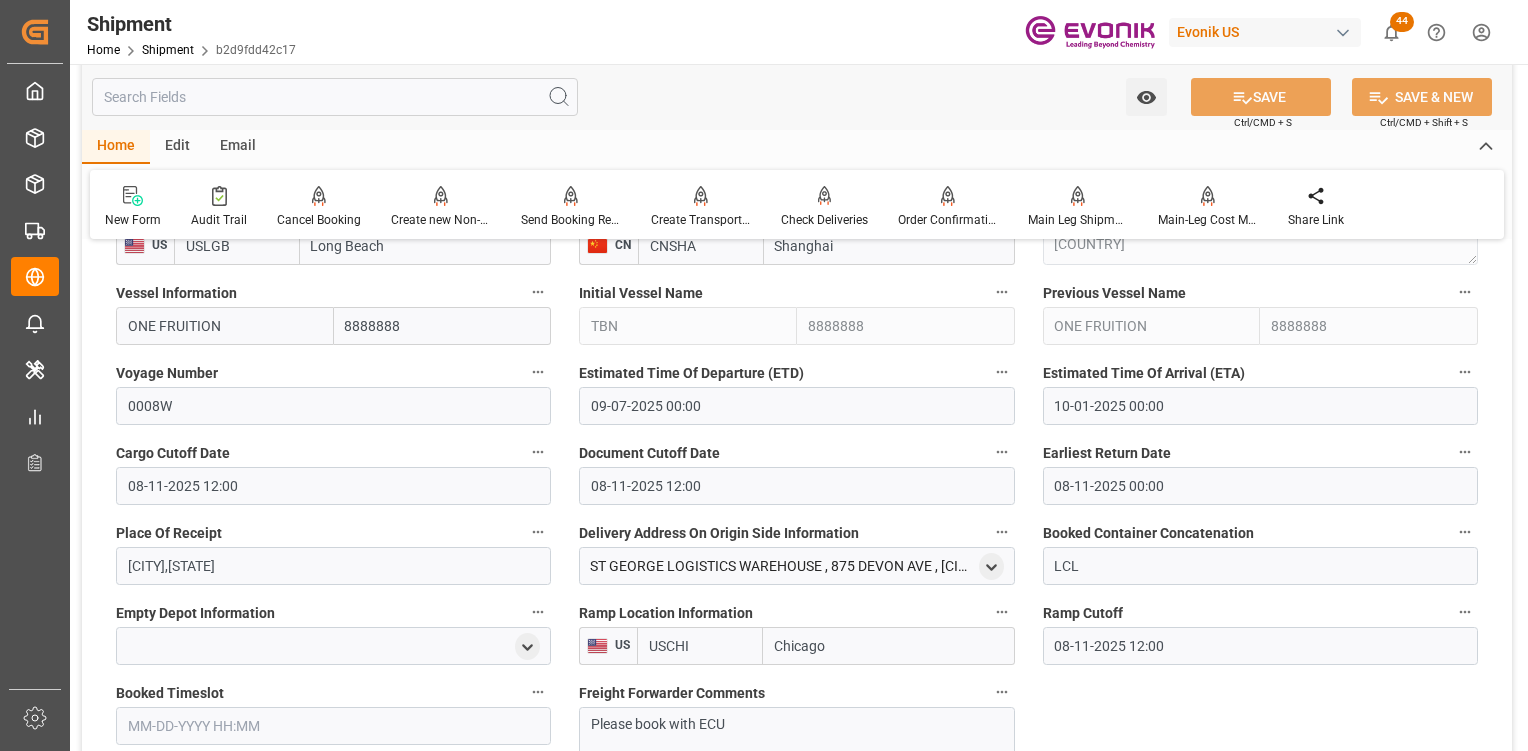 scroll, scrollTop: 1800, scrollLeft: 0, axis: vertical 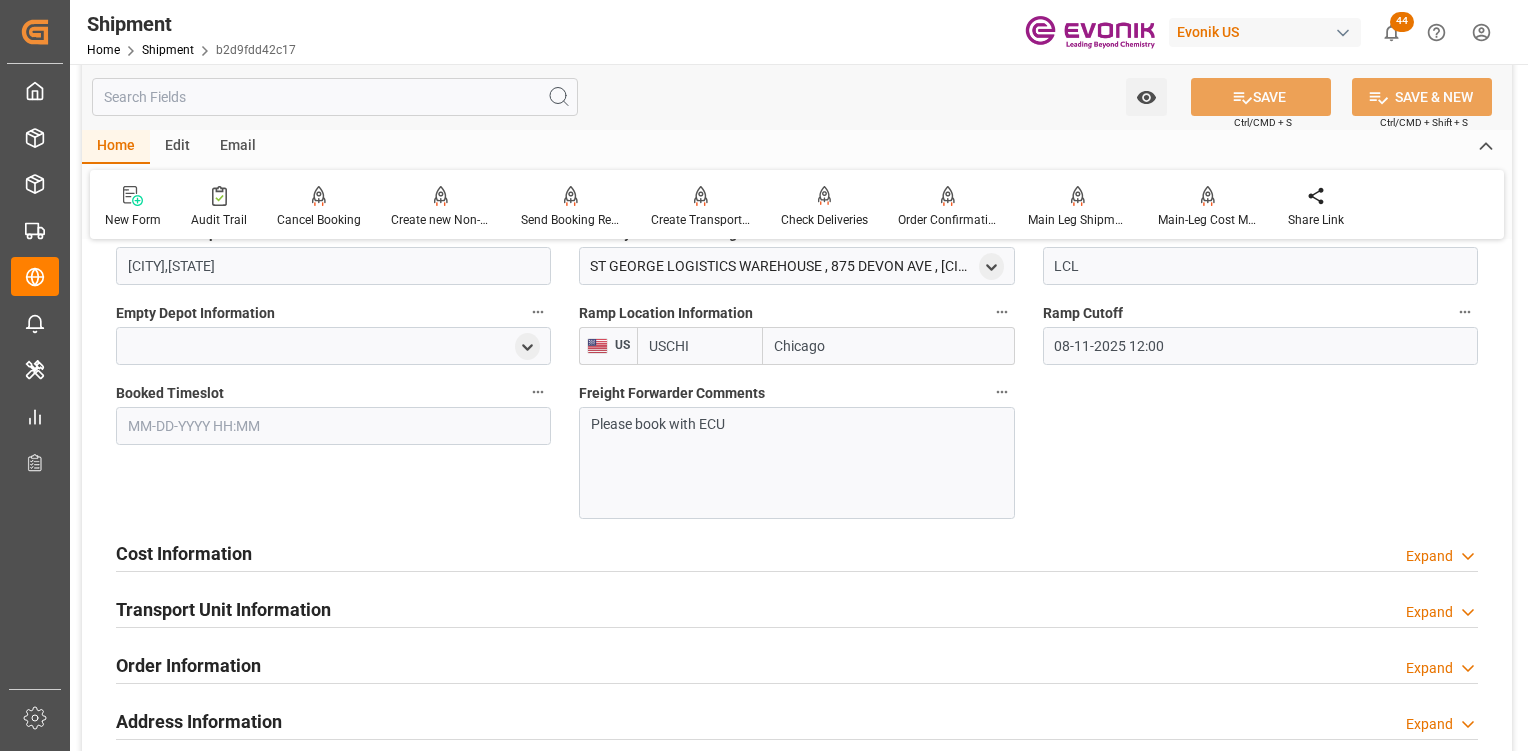 drag, startPoint x: 216, startPoint y: 546, endPoint x: 228, endPoint y: 518, distance: 30.463093 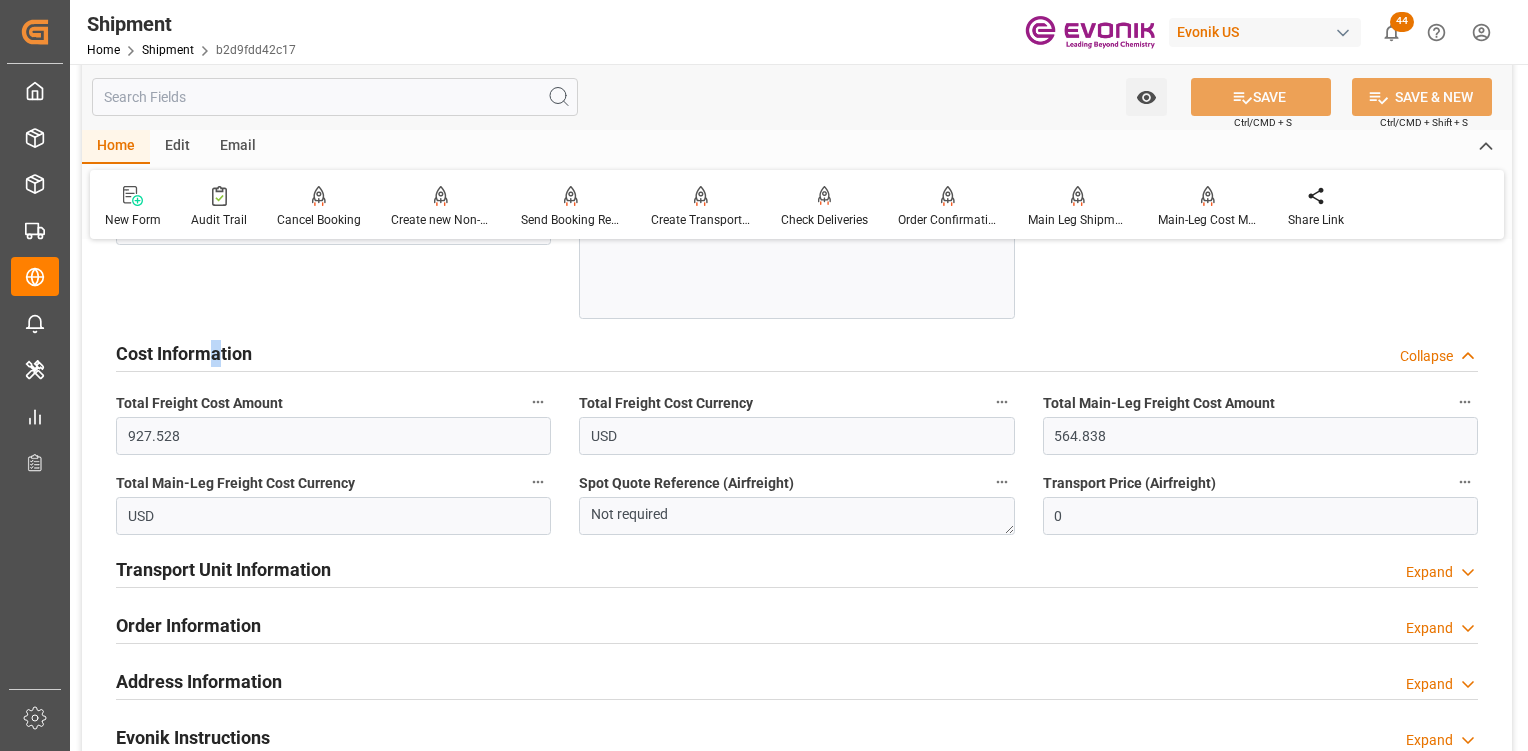 scroll, scrollTop: 2200, scrollLeft: 0, axis: vertical 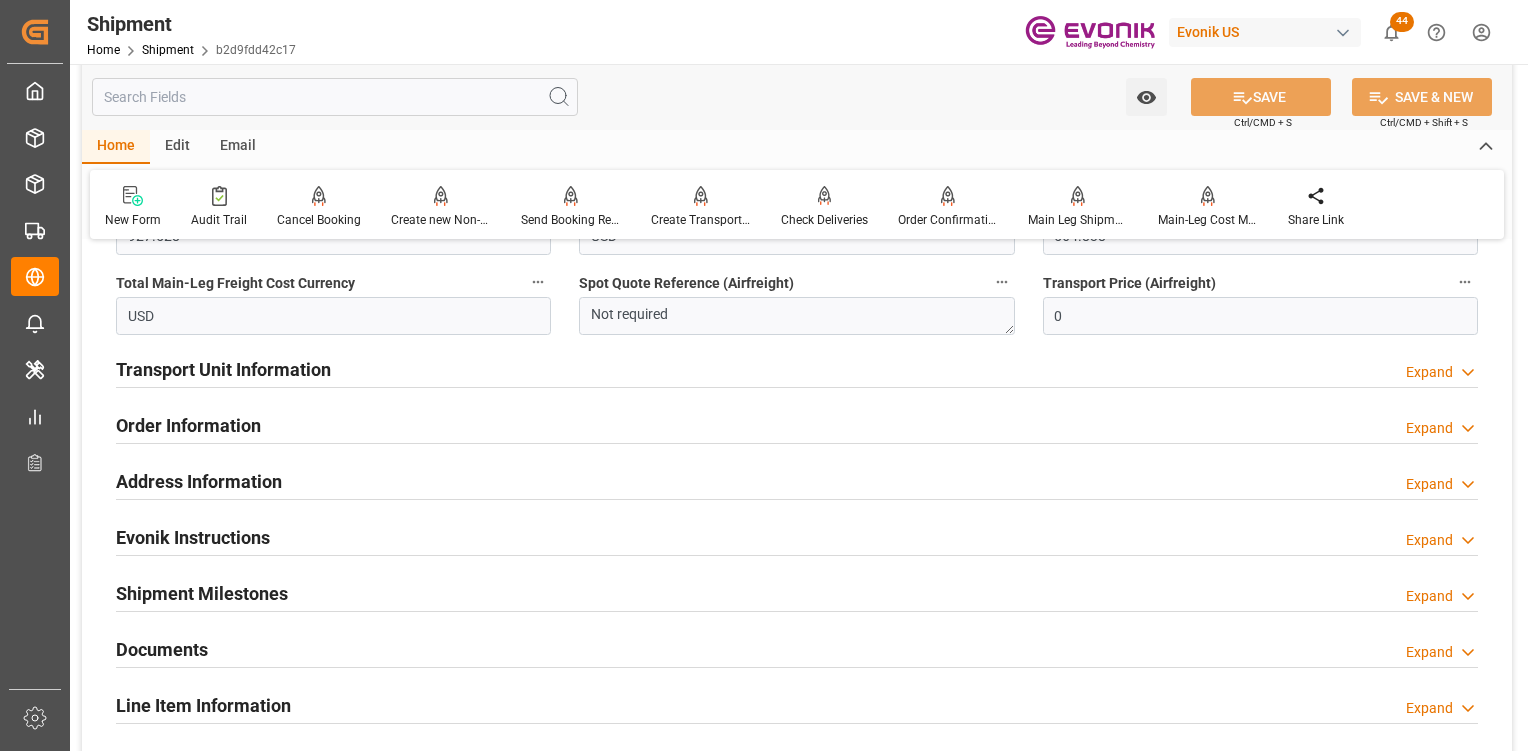 click on "Transport Unit Information" at bounding box center [223, 369] 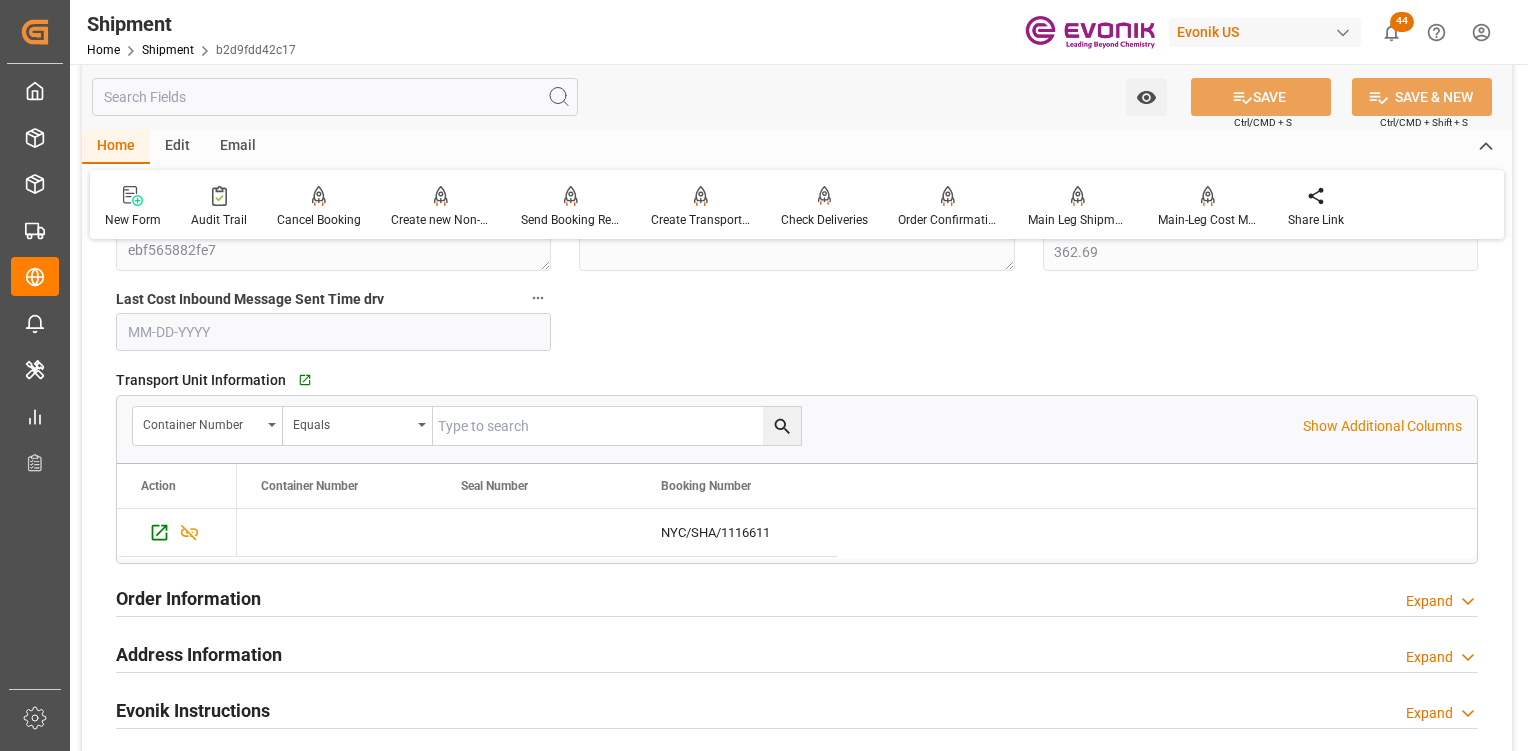 scroll, scrollTop: 3000, scrollLeft: 0, axis: vertical 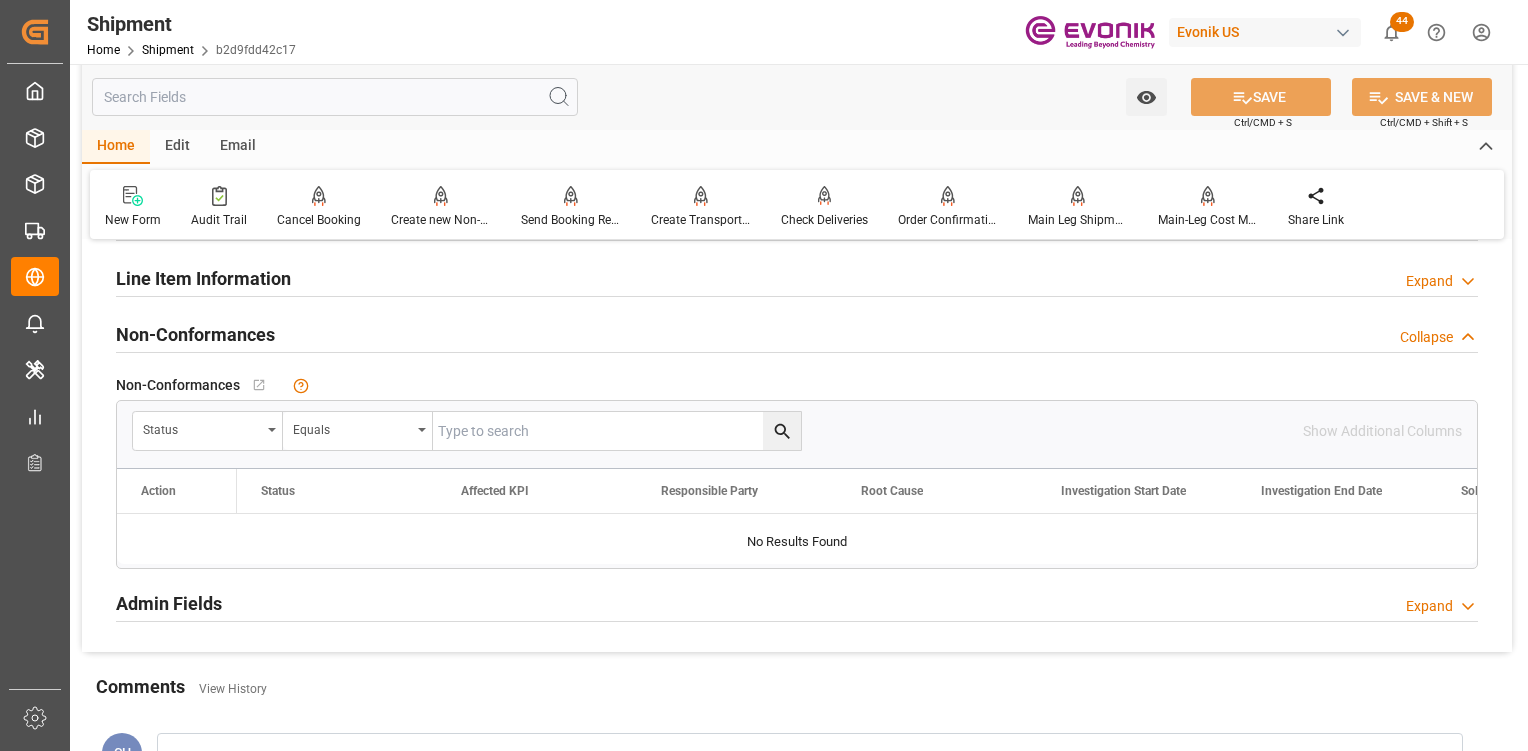 click on "Admin Fields" at bounding box center [169, 603] 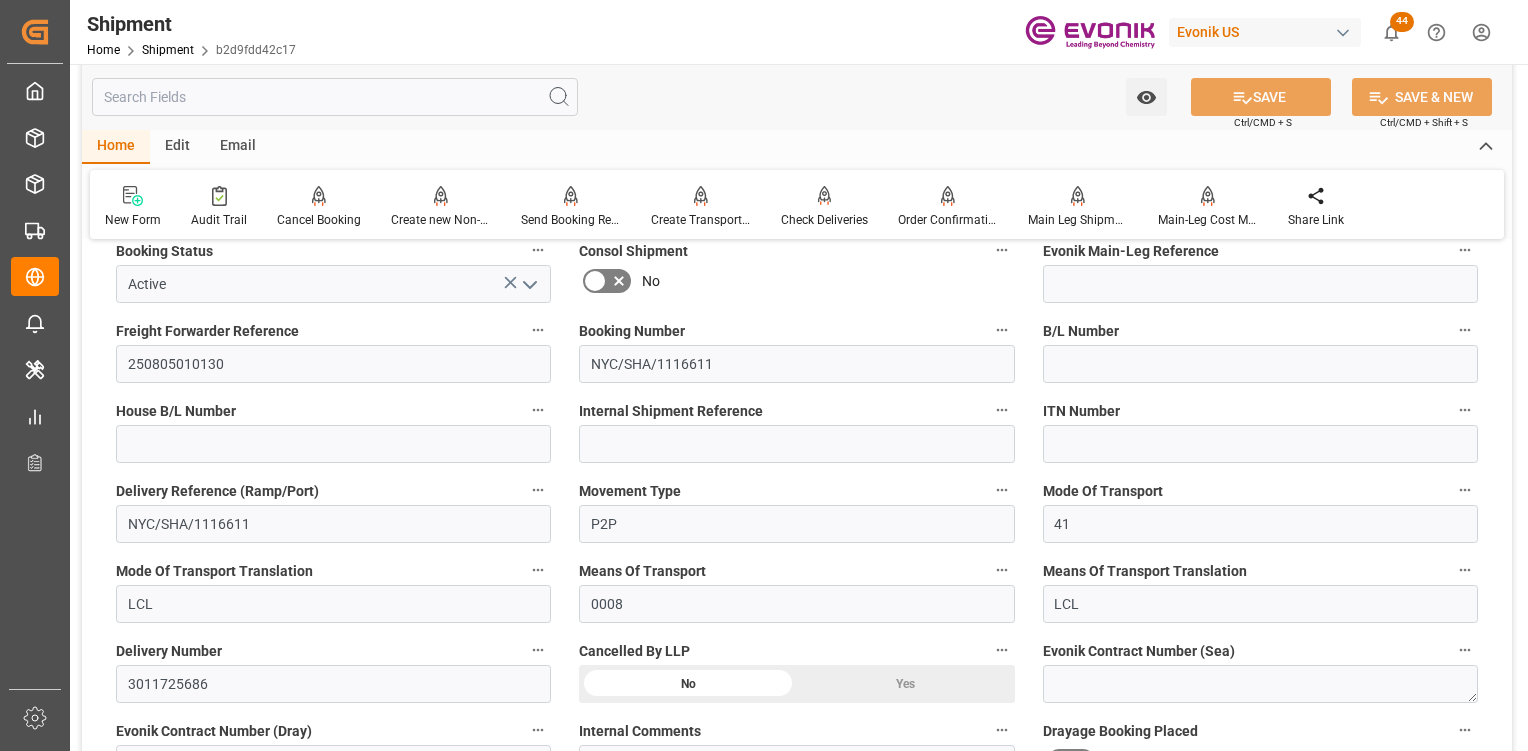 scroll, scrollTop: 900, scrollLeft: 0, axis: vertical 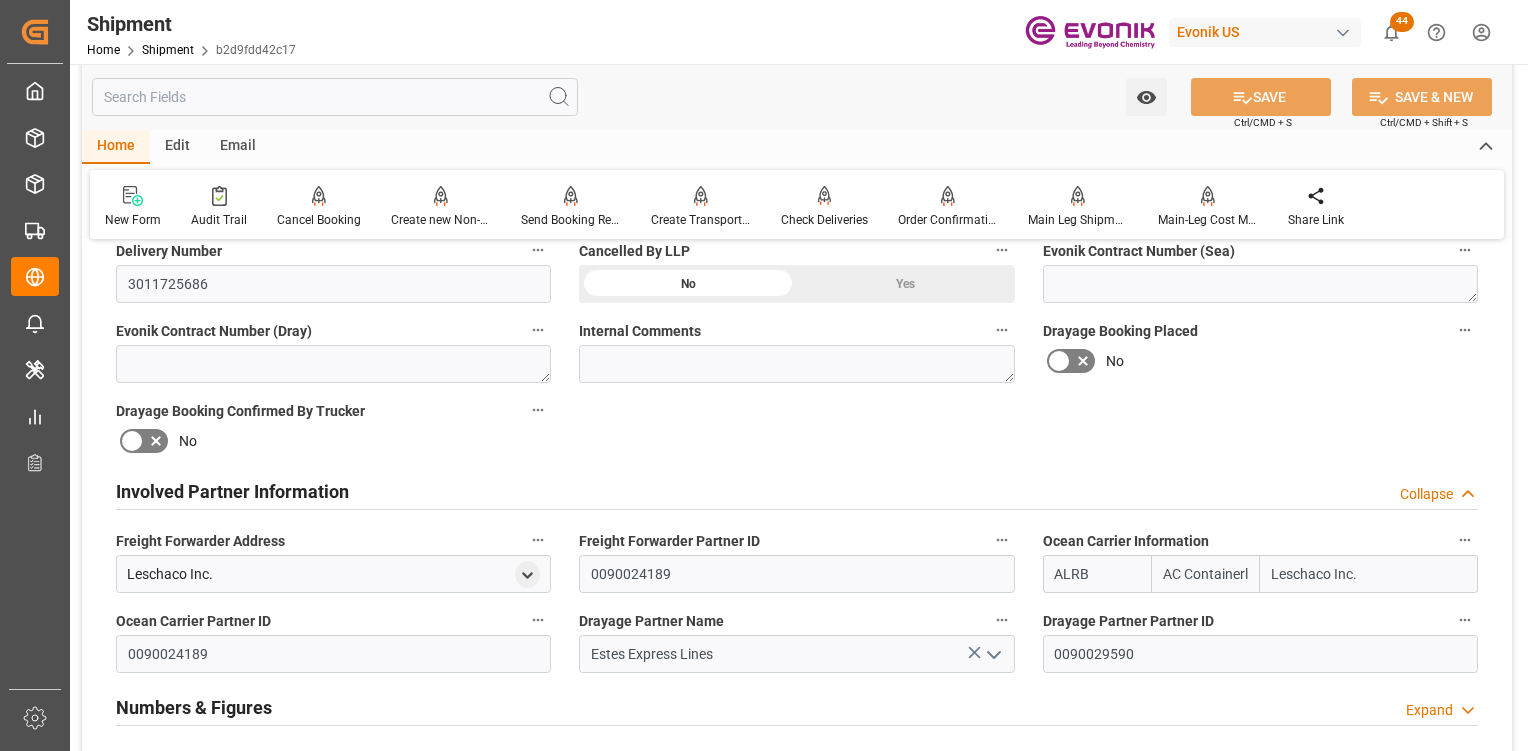 click on "Booking Confirmation Milestone Bar Collapse   Submitted to FFW for Booking (Pending) Submitted to FFW for Booking Booking Request Submitted to Ocean Carrier Booking Confirmation Received from Ocean Carrier Booking Details Transmitted to SAP Booking Completed   Shipment Milestones Confirmed Collapse   AES Filing All Deliveries PGI Time ATD (carrier) Final Export Documentation Sent To Destination ATA (Carrier)   General Shipment Information Collapse Order Number     2007088325 Enable Order Inbound     Yes No Enable Main-Leg Inbound     Yes No code     b2d9fdd42c17  Booking Confirmed?     Booking Milestones     Booking Request Submitted to Ocean Carrier Booking Status     Active Consol Shipment     No Evonik Main-Leg Reference     Freight Forwarder Reference     250805010130 Booking Number     NYC/SHA/1116611 B/L Number     House B/L Number     Internal Shipment Reference     ITN Number     Delivery Reference (Ramp/Port)     NYC/SHA/1116611 Movement Type     P2P Mode Of Transport     41     LCL     0008" at bounding box center [797, 1614] 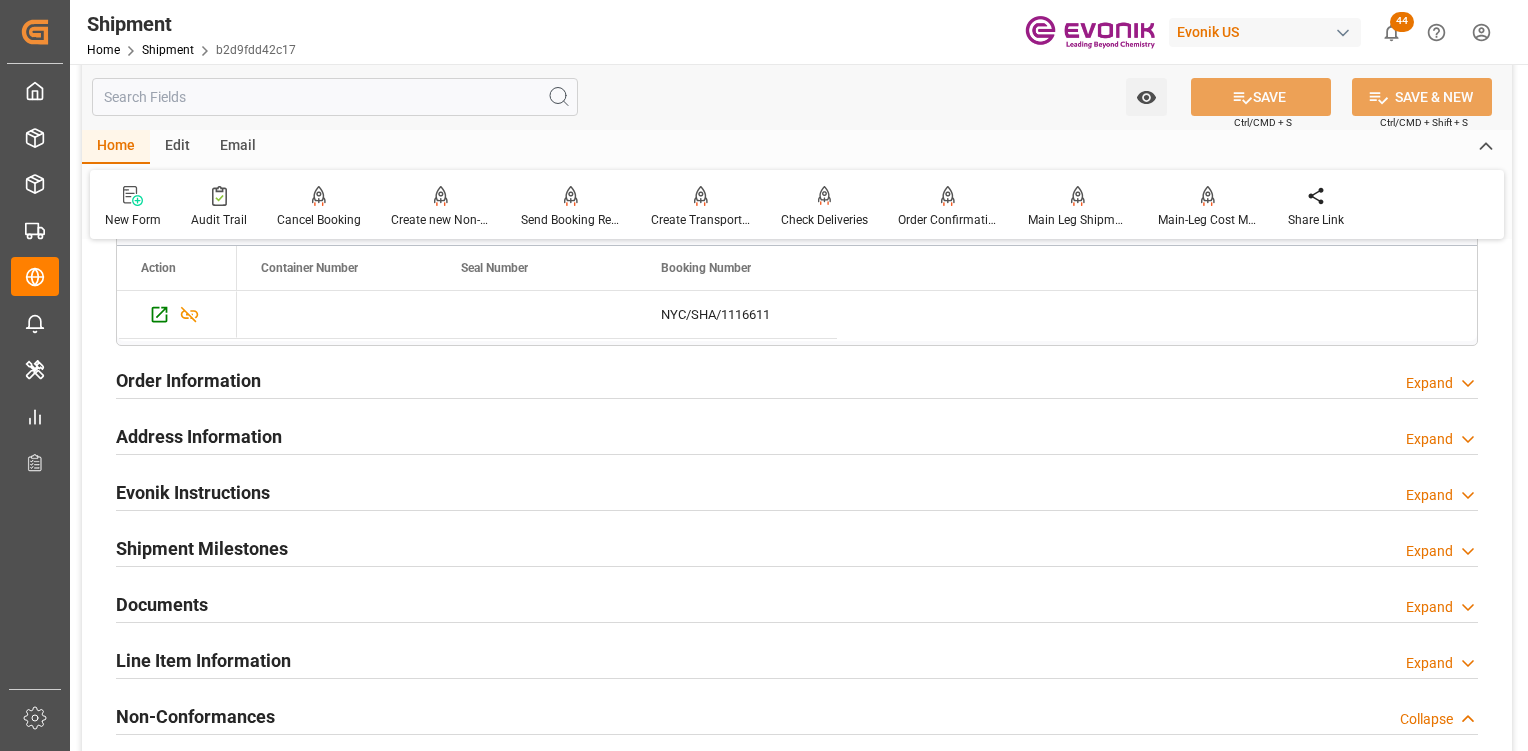 scroll, scrollTop: 2918, scrollLeft: 0, axis: vertical 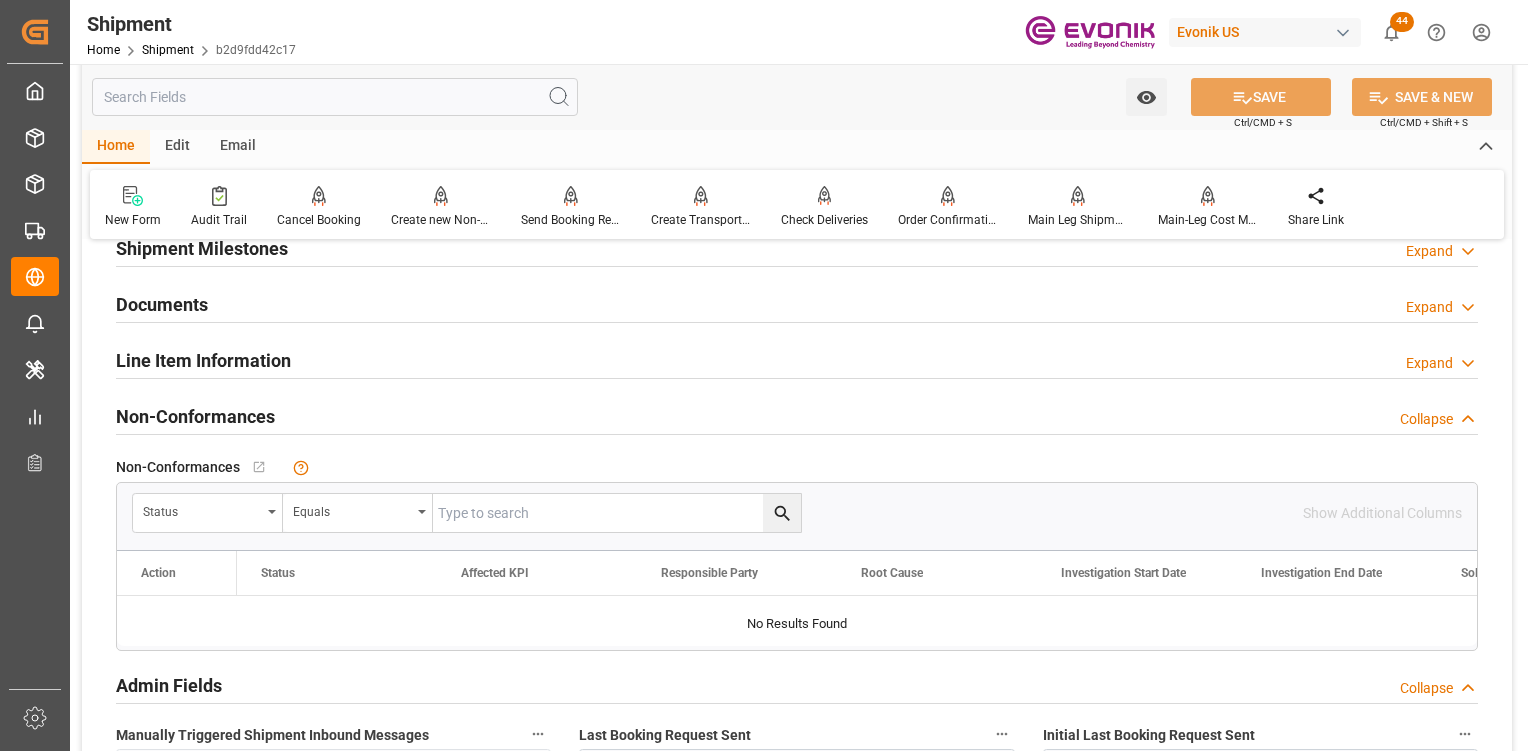 click on "Line Item Information" at bounding box center (203, 360) 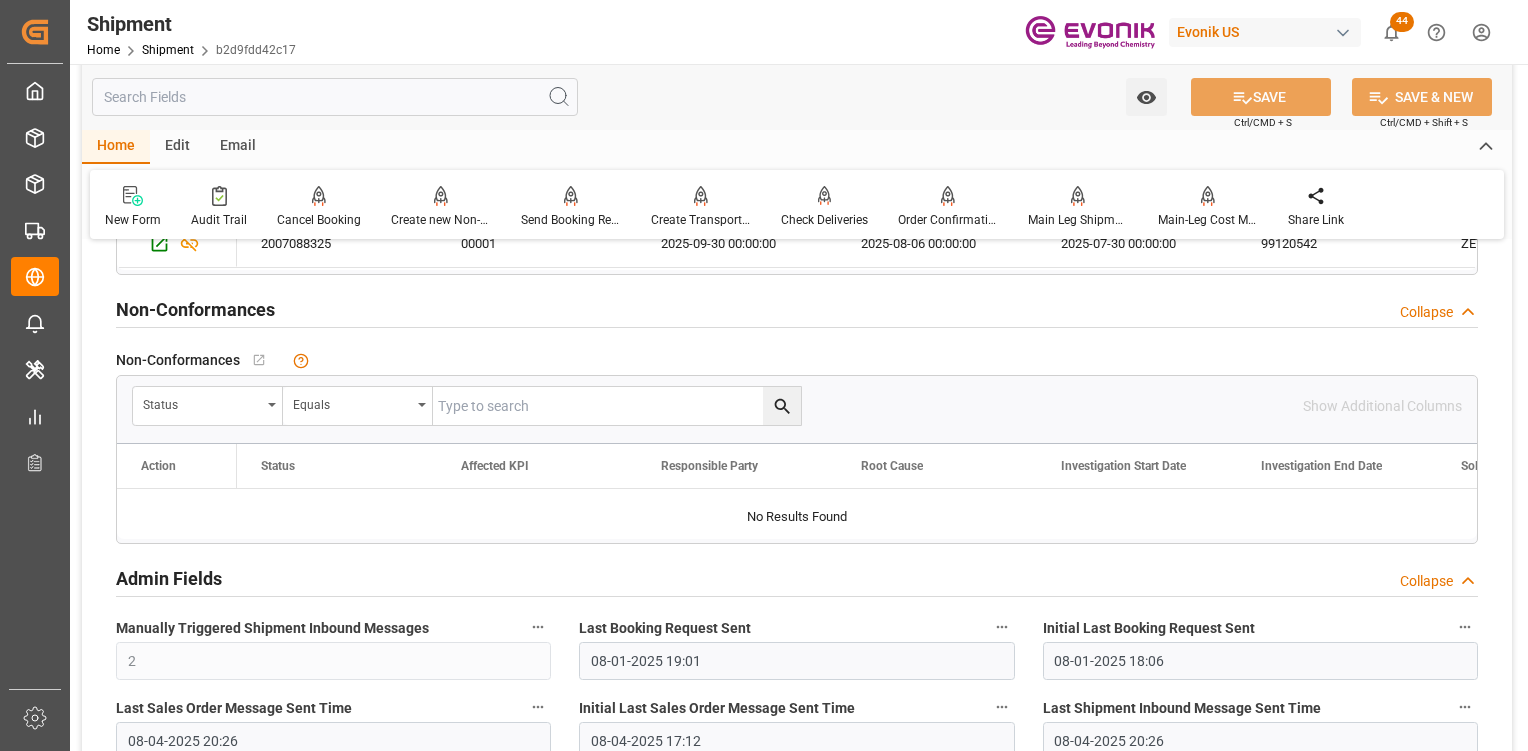 scroll, scrollTop: 3018, scrollLeft: 0, axis: vertical 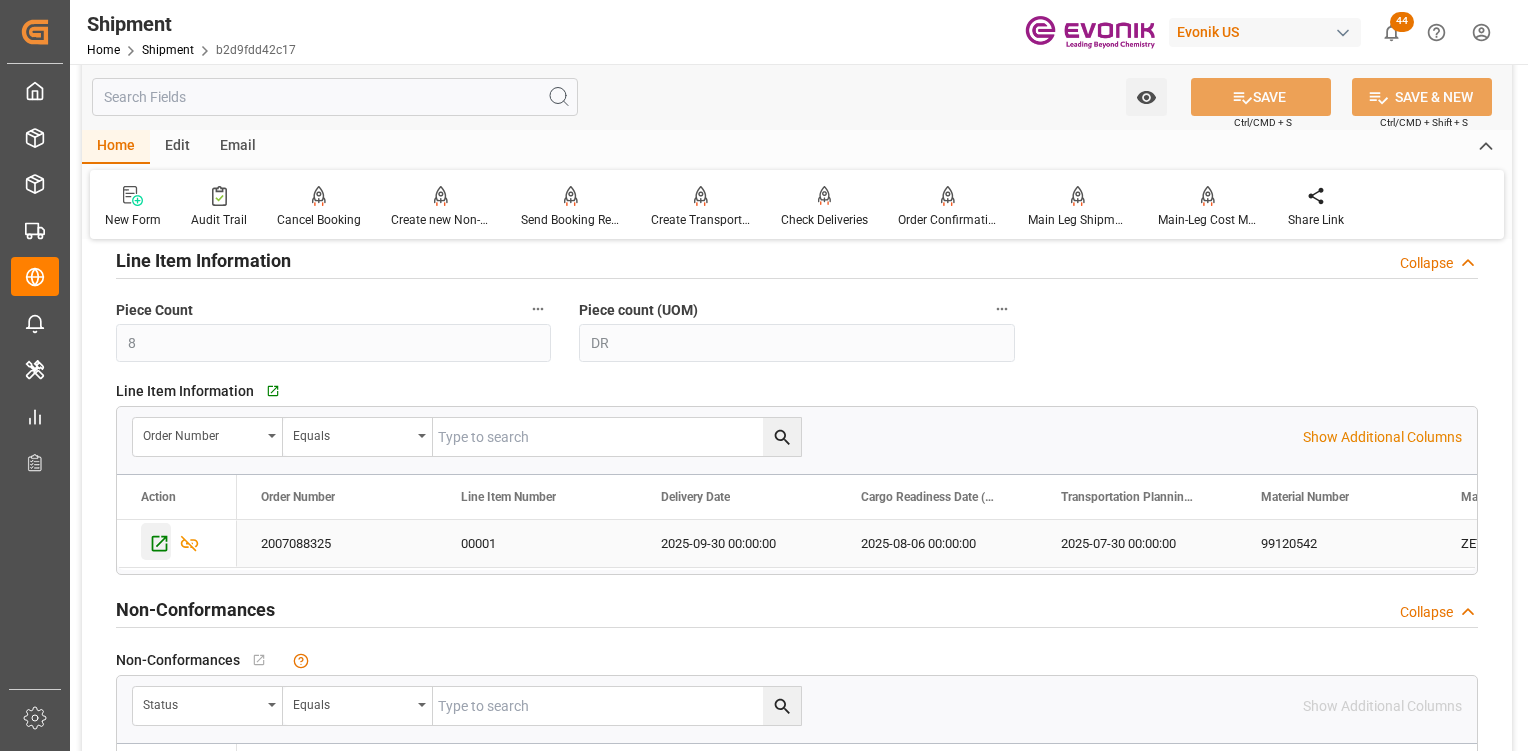click 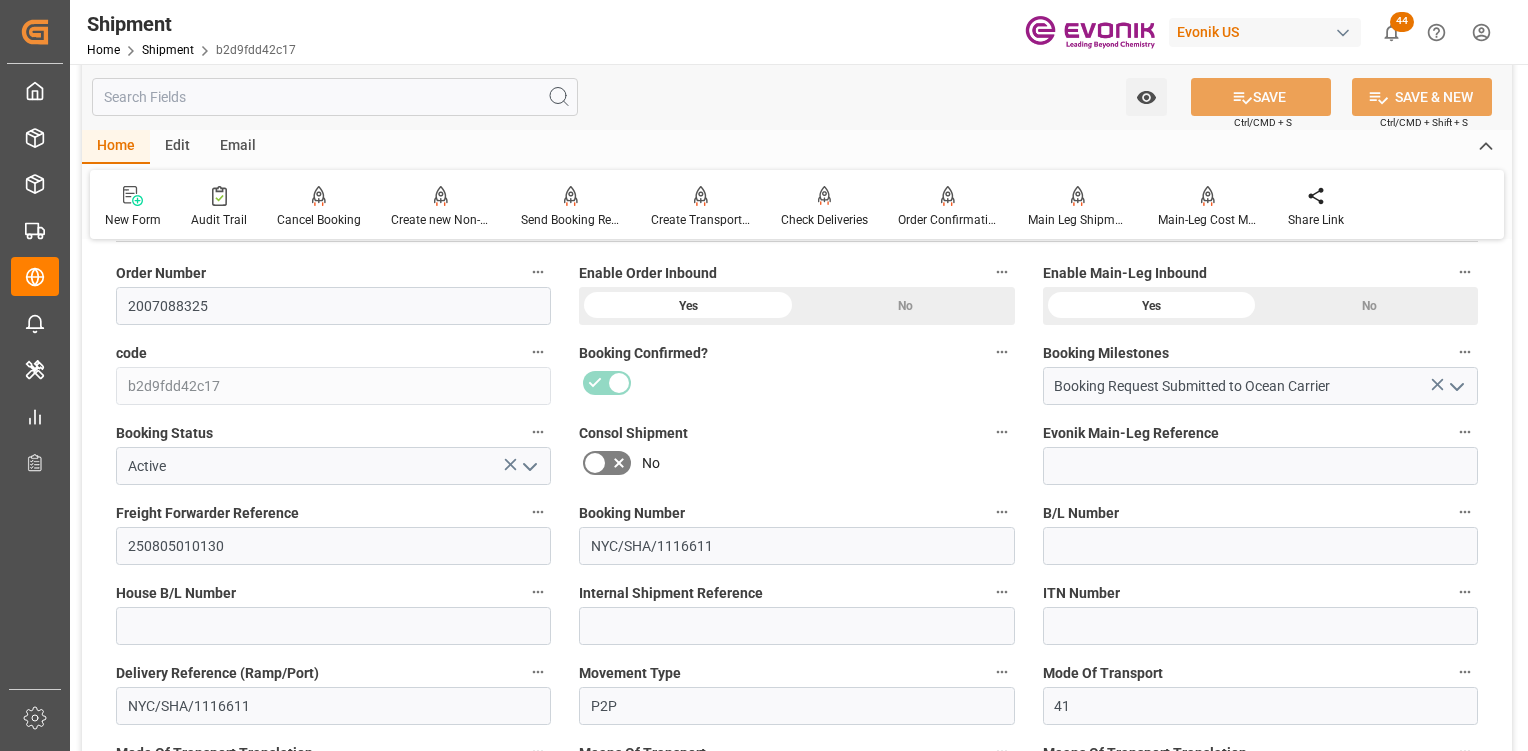 scroll, scrollTop: 0, scrollLeft: 0, axis: both 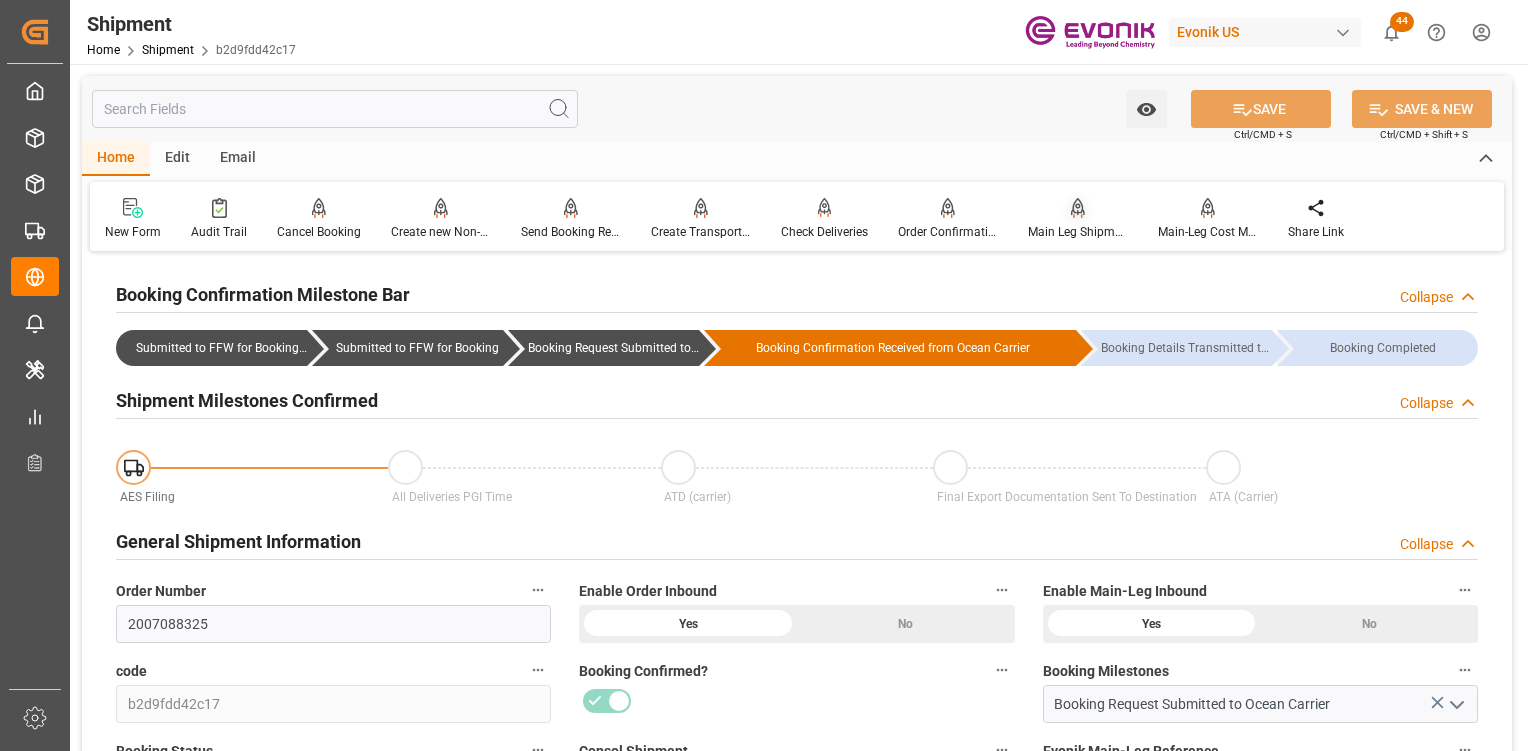 click 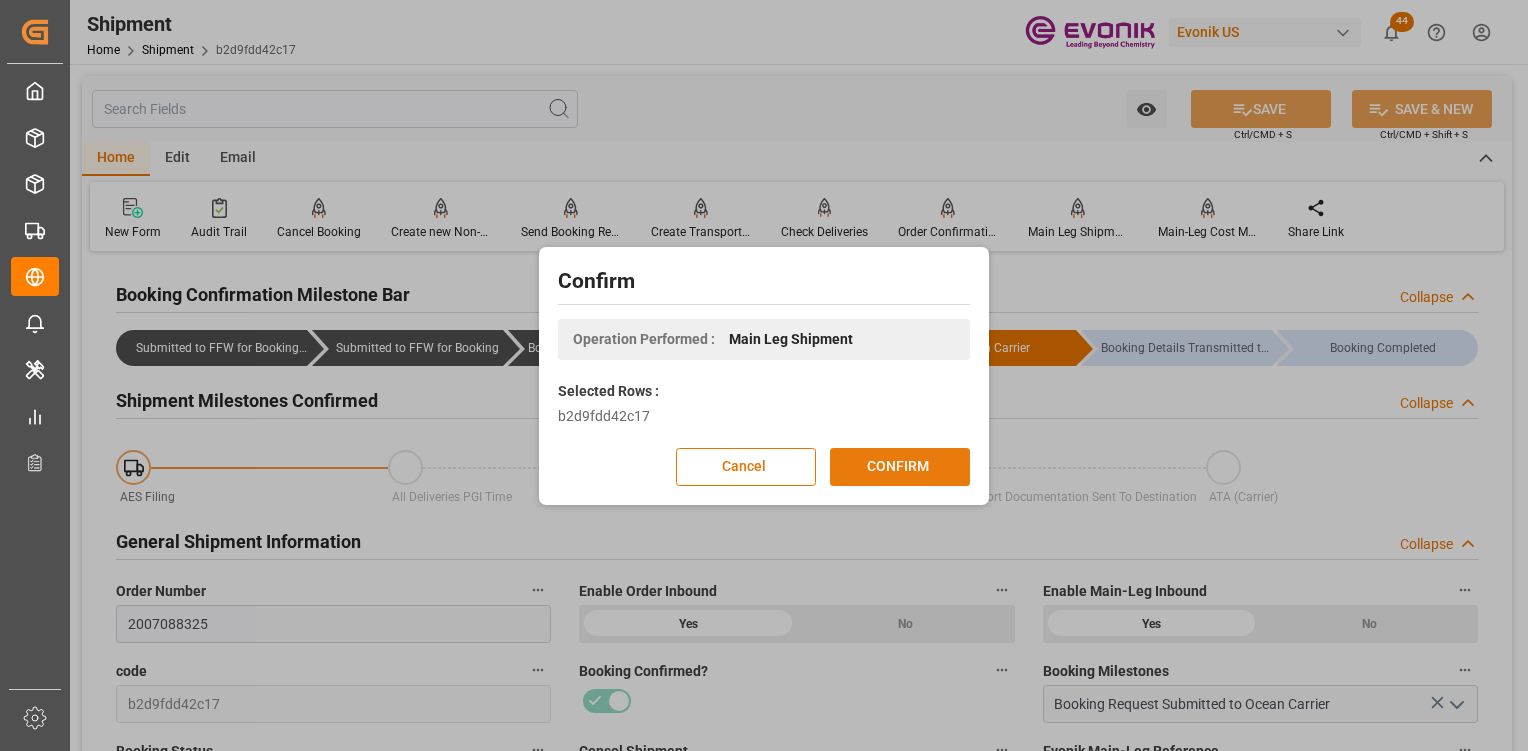 click on "CONFIRM" at bounding box center (900, 467) 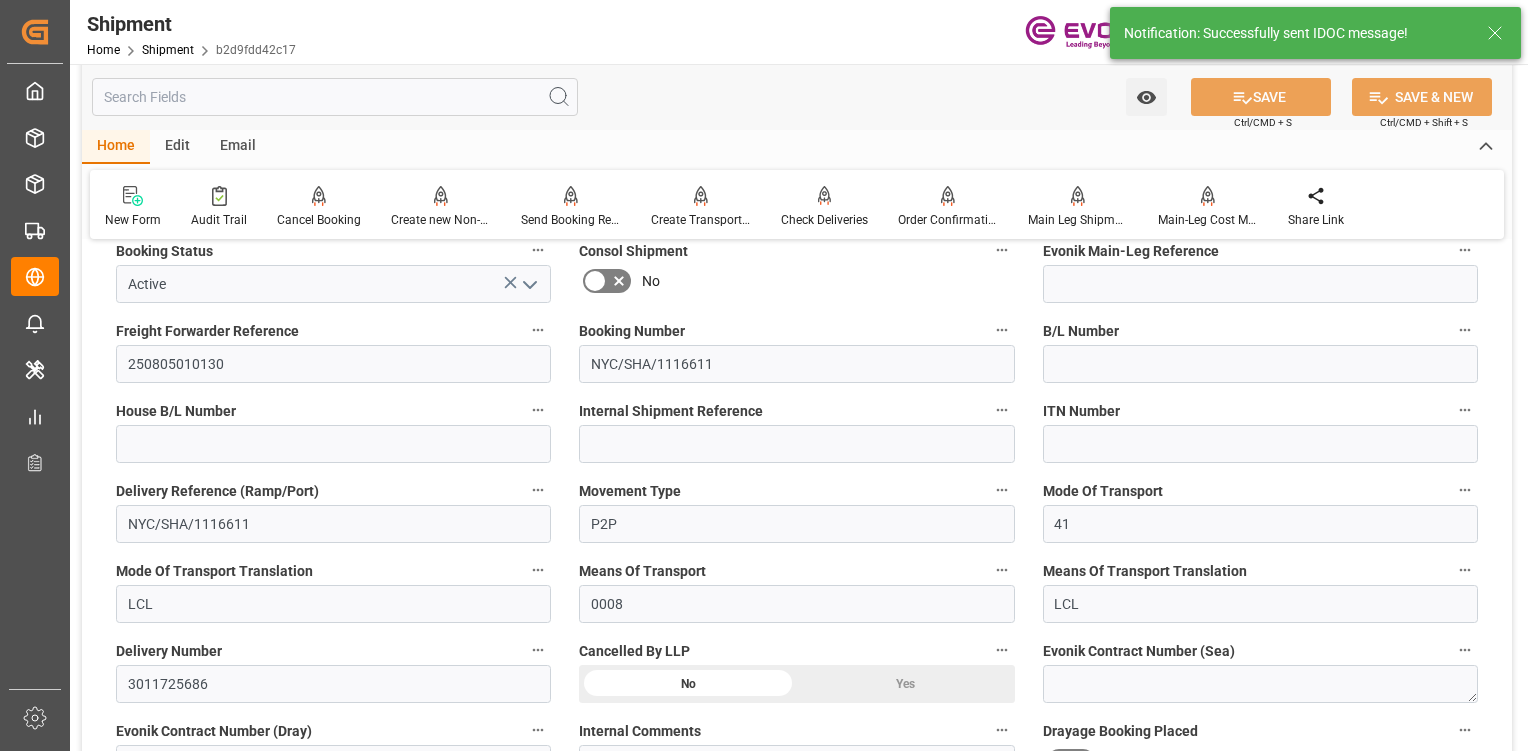 scroll, scrollTop: 0, scrollLeft: 0, axis: both 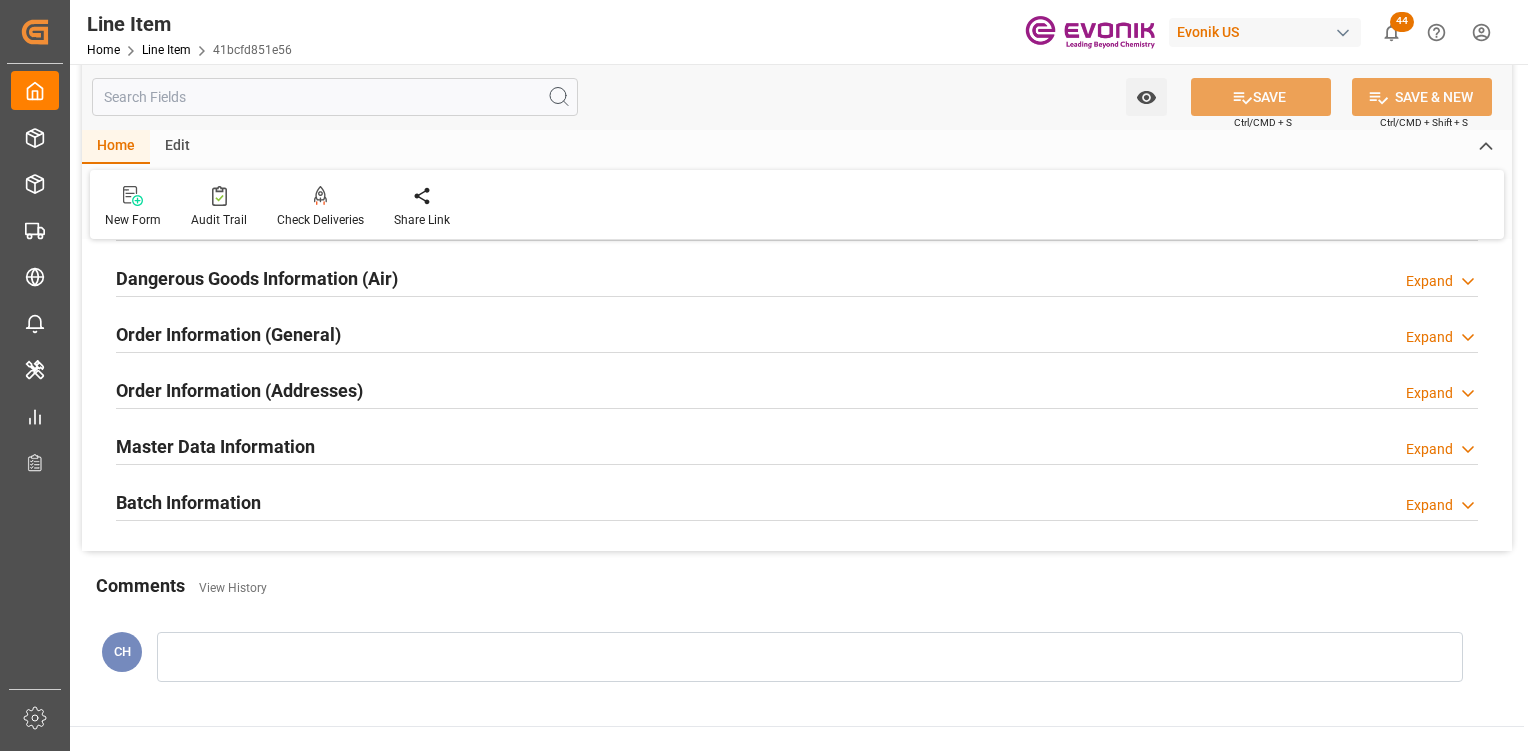 click on "Batch Information" at bounding box center (188, 502) 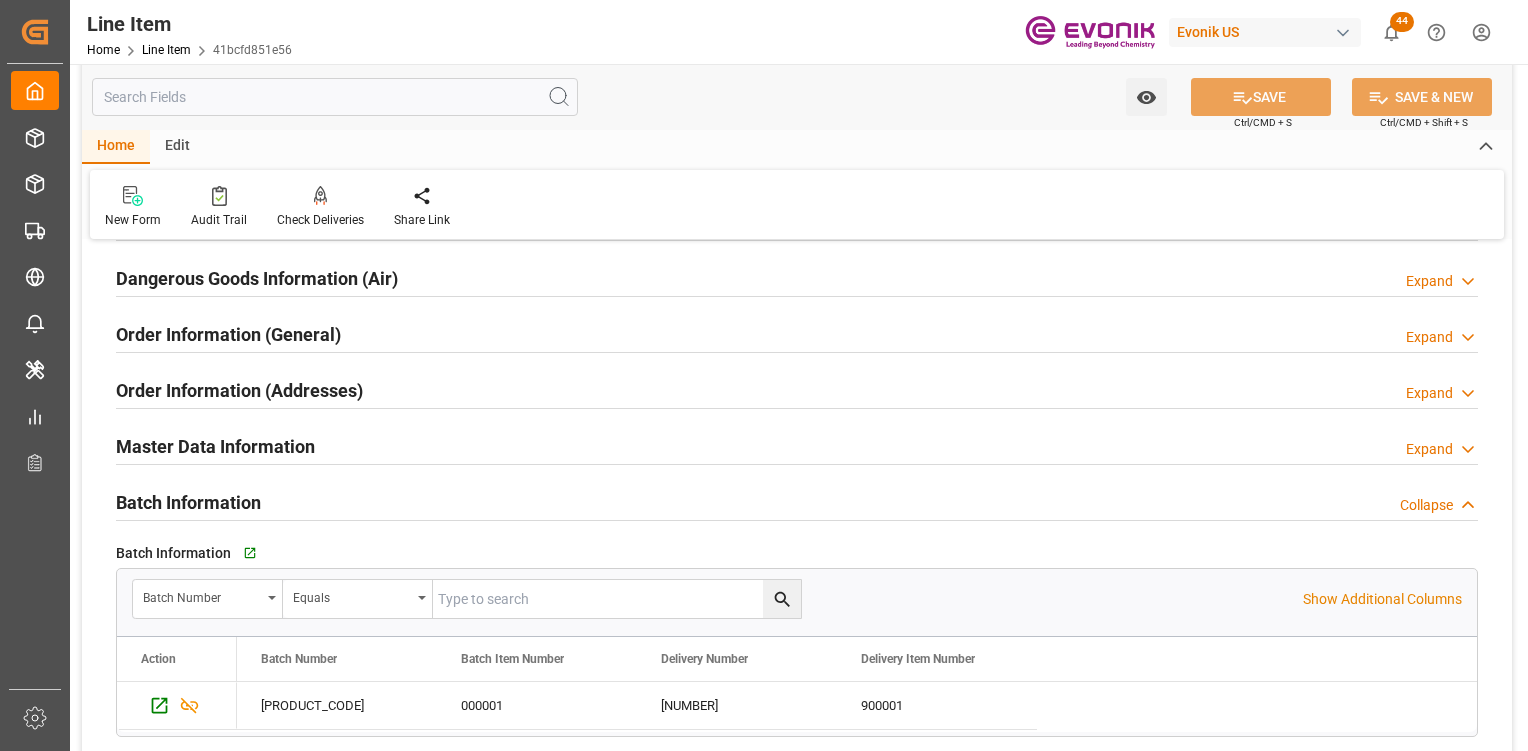 click on "Master Data Information" at bounding box center (215, 446) 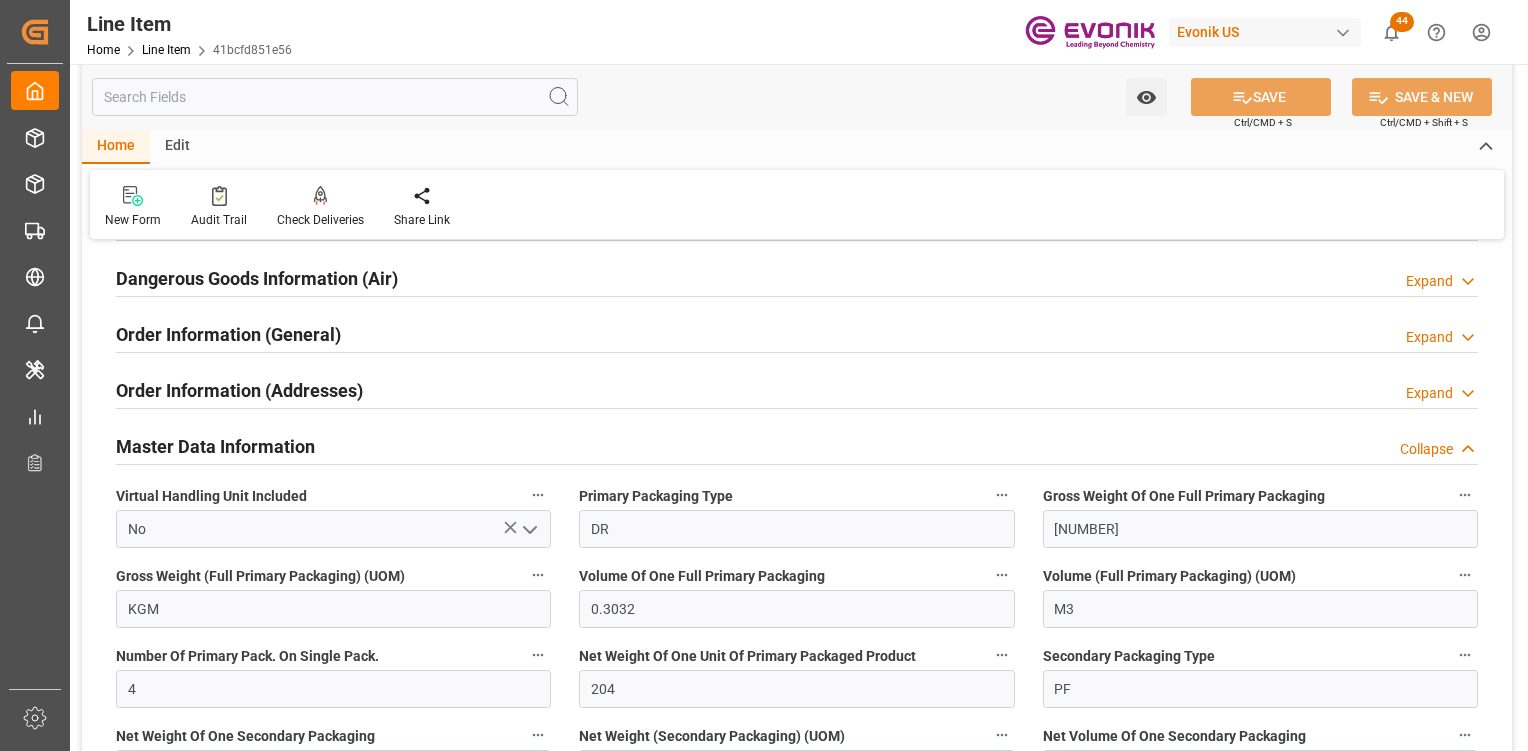 click on "Order Information (Addresses)" at bounding box center [239, 389] 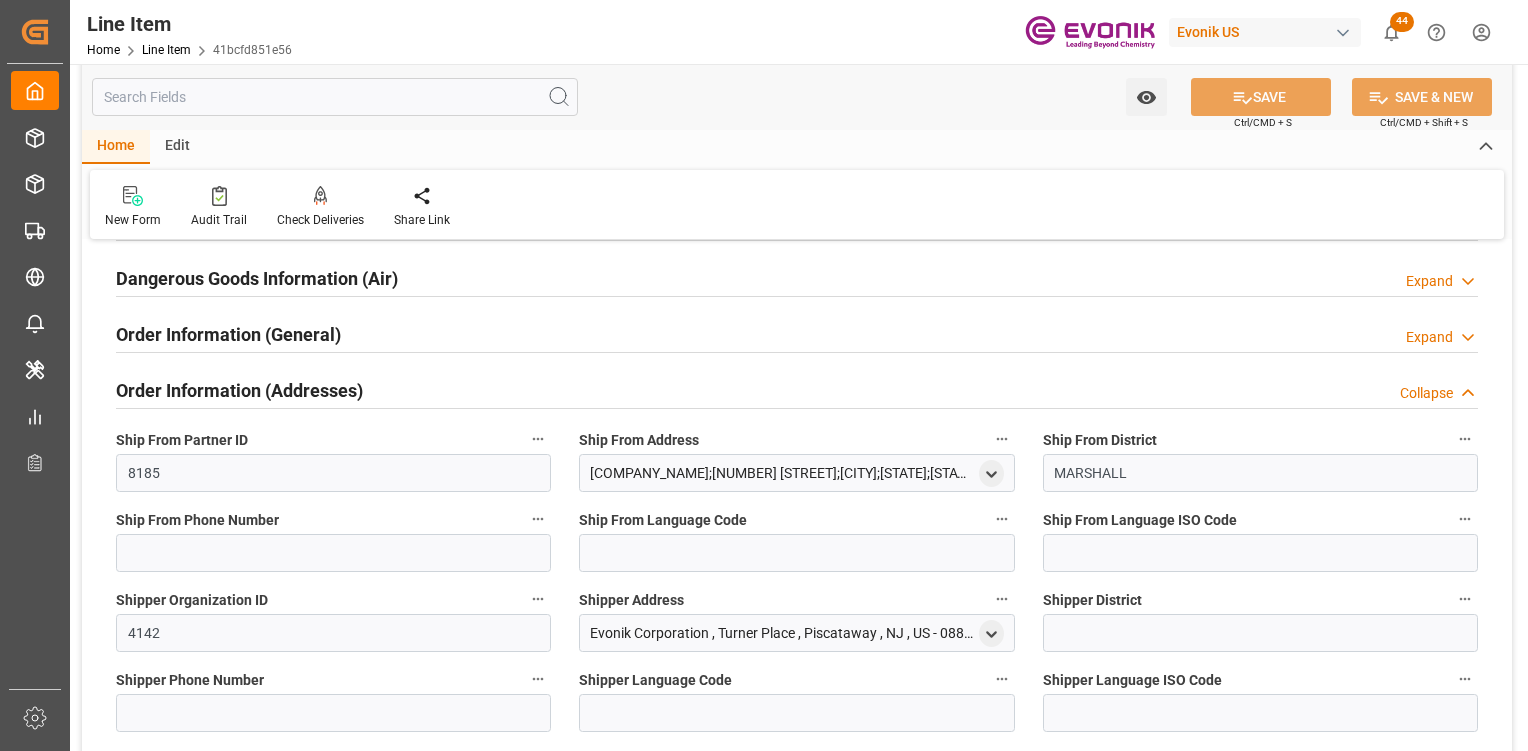 click on "Order Information (General) Expand" at bounding box center (797, 333) 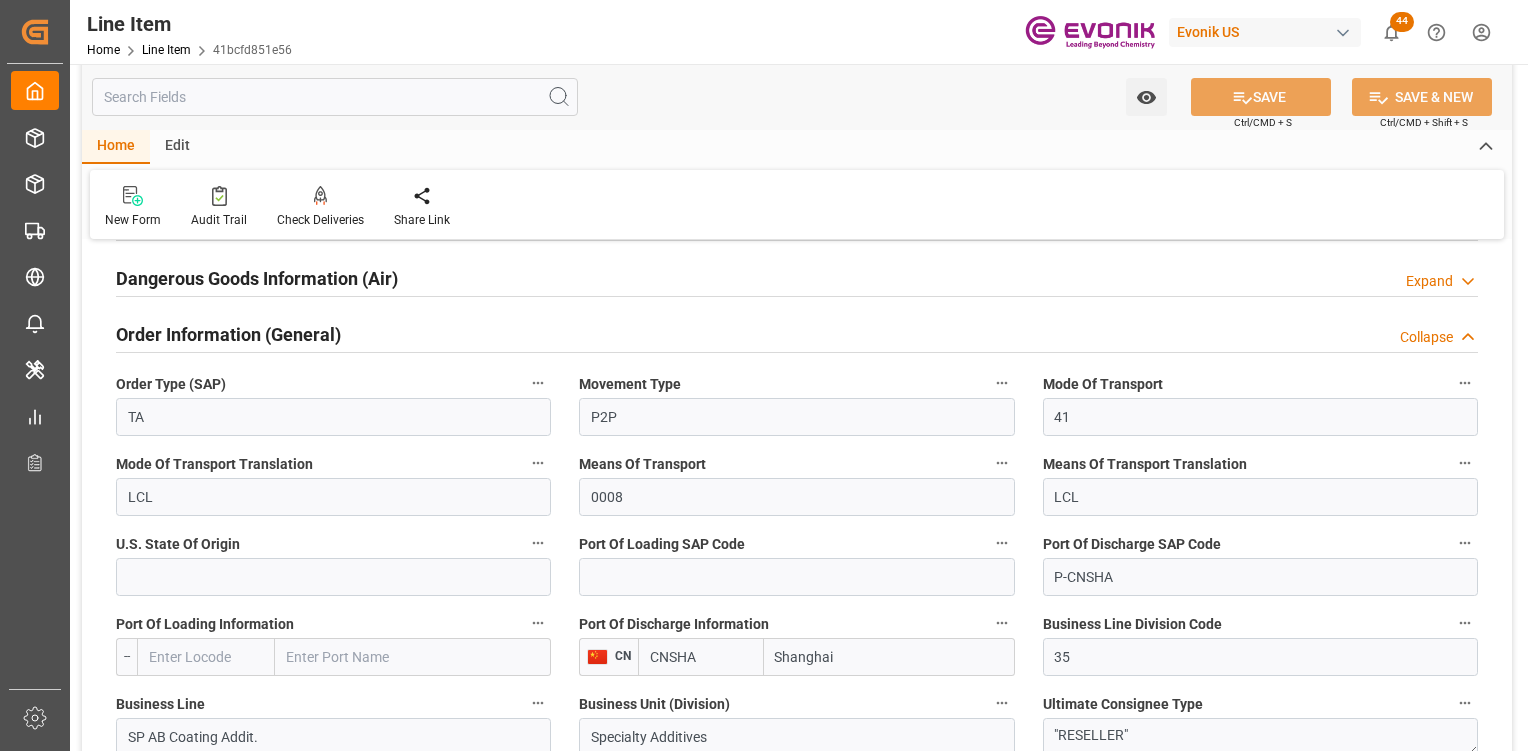 scroll, scrollTop: 2354, scrollLeft: 0, axis: vertical 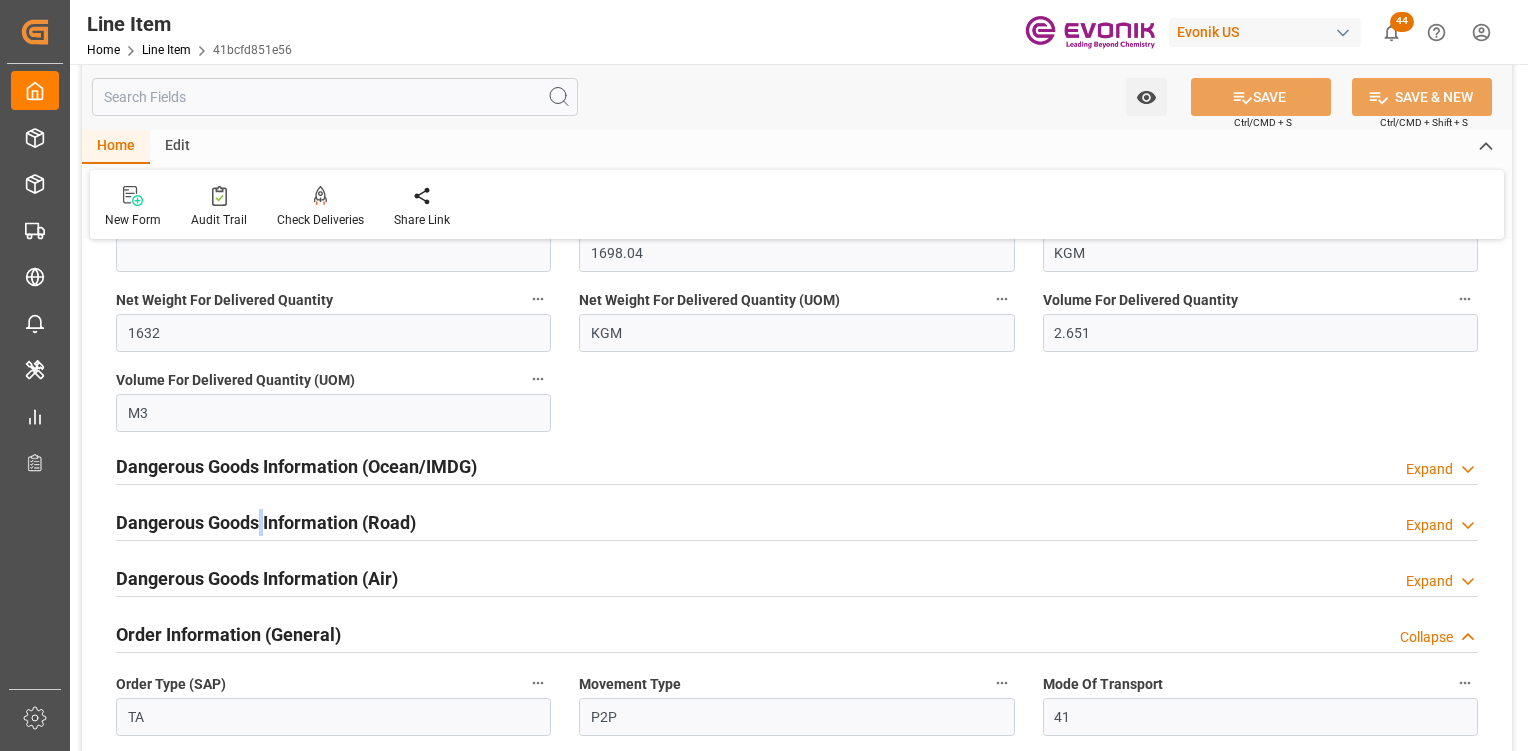 drag, startPoint x: 261, startPoint y: 513, endPoint x: 337, endPoint y: 465, distance: 89.88882 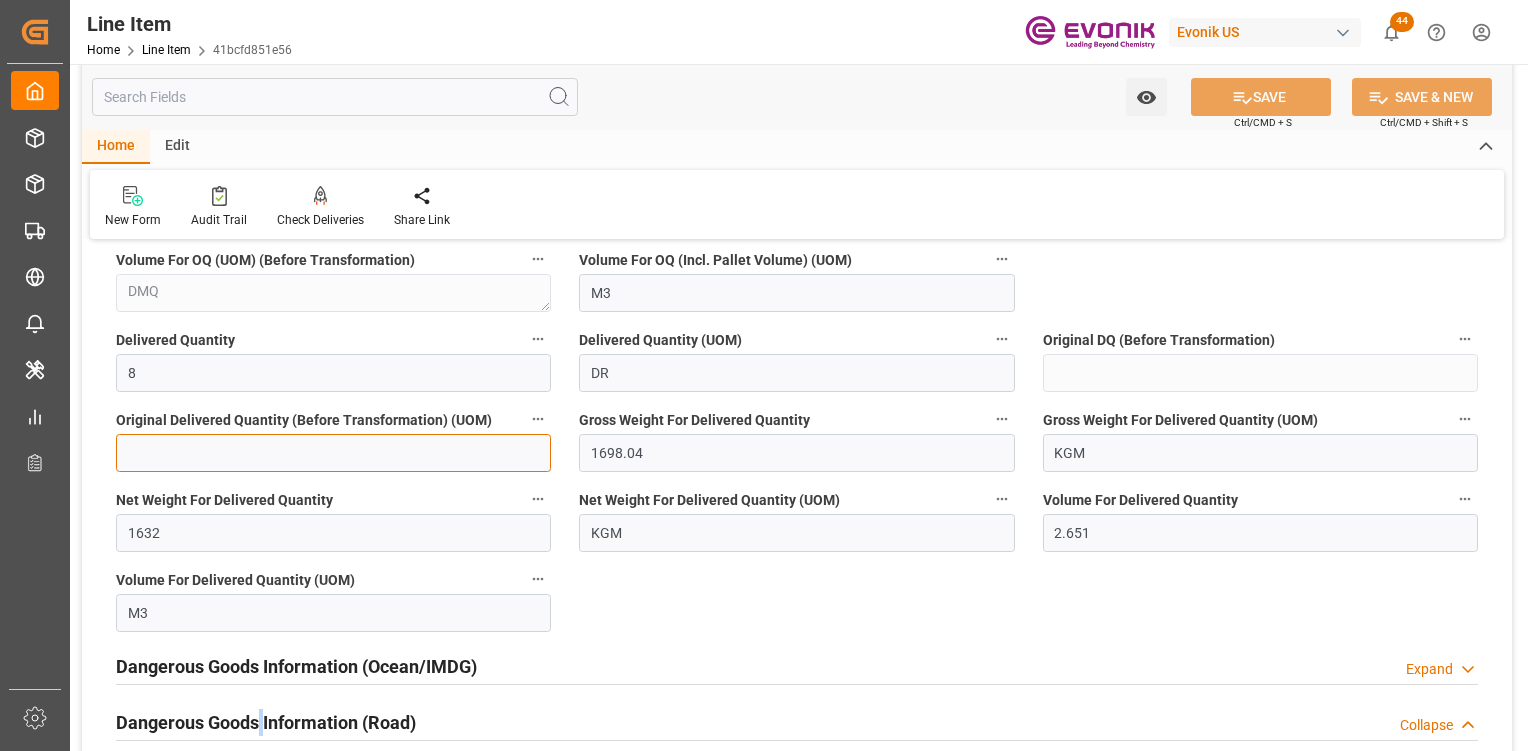 click at bounding box center [333, 453] 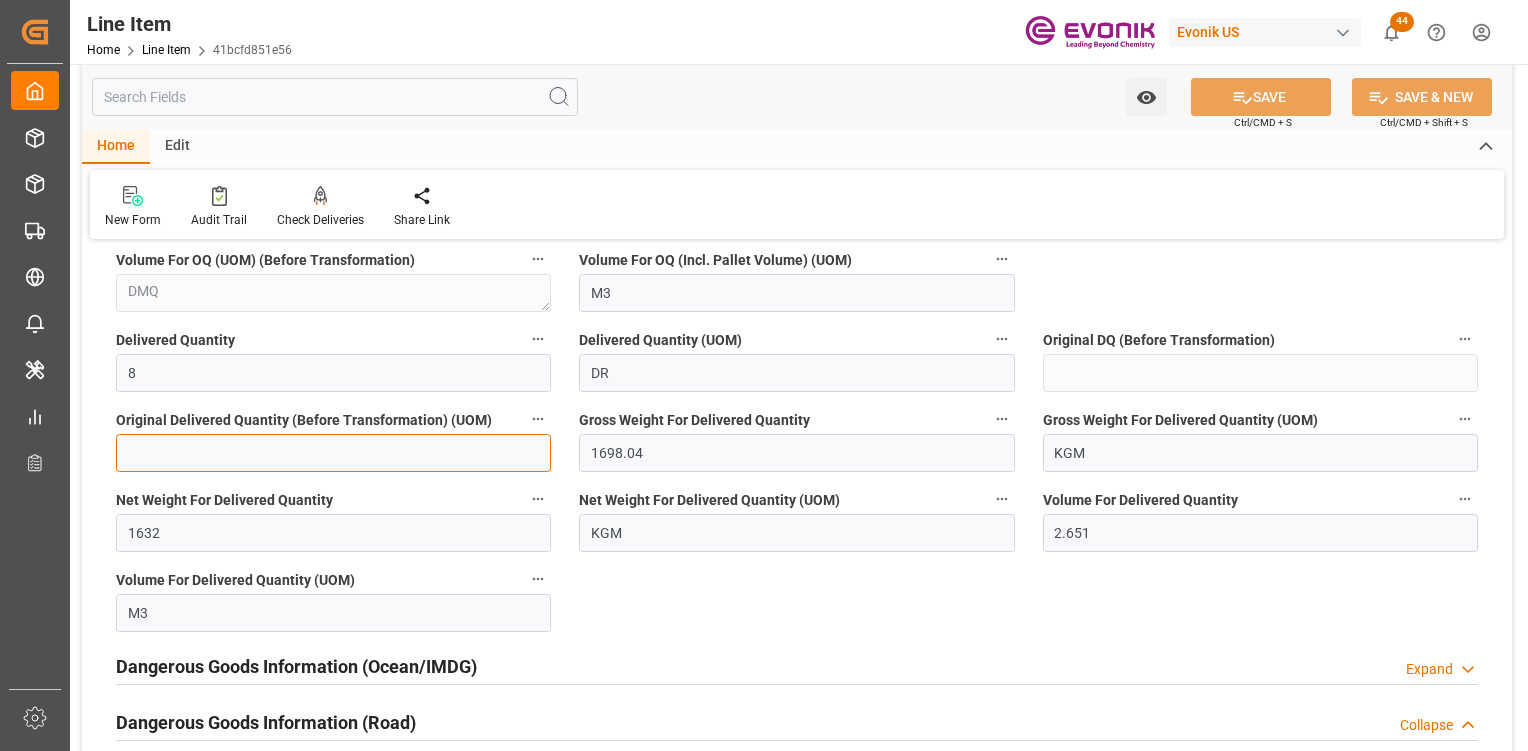 scroll, scrollTop: 2354, scrollLeft: 0, axis: vertical 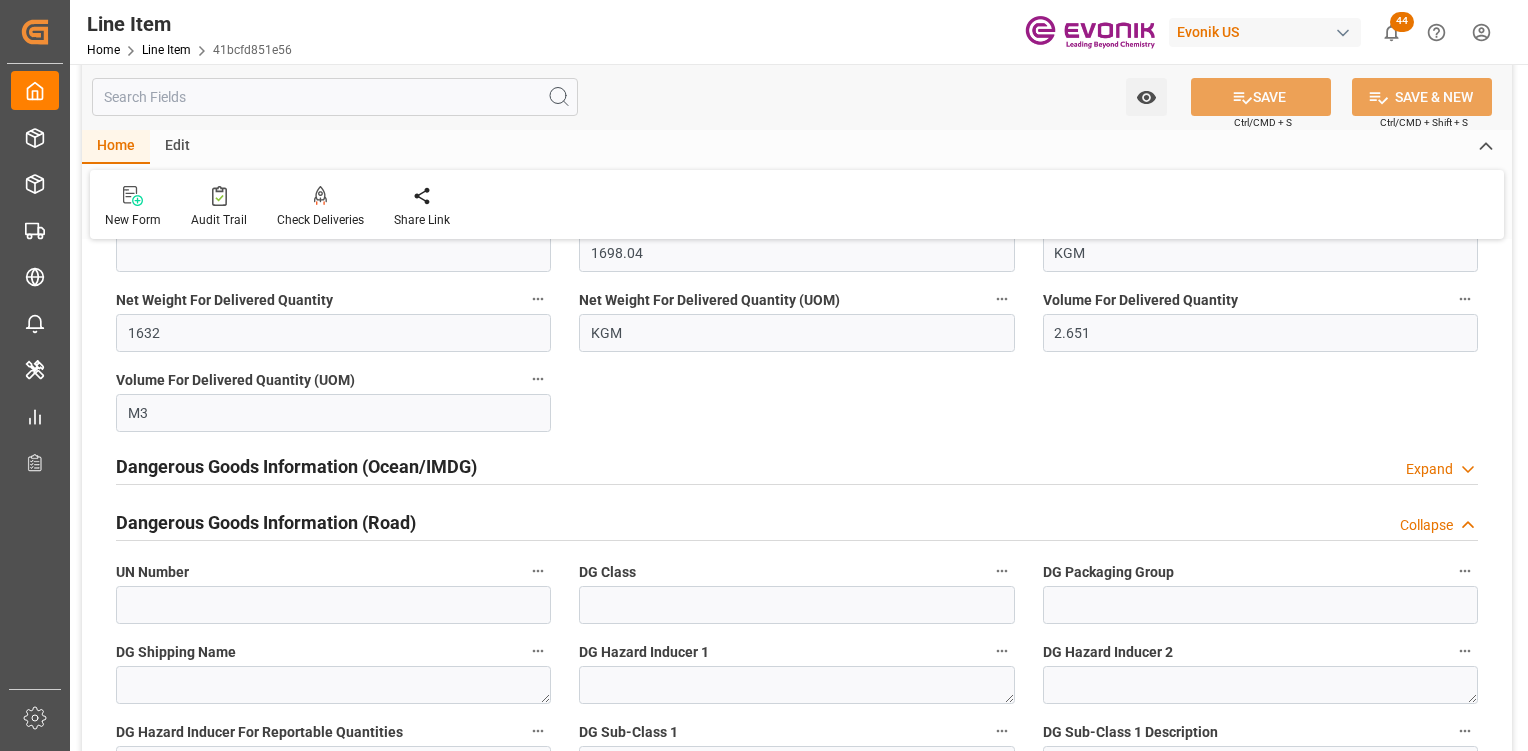 click on "Dangerous Goods Information (Ocean/IMDG)" at bounding box center (296, 466) 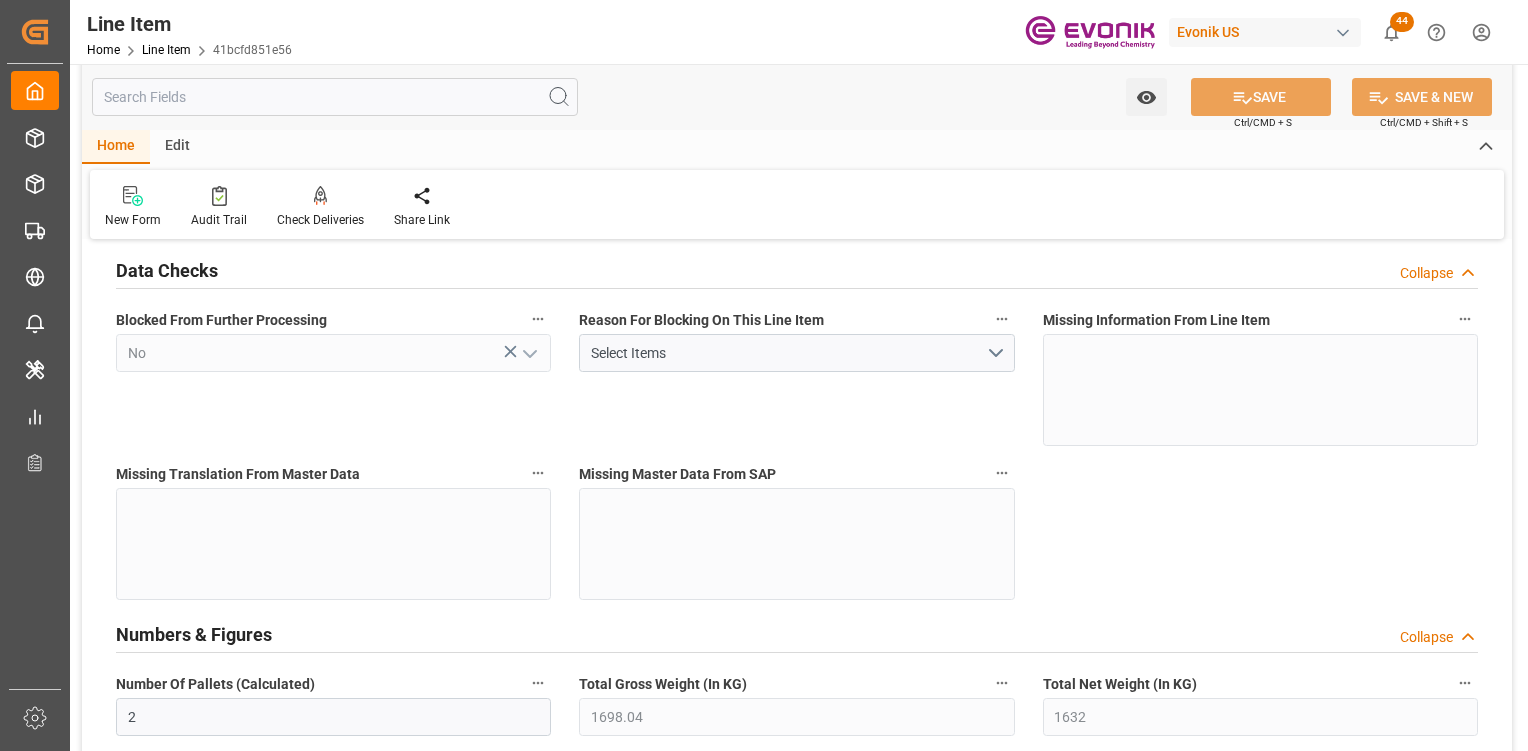 scroll, scrollTop: 0, scrollLeft: 0, axis: both 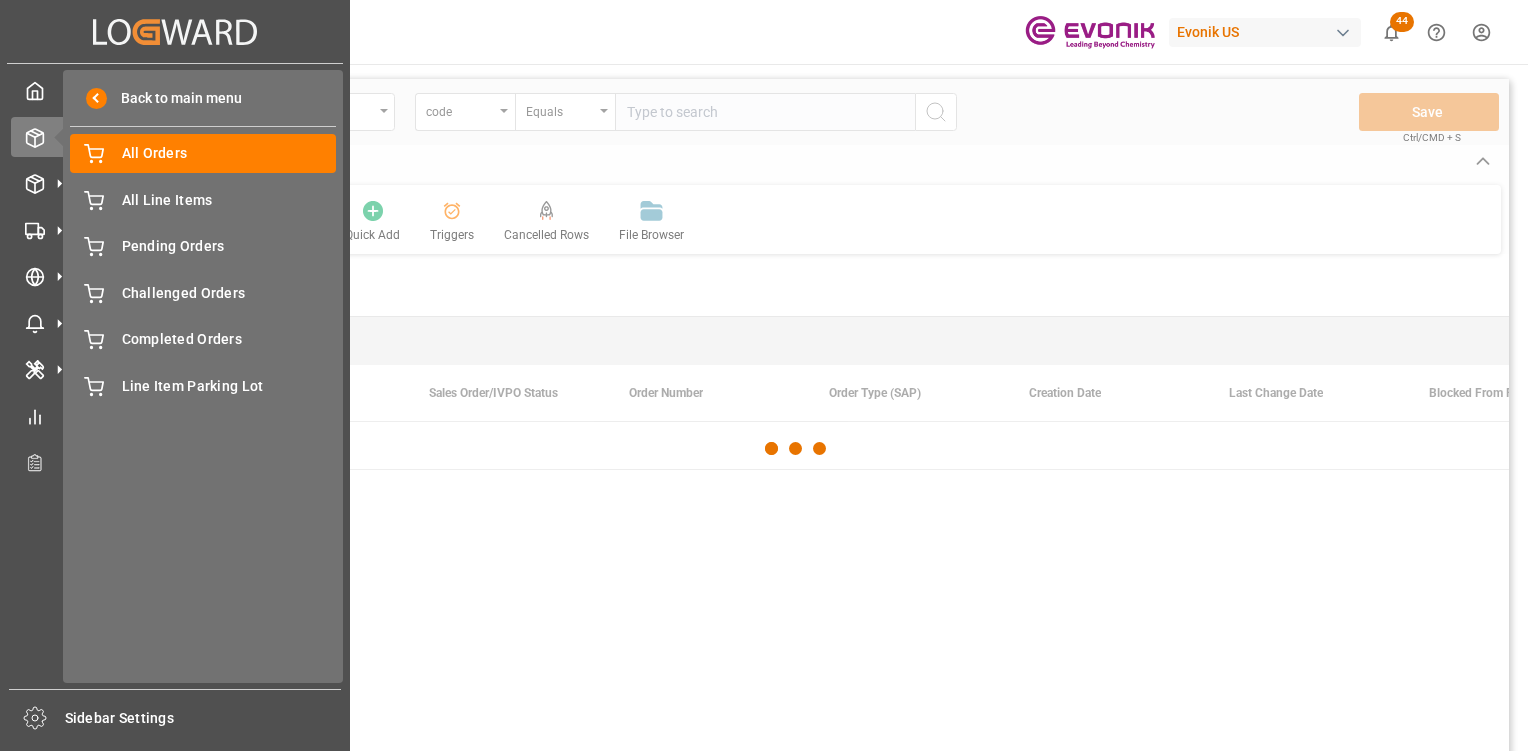 click on "Created by potrace 1.15, written by Peter Selinger 2001-2017 Created by potrace 1.15, written by Peter Selinger 2001-2017" at bounding box center (175, 31) 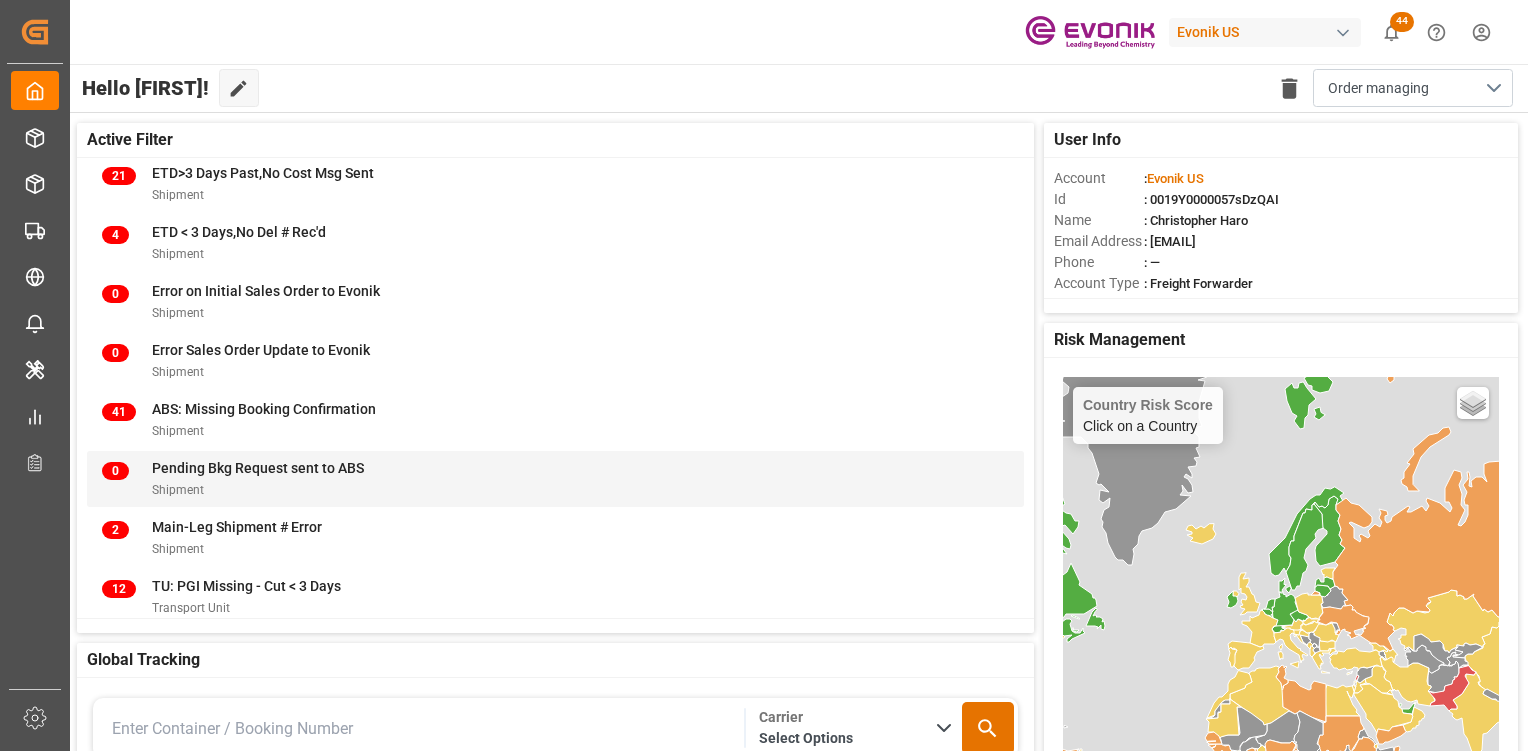 scroll, scrollTop: 356, scrollLeft: 0, axis: vertical 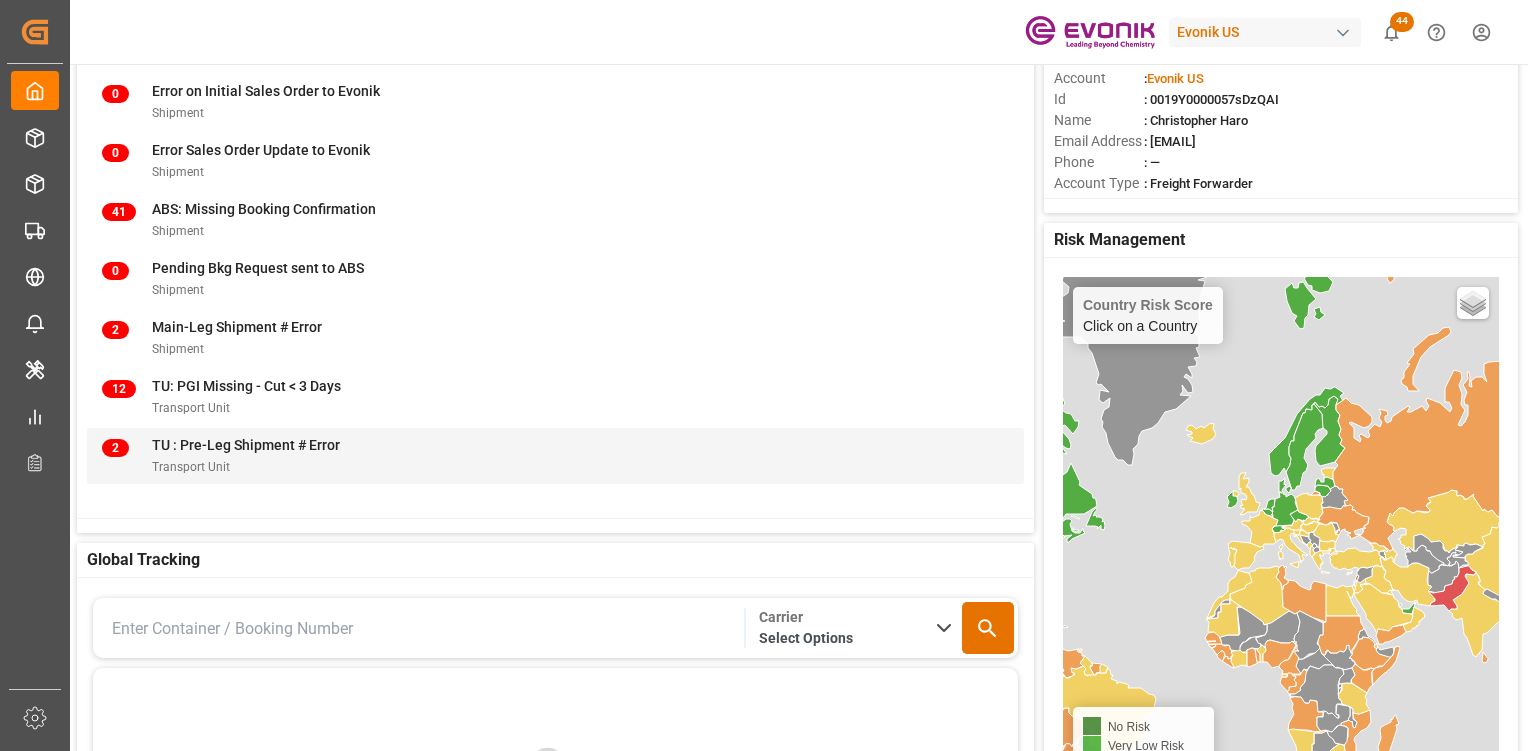 click on "TU : Pre-Leg Shipment # Error" at bounding box center [246, 445] 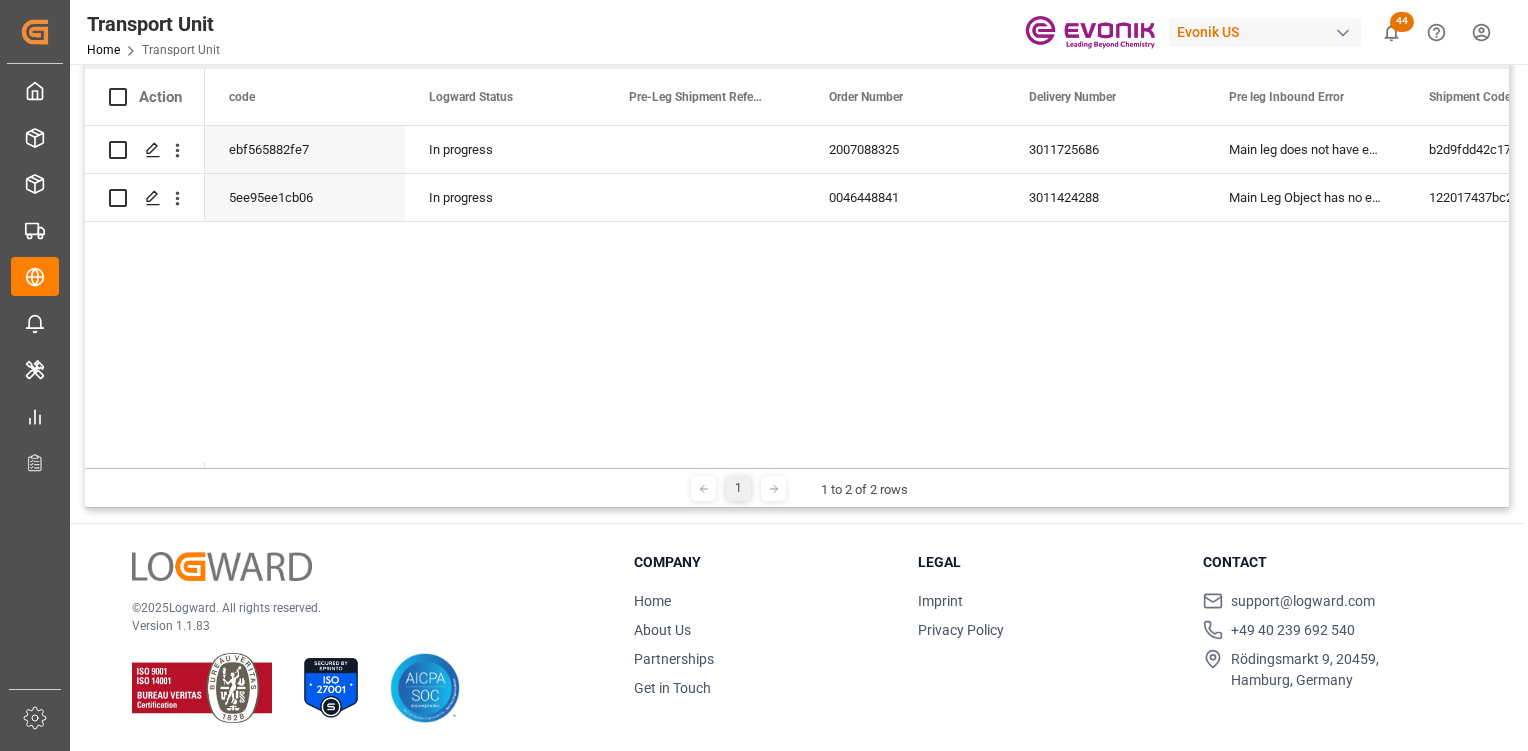 scroll, scrollTop: 196, scrollLeft: 0, axis: vertical 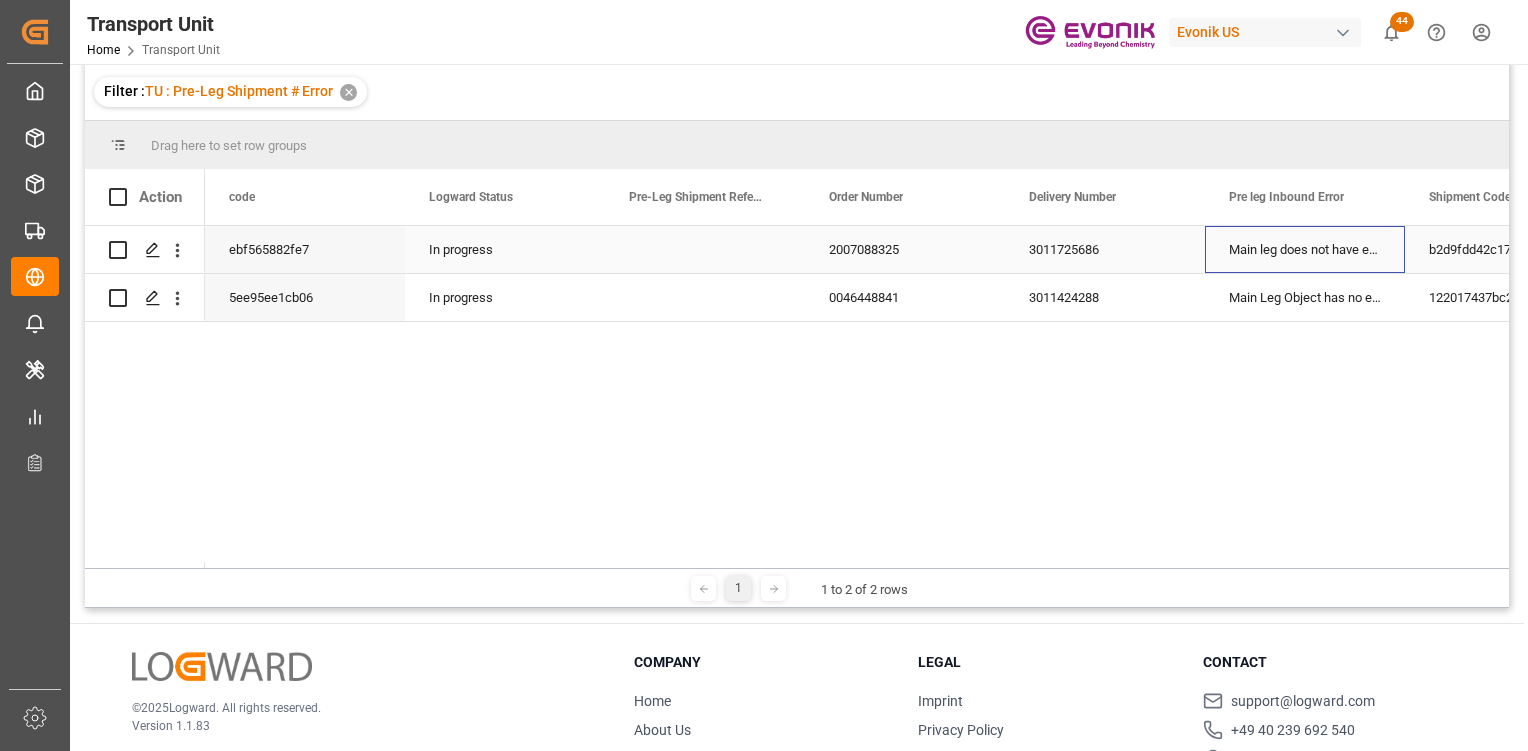 click on "Main leg does not have evonik reference" at bounding box center (1305, 249) 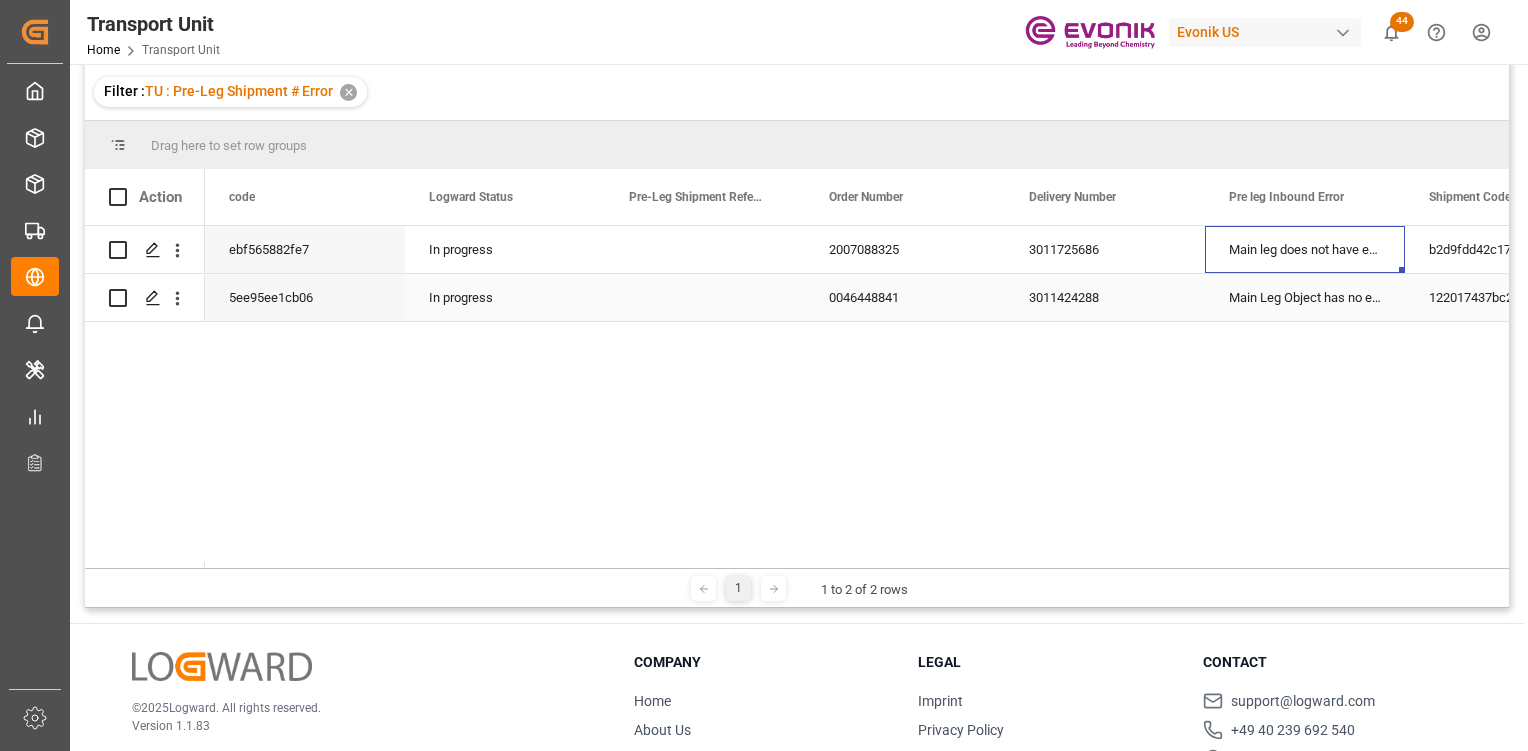 click on "Main Leg Object has no evonik reference" at bounding box center [1305, 297] 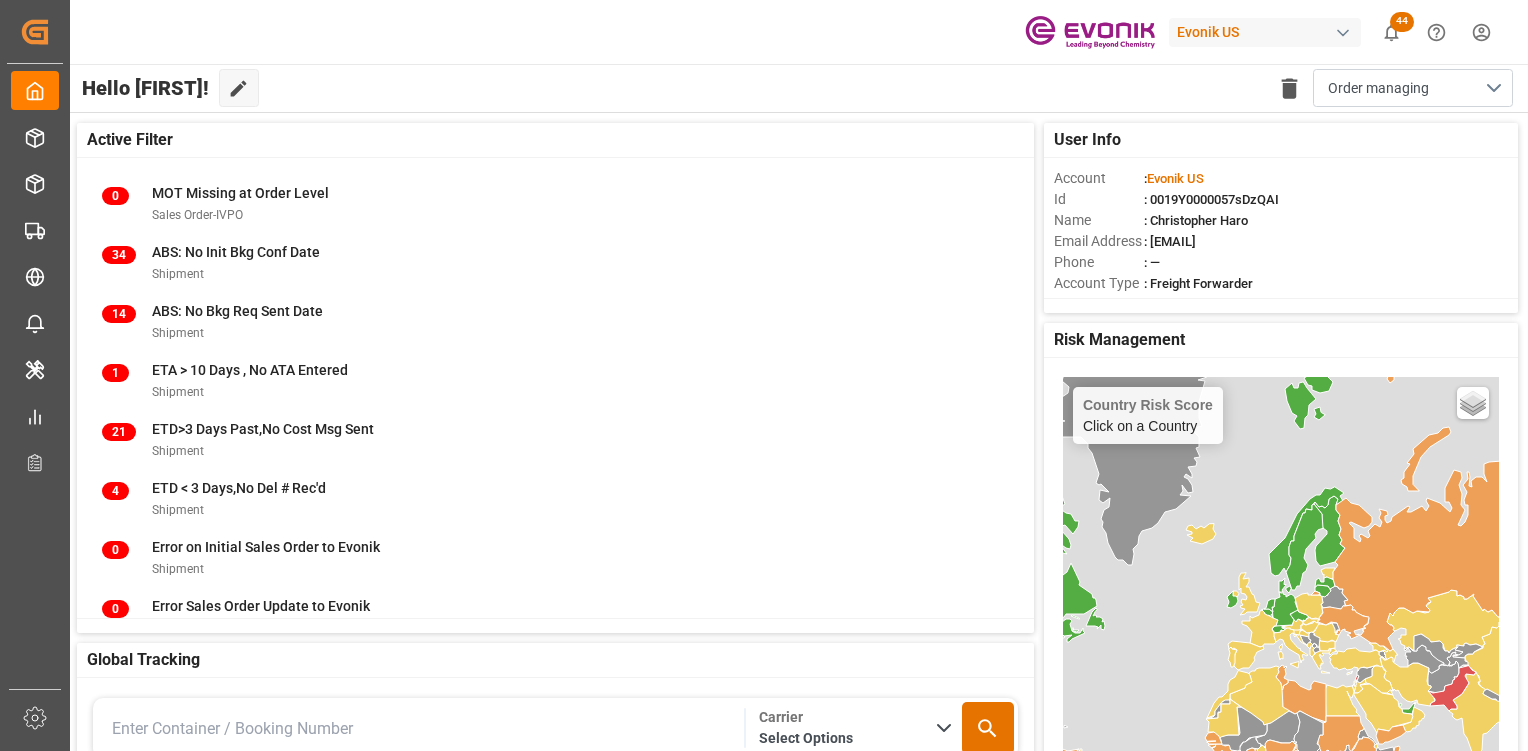 scroll, scrollTop: 356, scrollLeft: 0, axis: vertical 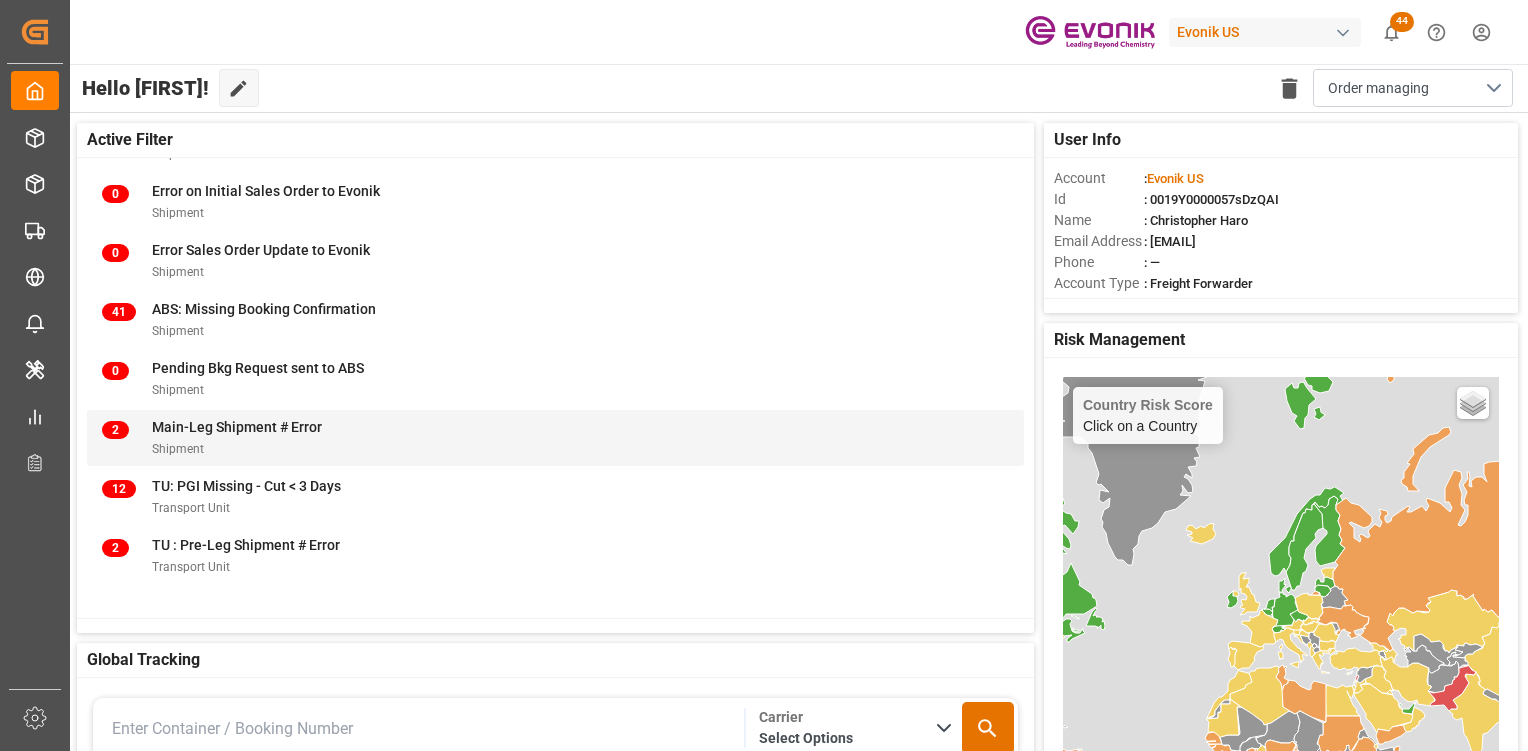 click on "Shipment" at bounding box center (237, 448) 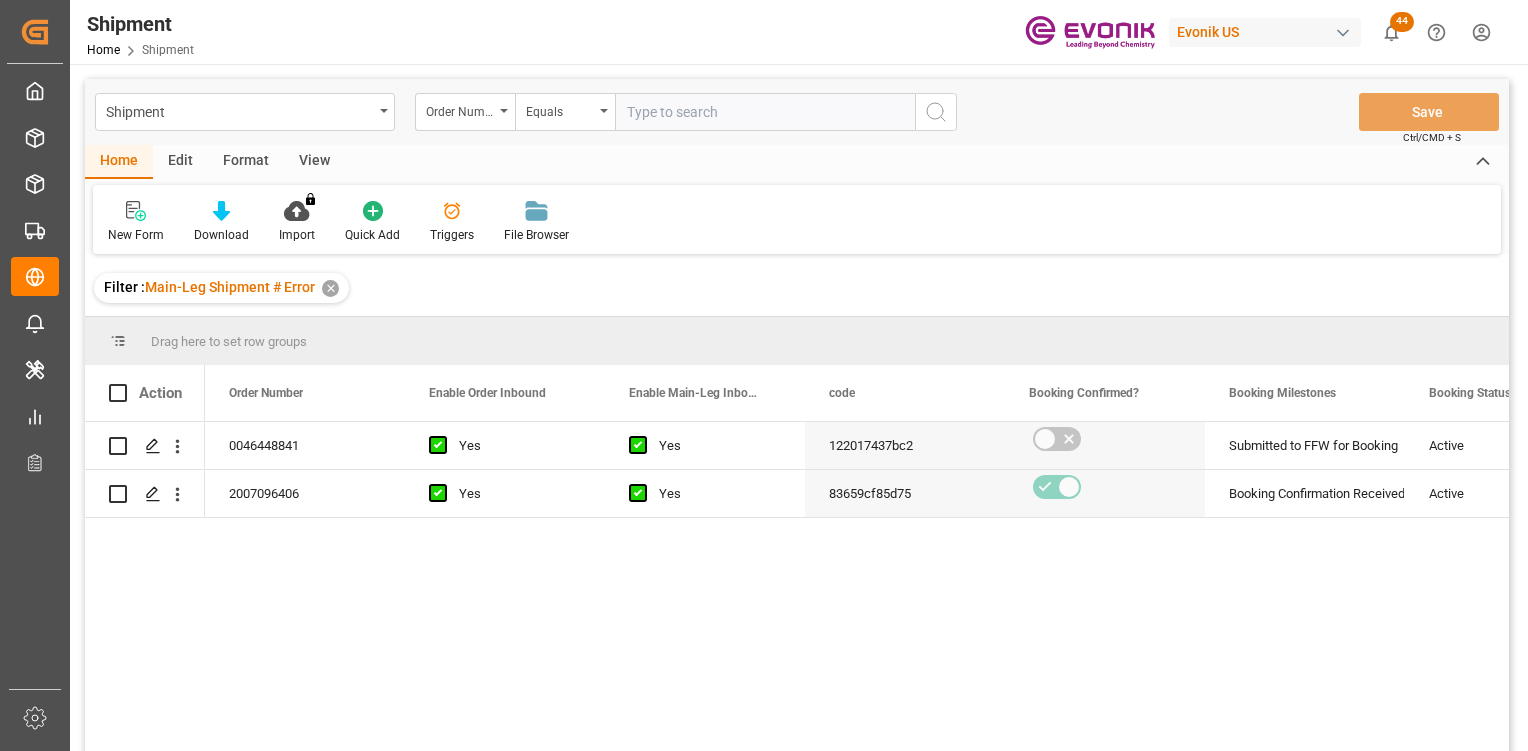 scroll, scrollTop: 100, scrollLeft: 0, axis: vertical 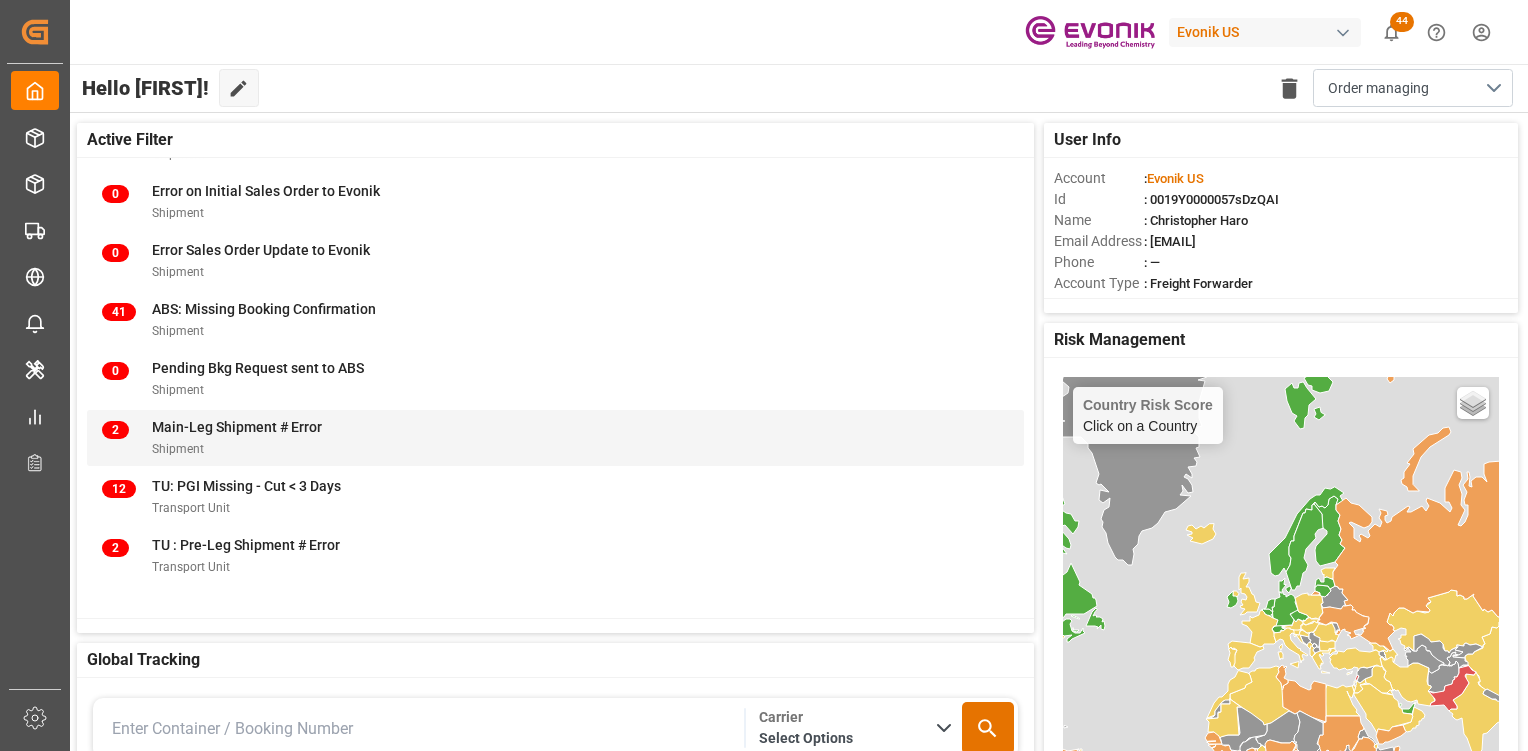 click on "Main-Leg Shipment # Error" at bounding box center (237, 427) 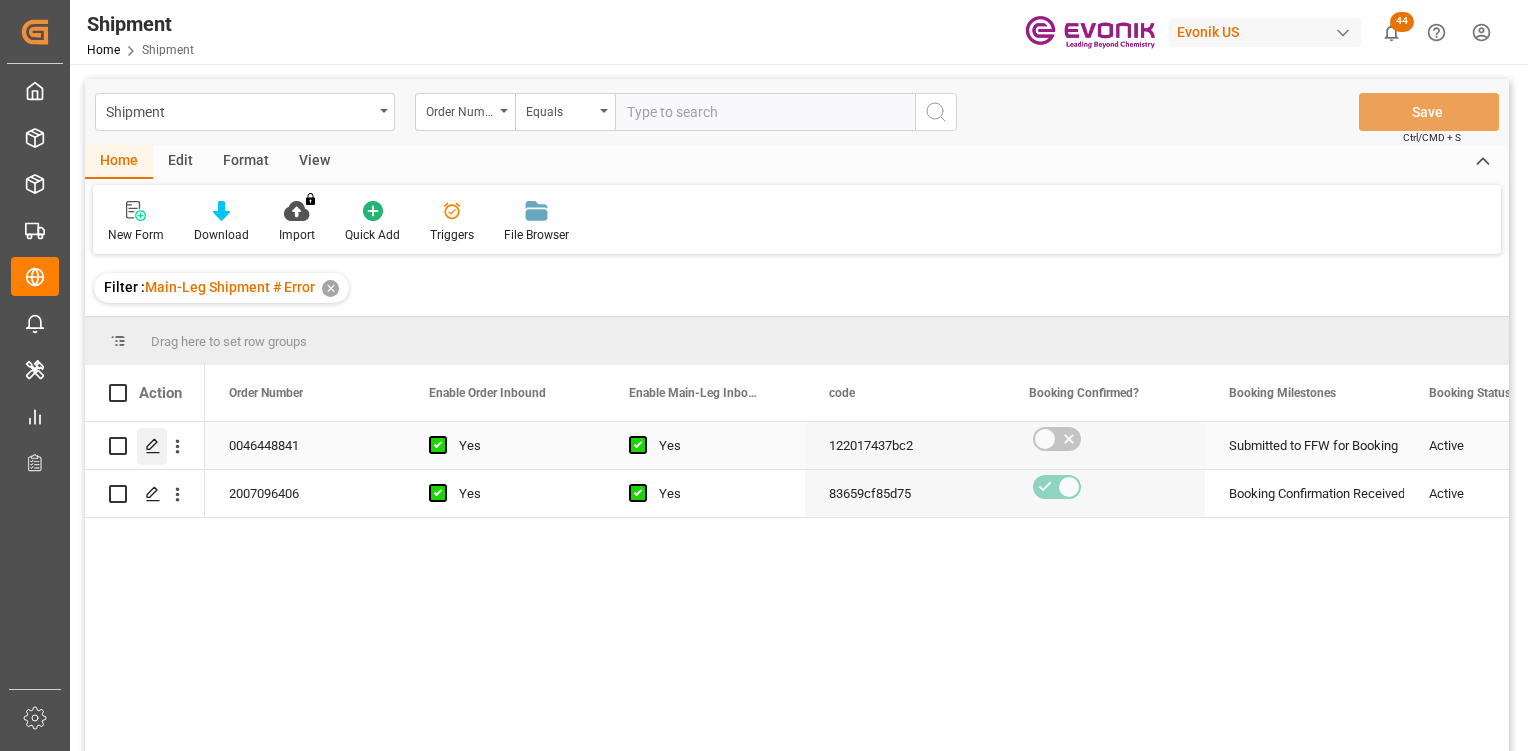 click 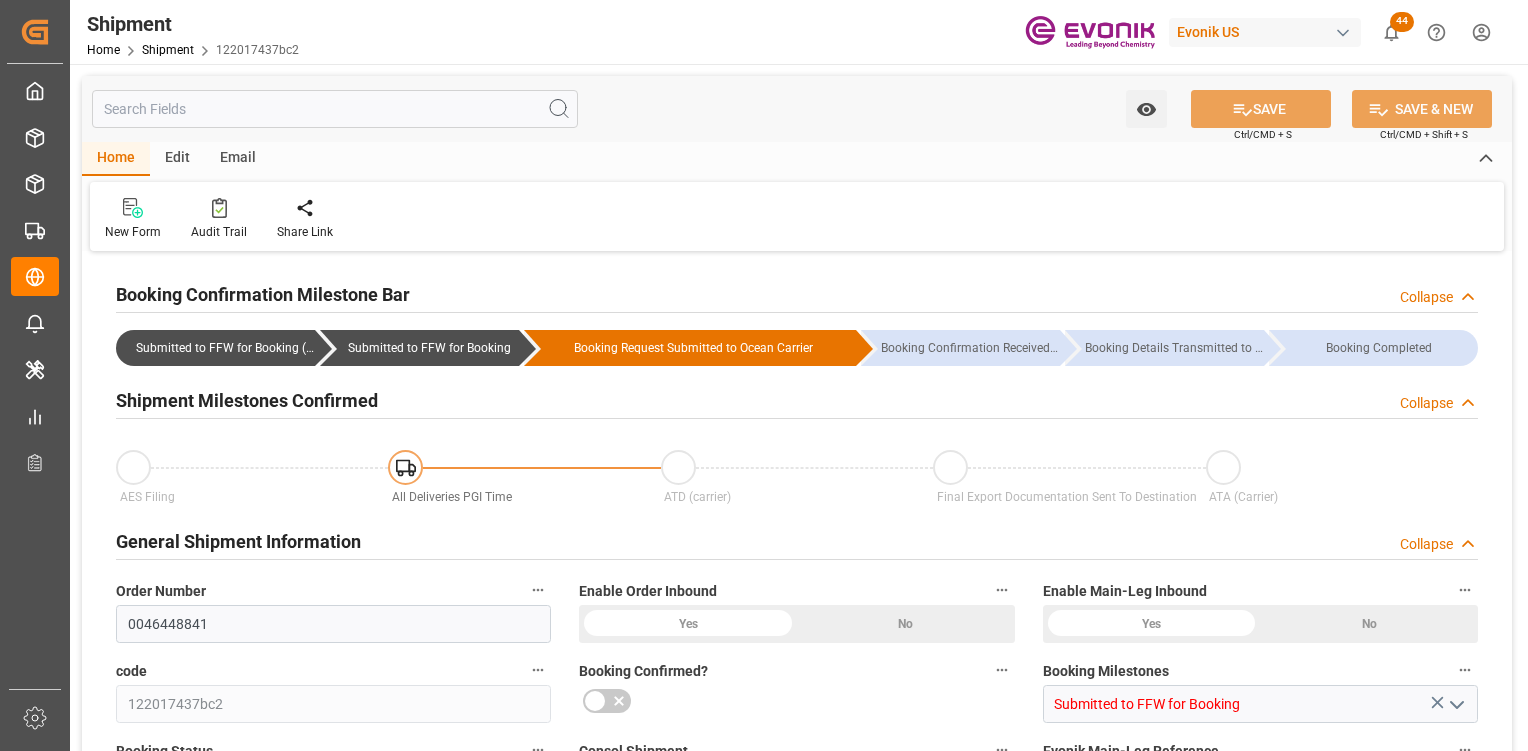 type on "OOCL" 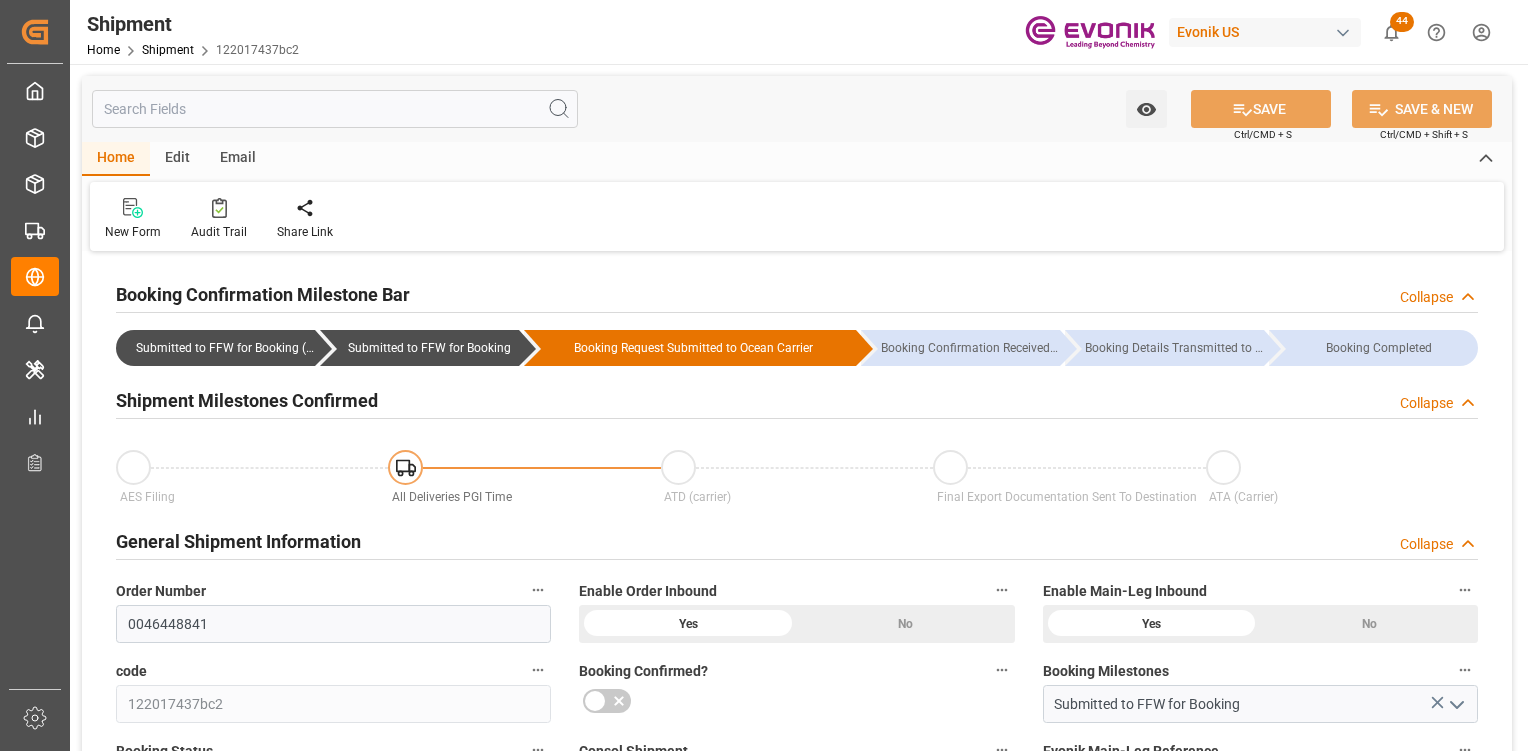 type on "08-26-2025 00:00" 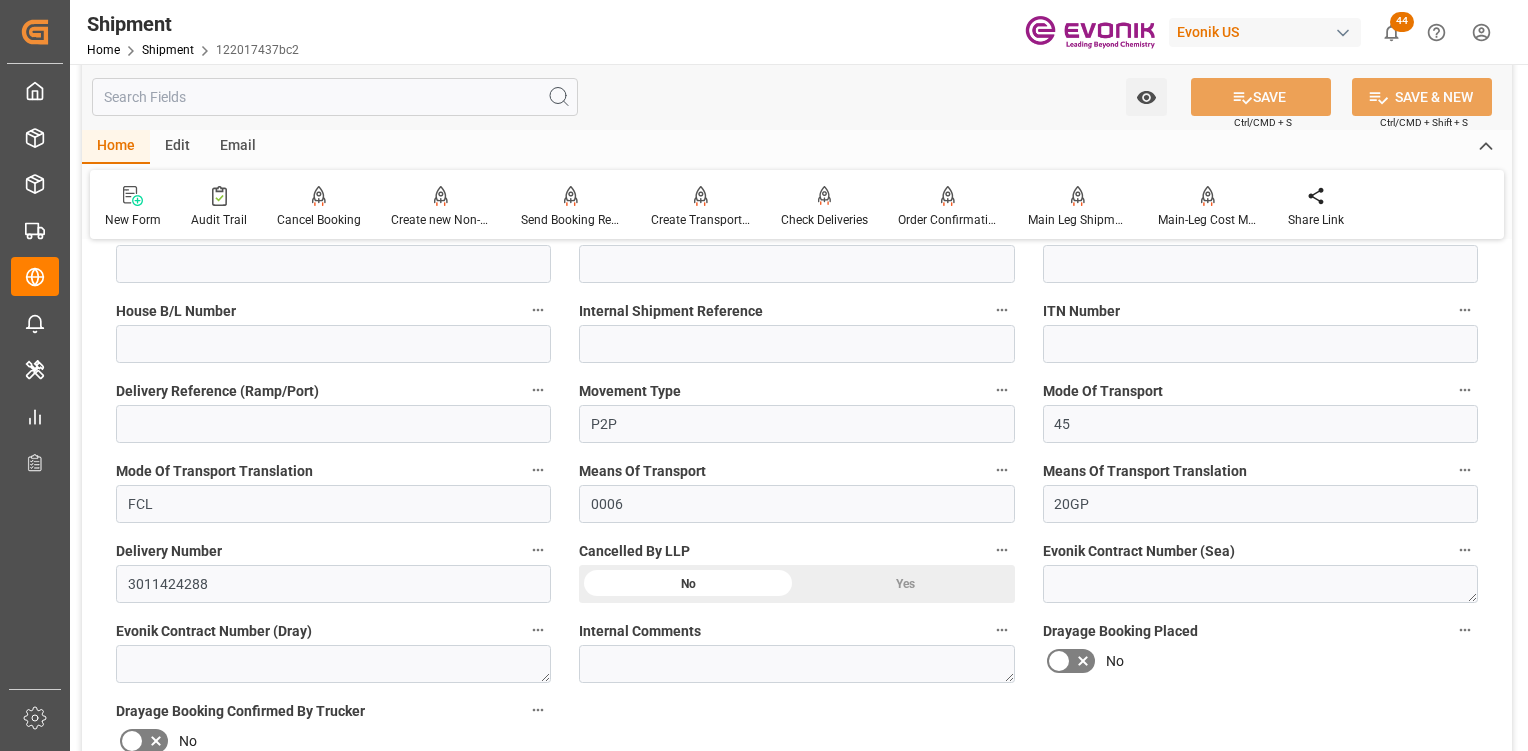 scroll, scrollTop: 1200, scrollLeft: 0, axis: vertical 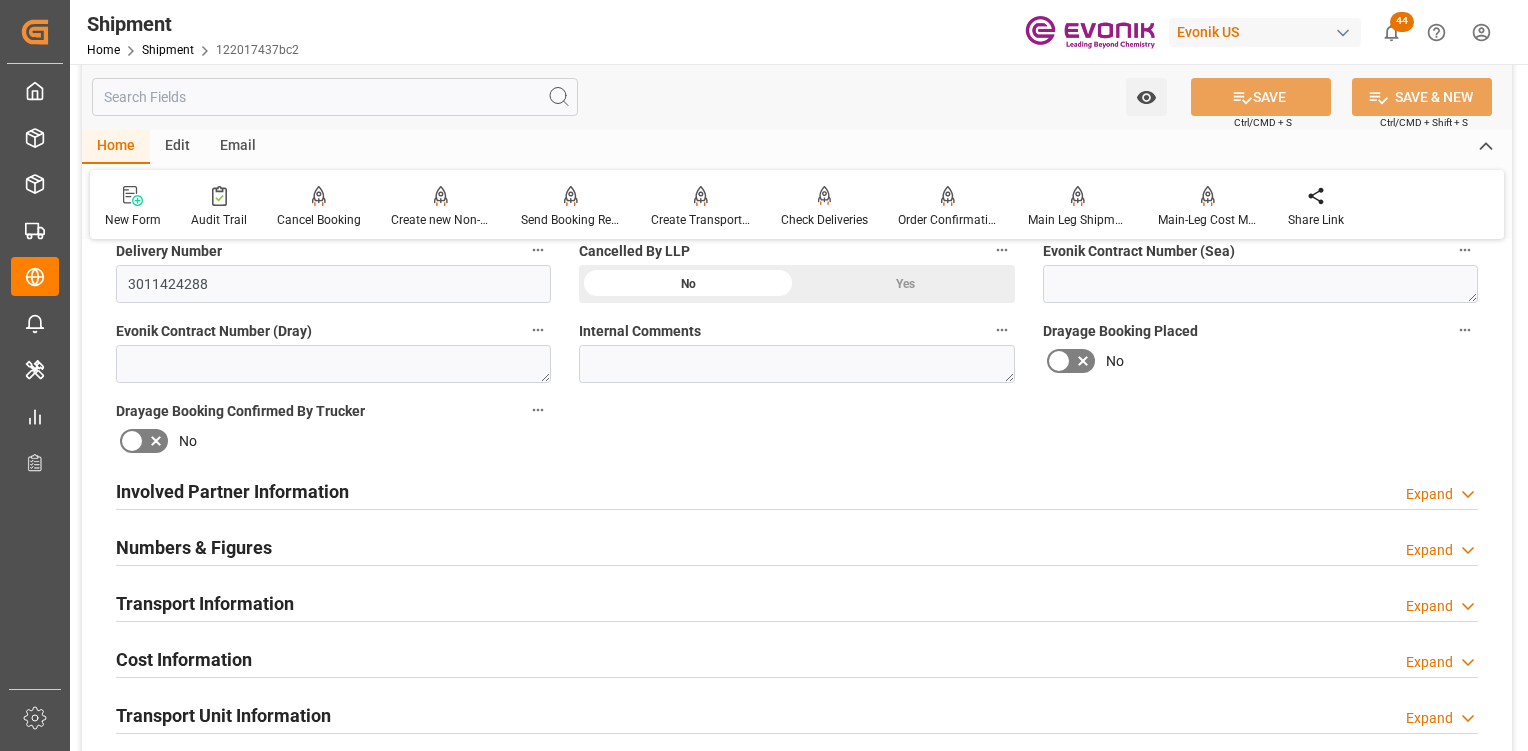 click on "Involved Partner Information Expand" at bounding box center [797, 490] 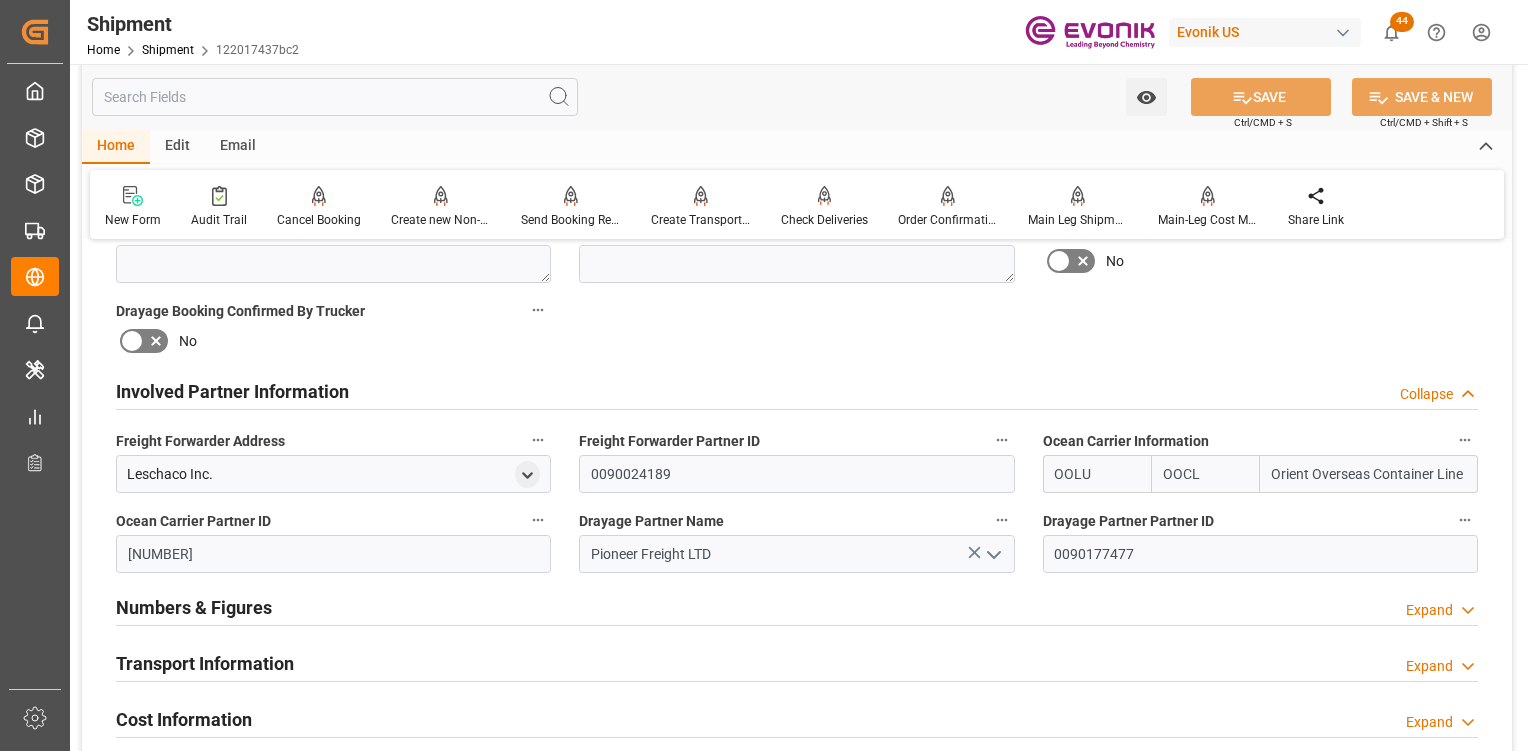 scroll, scrollTop: 1100, scrollLeft: 0, axis: vertical 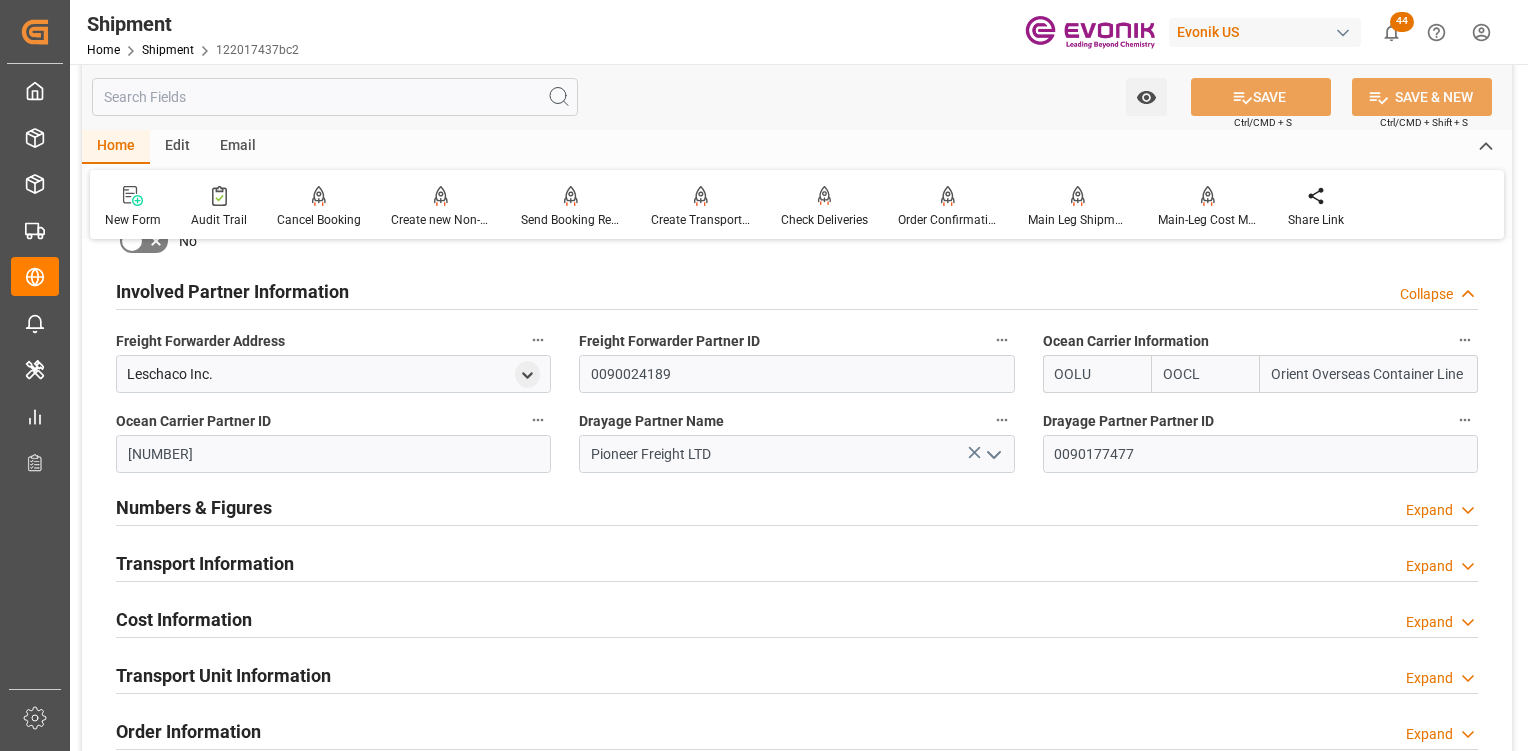 drag, startPoint x: 294, startPoint y: 560, endPoint x: 1132, endPoint y: 572, distance: 838.08594 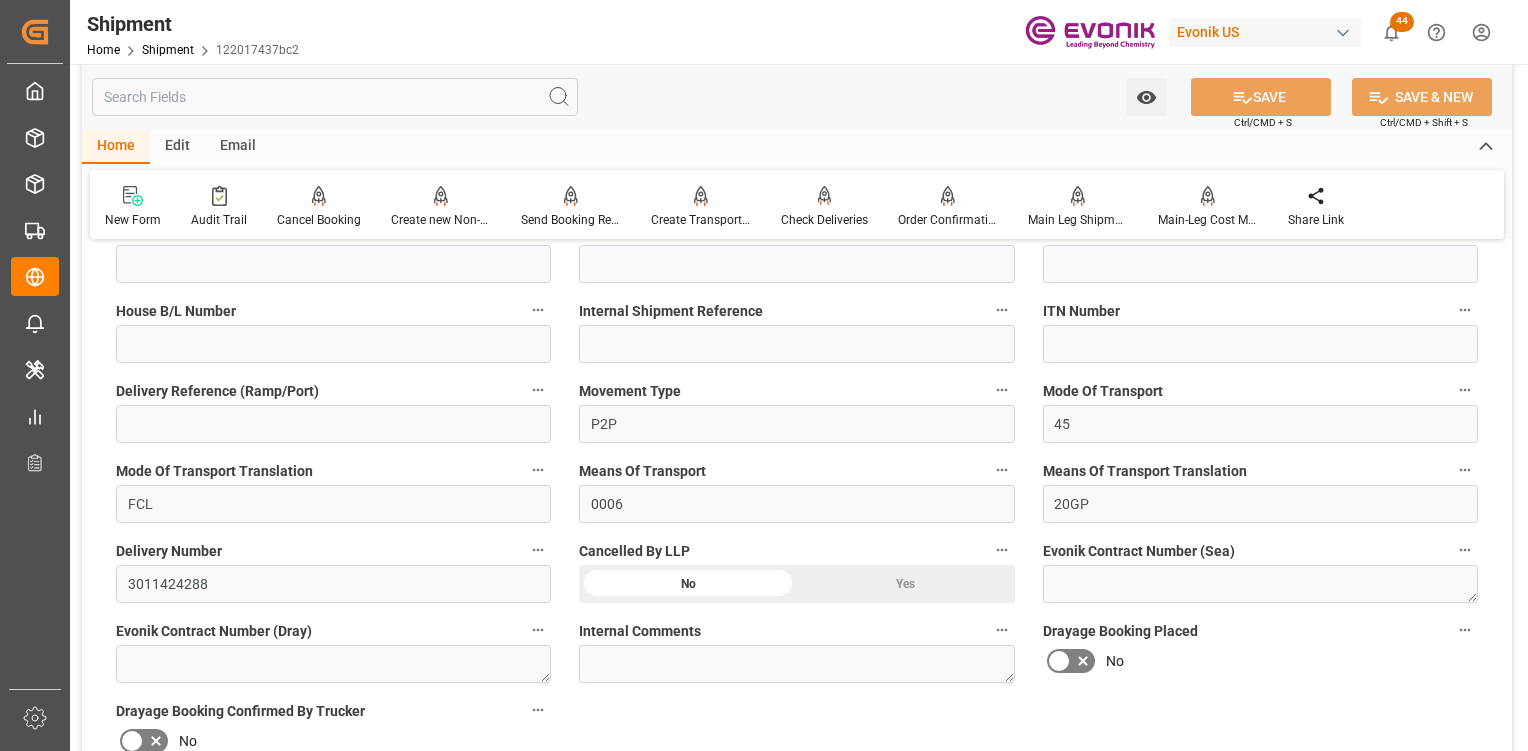 scroll, scrollTop: 300, scrollLeft: 0, axis: vertical 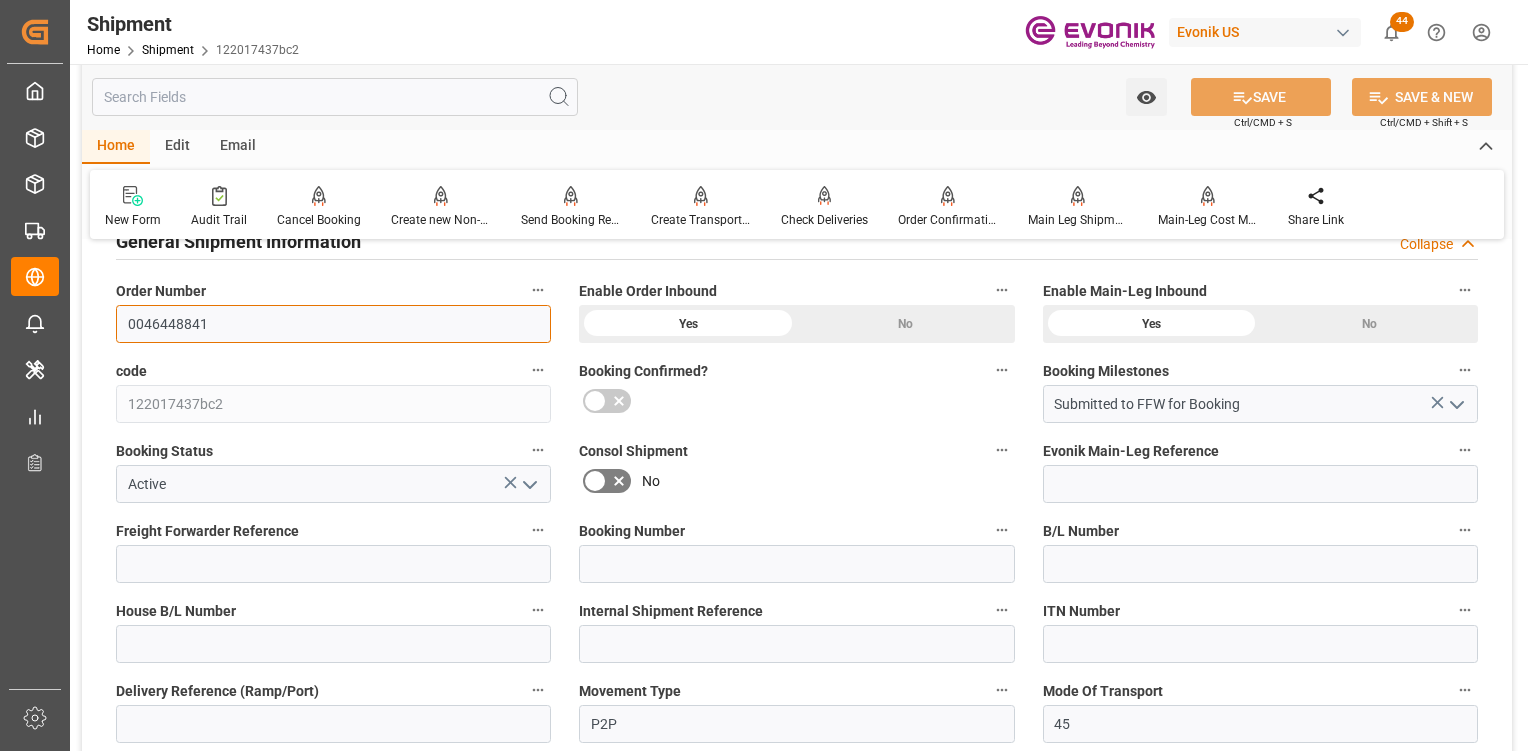 drag, startPoint x: 233, startPoint y: 321, endPoint x: 99, endPoint y: 304, distance: 135.07405 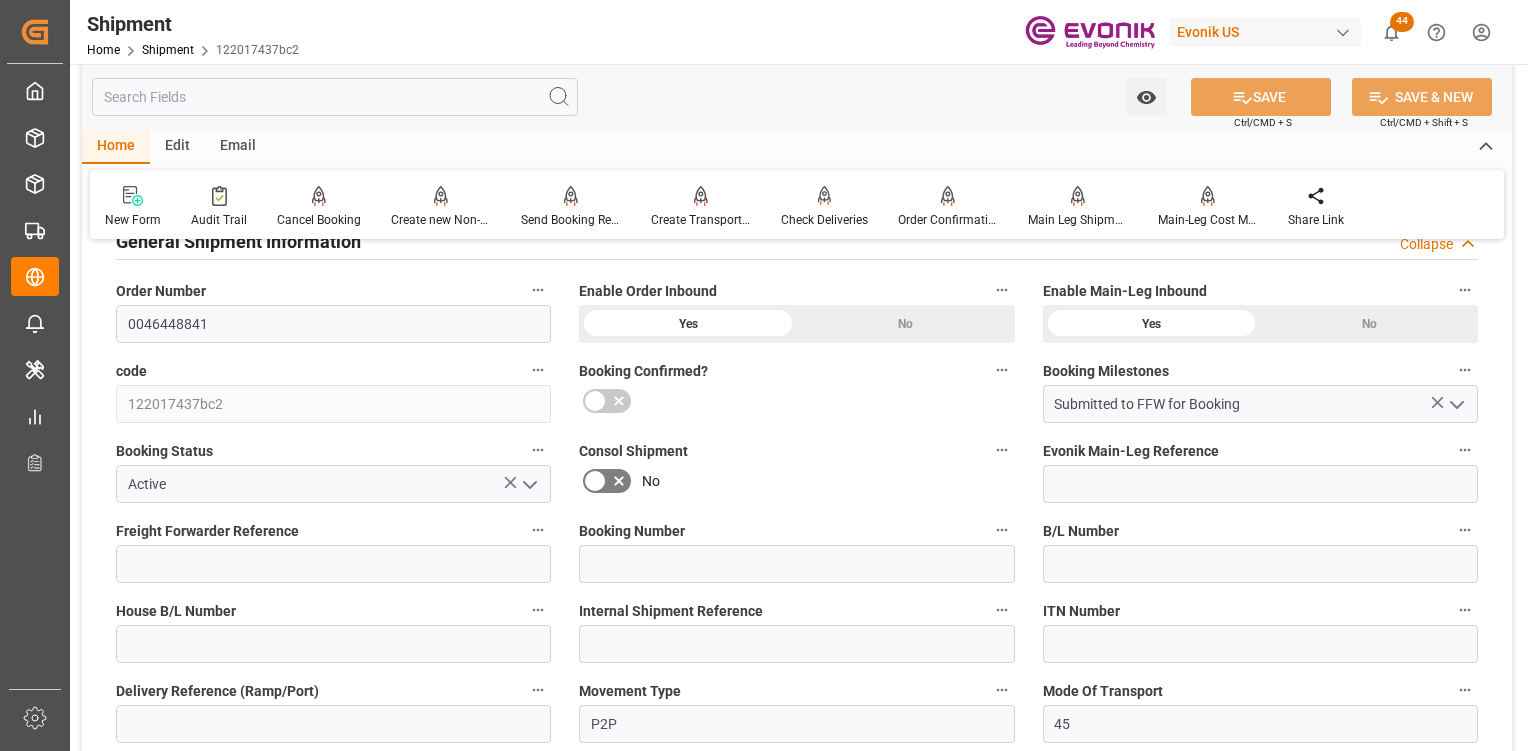 click on "No" at bounding box center (796, 481) 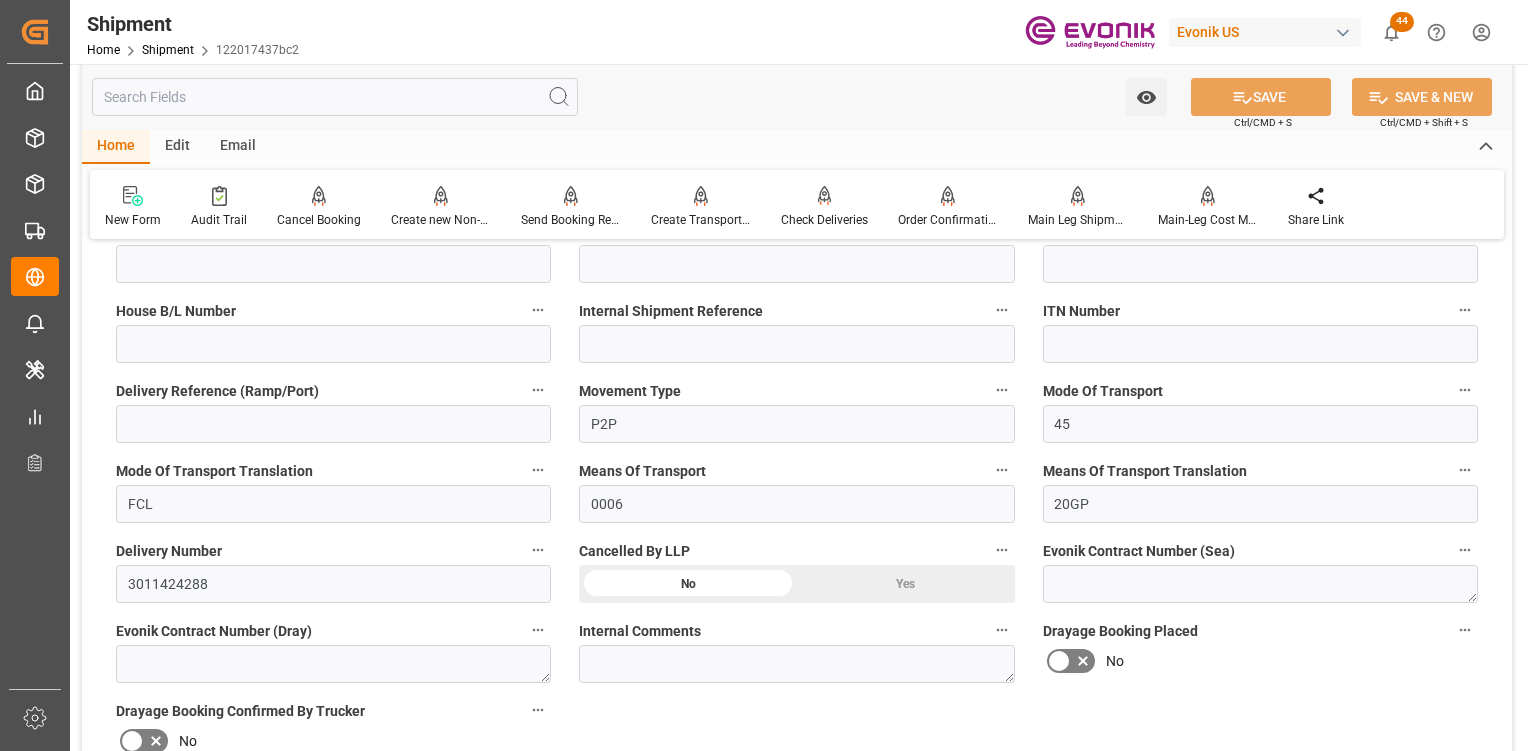 scroll, scrollTop: 200, scrollLeft: 0, axis: vertical 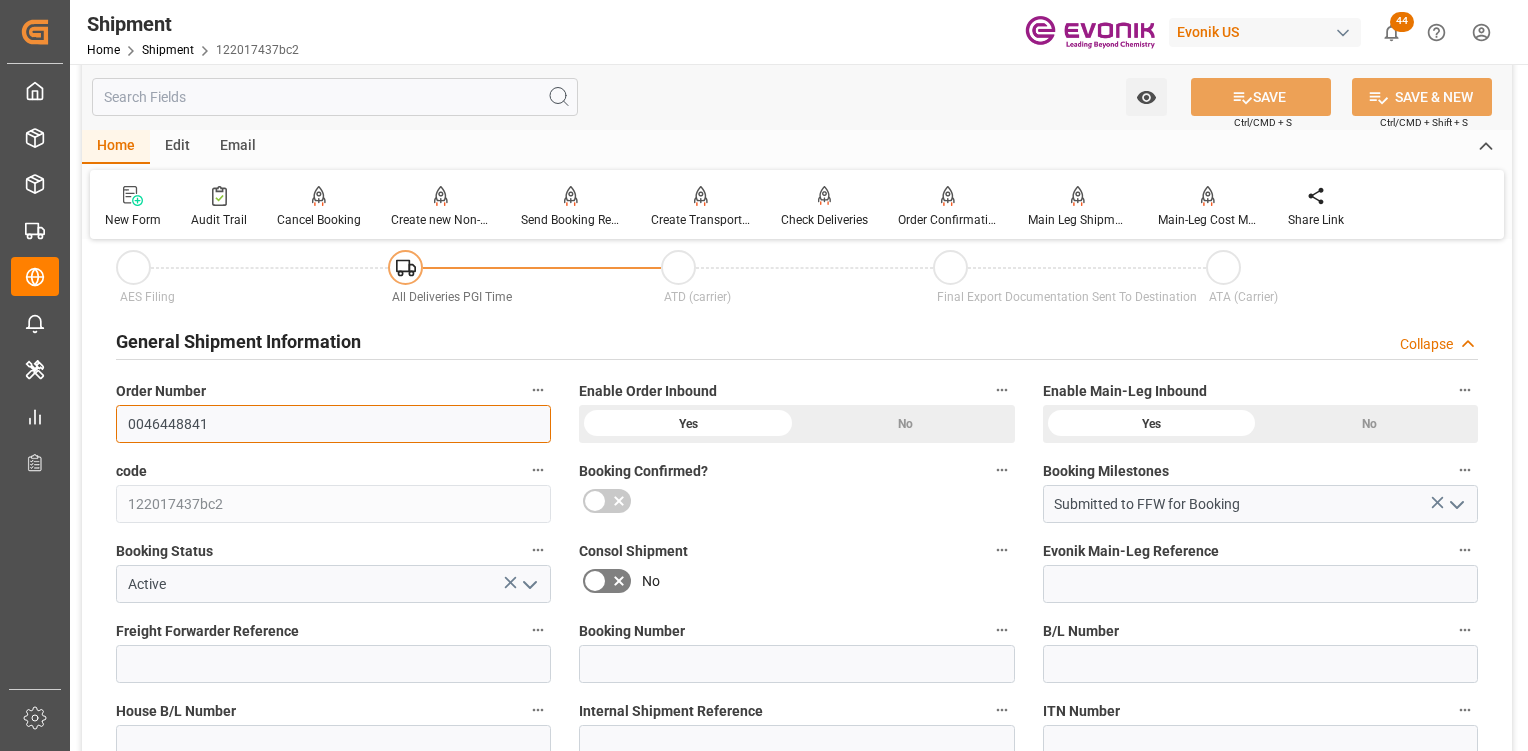 drag, startPoint x: 214, startPoint y: 423, endPoint x: -4, endPoint y: 392, distance: 220.1931 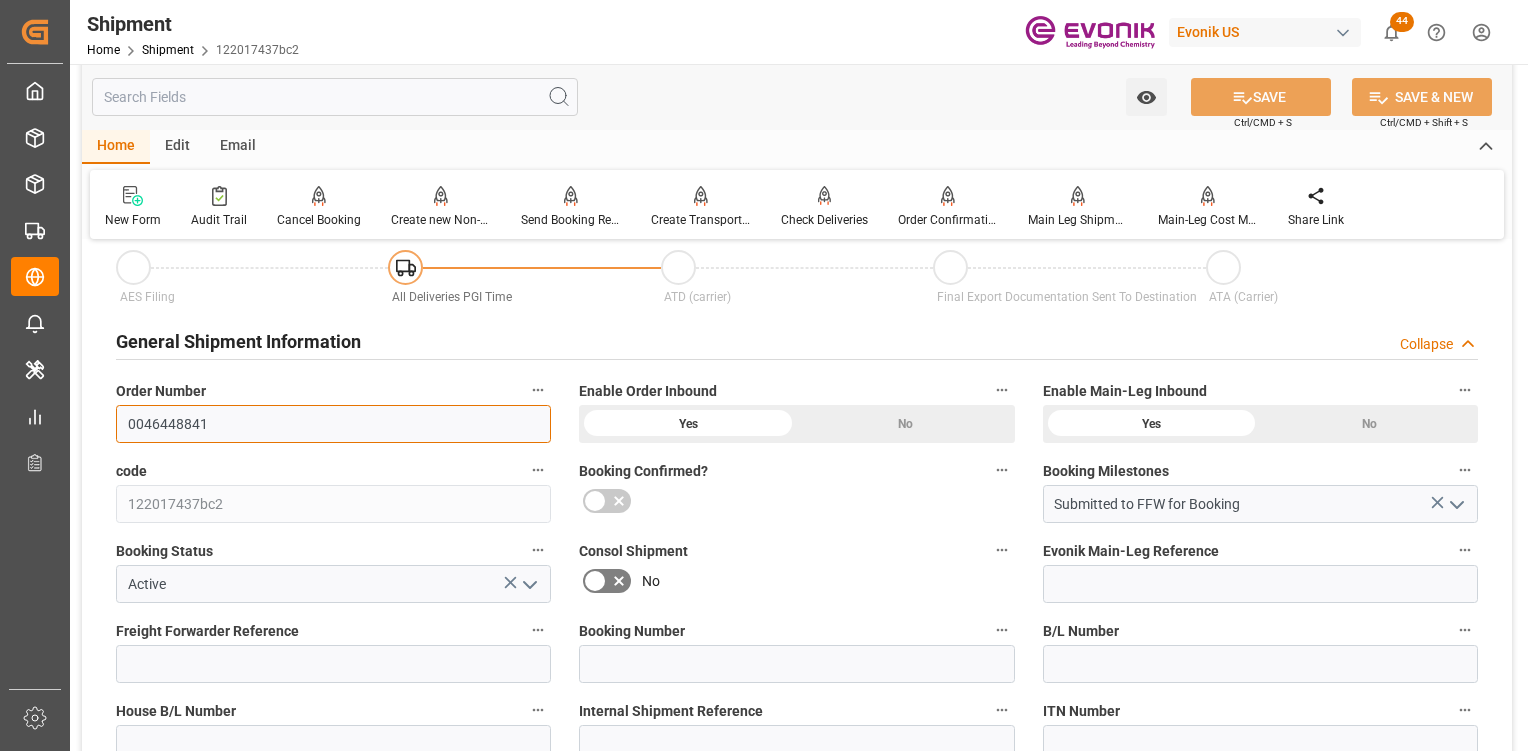 click on "Created by potrace 1.15, written by Peter Selinger 2001-2017 Created by potrace 1.15, written by Peter Selinger 2001-2017 My Cockpit My Cockpit Seafreight Order Management Seafreight Order Management Airfreight Order Management Airfreight Order Management Delivery Management Delivery Management Transport Management Transport Management Error Items Error Items Master Data Management Master Data Management My Reports My Reports Transport Planner Transport Planner Sidebar Settings Back to main menu All Shipments All Shipments All Transport Units All Transport Units Pending Bookings Pending Bookings Missing Booking Confirmation Missing Booking Confirmation Pending Drayage Bookings Pending Drayage Bookings Missing Drayage Confirmation Missing Drayage Confirmation Preleg Missing Reference Preleg Missing Reference Pending Mainleg Cost Message Pending Mainleg Cost Message Pending Preleg Cost Message Pending Preleg Cost Message Completed shipments Completed shipments Shipment Home Shipment [NUMBER] Evonik US 44" at bounding box center [764, 375] 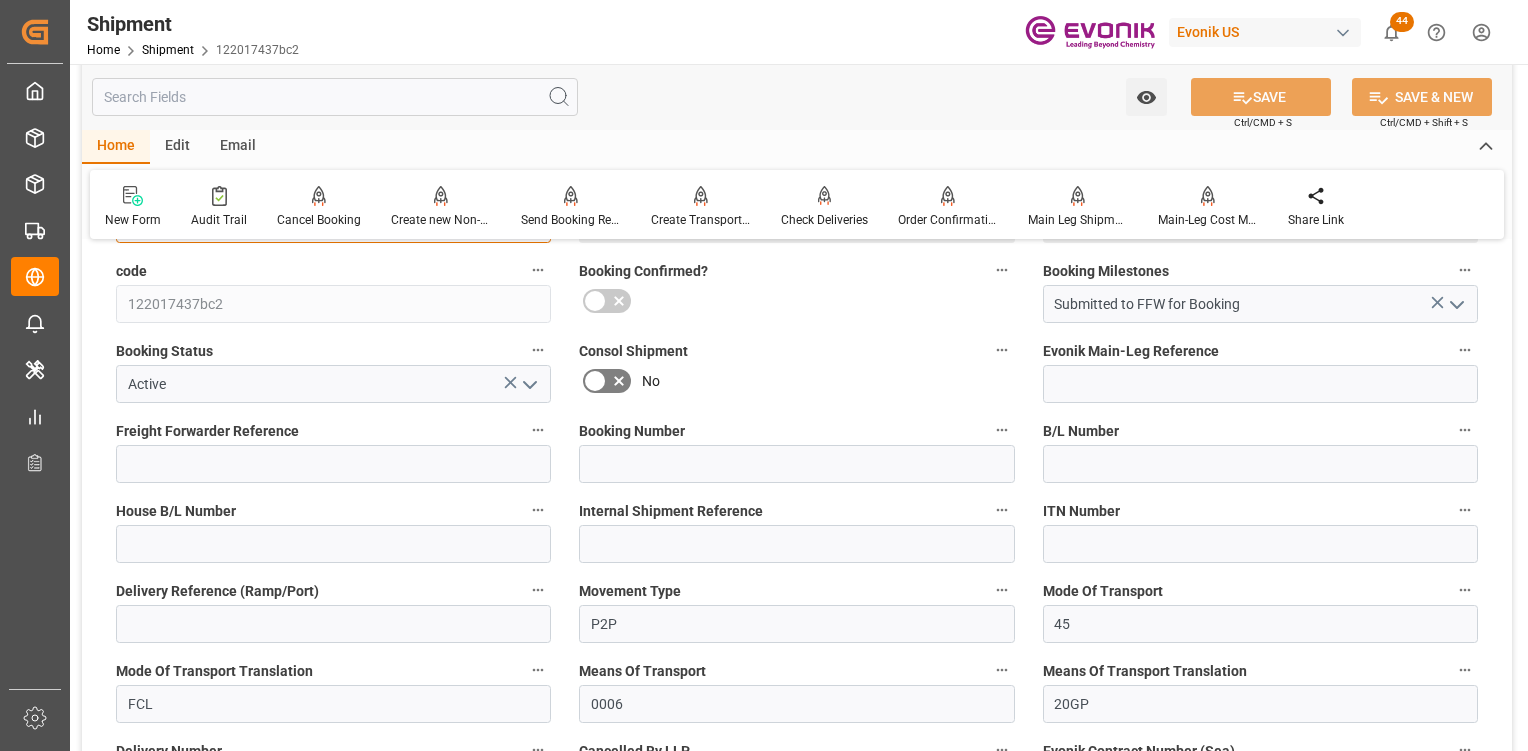 scroll, scrollTop: 500, scrollLeft: 0, axis: vertical 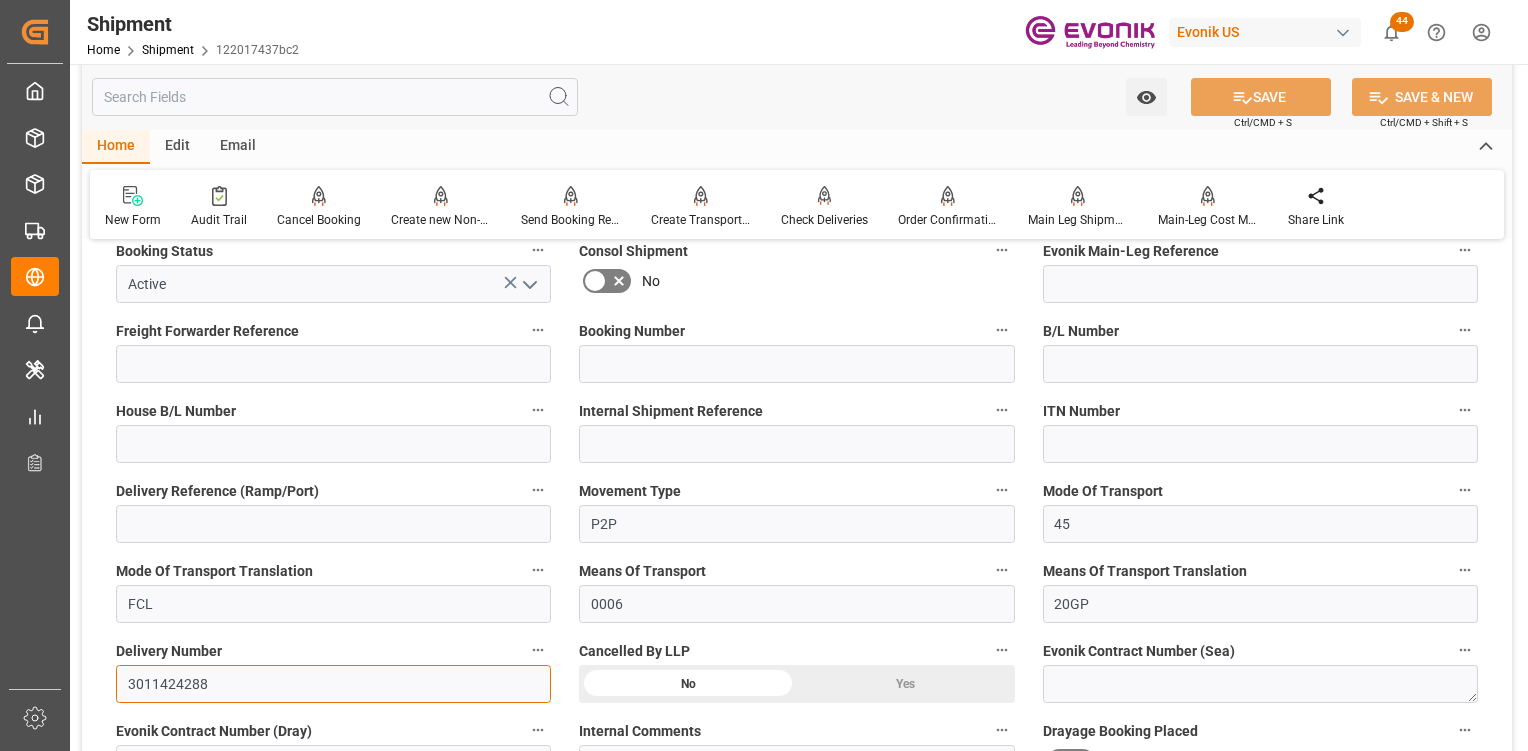 drag, startPoint x: 198, startPoint y: 692, endPoint x: 108, endPoint y: 655, distance: 97.308784 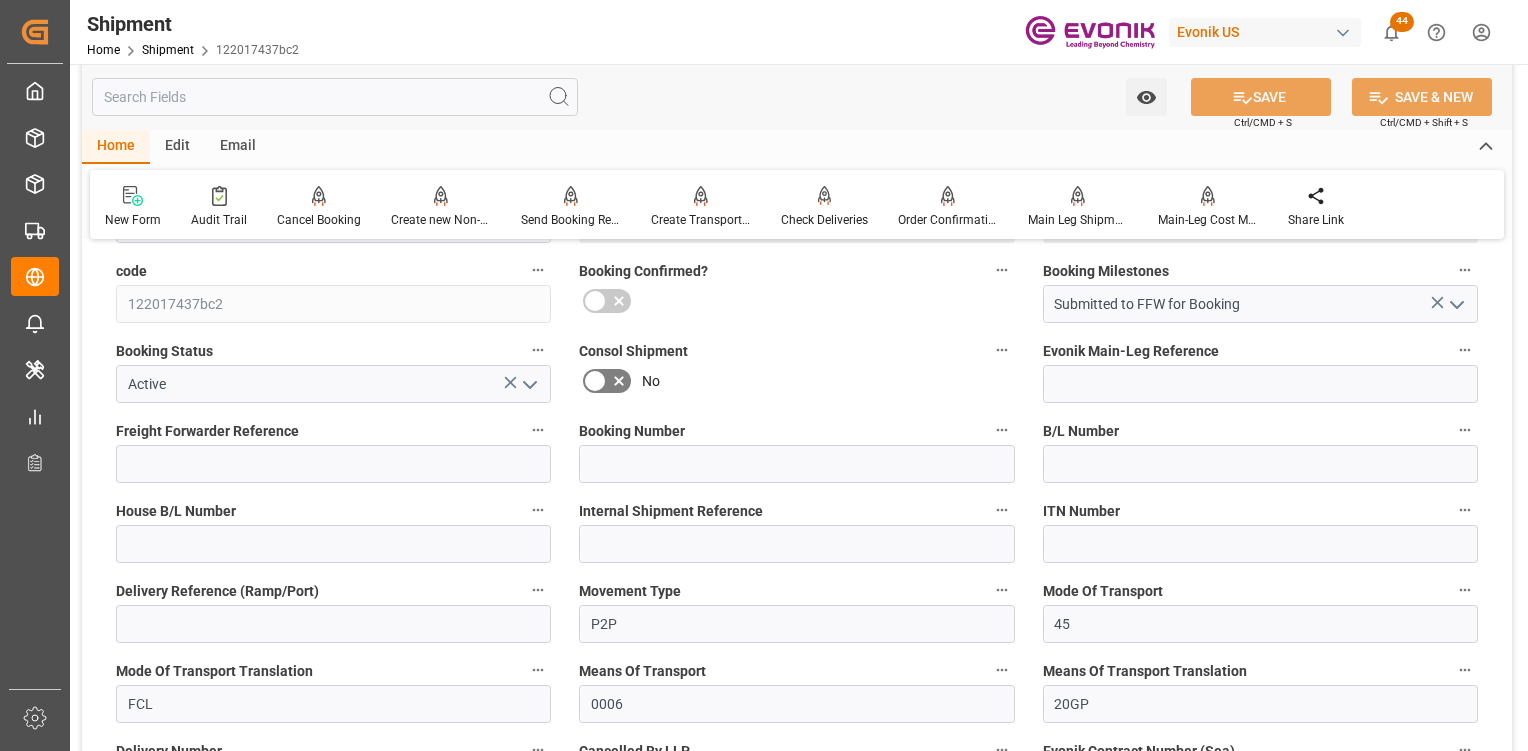 scroll, scrollTop: 0, scrollLeft: 0, axis: both 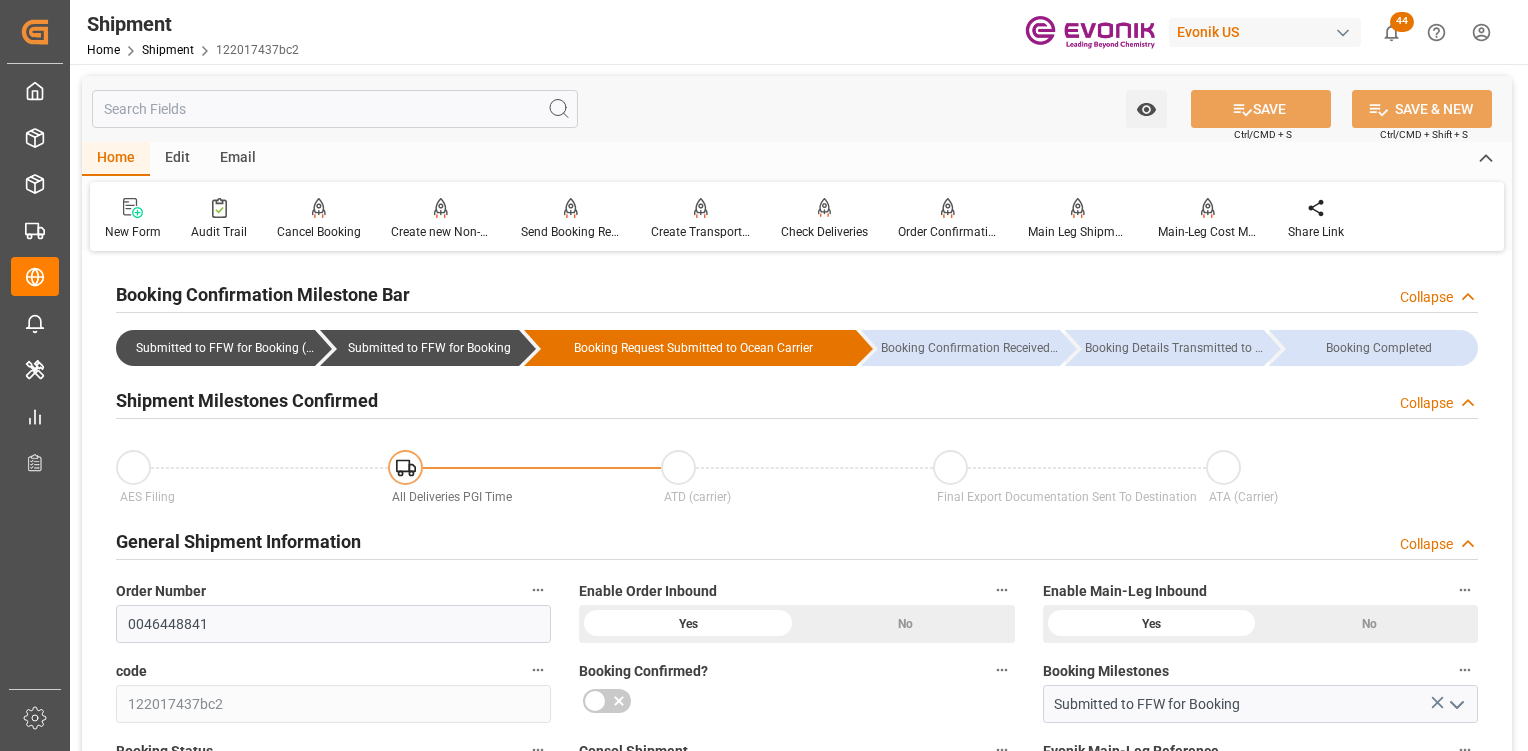 click at bounding box center [335, 109] 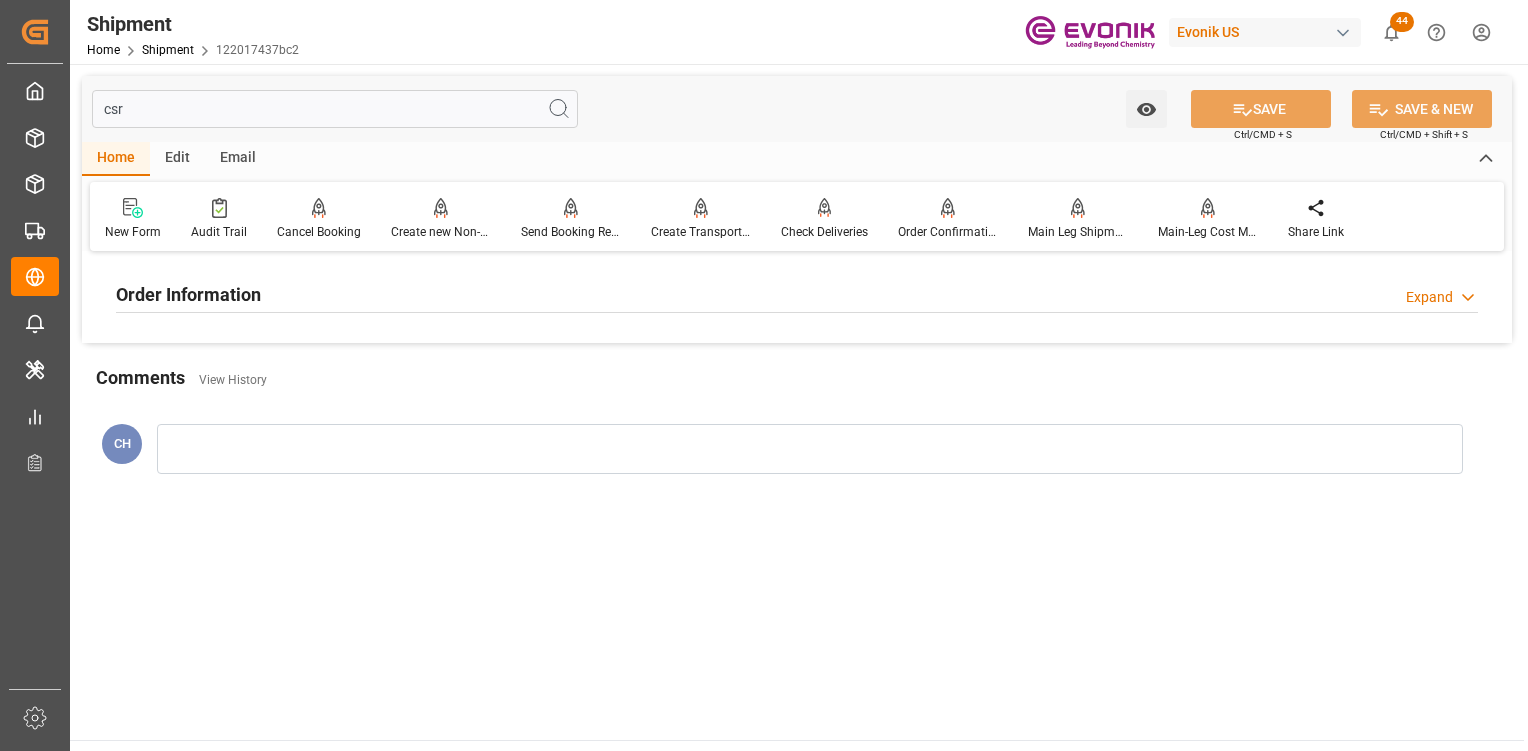 type on "csr" 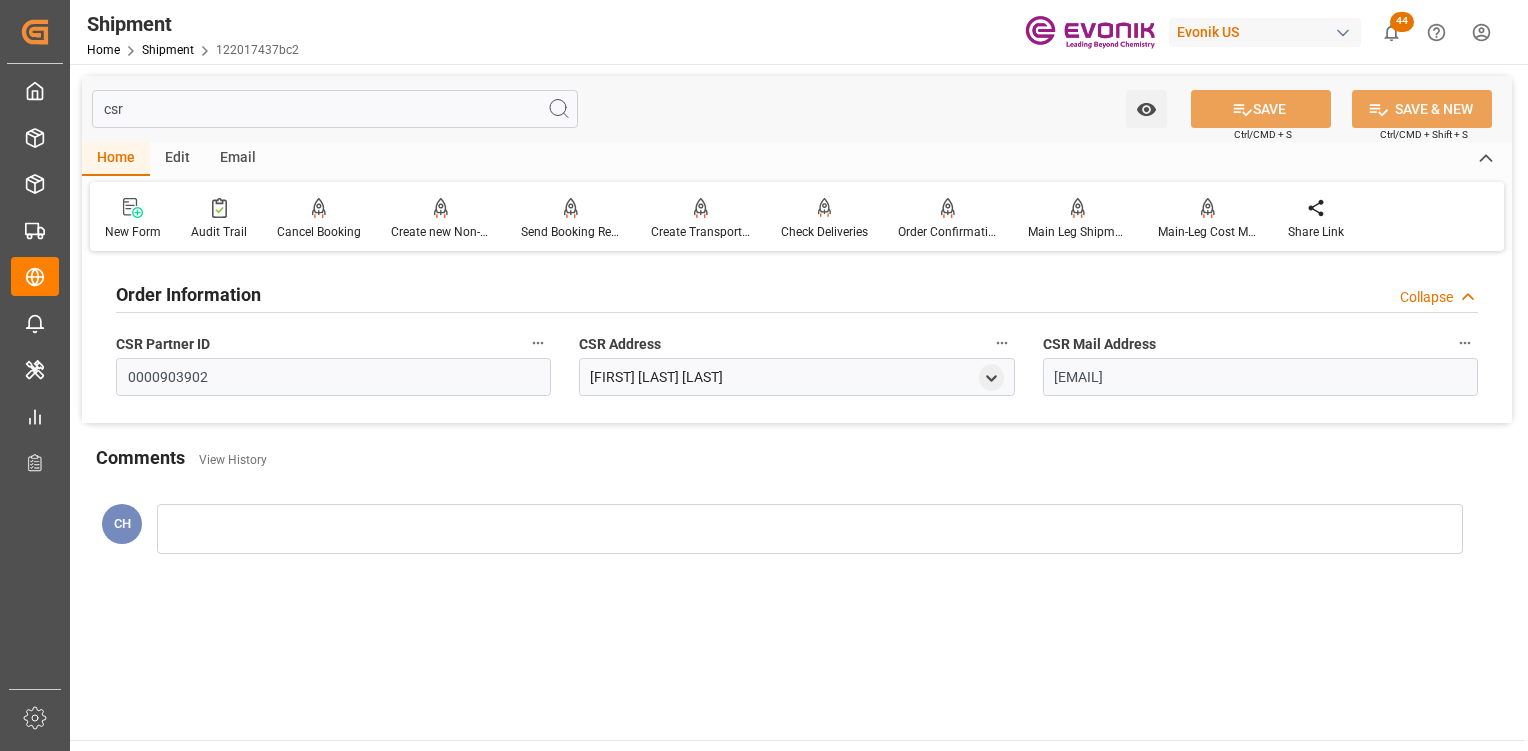 drag, startPoint x: 260, startPoint y: 121, endPoint x: 2, endPoint y: 95, distance: 259.30676 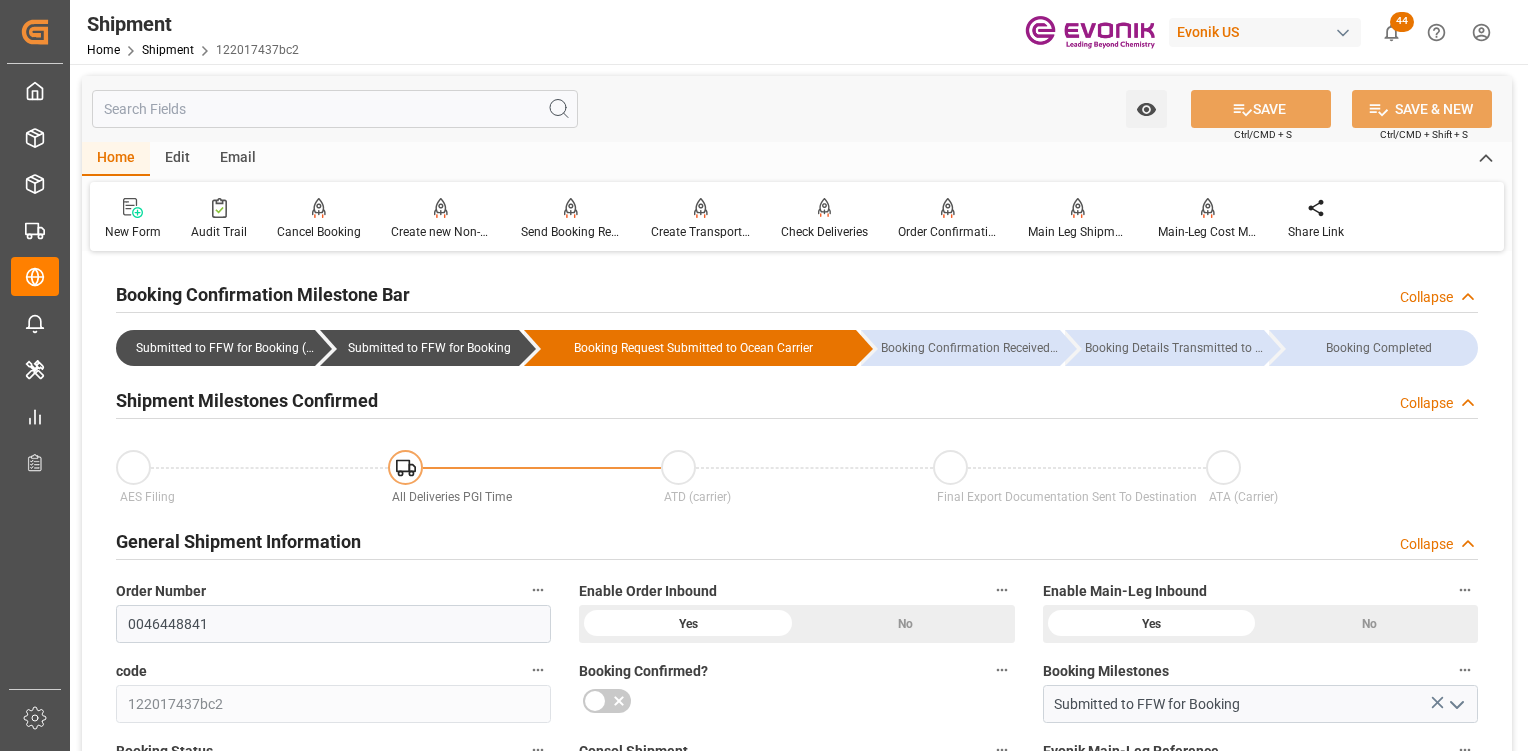 scroll, scrollTop: 200, scrollLeft: 0, axis: vertical 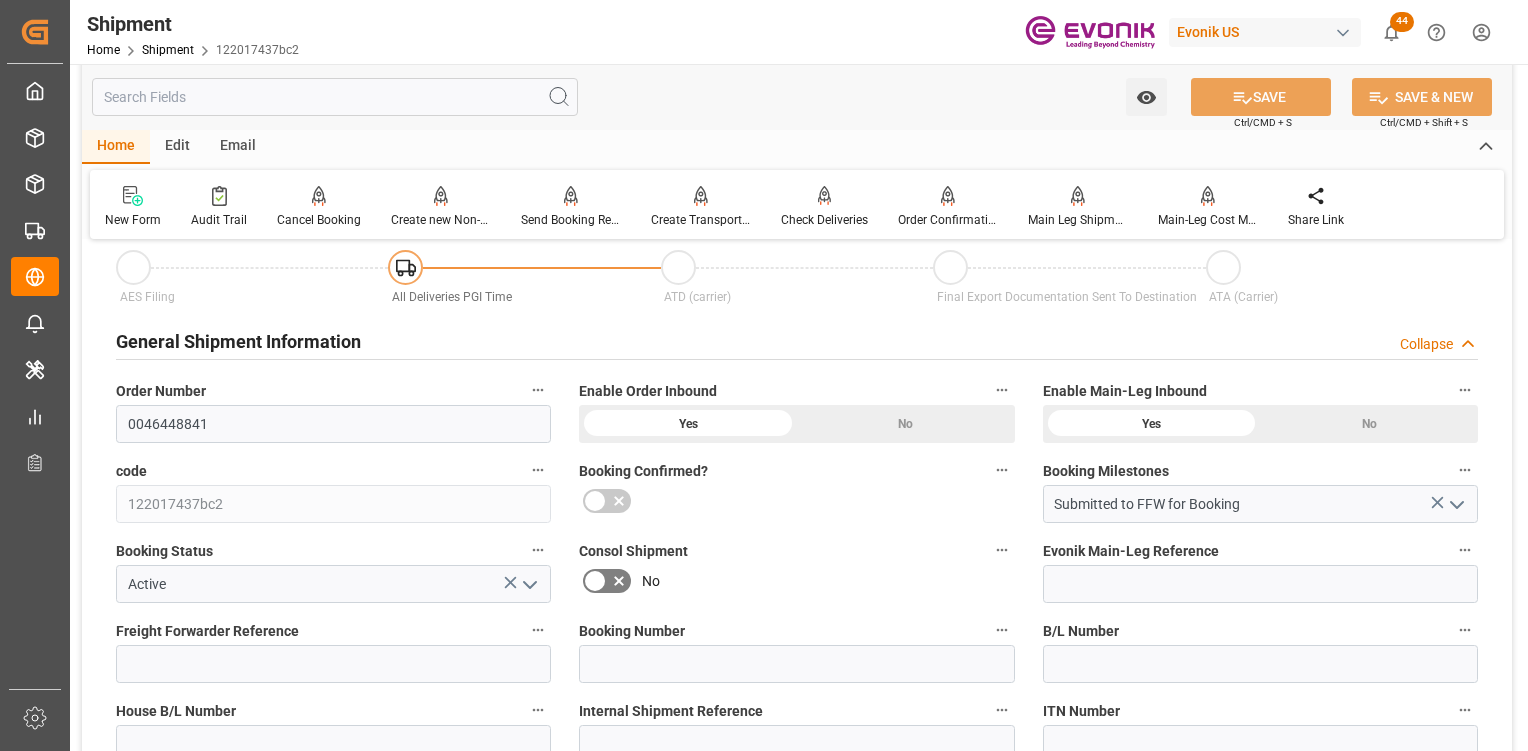 type 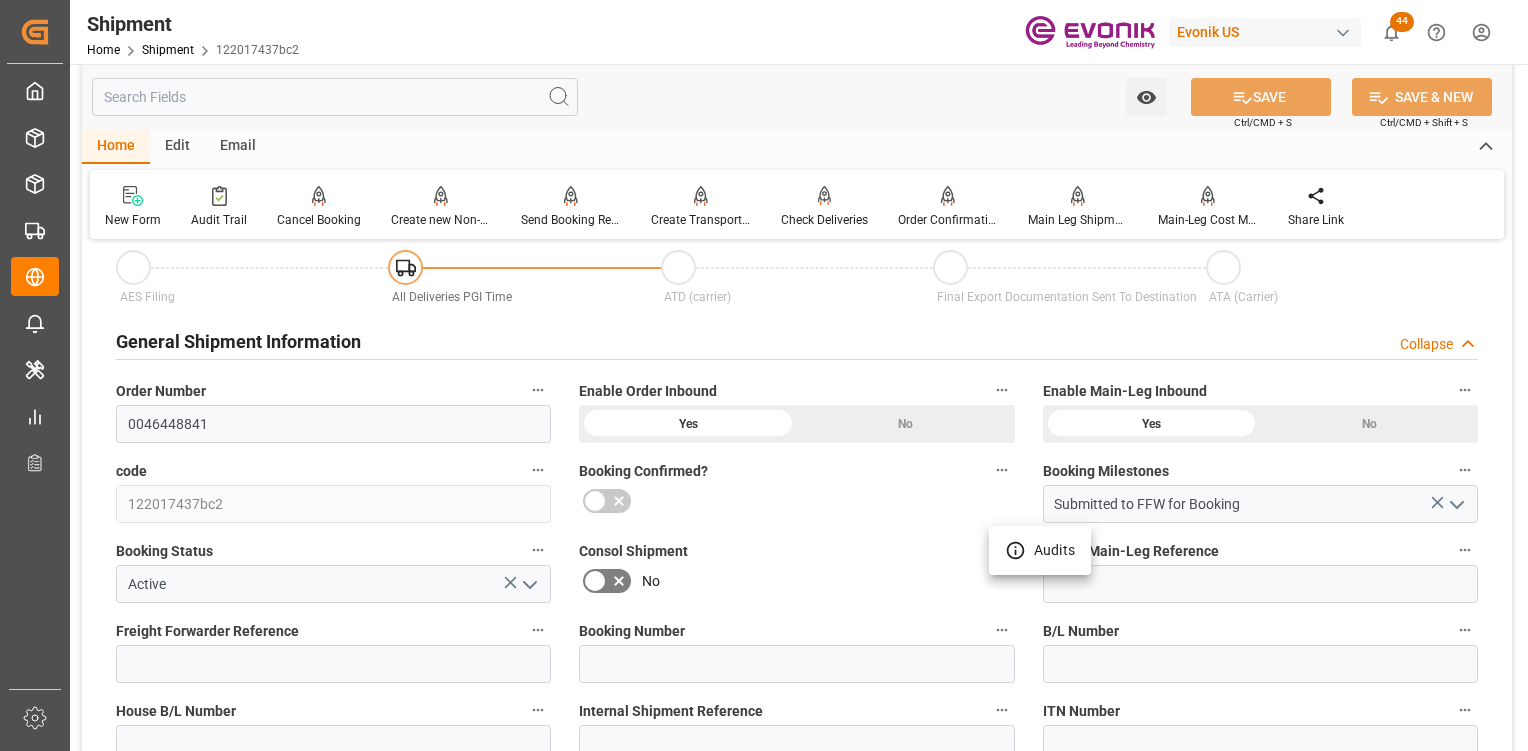 click at bounding box center (764, 375) 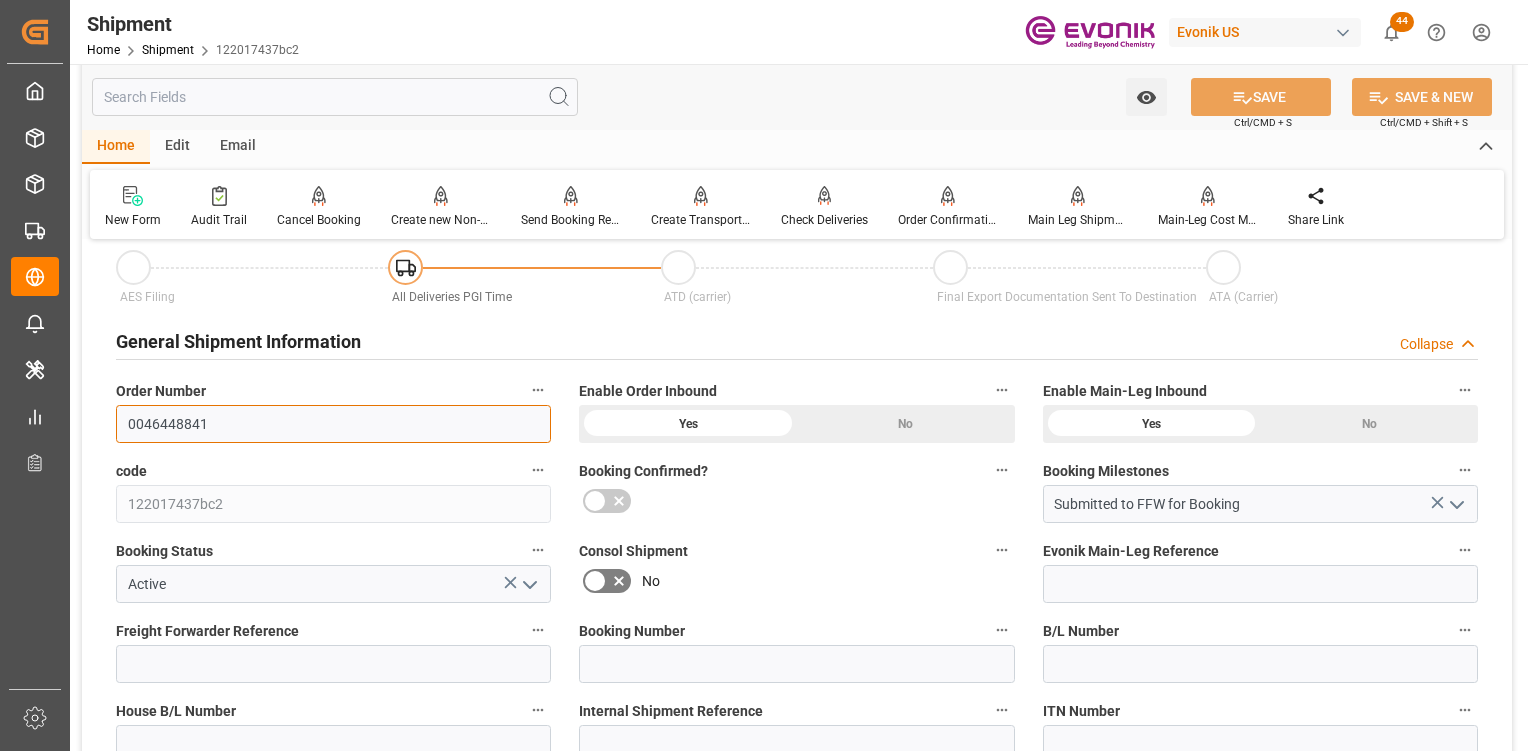 drag, startPoint x: 248, startPoint y: 414, endPoint x: 1, endPoint y: 389, distance: 248.26196 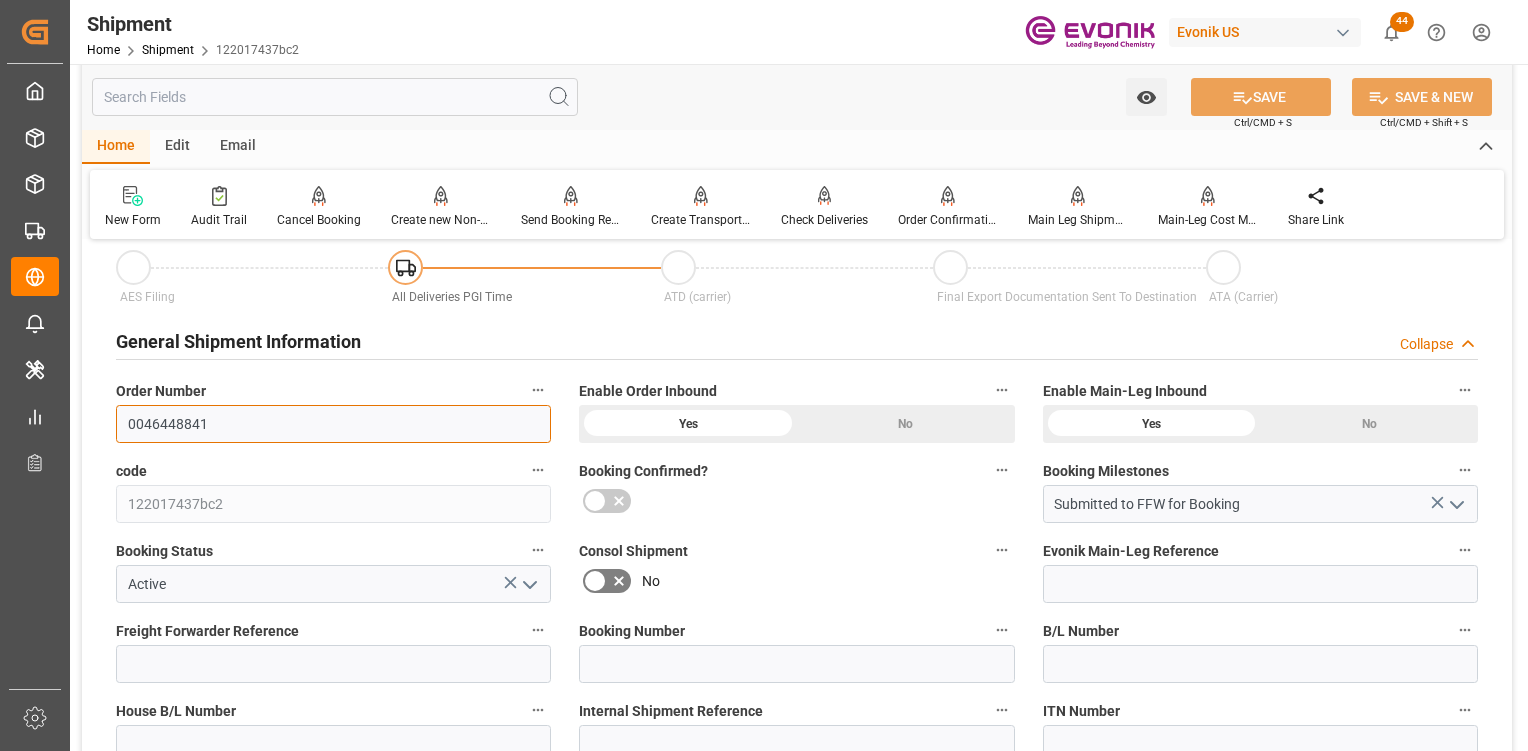 click on "Created by potrace 1.15, written by Peter Selinger 2001-2017 Created by potrace 1.15, written by Peter Selinger 2001-2017 My Cockpit My Cockpit Seafreight Order Management Seafreight Order Management Airfreight Order Management Airfreight Order Management Delivery Management Delivery Management Transport Management Transport Management Error Items Error Items Master Data Management Master Data Management My Reports My Reports Transport Planner Transport Planner Sidebar Settings Back to main menu All Shipments All Shipments All Transport Units All Transport Units Pending Bookings Pending Bookings Missing Booking Confirmation Missing Booking Confirmation Pending Drayage Bookings Pending Drayage Bookings Missing Drayage Confirmation Missing Drayage Confirmation Preleg Missing Reference Preleg Missing Reference Pending Mainleg Cost Message Pending Mainleg Cost Message Pending Preleg Cost Message Pending Preleg Cost Message Completed shipments Completed shipments Shipment Home Shipment [NUMBER] Evonik US 44" at bounding box center [764, 375] 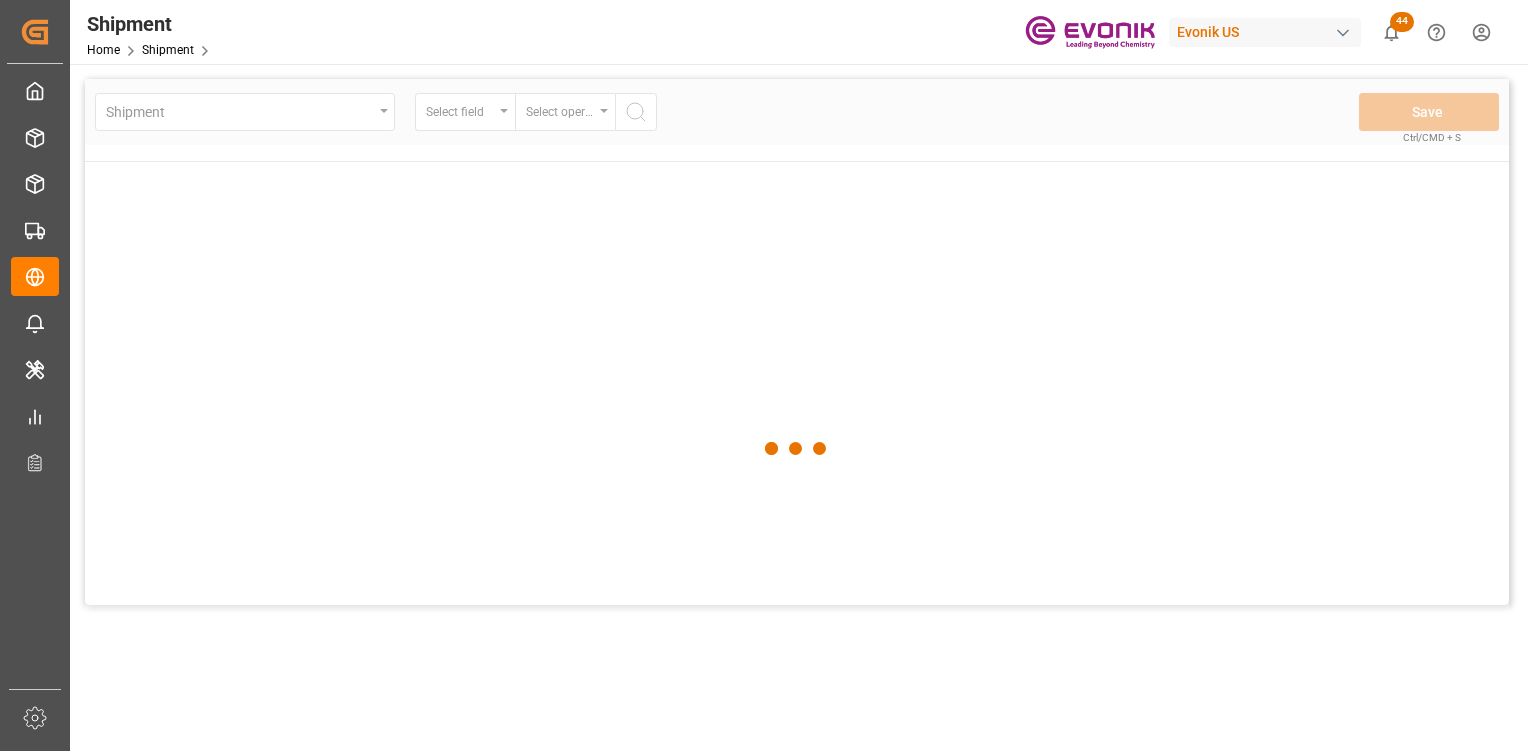 scroll, scrollTop: 0, scrollLeft: 0, axis: both 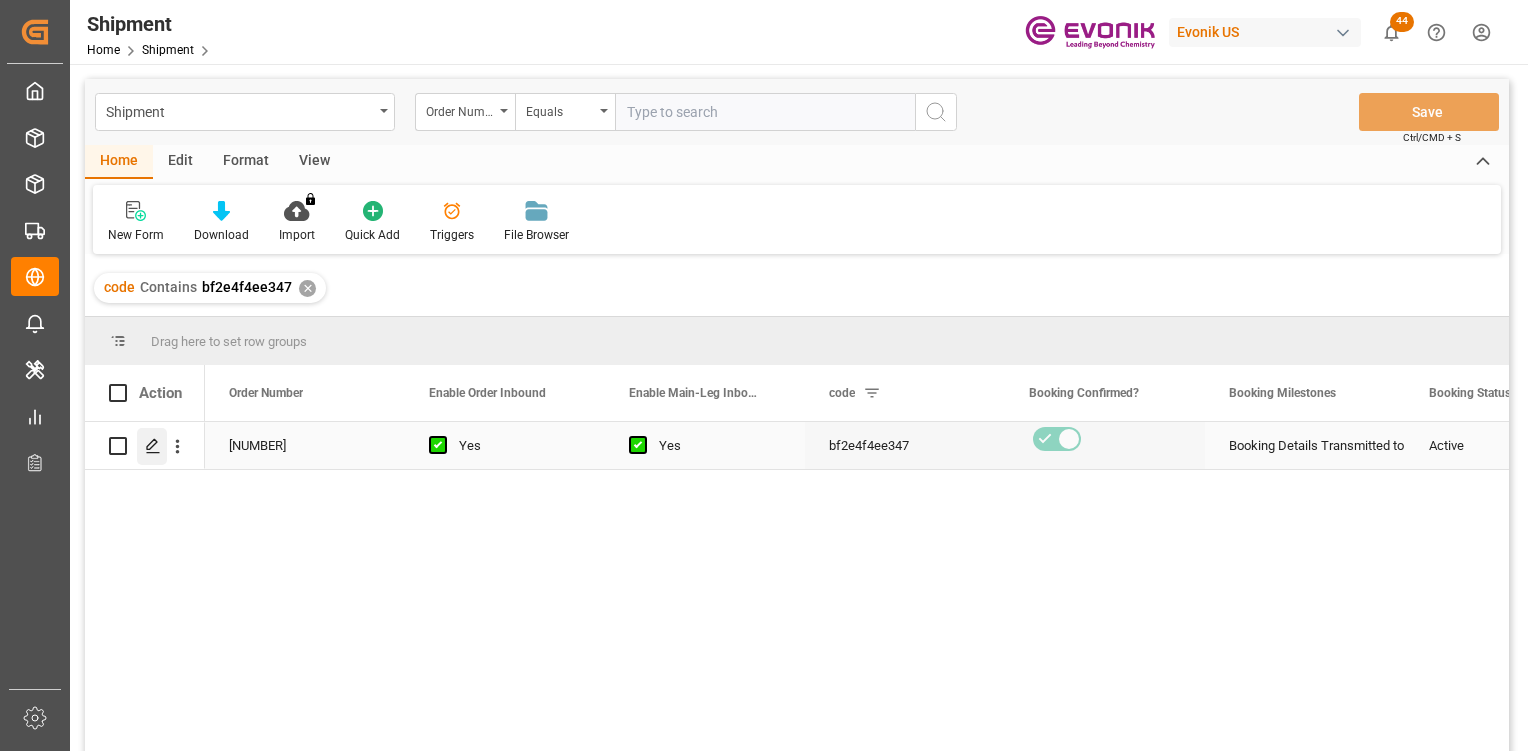 click at bounding box center (152, 446) 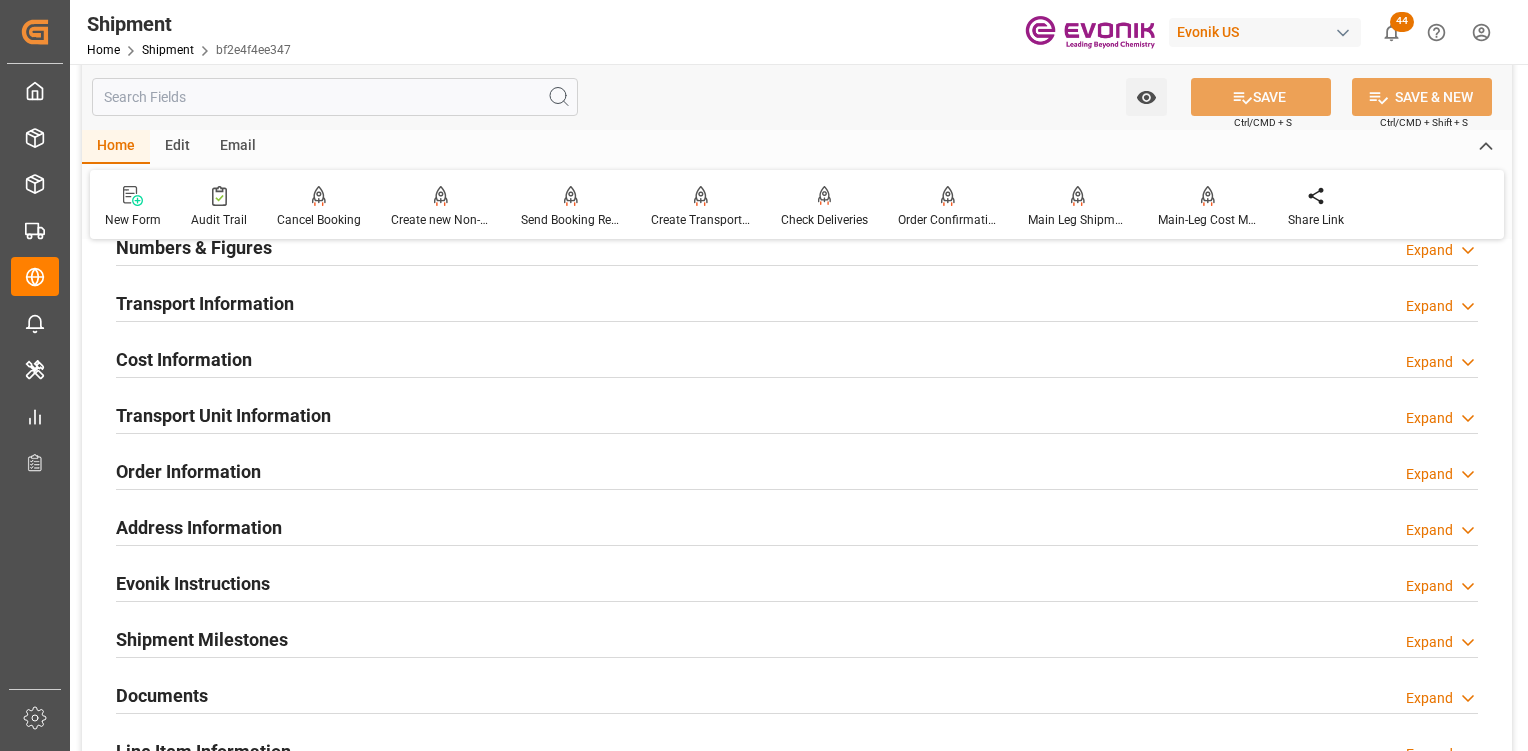 scroll, scrollTop: 1600, scrollLeft: 0, axis: vertical 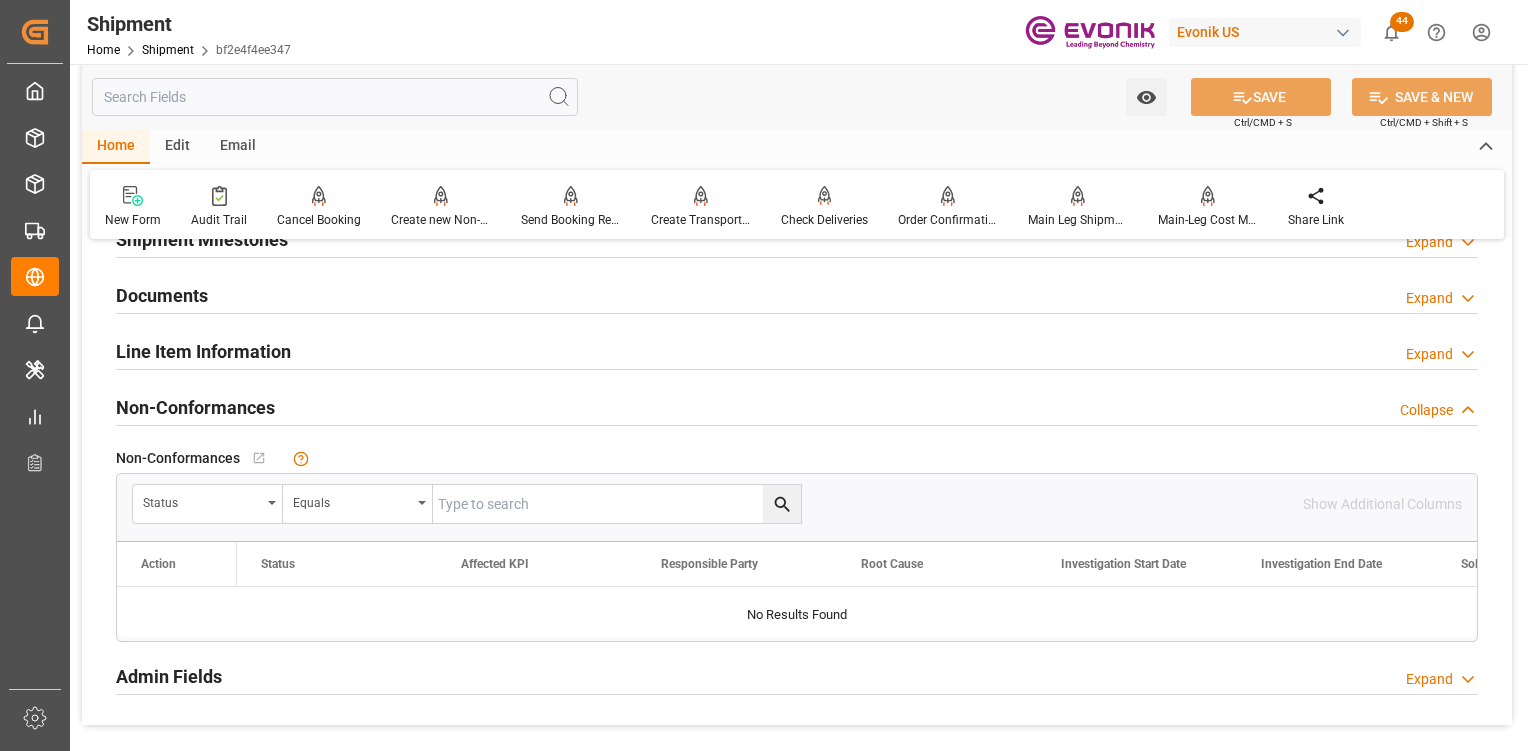 click on "Line Item Information" at bounding box center (203, 351) 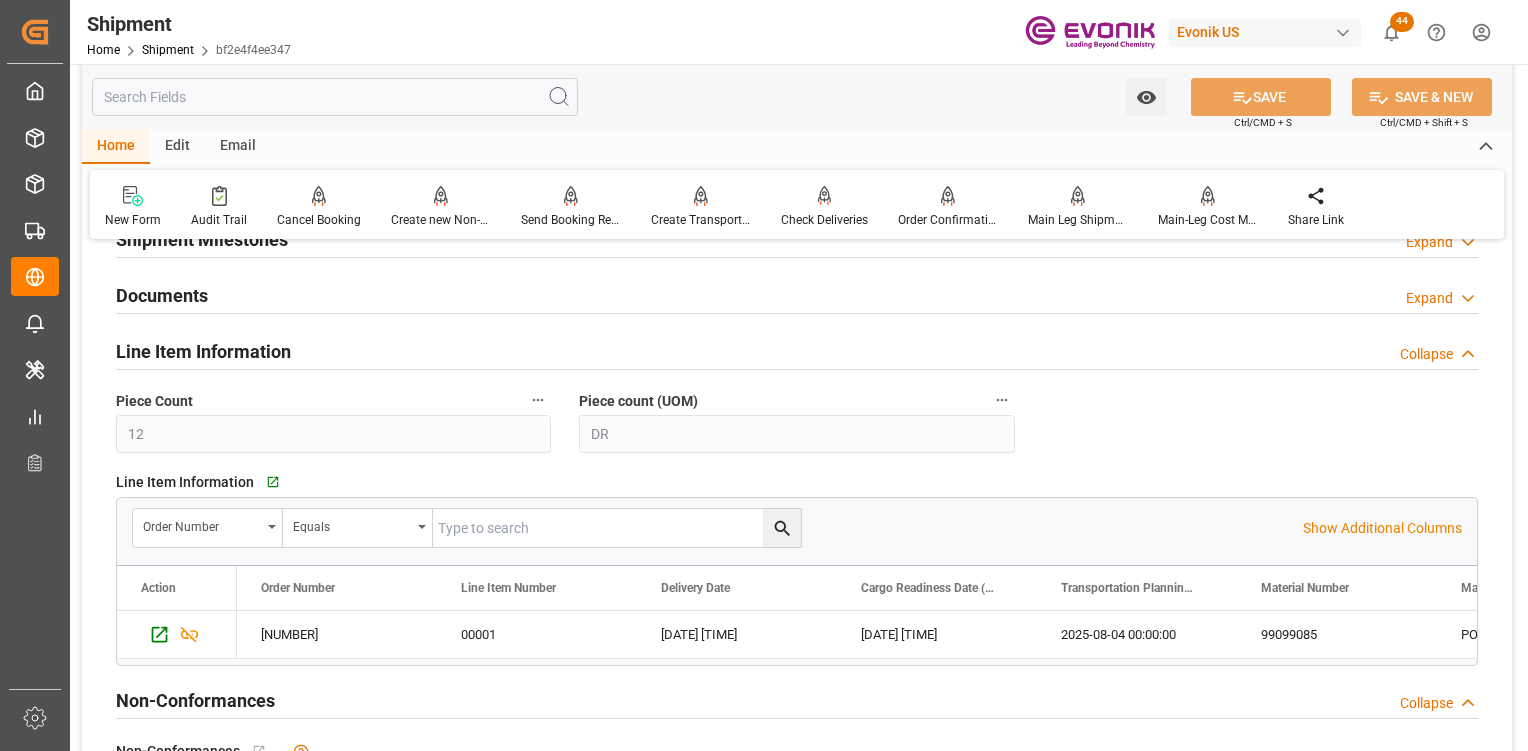 click at bounding box center [0, 0] 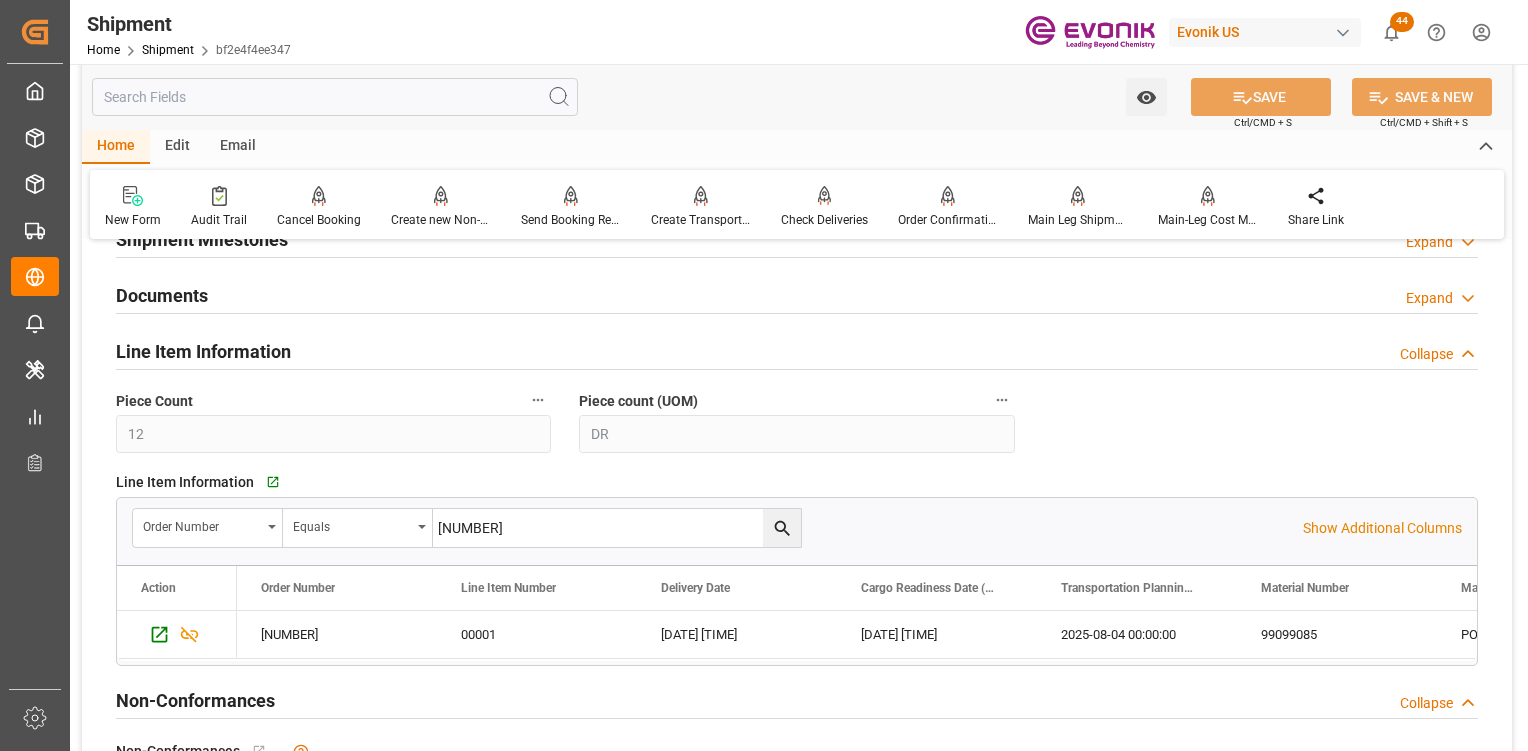 type on "[NUMBER]" 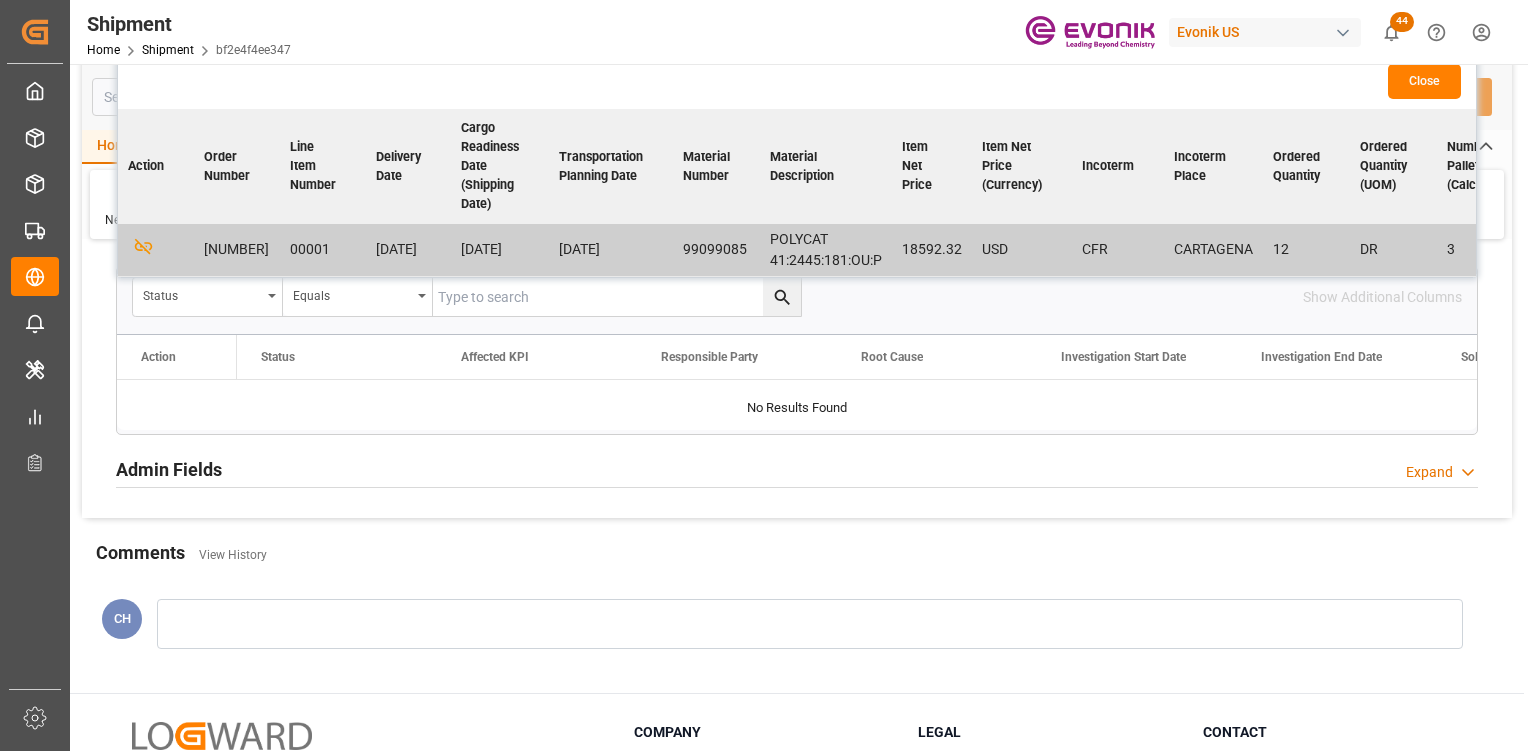 scroll, scrollTop: 1900, scrollLeft: 0, axis: vertical 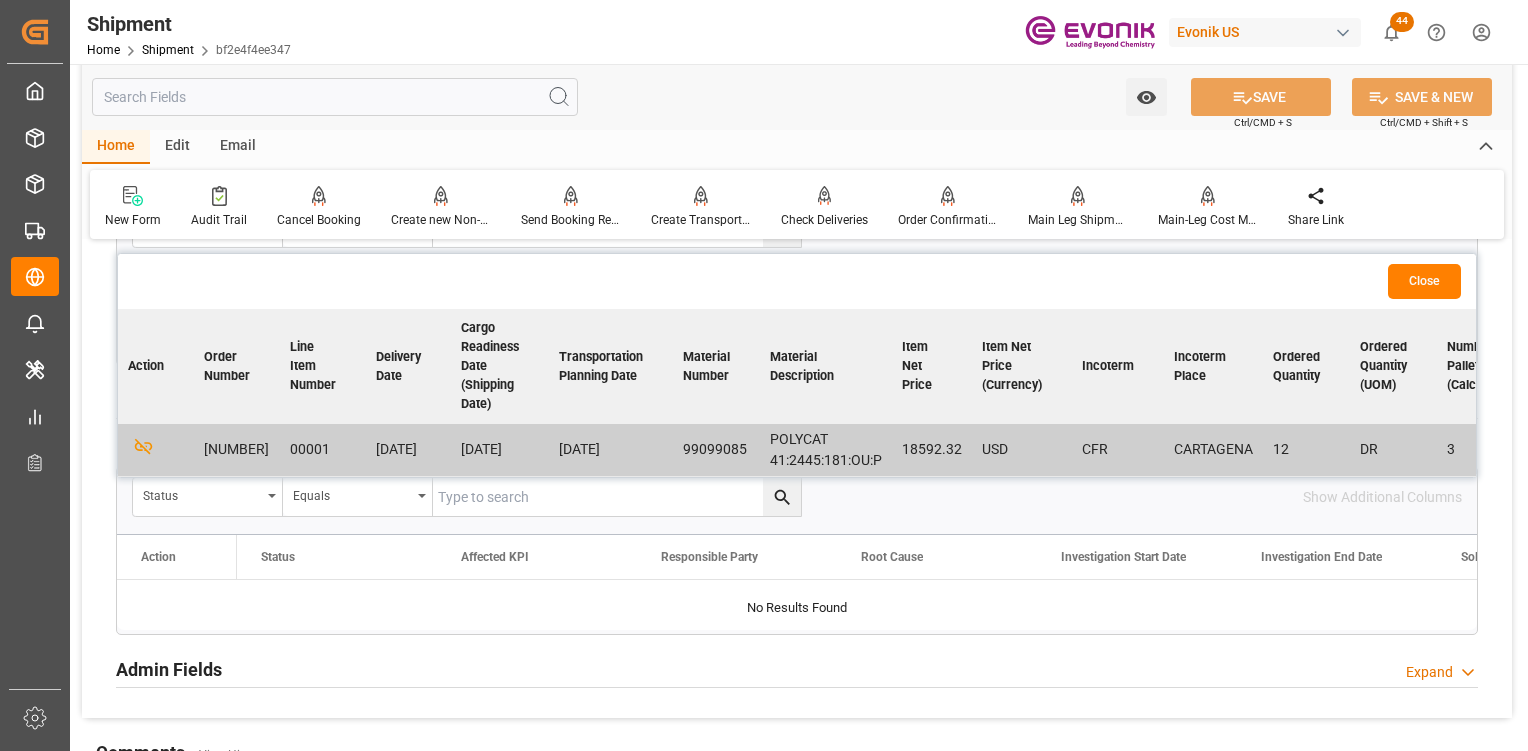 click on "Close" at bounding box center (1424, 281) 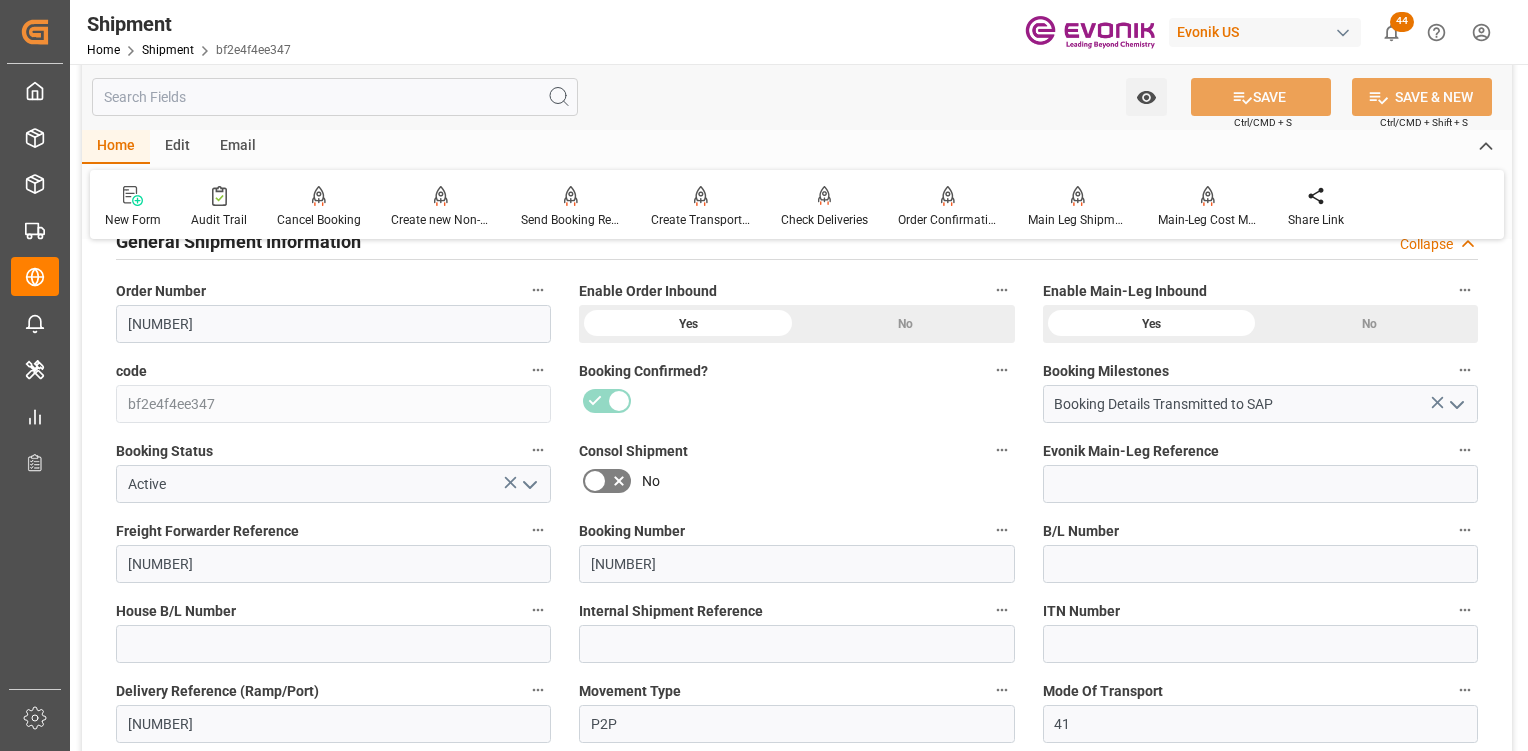 scroll, scrollTop: 0, scrollLeft: 0, axis: both 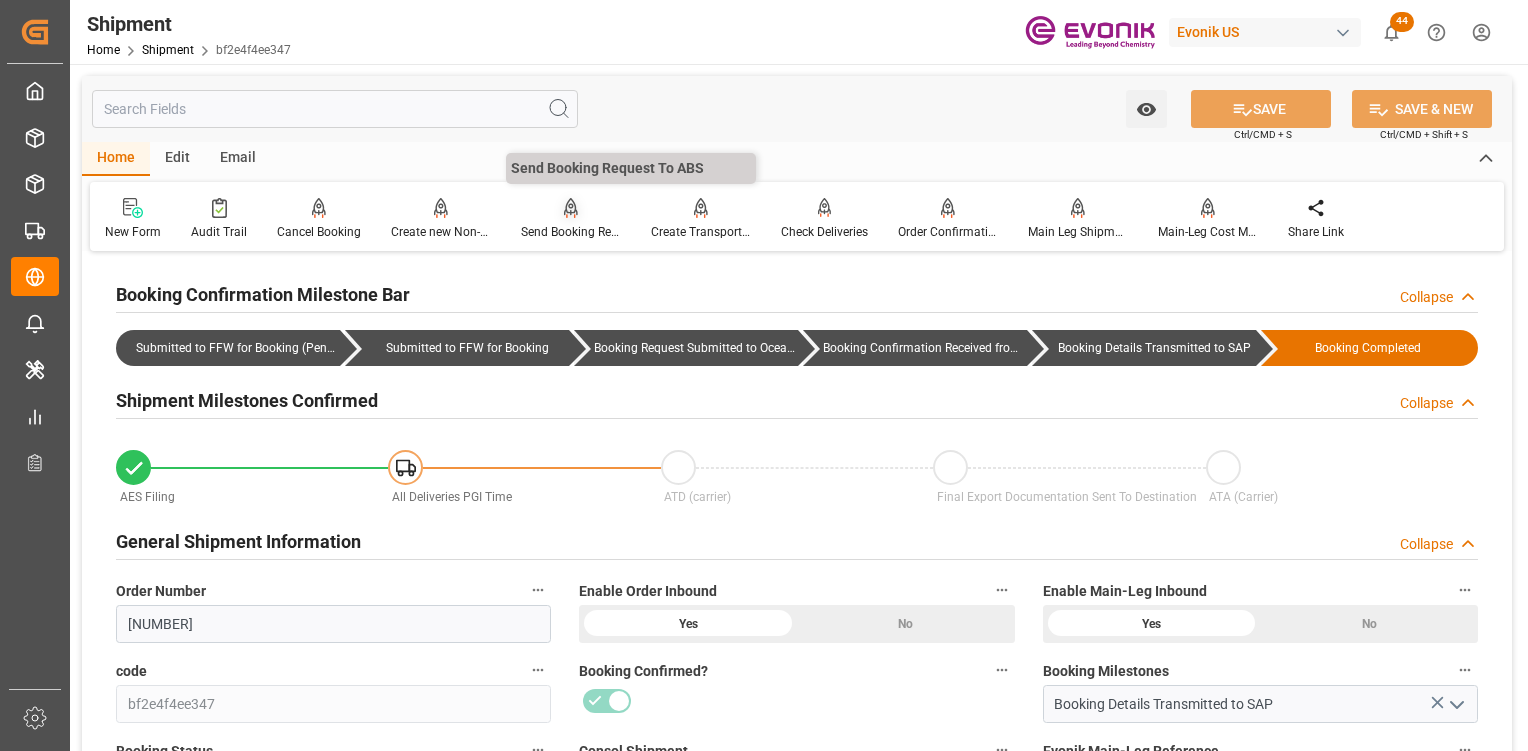 click at bounding box center [571, 207] 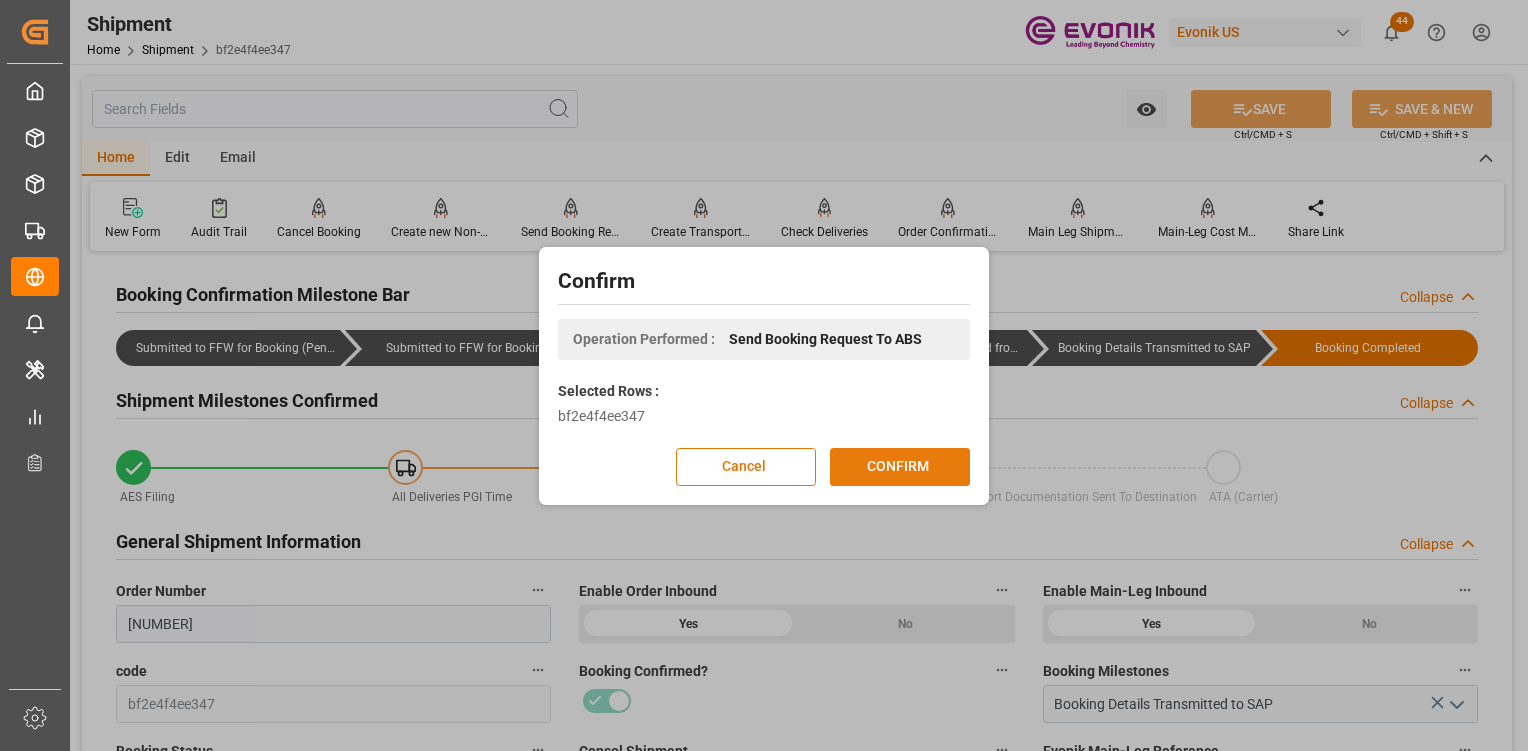 click on "CONFIRM" at bounding box center [900, 467] 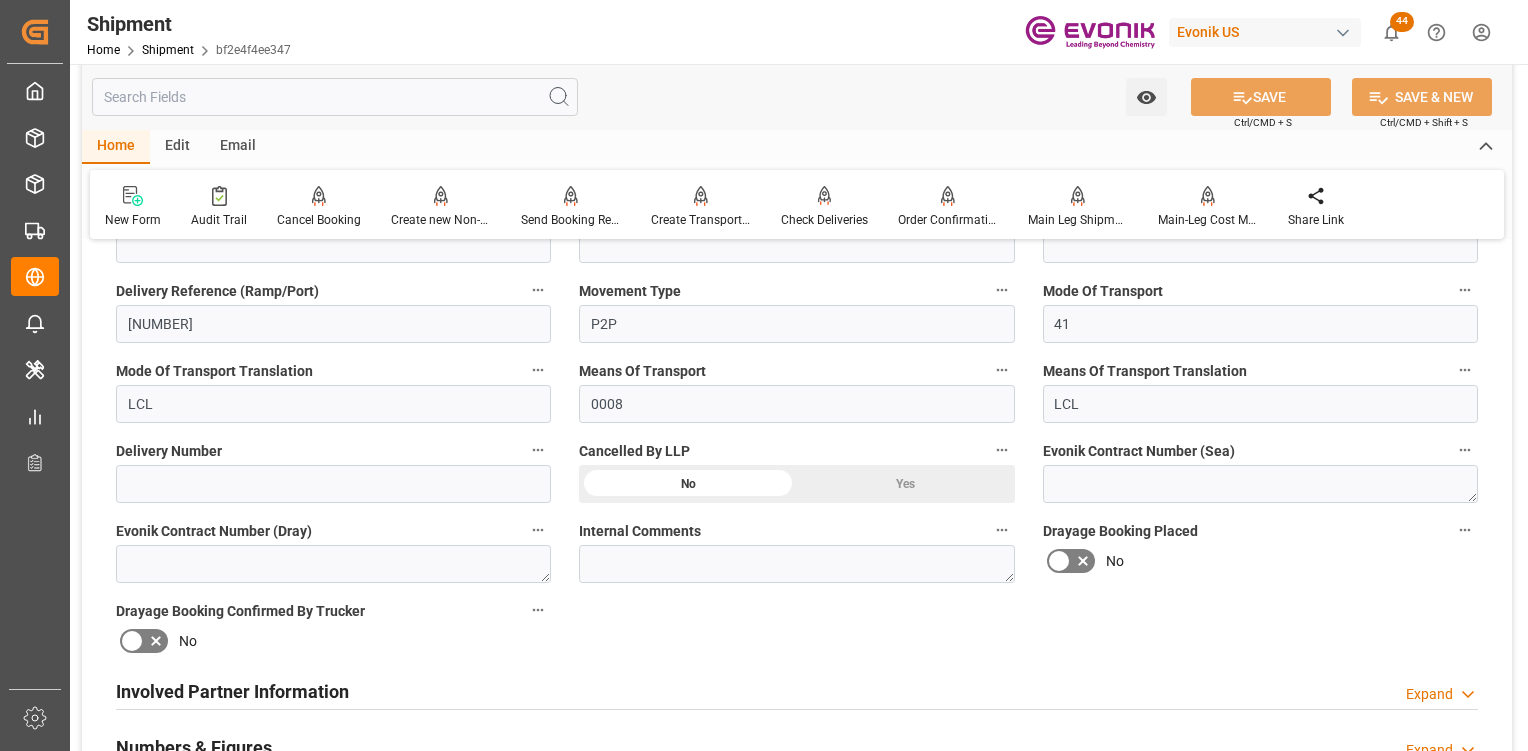 scroll, scrollTop: 0, scrollLeft: 0, axis: both 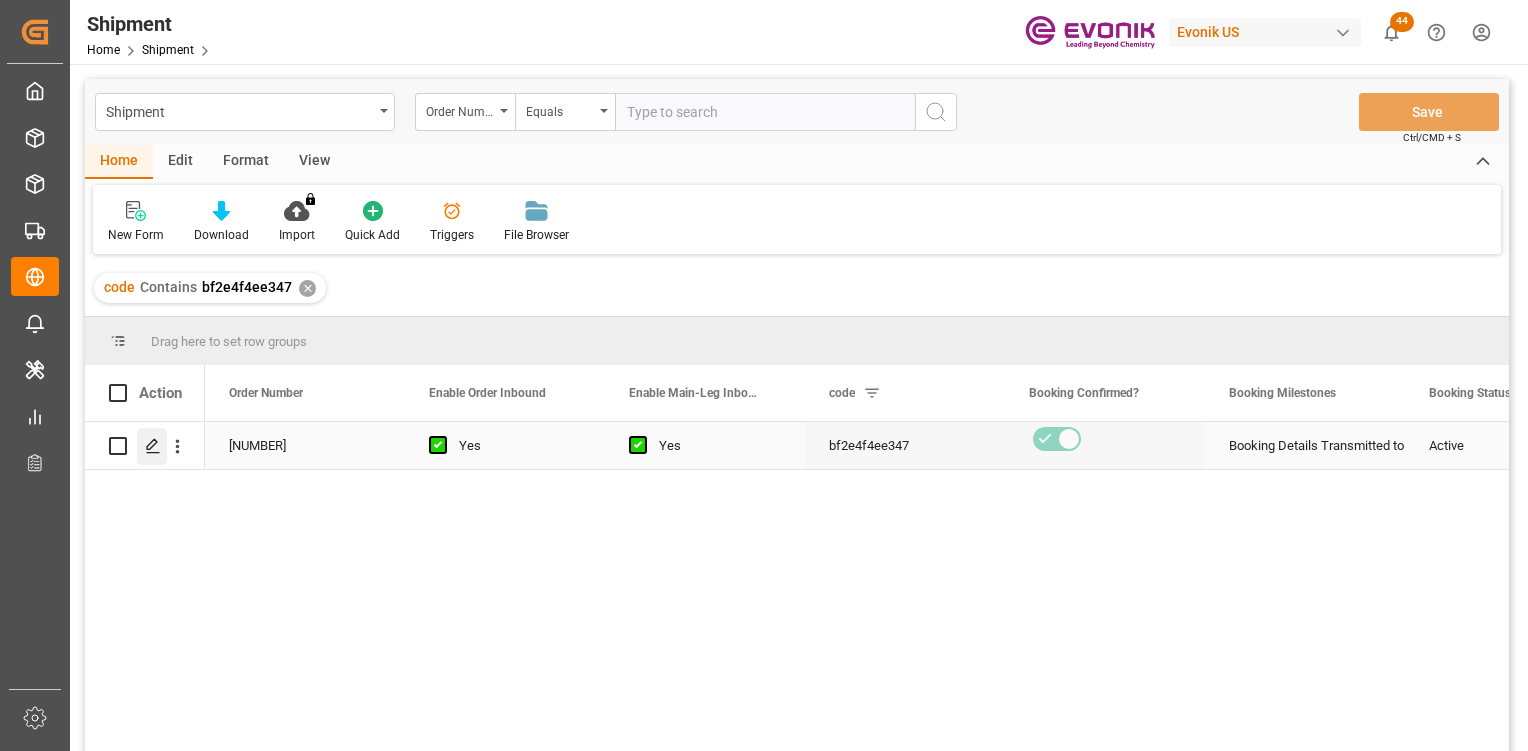 click 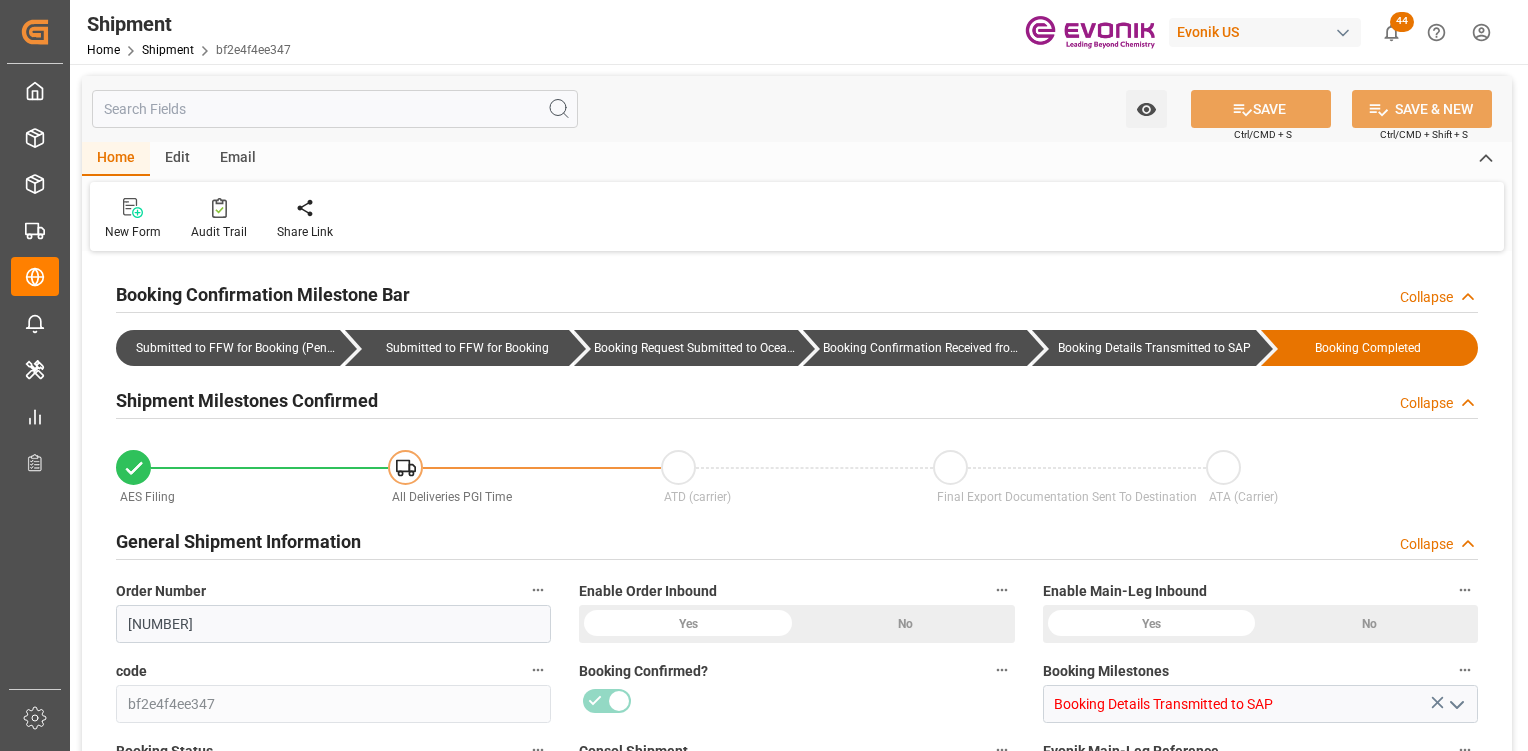type on "AC Containerline" 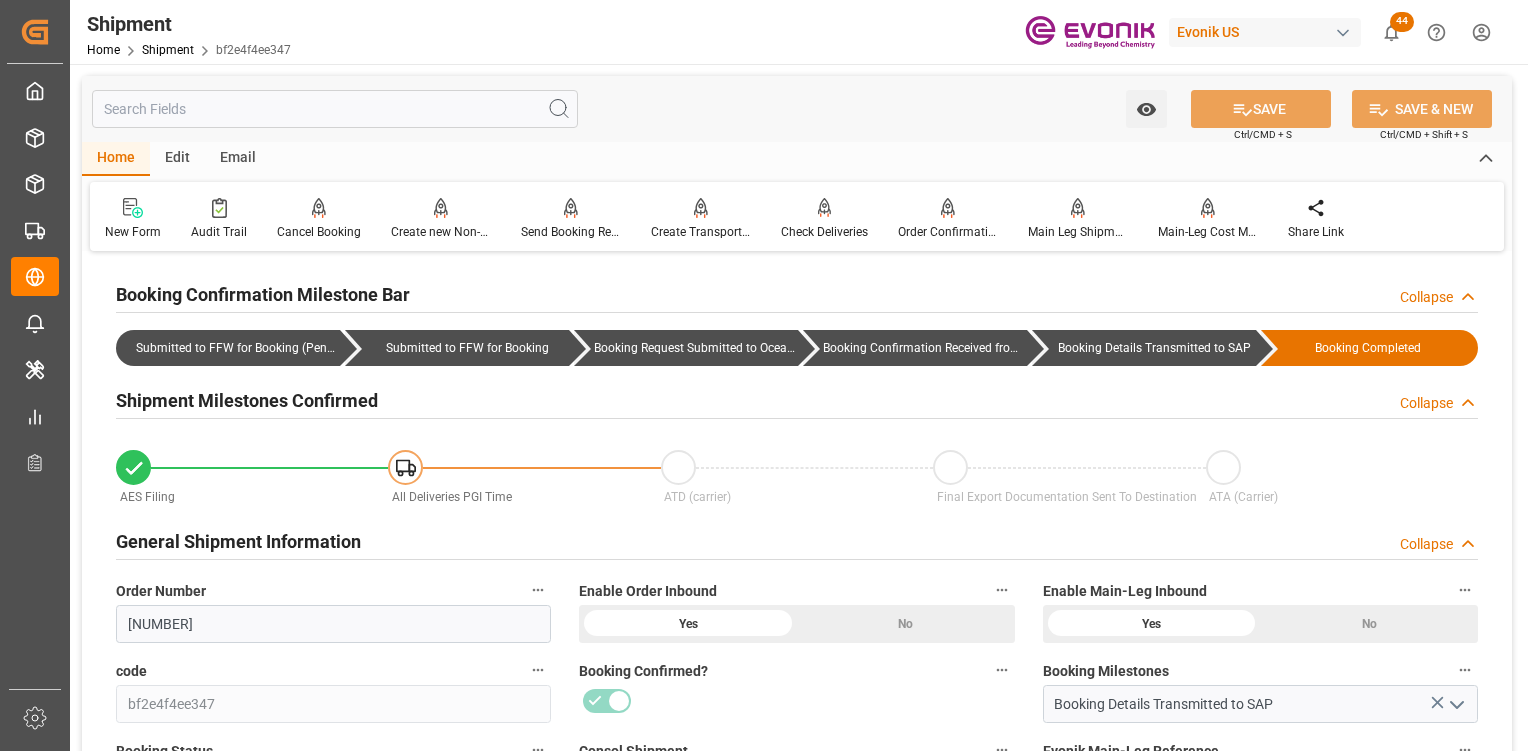 type on "[DATE] [TIME]" 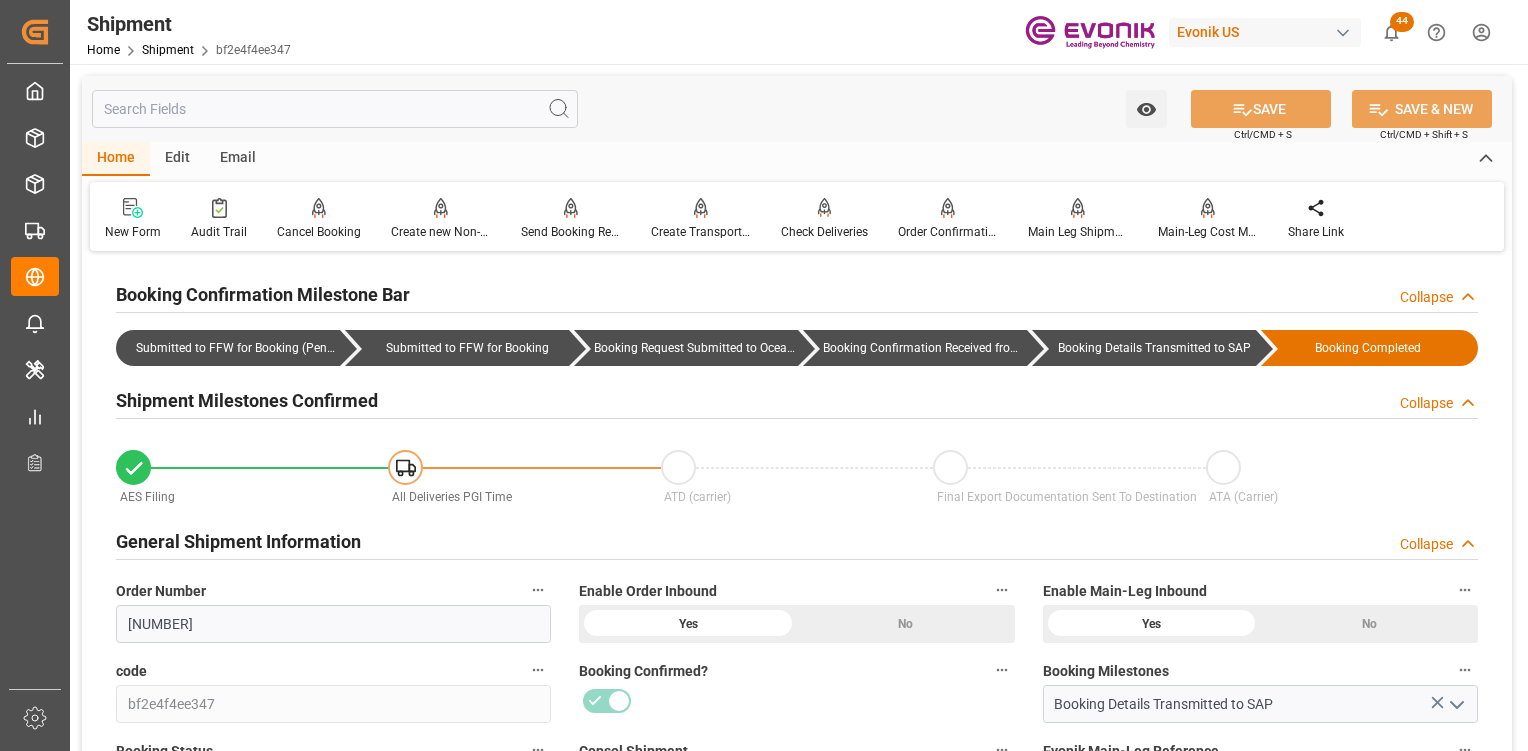 type on "[DATE] [TIME]" 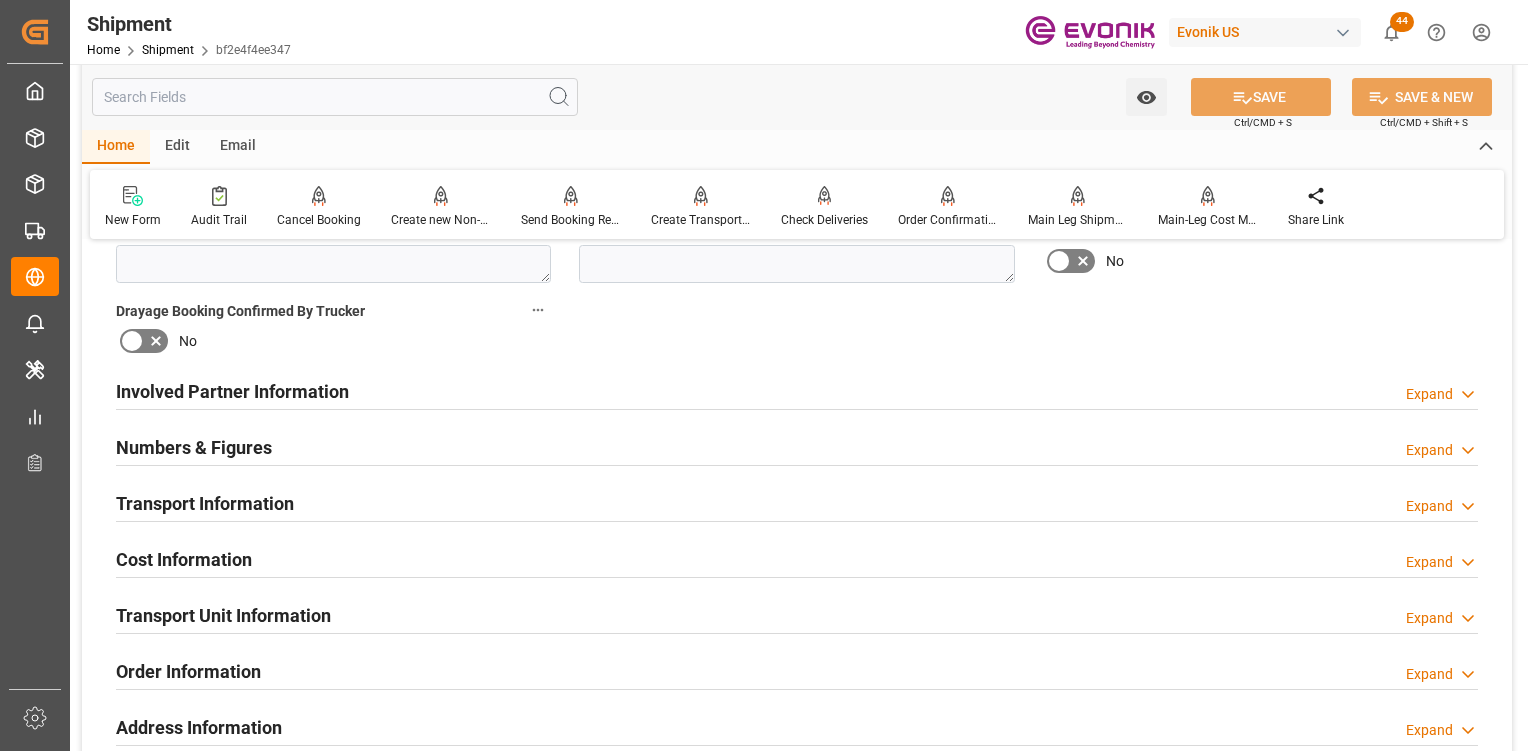 scroll, scrollTop: 900, scrollLeft: 0, axis: vertical 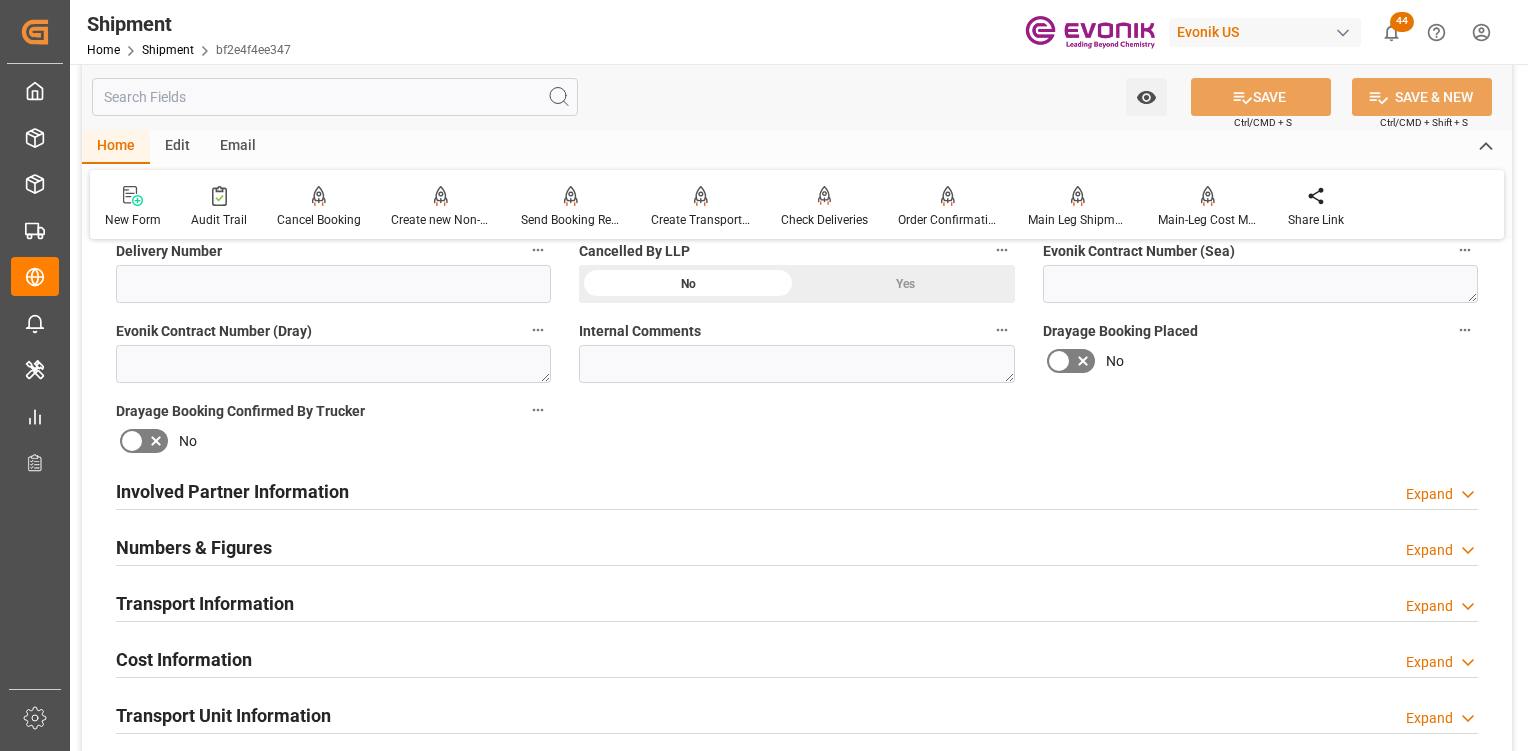 click on "Involved Partner Information Expand" at bounding box center (797, 490) 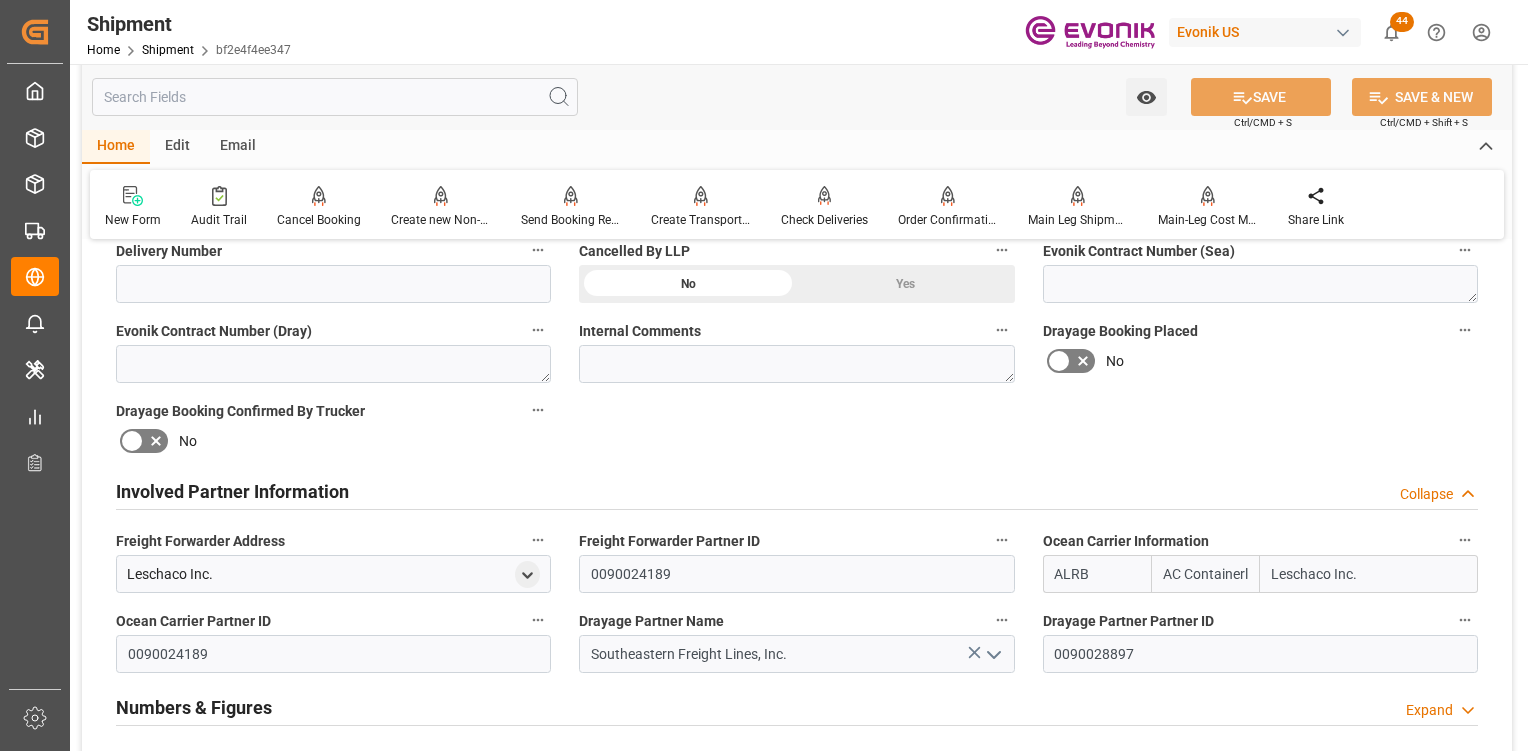 scroll, scrollTop: 1200, scrollLeft: 0, axis: vertical 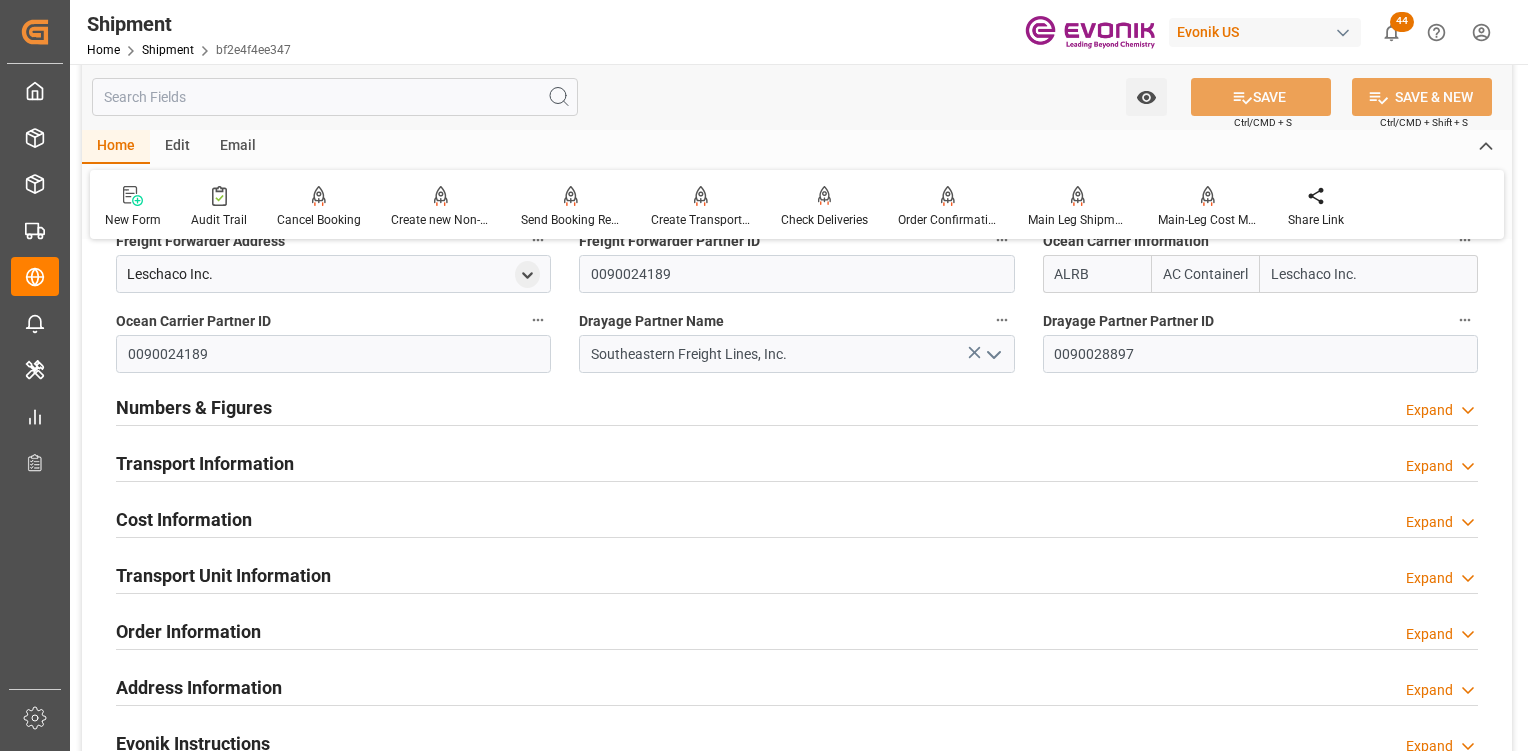click on "Cost Information Expand" at bounding box center (797, 520) 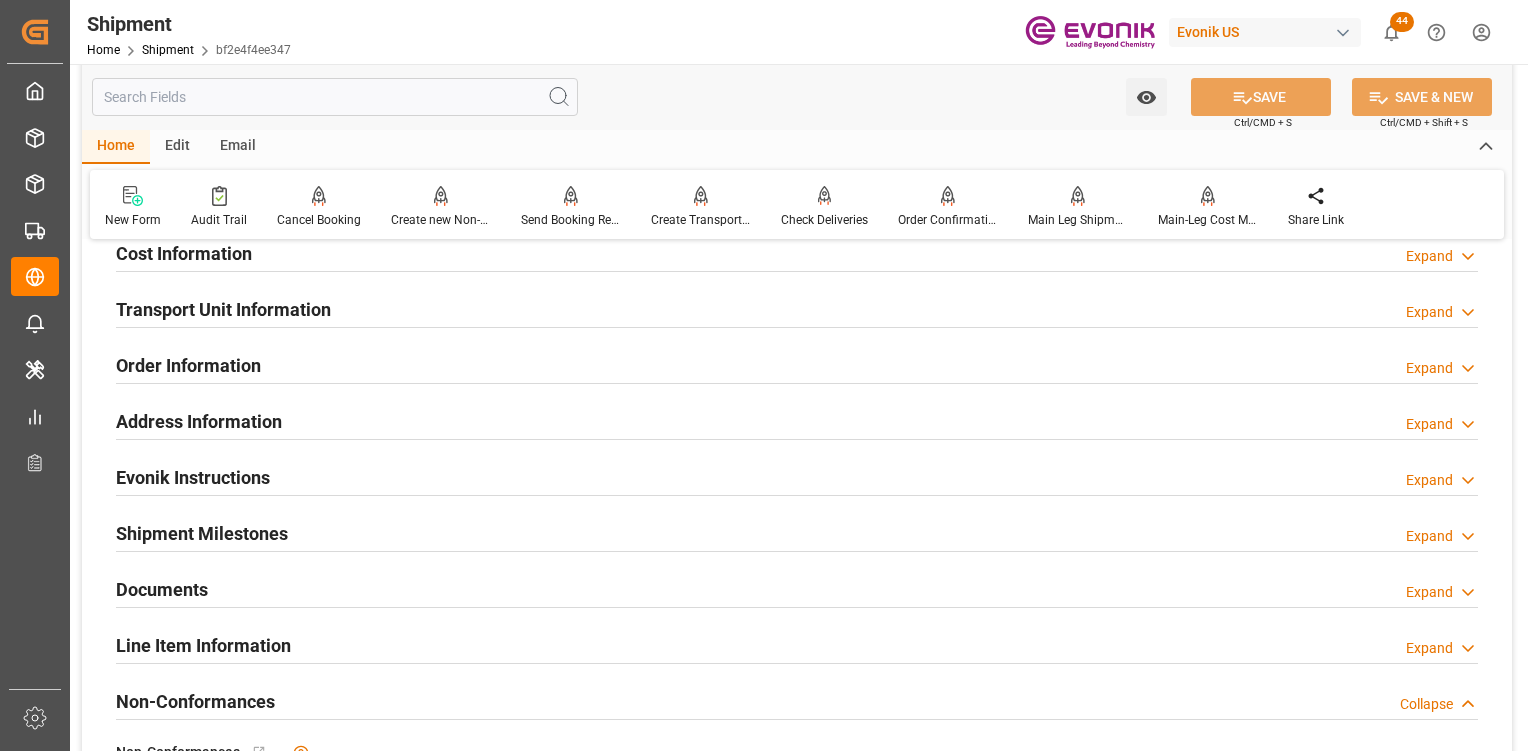scroll, scrollTop: 1900, scrollLeft: 0, axis: vertical 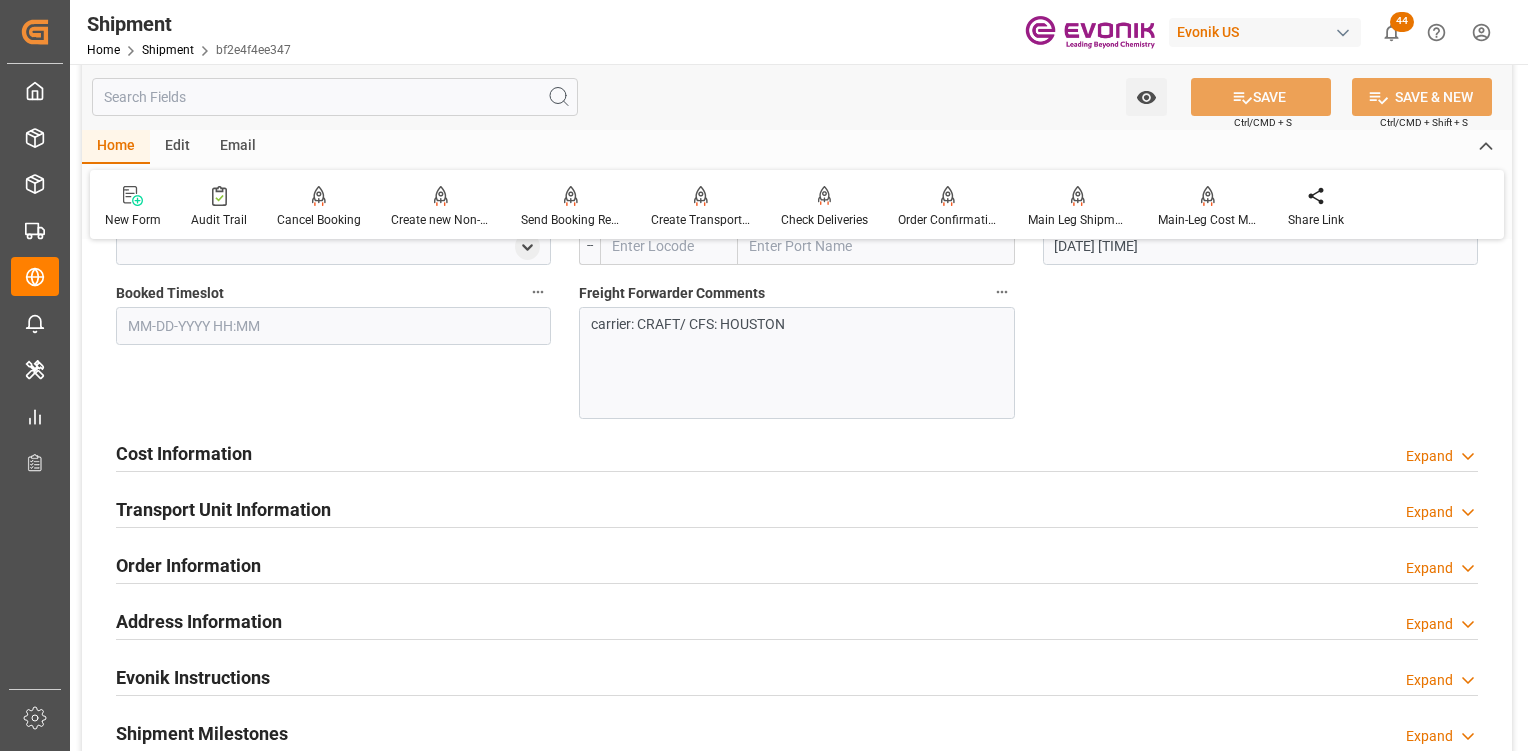 click on "Cost Information Expand" at bounding box center [797, 452] 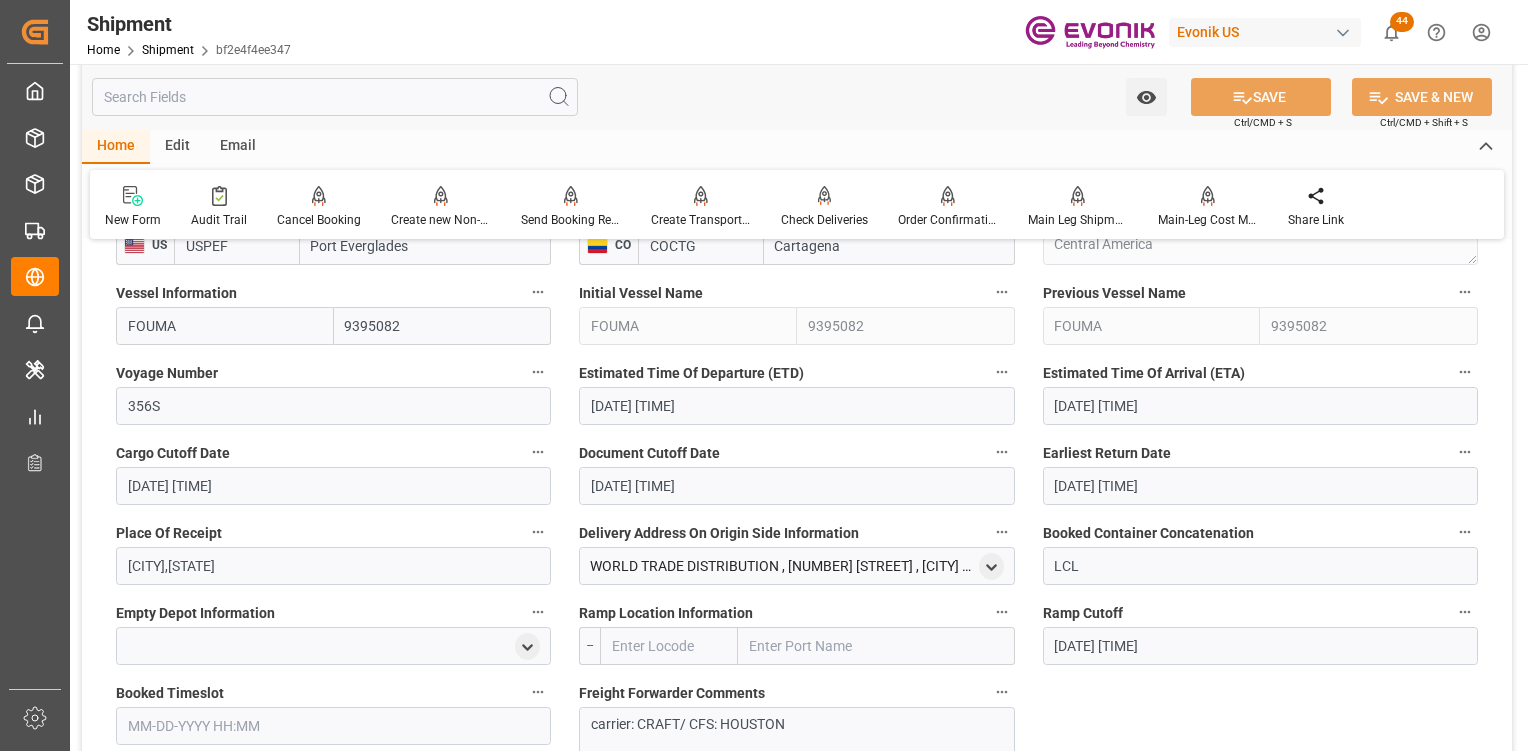 scroll, scrollTop: 1700, scrollLeft: 0, axis: vertical 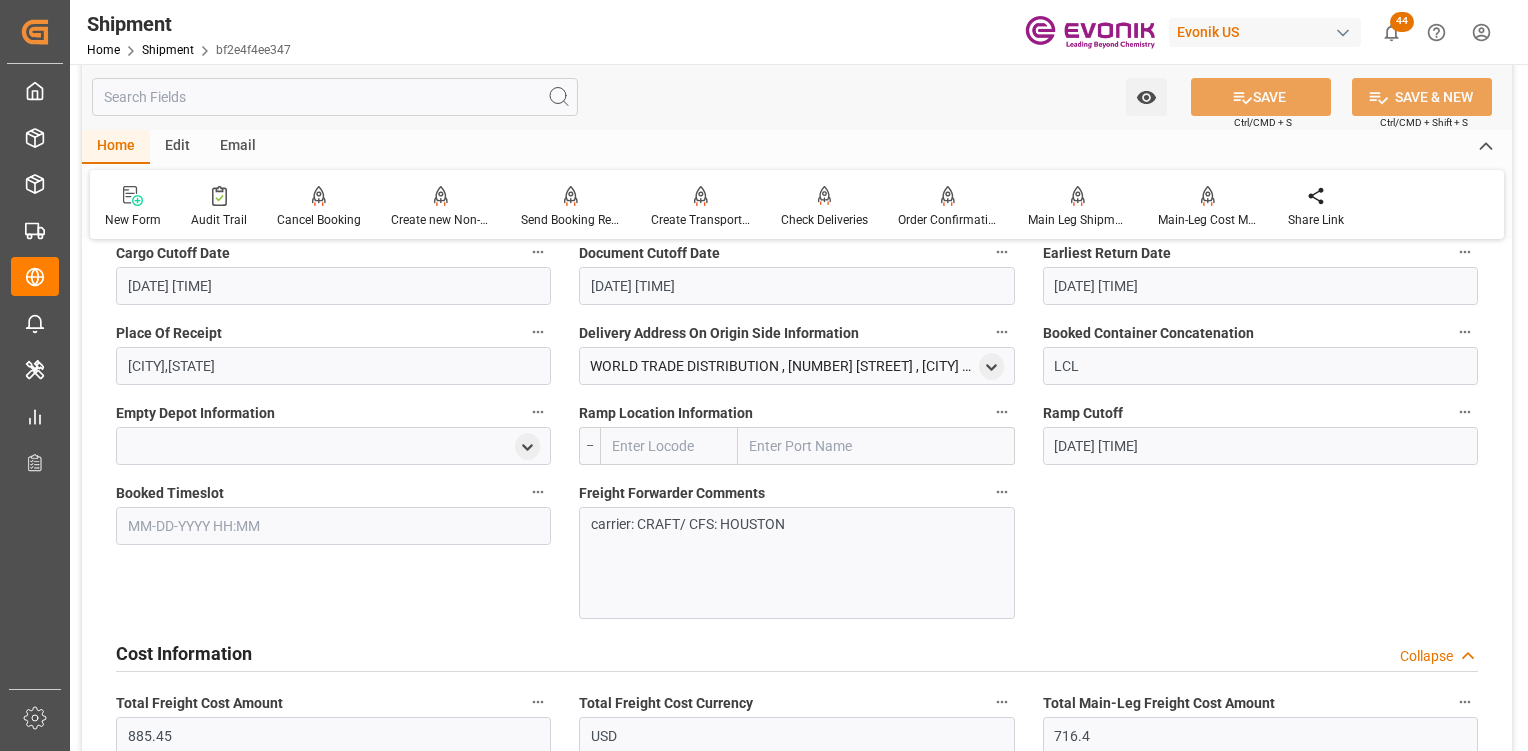 click on "Booked Timeslot" at bounding box center [333, 549] 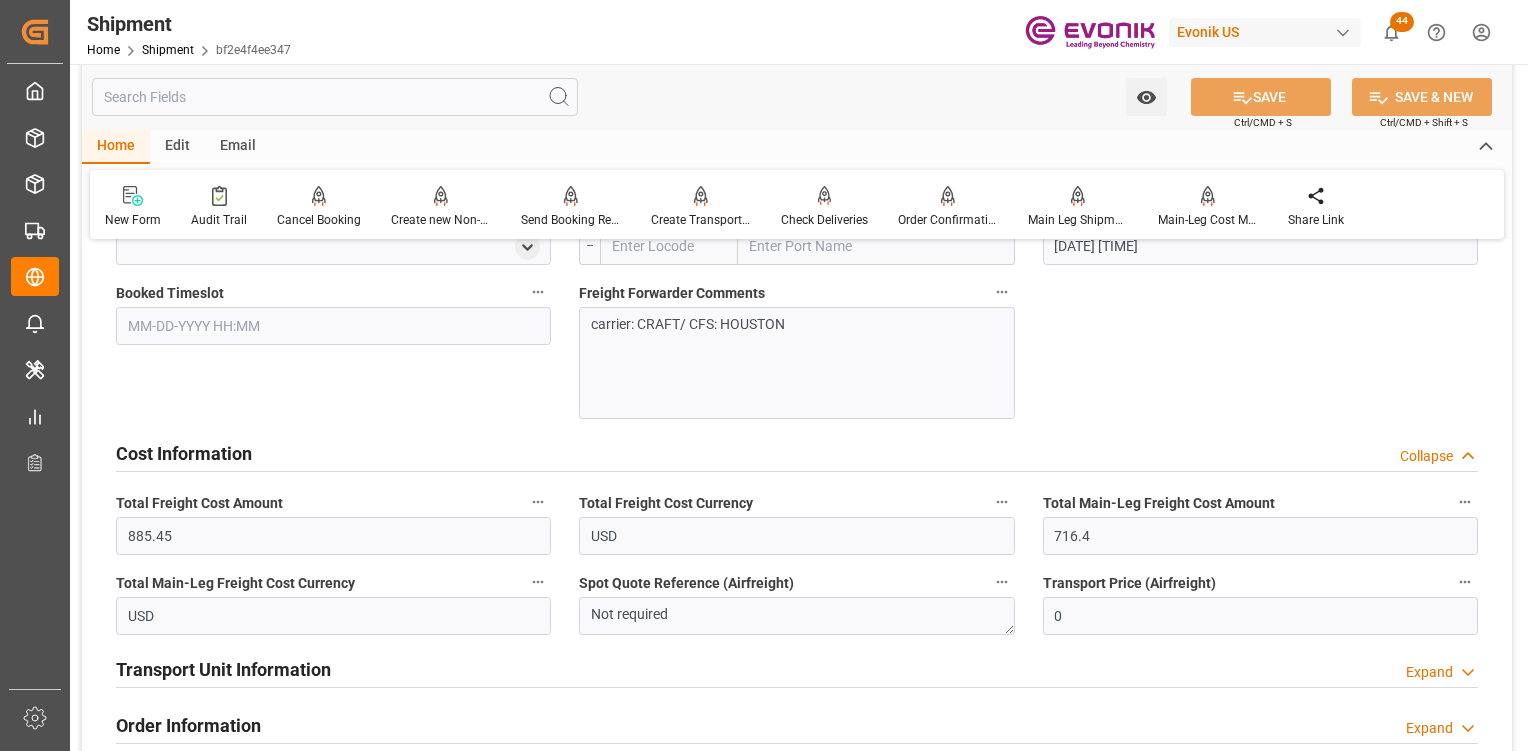 scroll, scrollTop: 1700, scrollLeft: 0, axis: vertical 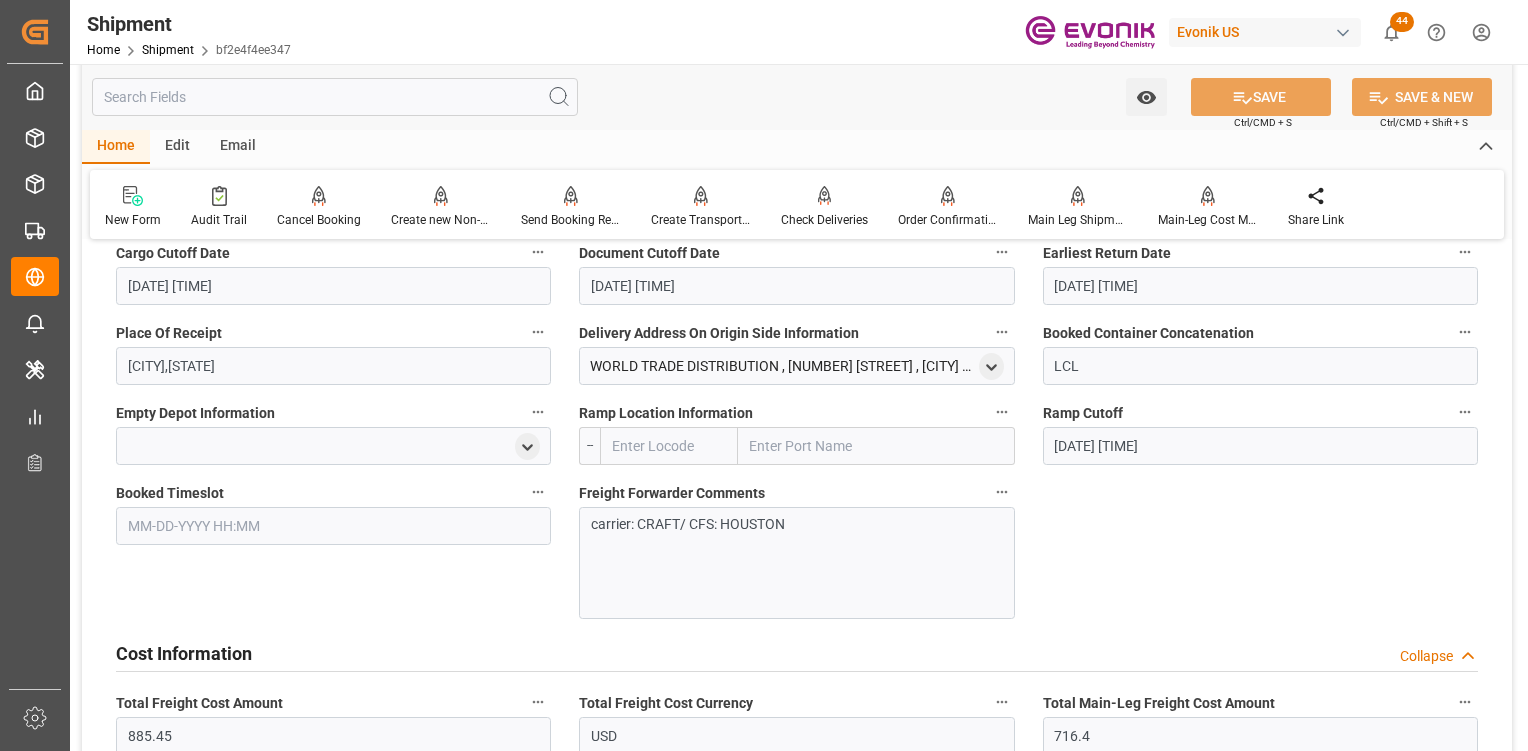 click on "Booked Timeslot" at bounding box center (333, 549) 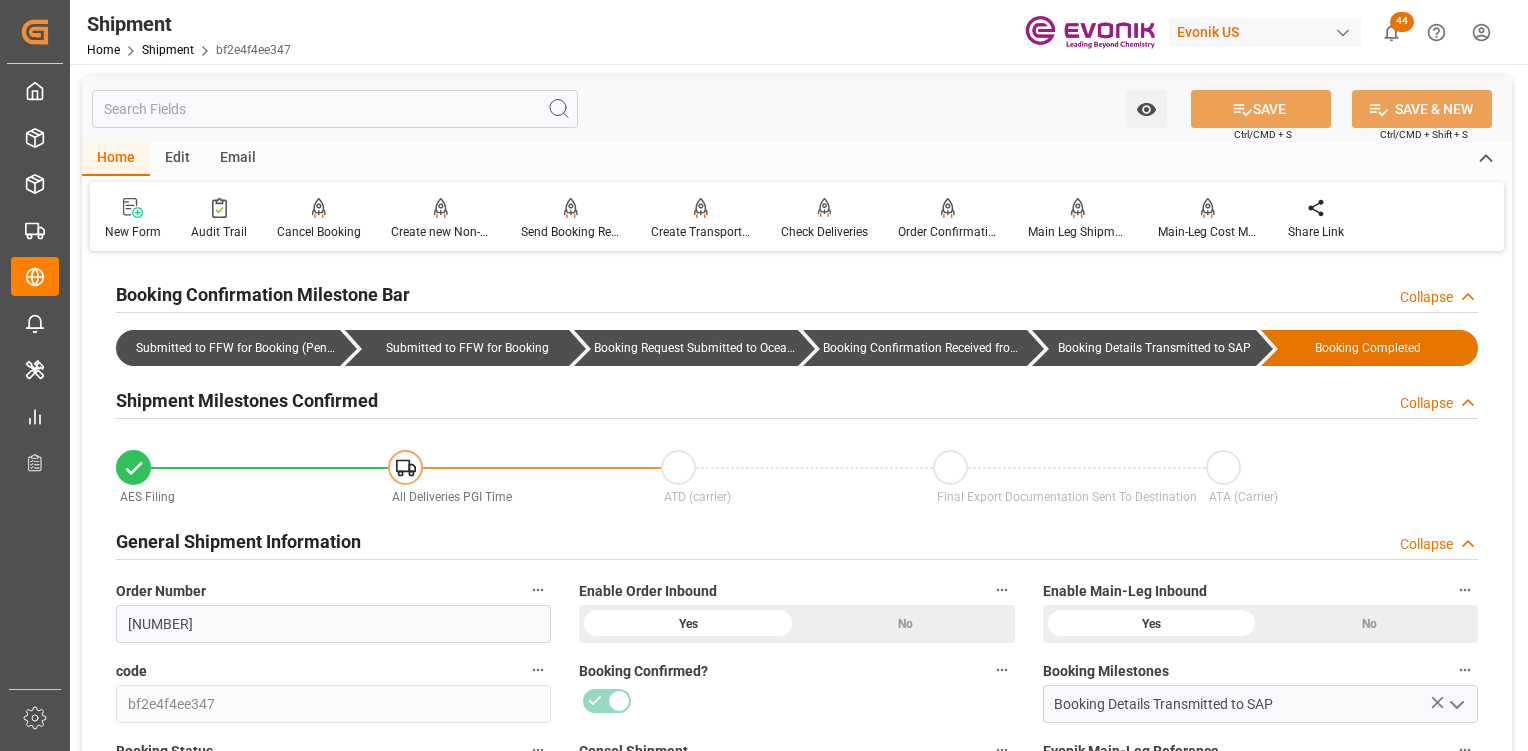 scroll, scrollTop: 400, scrollLeft: 0, axis: vertical 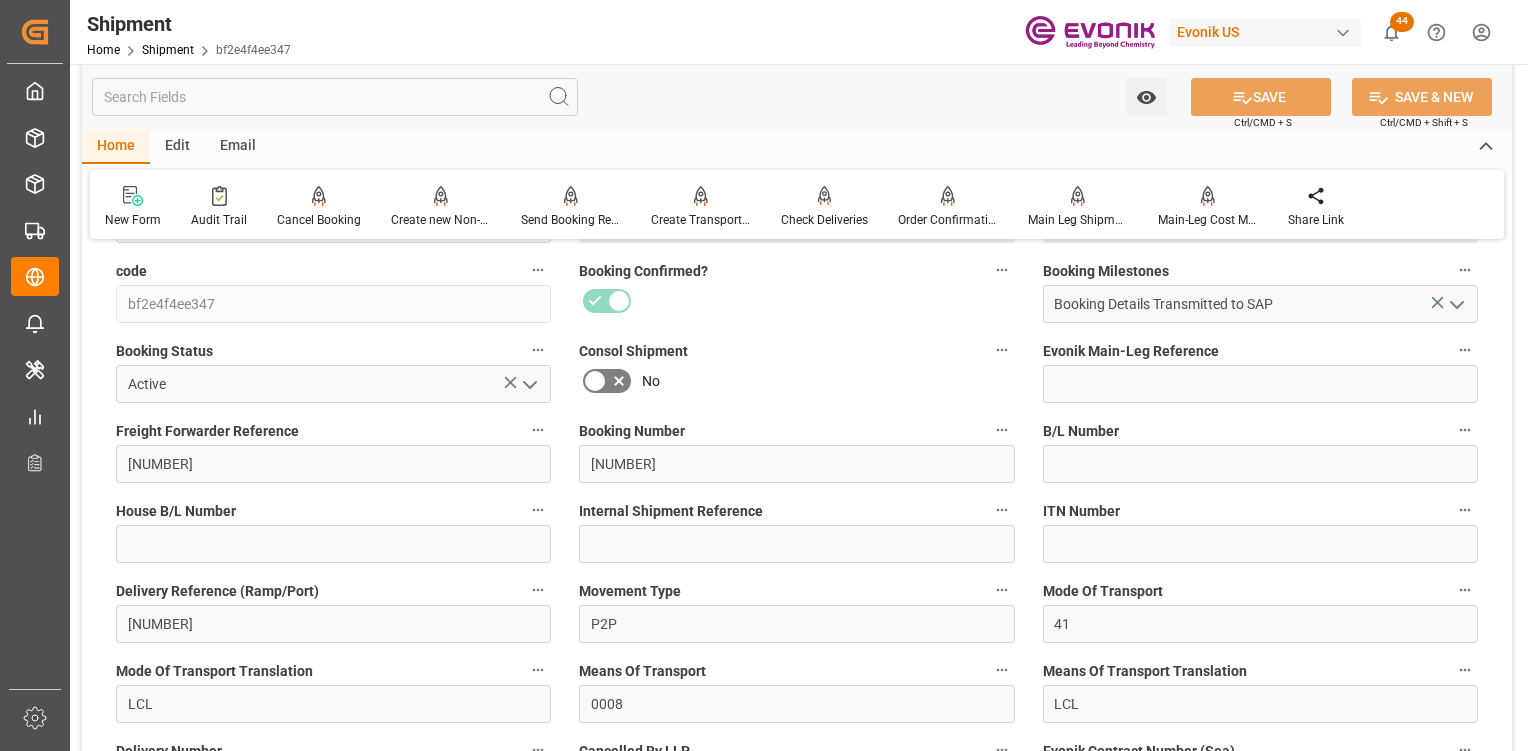 drag, startPoint x: 818, startPoint y: 383, endPoint x: 823, endPoint y: 392, distance: 10.29563 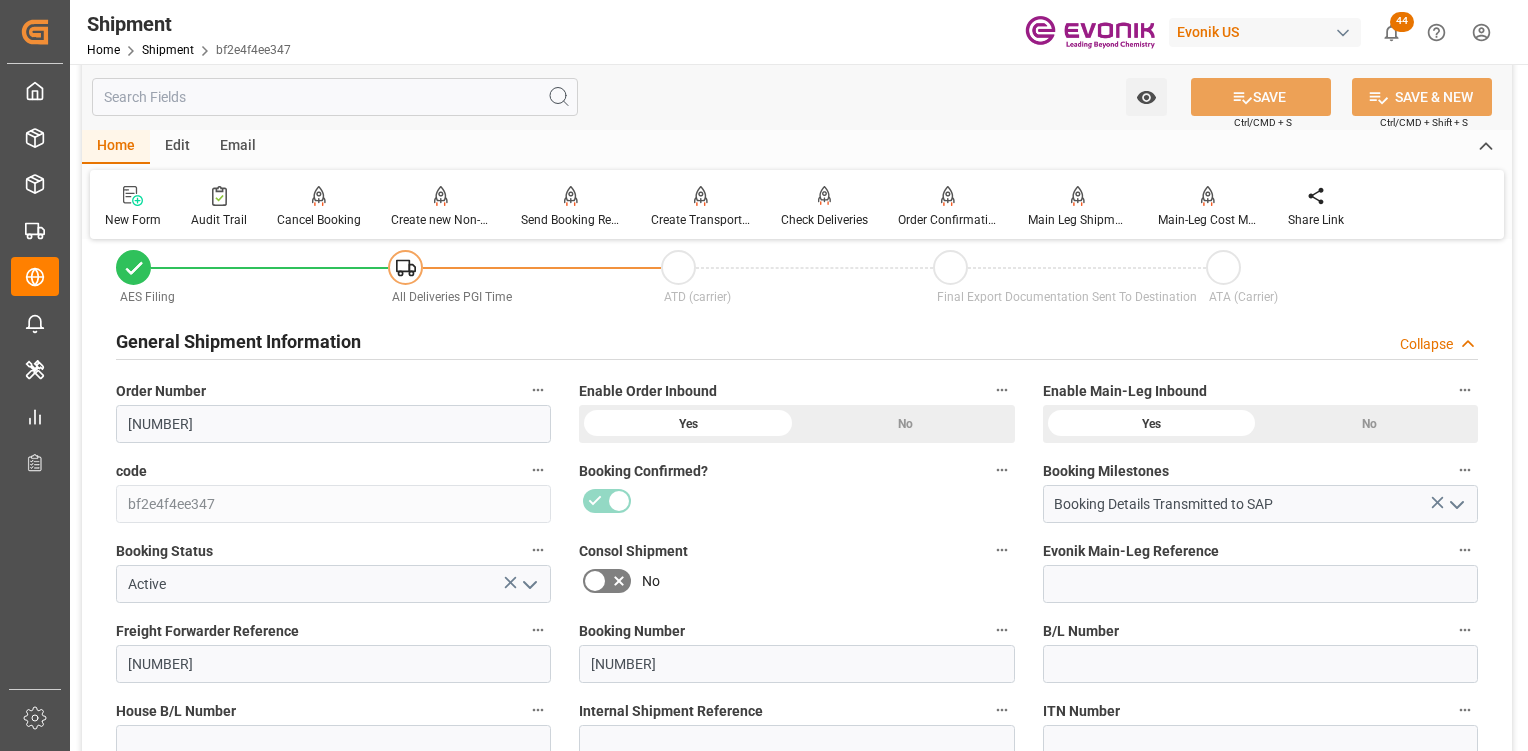 scroll, scrollTop: 300, scrollLeft: 0, axis: vertical 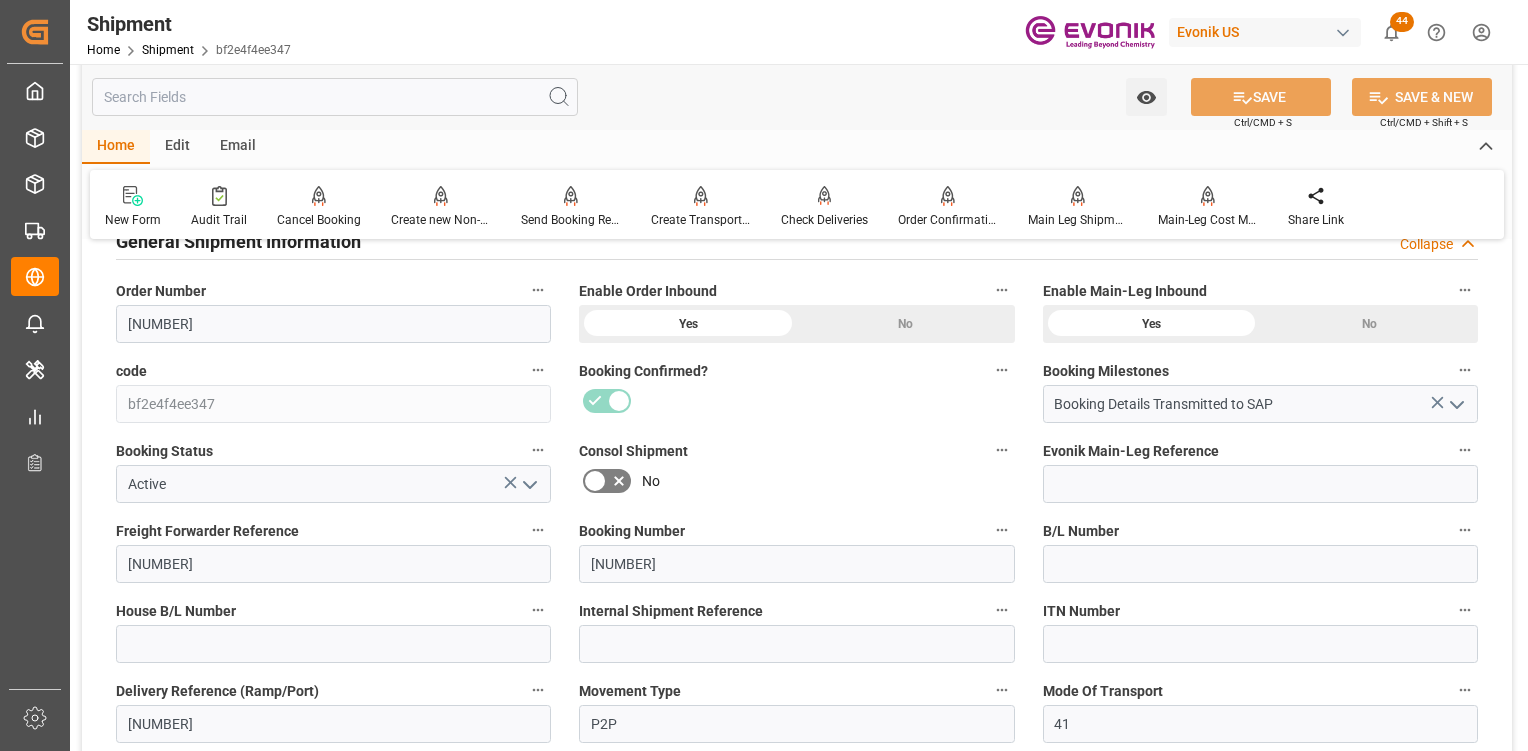click at bounding box center [796, 401] 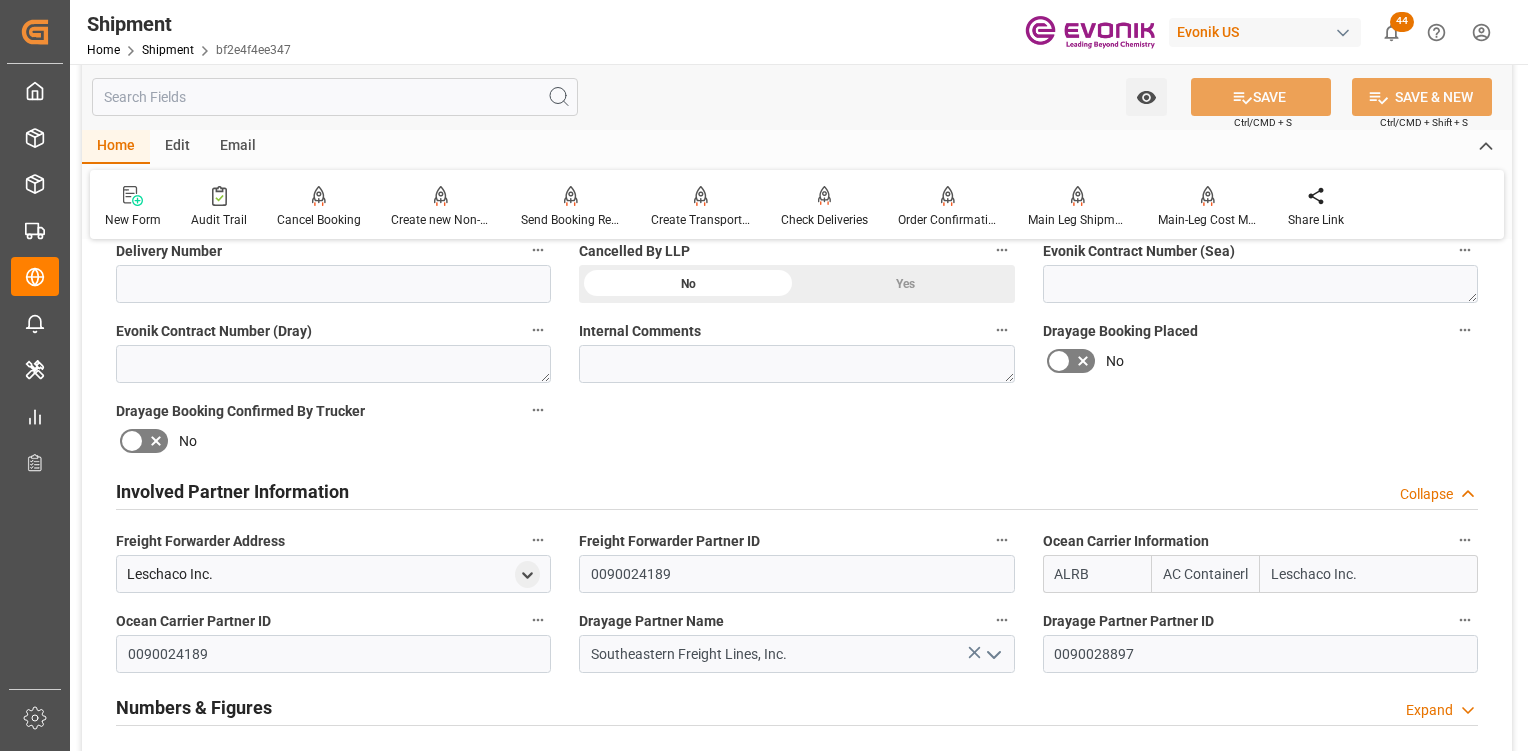 scroll, scrollTop: 1100, scrollLeft: 0, axis: vertical 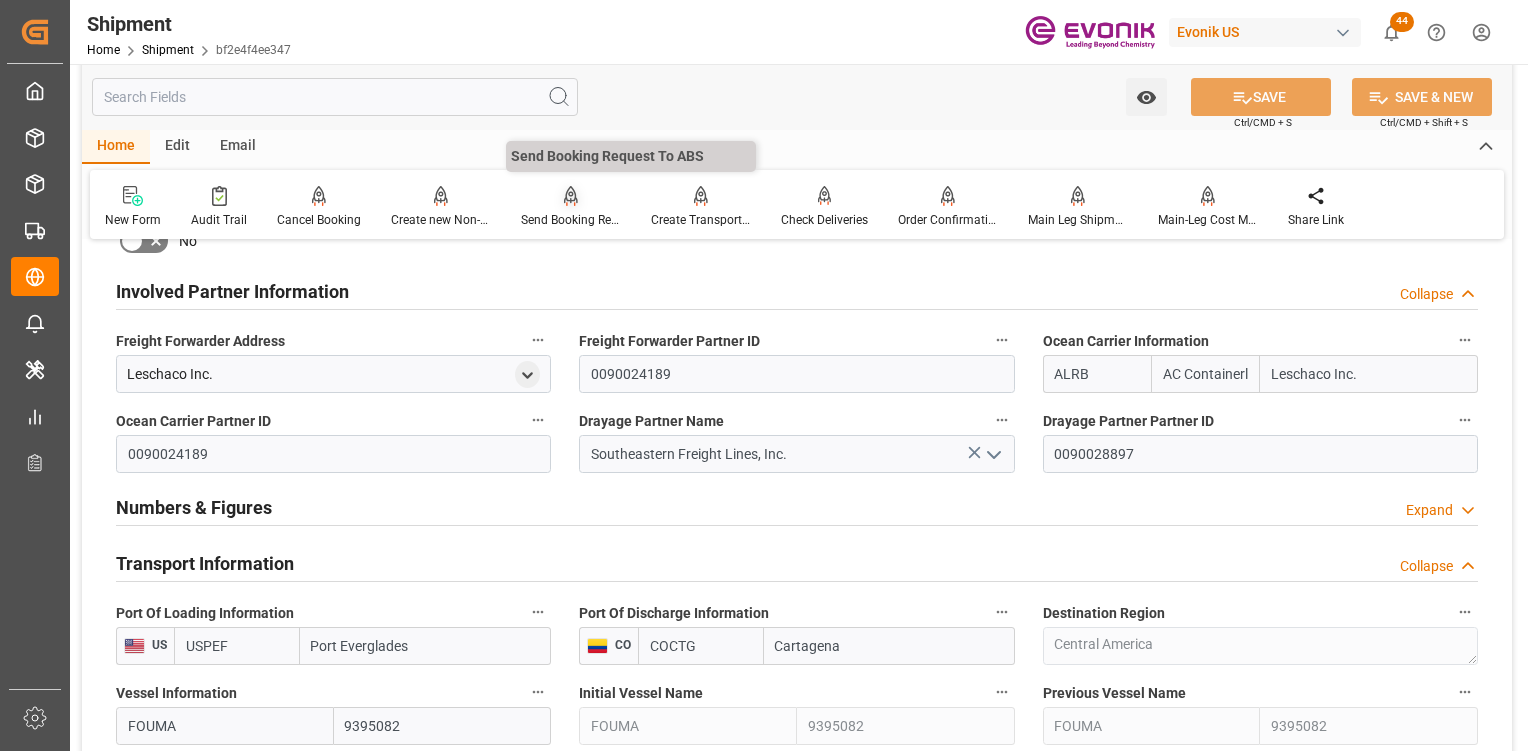 click at bounding box center (571, 195) 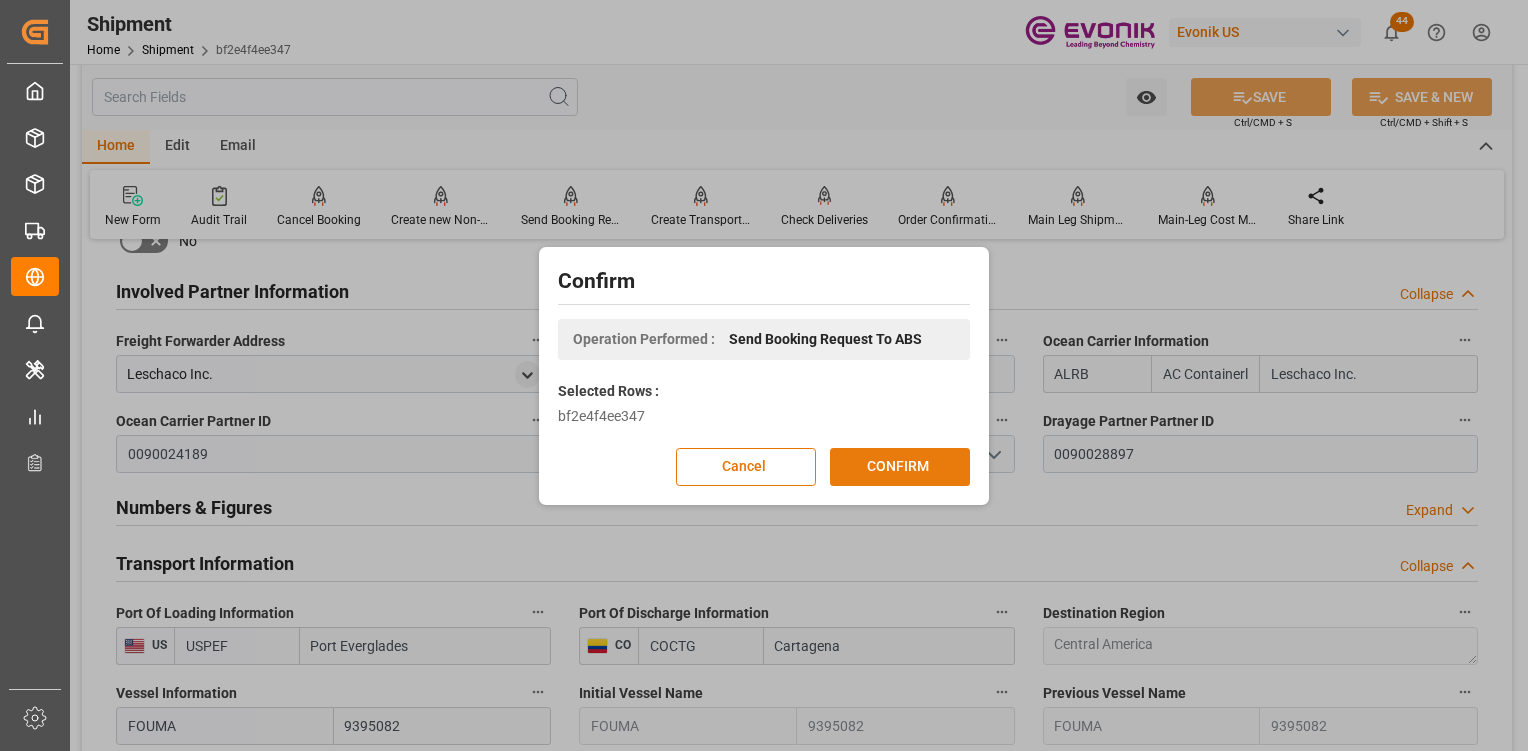 click on "CONFIRM" at bounding box center (900, 467) 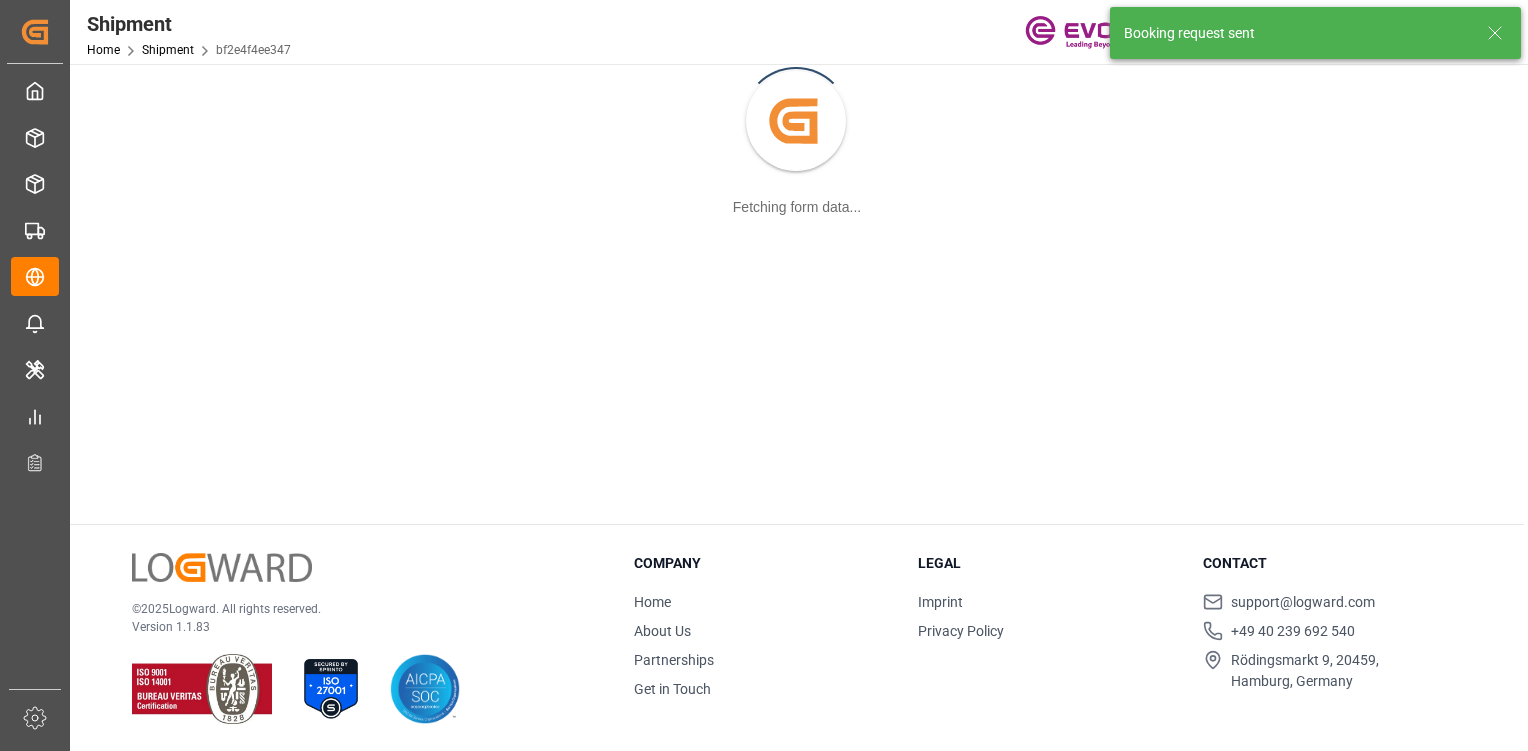scroll, scrollTop: 0, scrollLeft: 0, axis: both 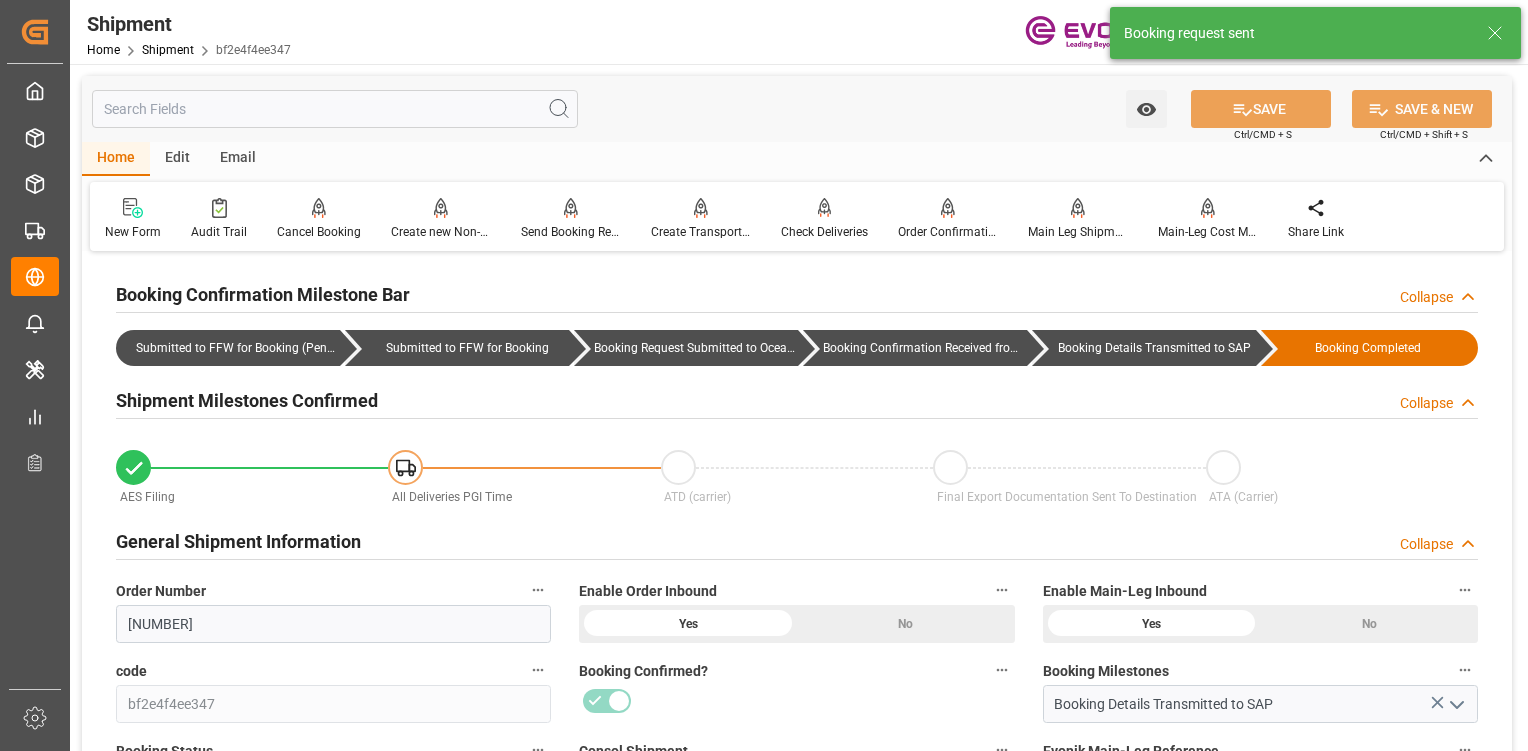 drag, startPoint x: 737, startPoint y: 101, endPoint x: 750, endPoint y: 110, distance: 15.811388 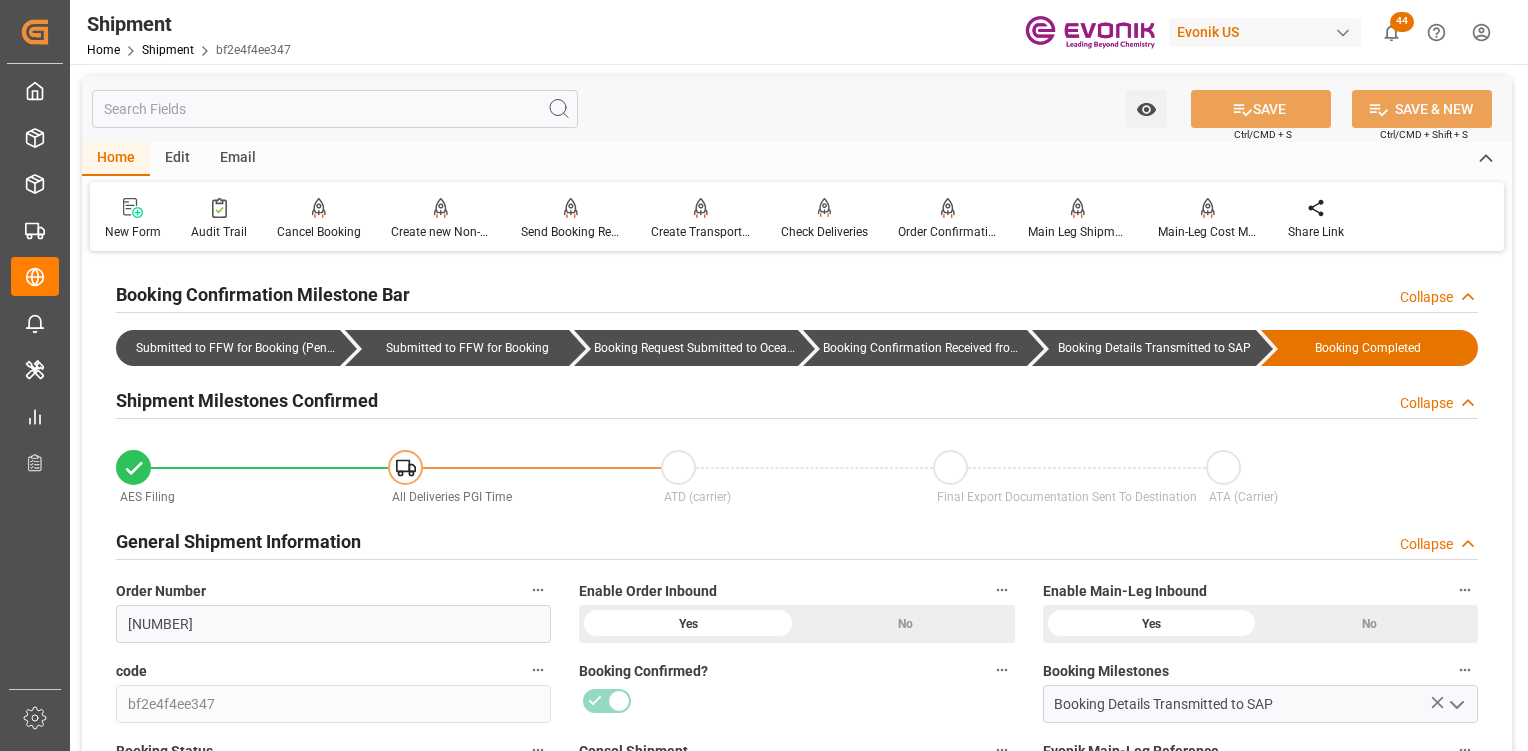 click on "Watch Option   SAVE Ctrl/CMD + S    SAVE & NEW Ctrl/CMD + Shift + S" at bounding box center [797, 109] 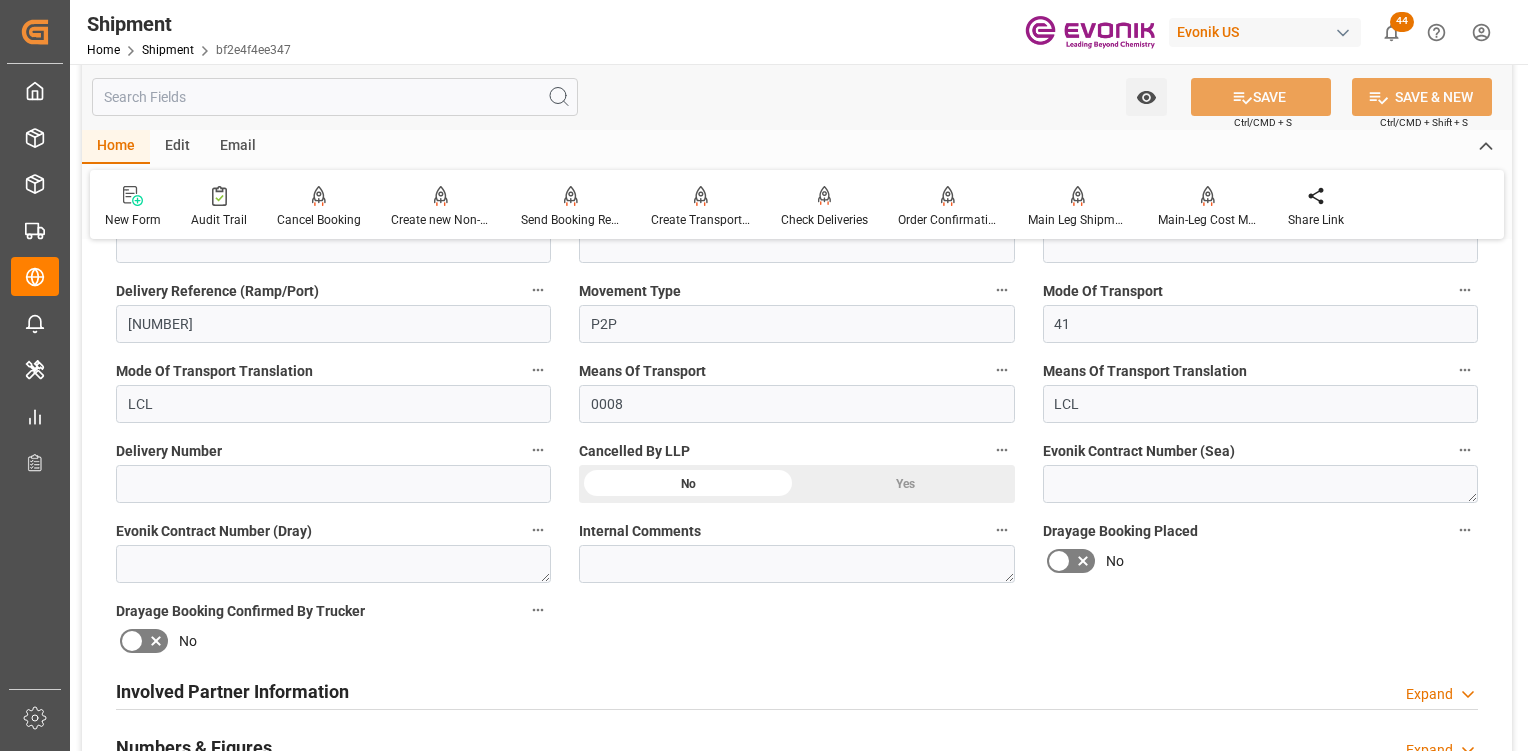 click on "Booking Confirmation Milestone Bar Collapse   Submitted to FFW for Booking (Pending) Submitted to FFW for Booking Booking Request Submitted to Ocean Carrier Booking Confirmation Received from Ocean Carrier Booking Details Transmitted to SAP Booking Completed   Shipment Milestones Confirmed Collapse   AES Filing All Deliveries PGI Time ATD (carrier) Final Export Documentation Sent To Destination ATA (Carrier)   General Shipment Information Collapse Order Number     2007072809 Enable Order Inbound     Yes No Enable Main-Leg Inbound     Yes No code     bf2e4f4ee347  Booking Confirmed?     Booking Milestones     Booking Details Transmitted to SAP Booking Status     Active Consol Shipment     No Evonik Main-Leg Reference     Freight Forwarder Reference     250805010047 Booking Number     83365490 B/L Number     House B/L Number     Internal Shipment Reference     ITN Number     Delivery Reference (Ramp/Port)     83365490 Movement Type     P2P Mode Of Transport     41 Mode Of Transport Translation     LCL" at bounding box center [797, 591] 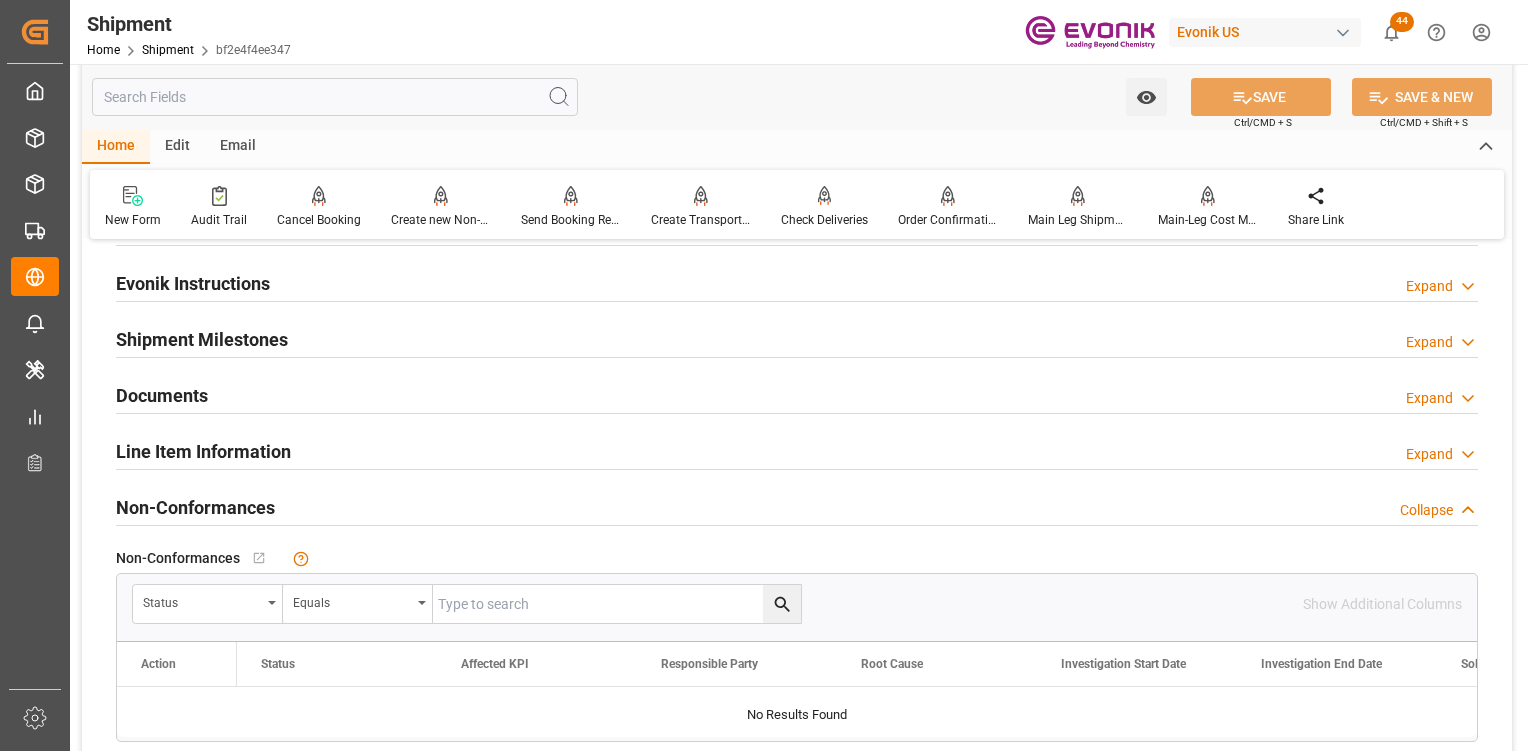 scroll, scrollTop: 1000, scrollLeft: 0, axis: vertical 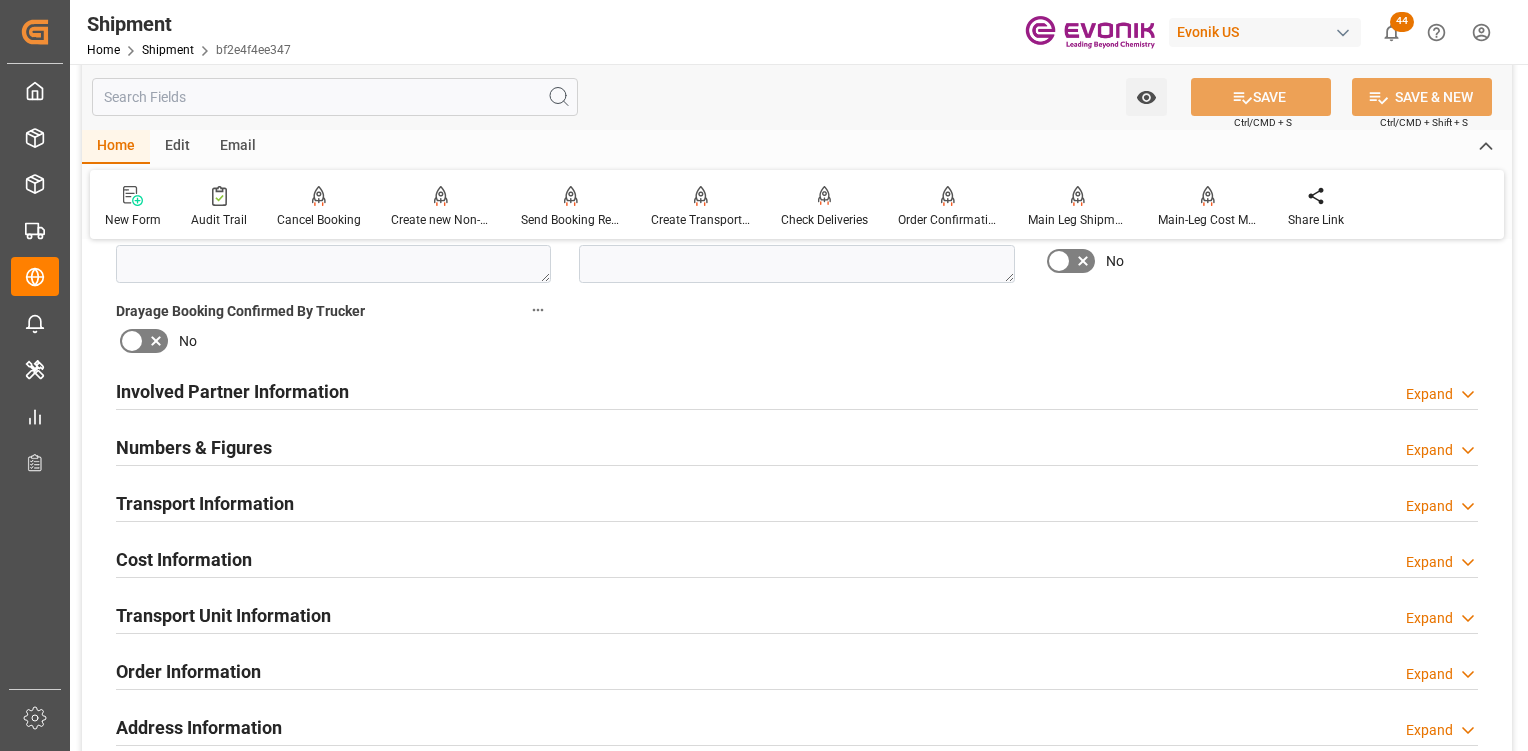 click on "Involved Partner Information Expand" at bounding box center [797, 390] 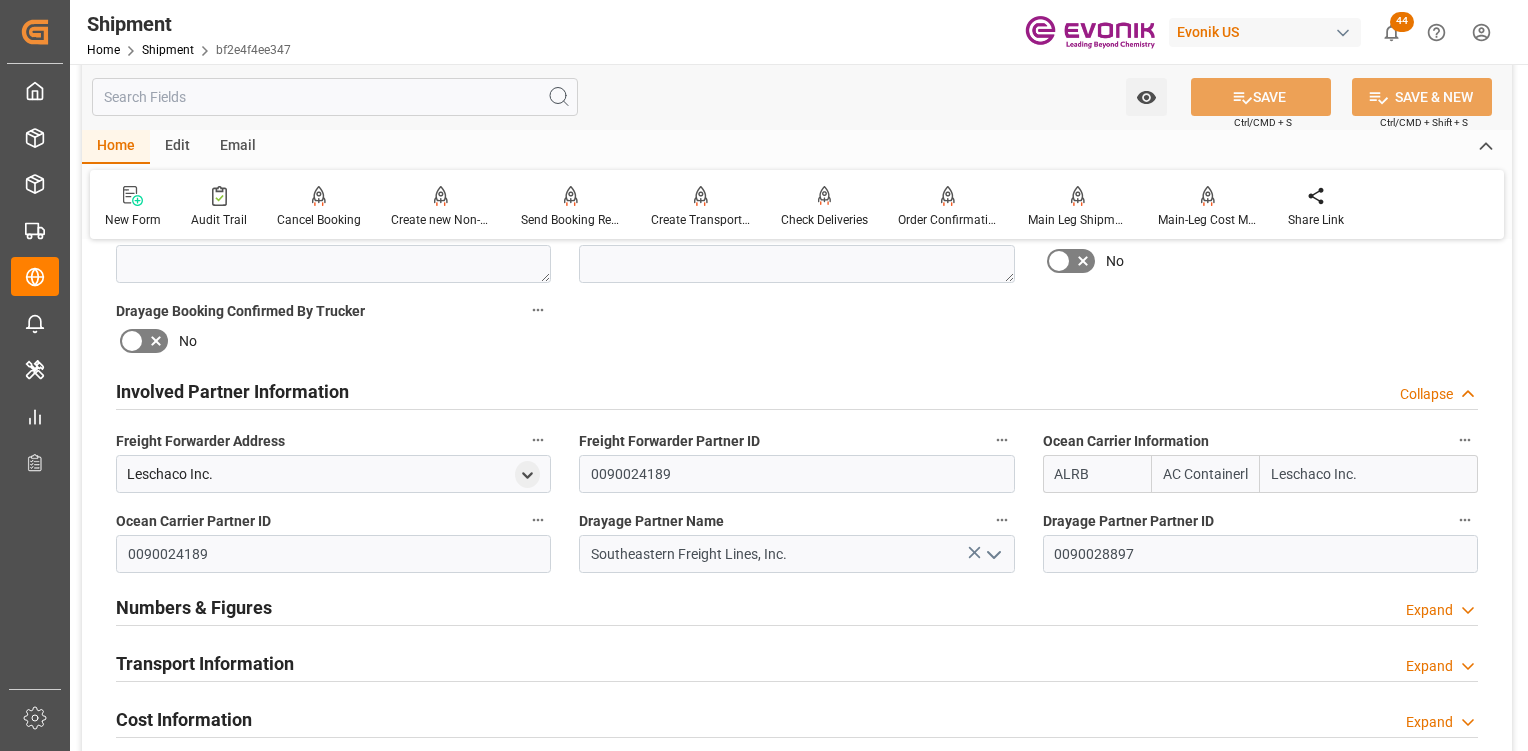scroll, scrollTop: 1300, scrollLeft: 0, axis: vertical 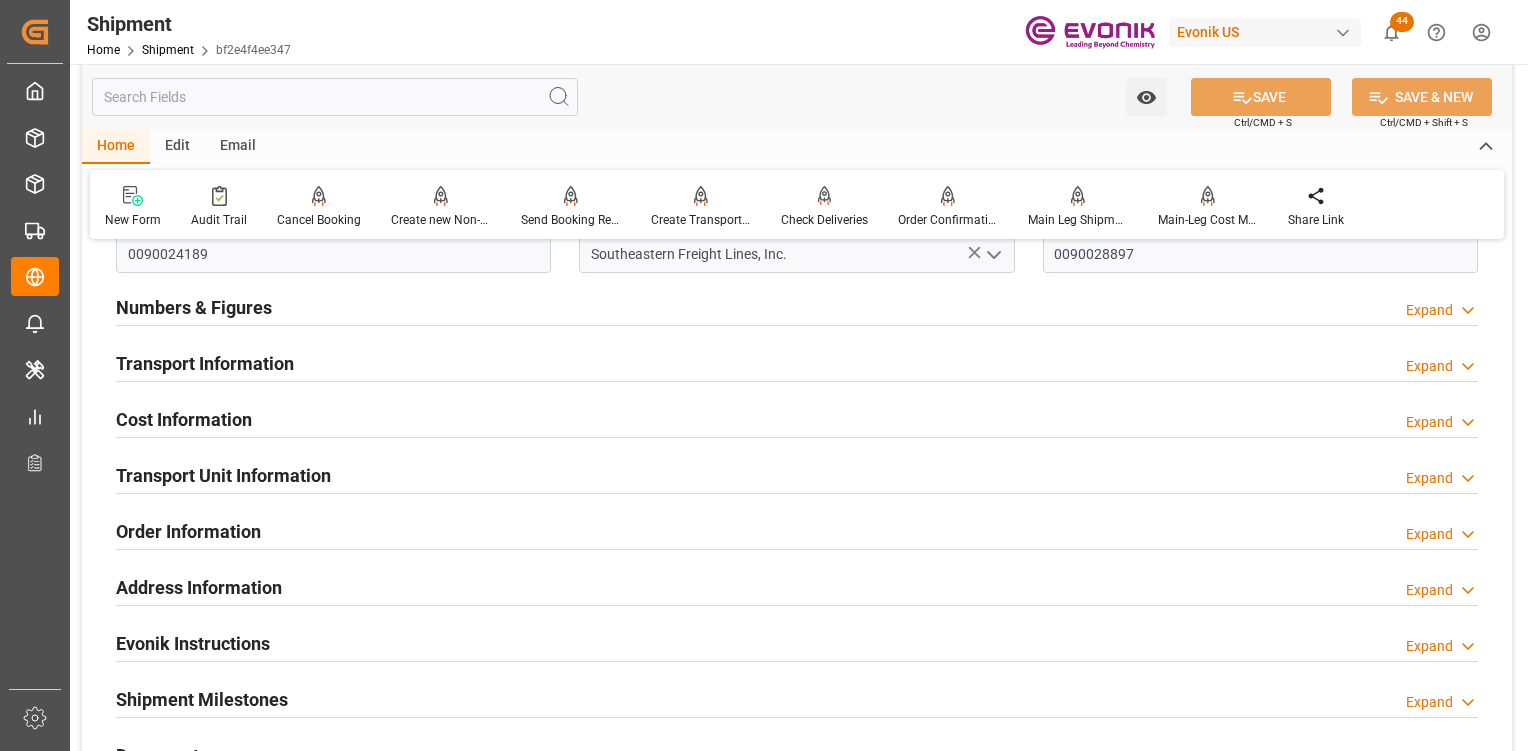 drag, startPoint x: 286, startPoint y: 374, endPoint x: 584, endPoint y: 348, distance: 299.13208 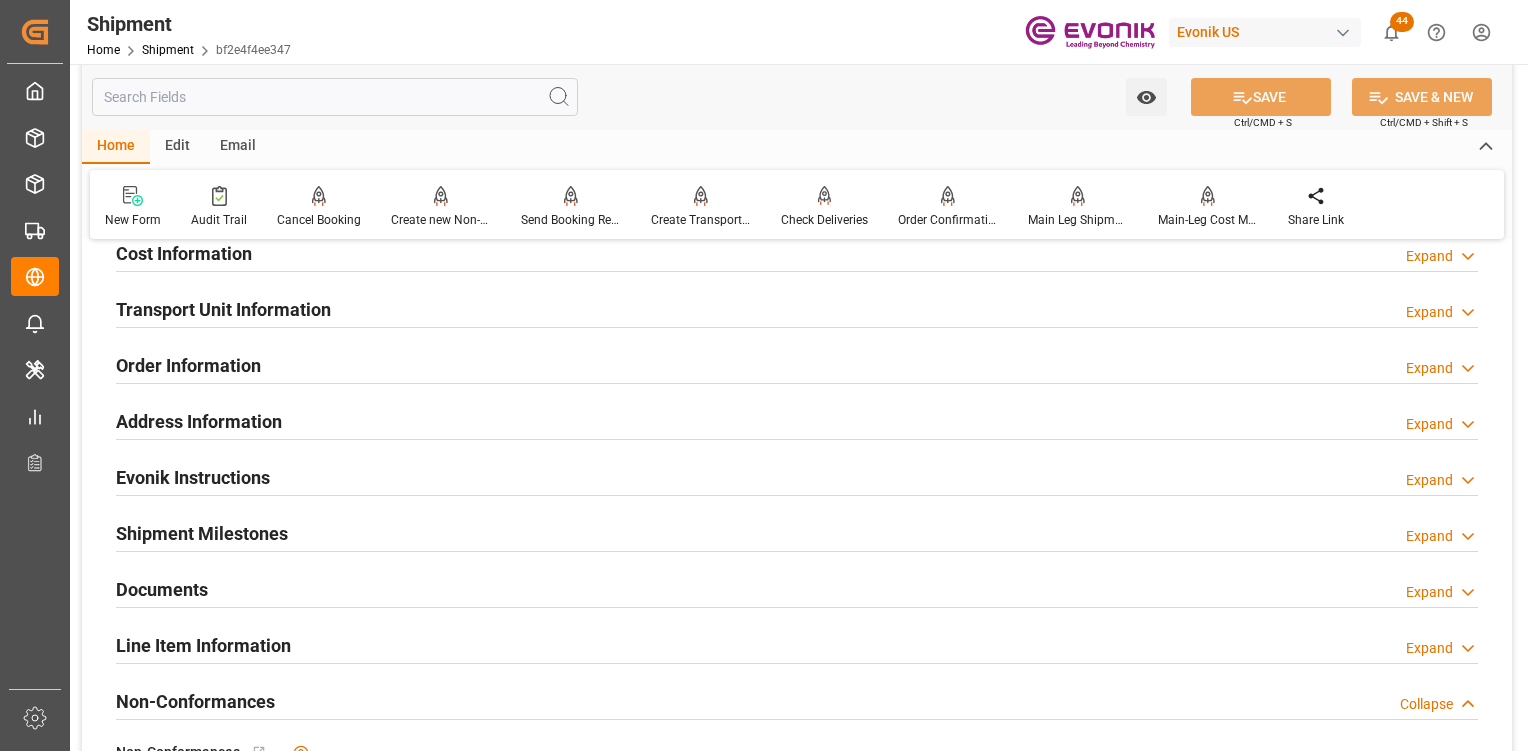 scroll, scrollTop: 1900, scrollLeft: 0, axis: vertical 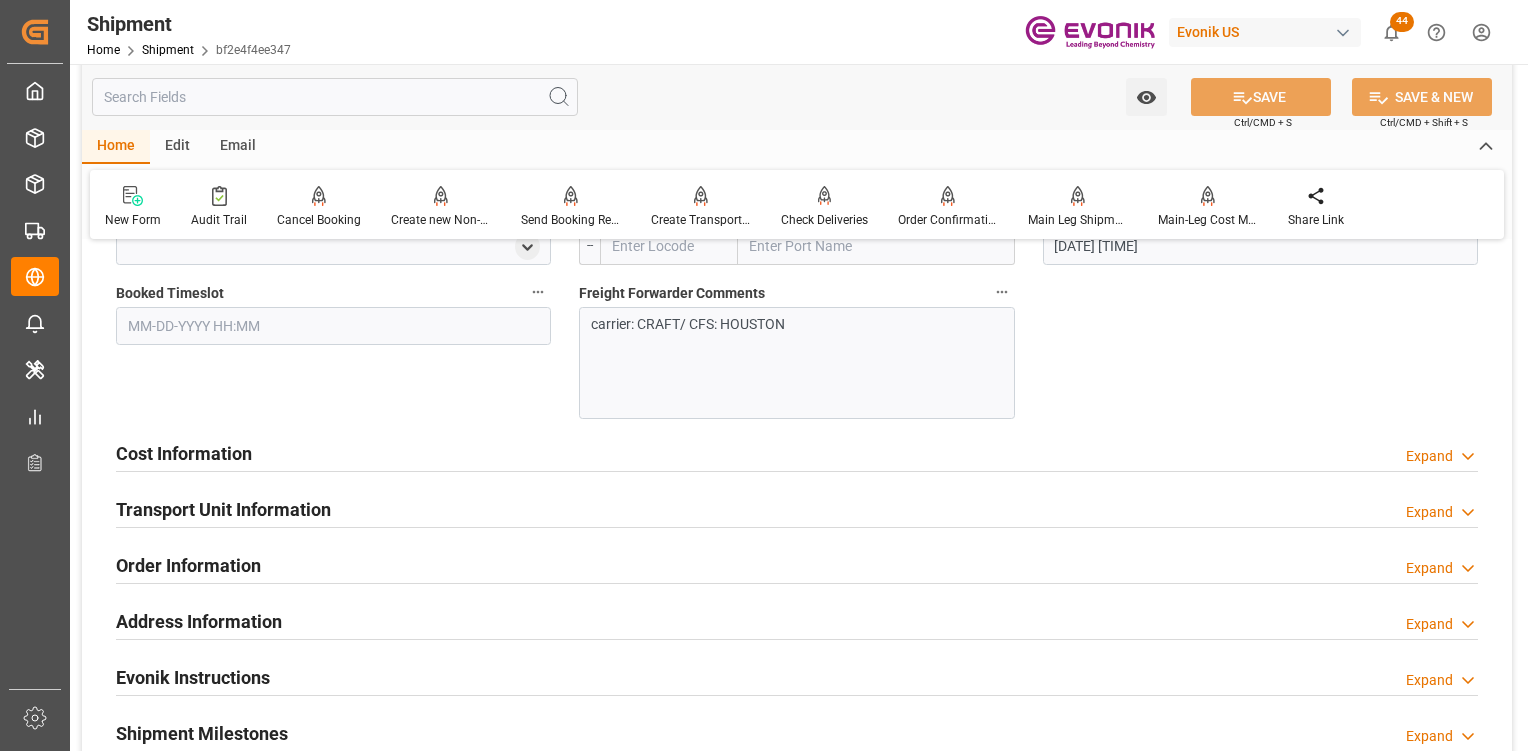 click on "Cost Information Expand" at bounding box center [797, 452] 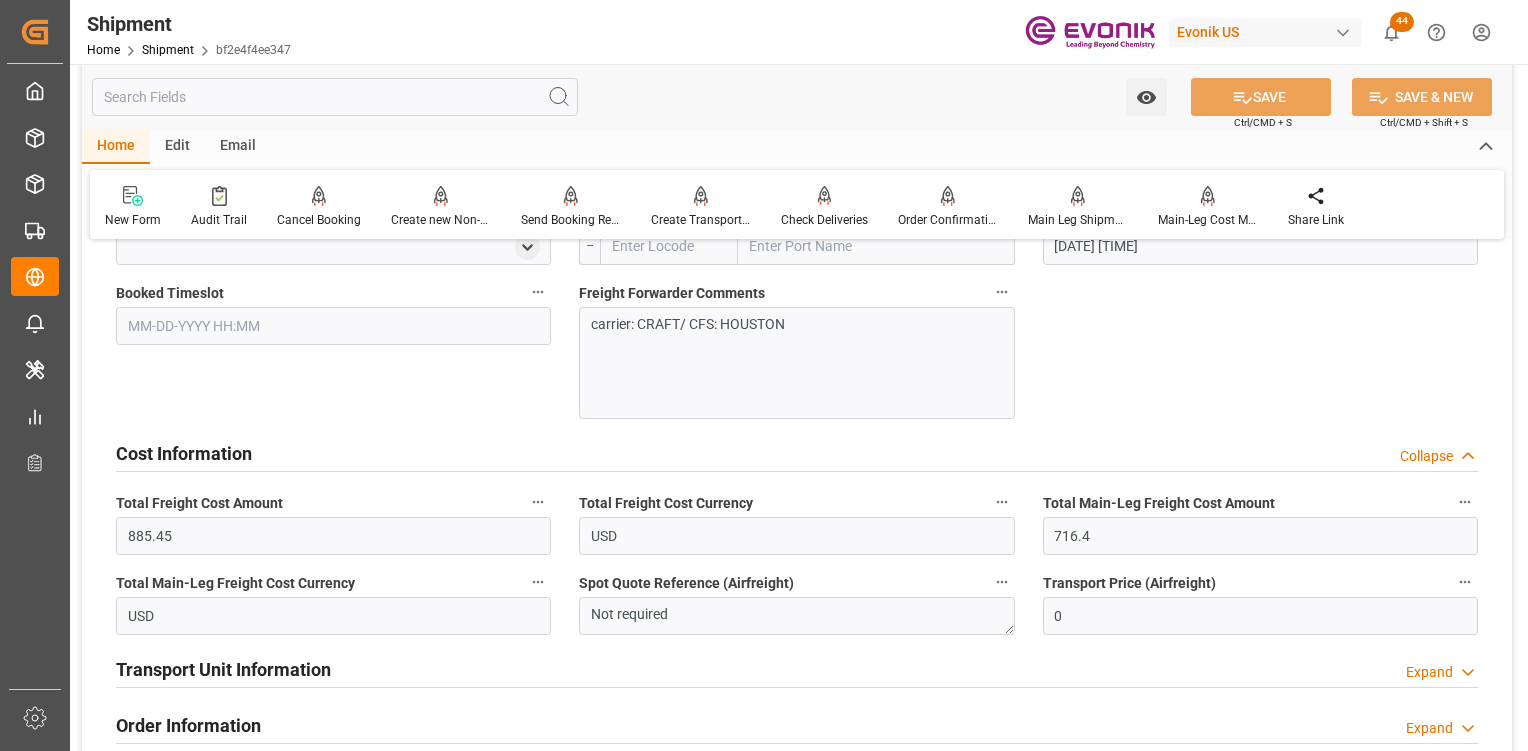 scroll, scrollTop: 2100, scrollLeft: 0, axis: vertical 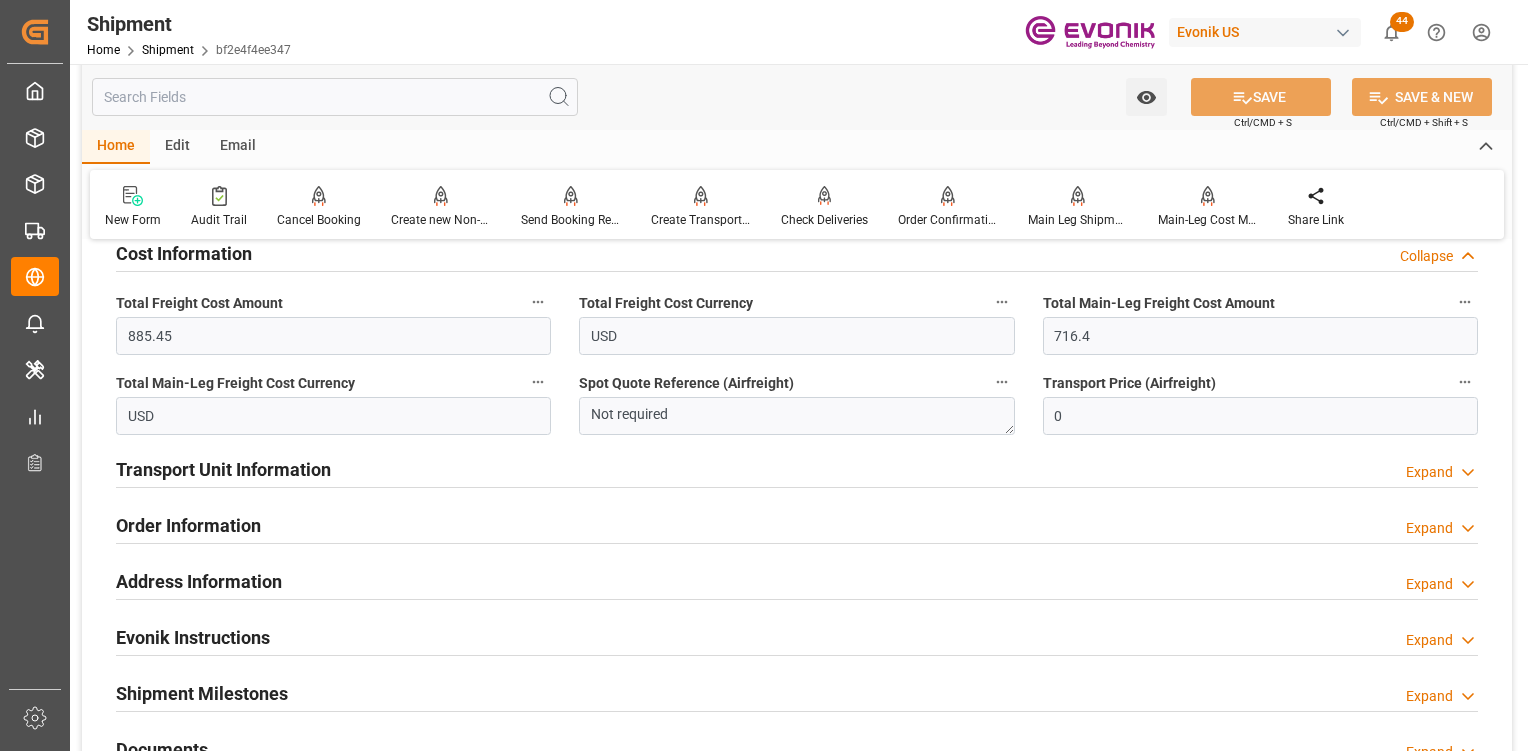 click on "Transport Unit Information" at bounding box center [223, 469] 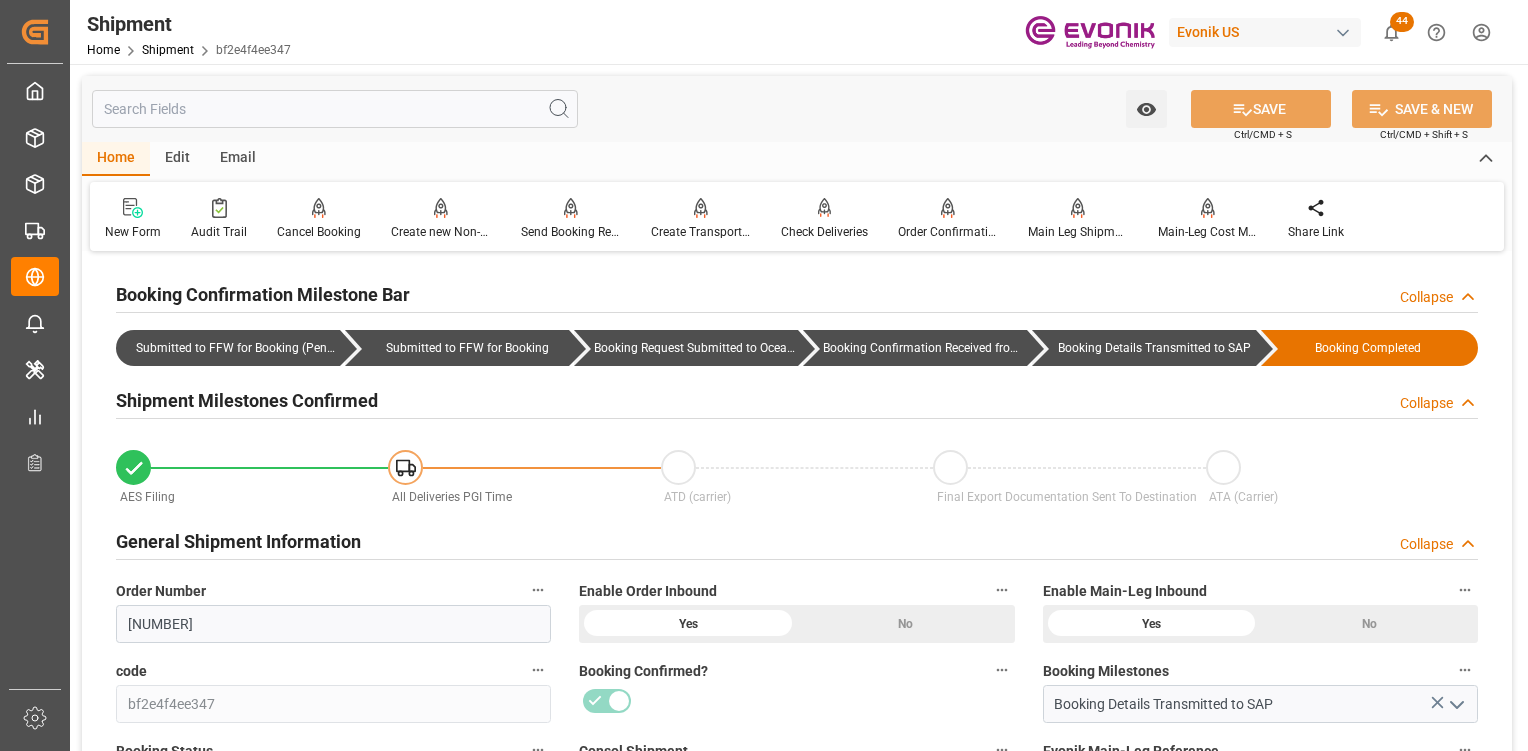 scroll, scrollTop: 100, scrollLeft: 0, axis: vertical 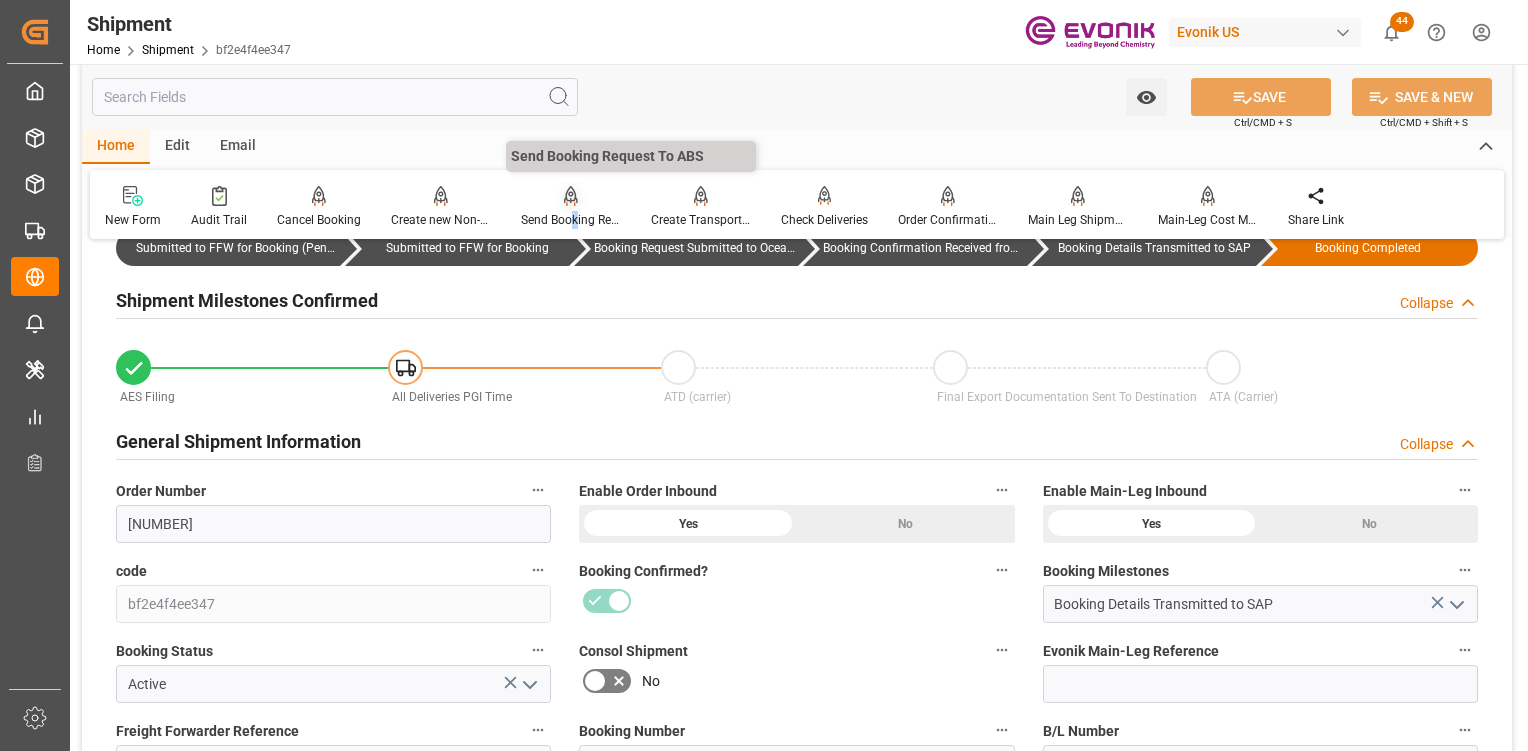 click on "Send Booking Request To ABS" at bounding box center [571, 220] 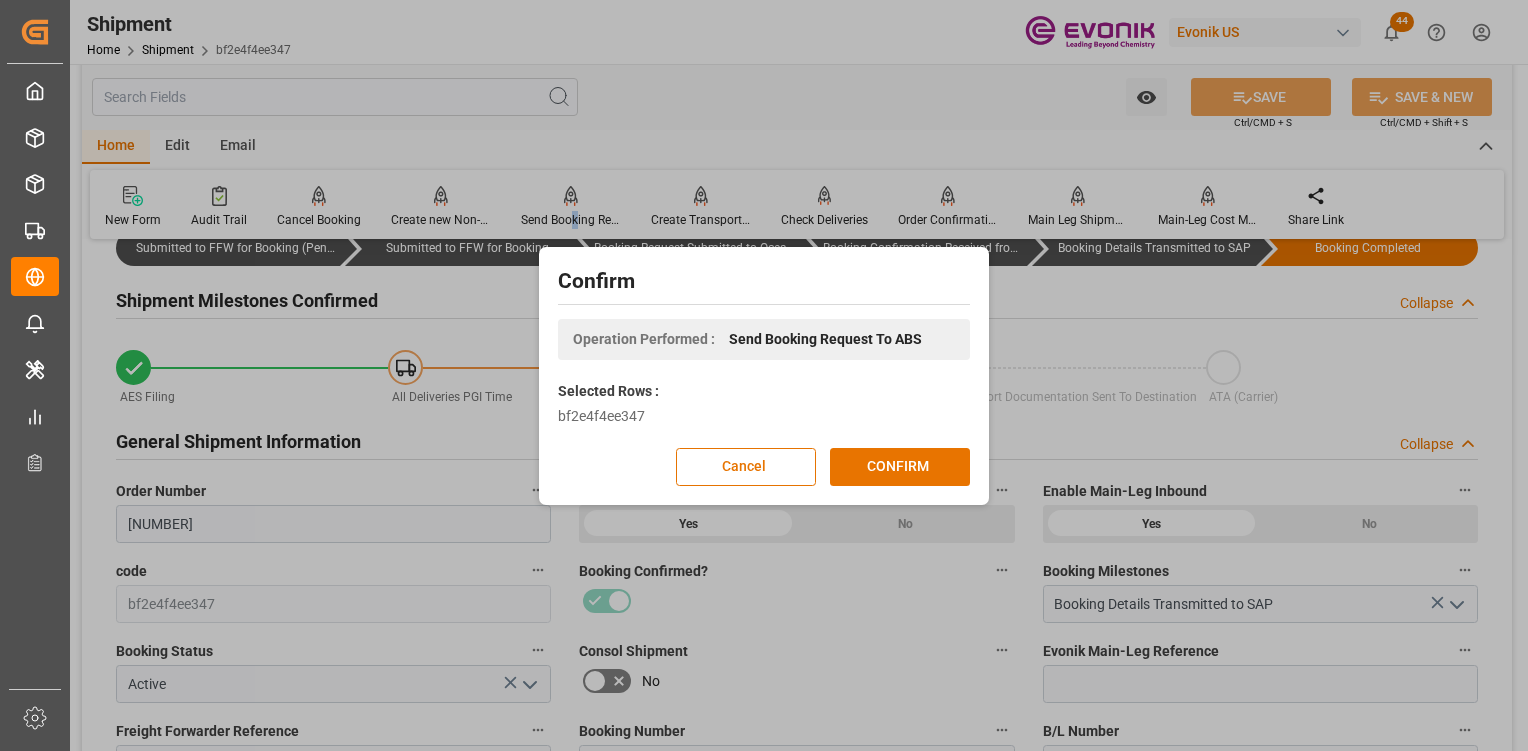 drag, startPoint x: 754, startPoint y: 474, endPoint x: 771, endPoint y: 371, distance: 104.393486 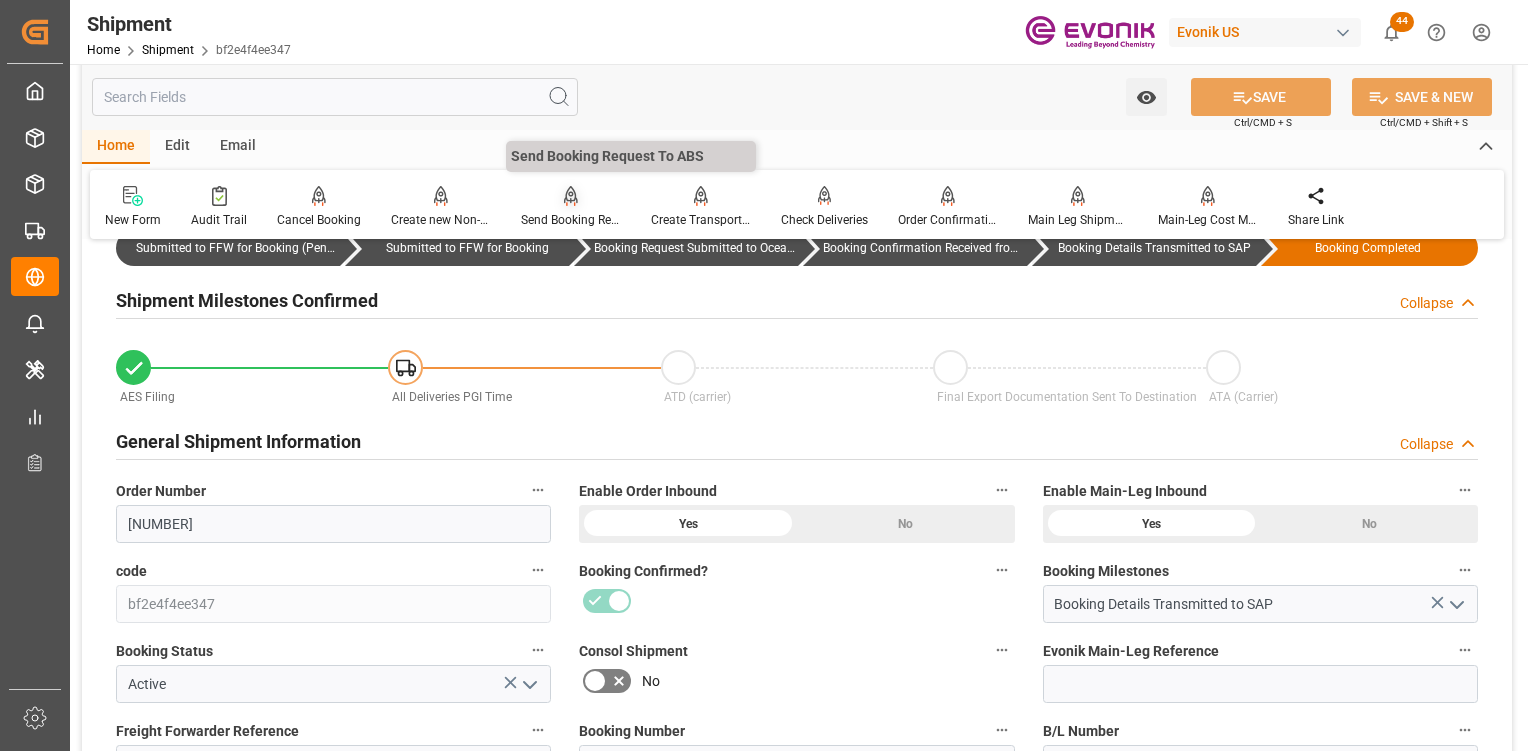click 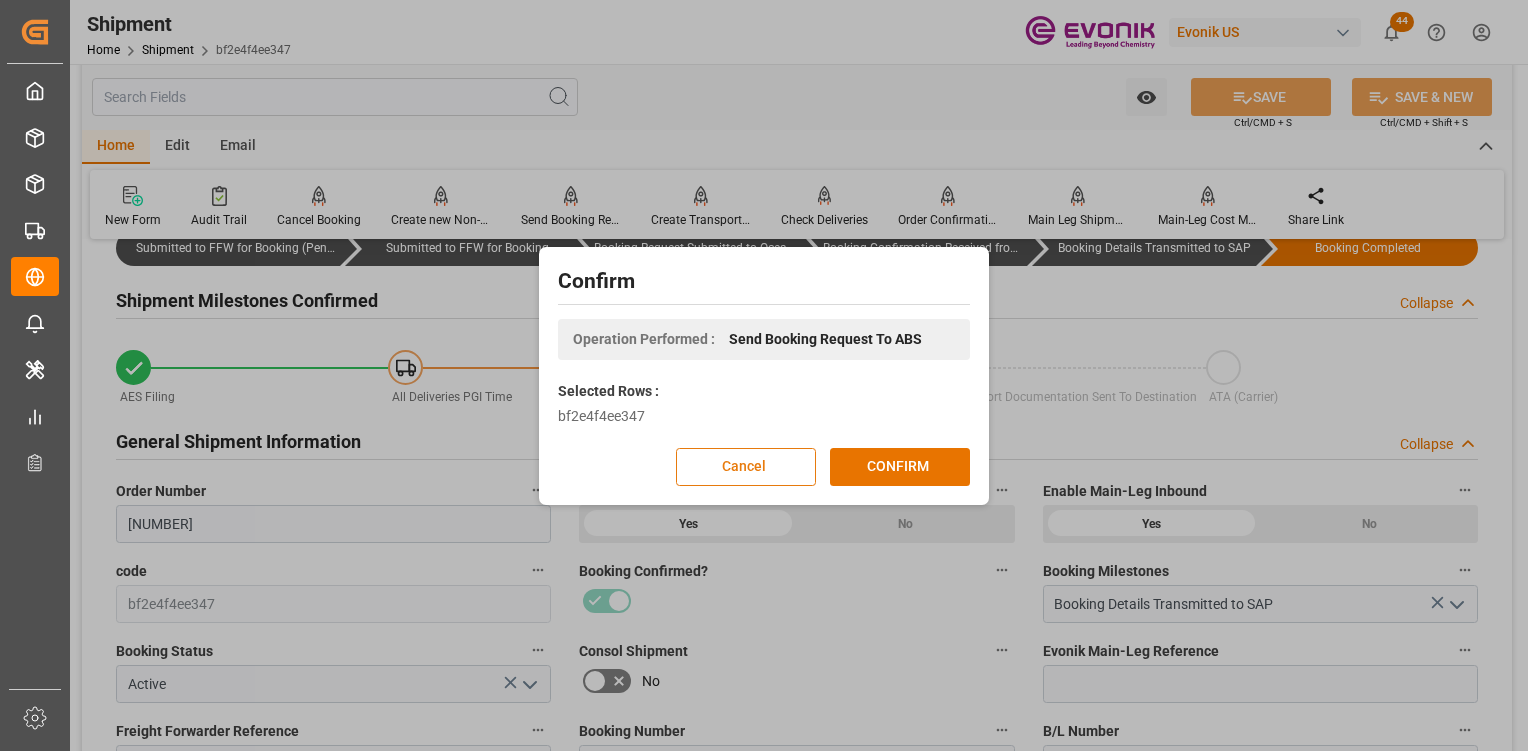 click on "Cancel" at bounding box center [746, 467] 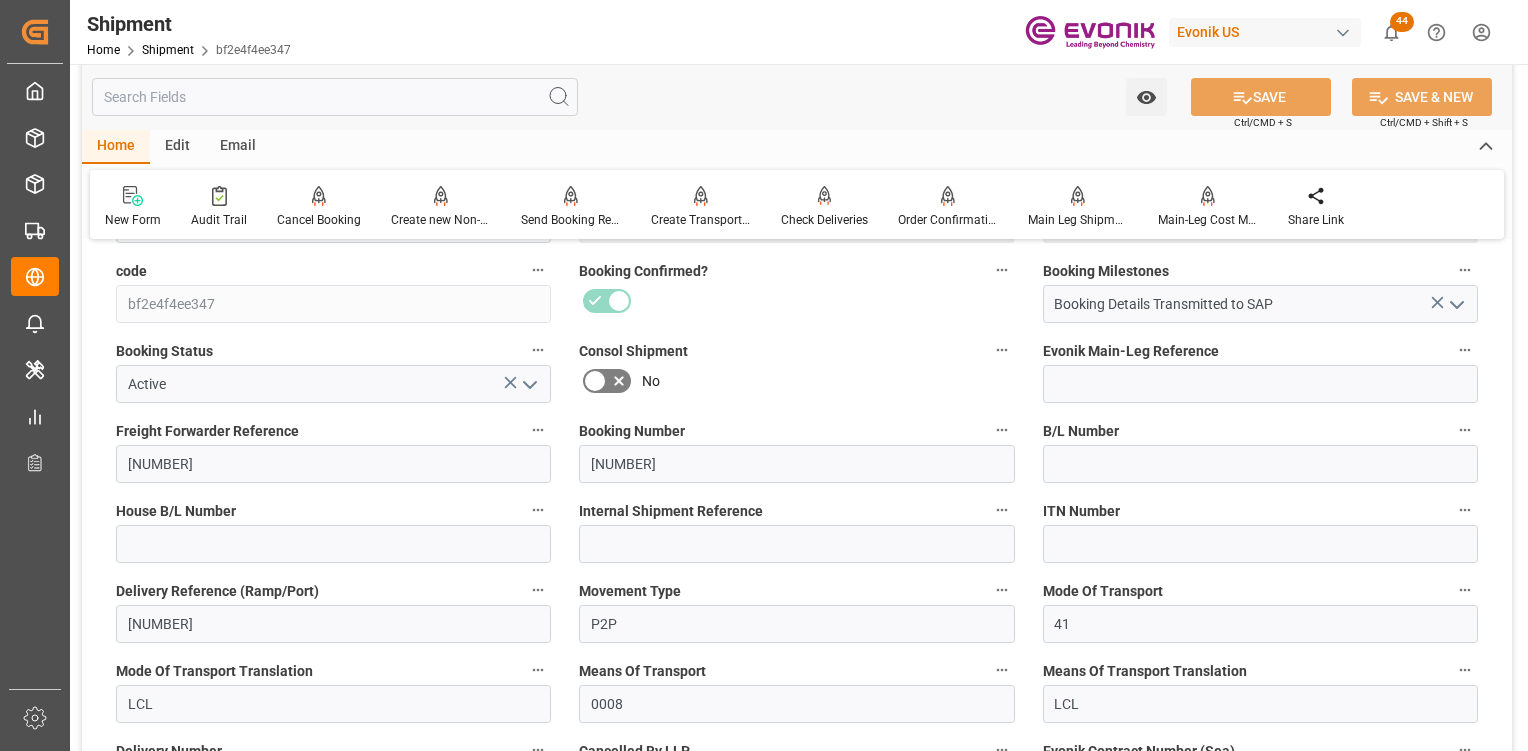 scroll, scrollTop: 300, scrollLeft: 0, axis: vertical 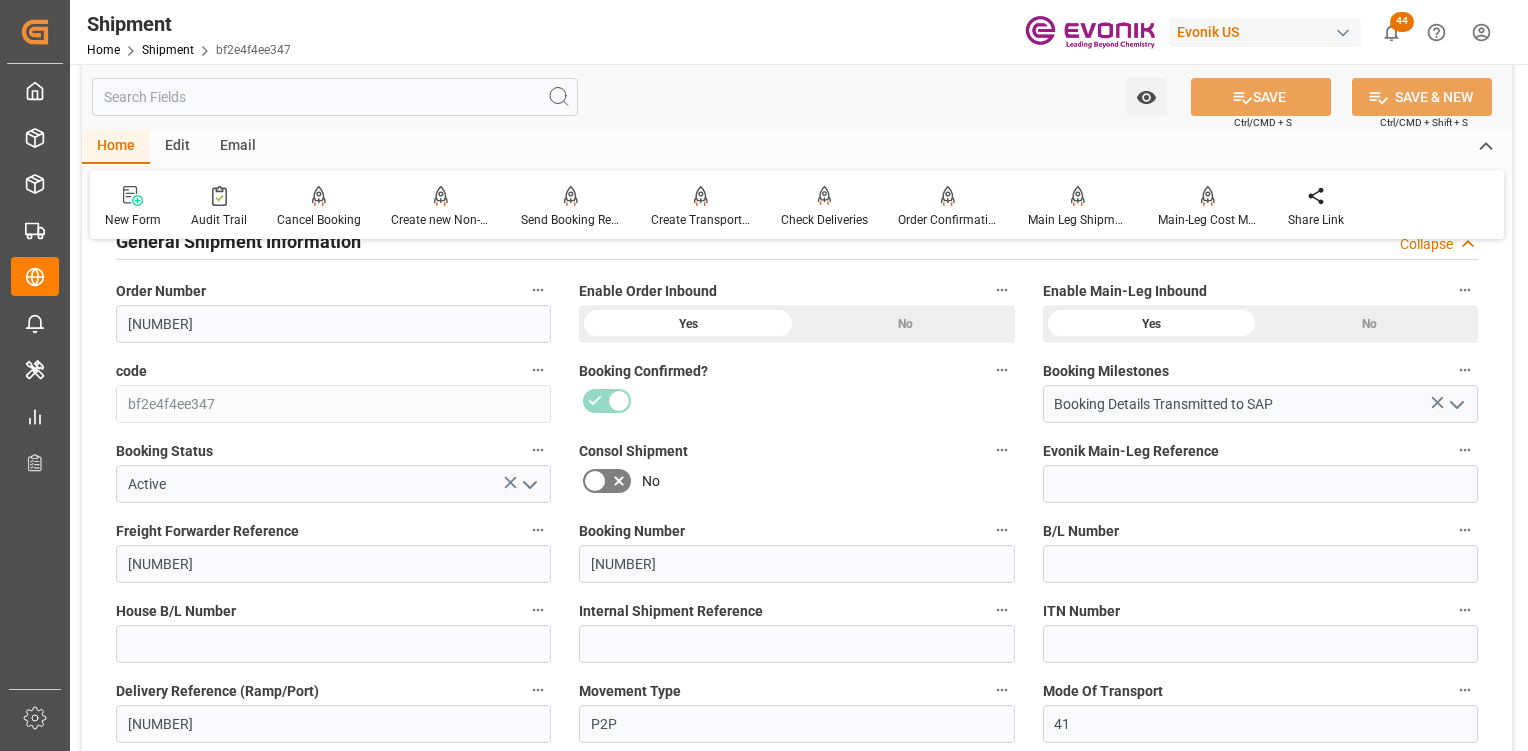 click on "Booking Confirmed?" at bounding box center [796, 390] 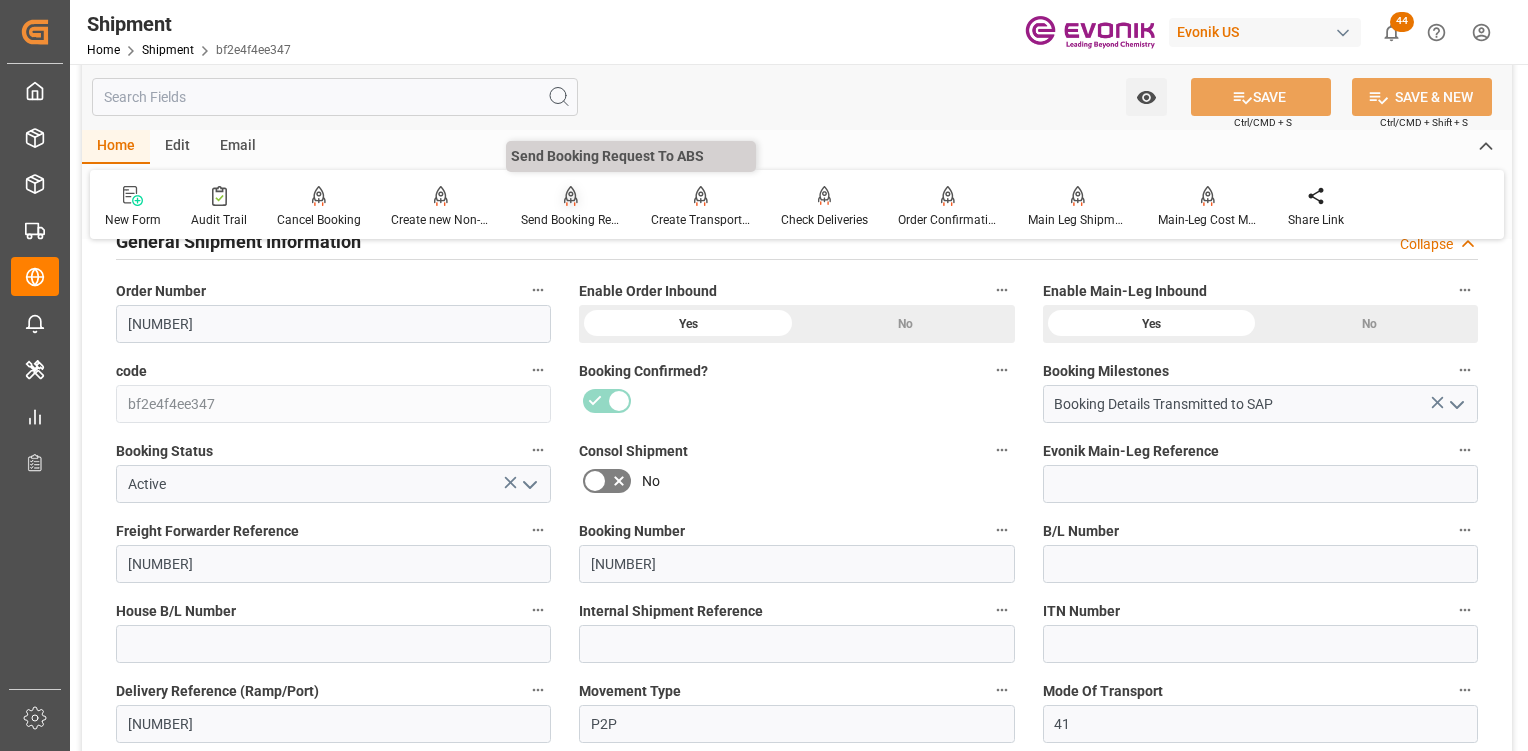 click 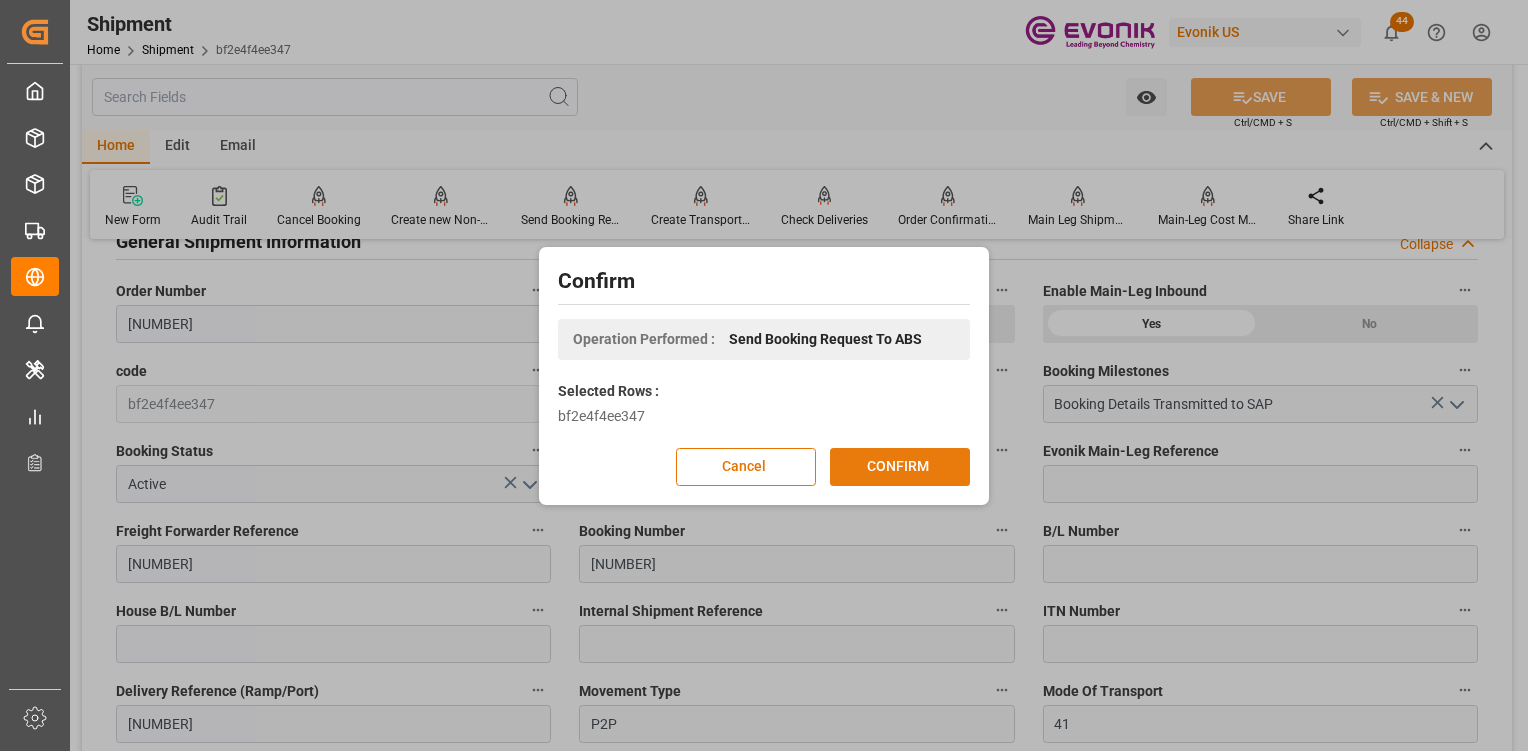 drag, startPoint x: 835, startPoint y: 465, endPoint x: 1497, endPoint y: 312, distance: 679.4505 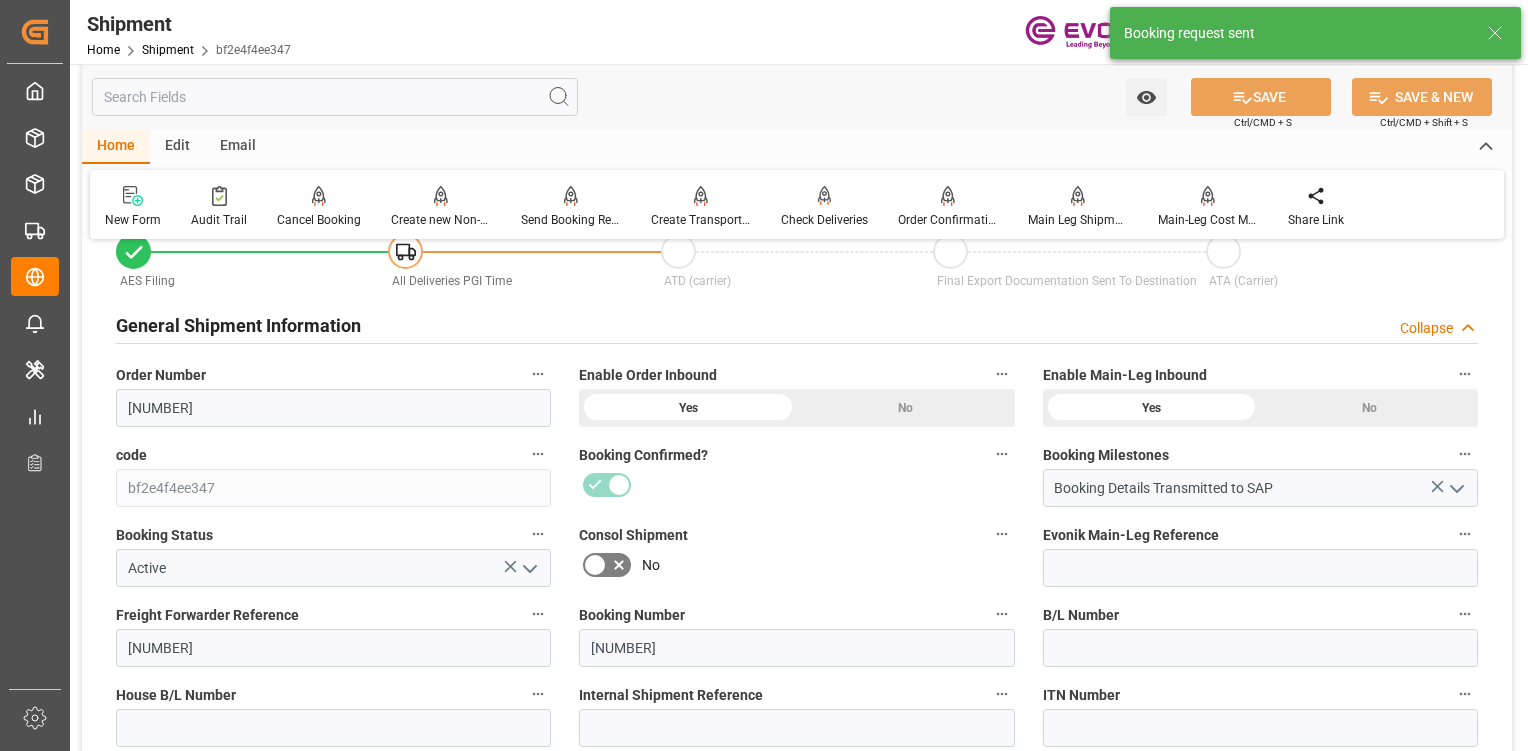 scroll, scrollTop: 300, scrollLeft: 0, axis: vertical 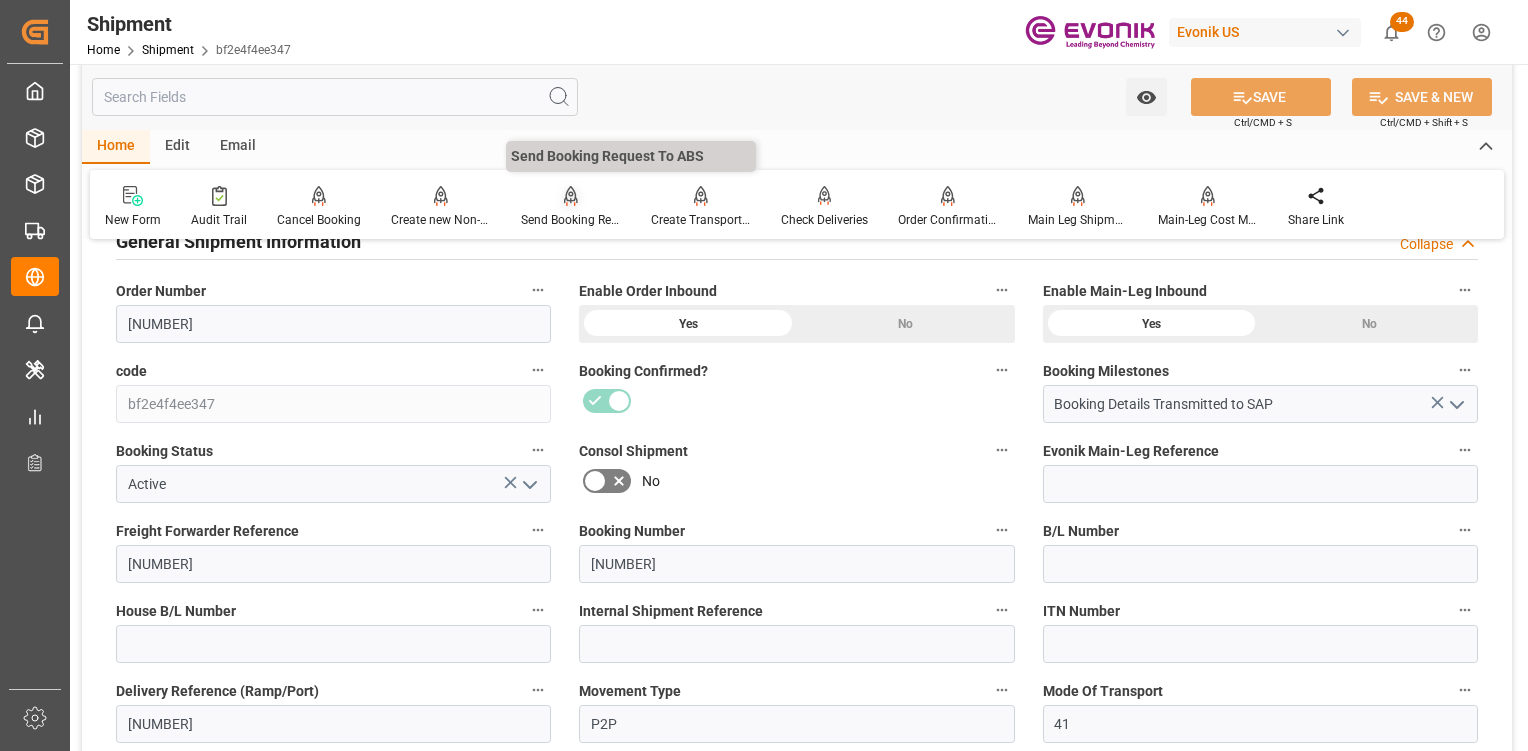 click on "Send Booking Request To ABS" at bounding box center [571, 220] 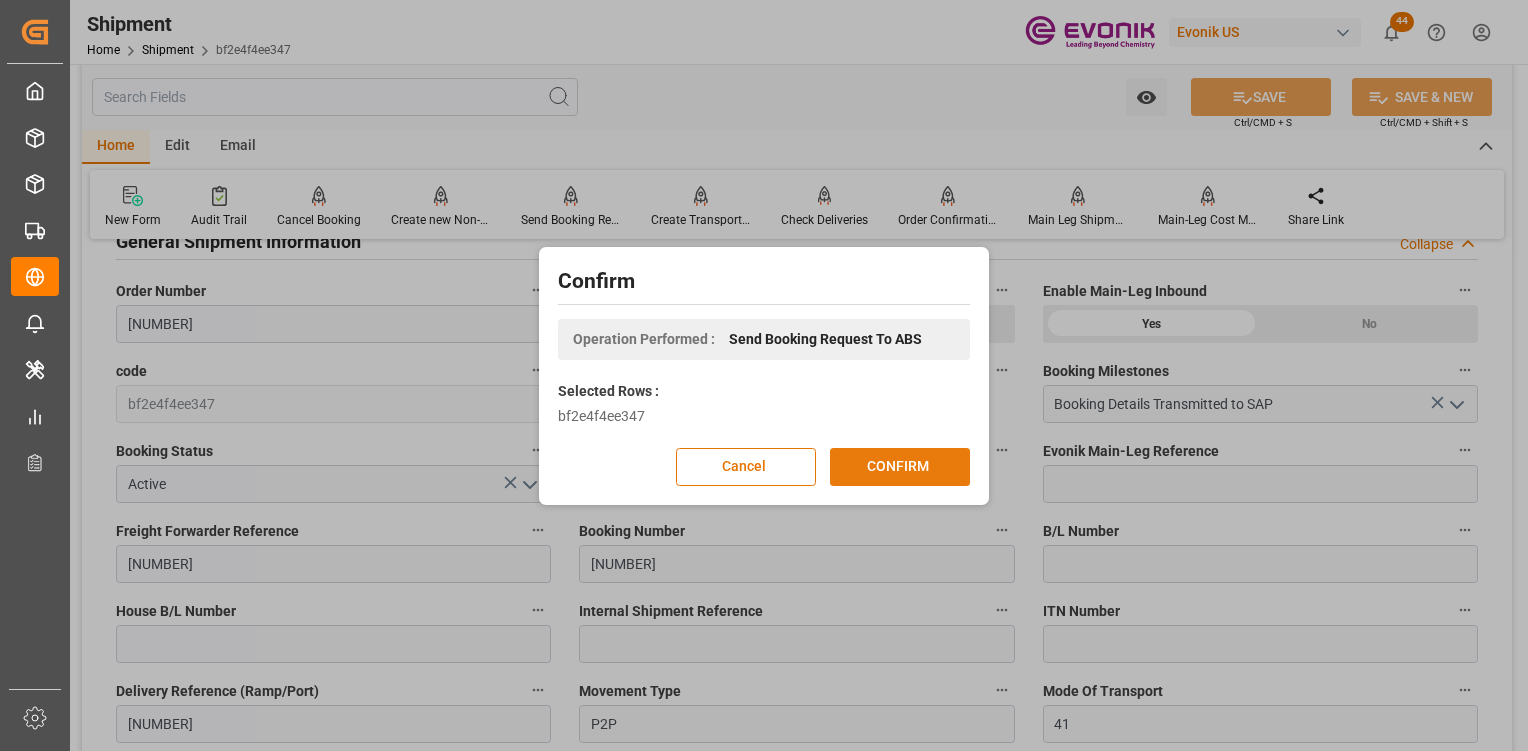 click on "CONFIRM" at bounding box center (900, 467) 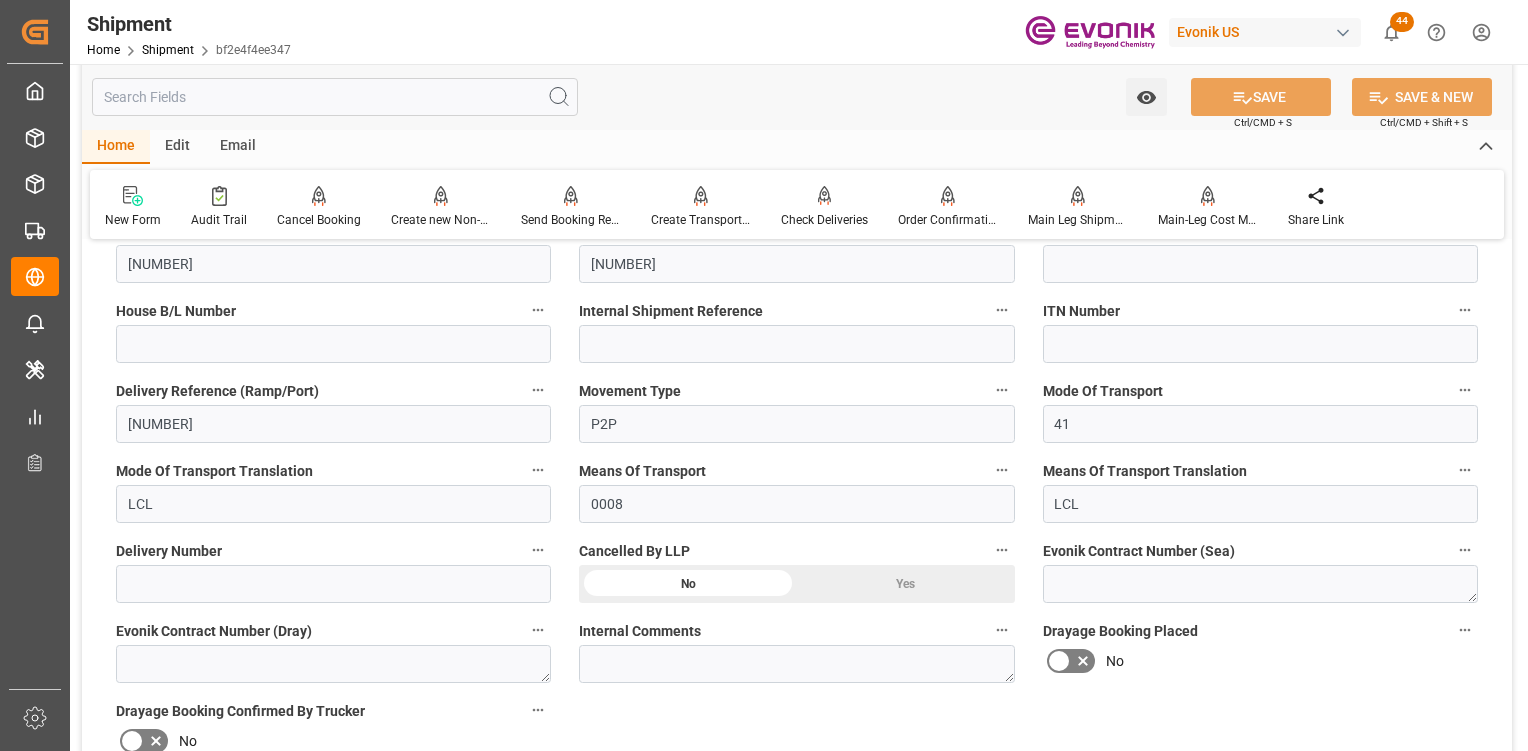 scroll, scrollTop: 100, scrollLeft: 0, axis: vertical 